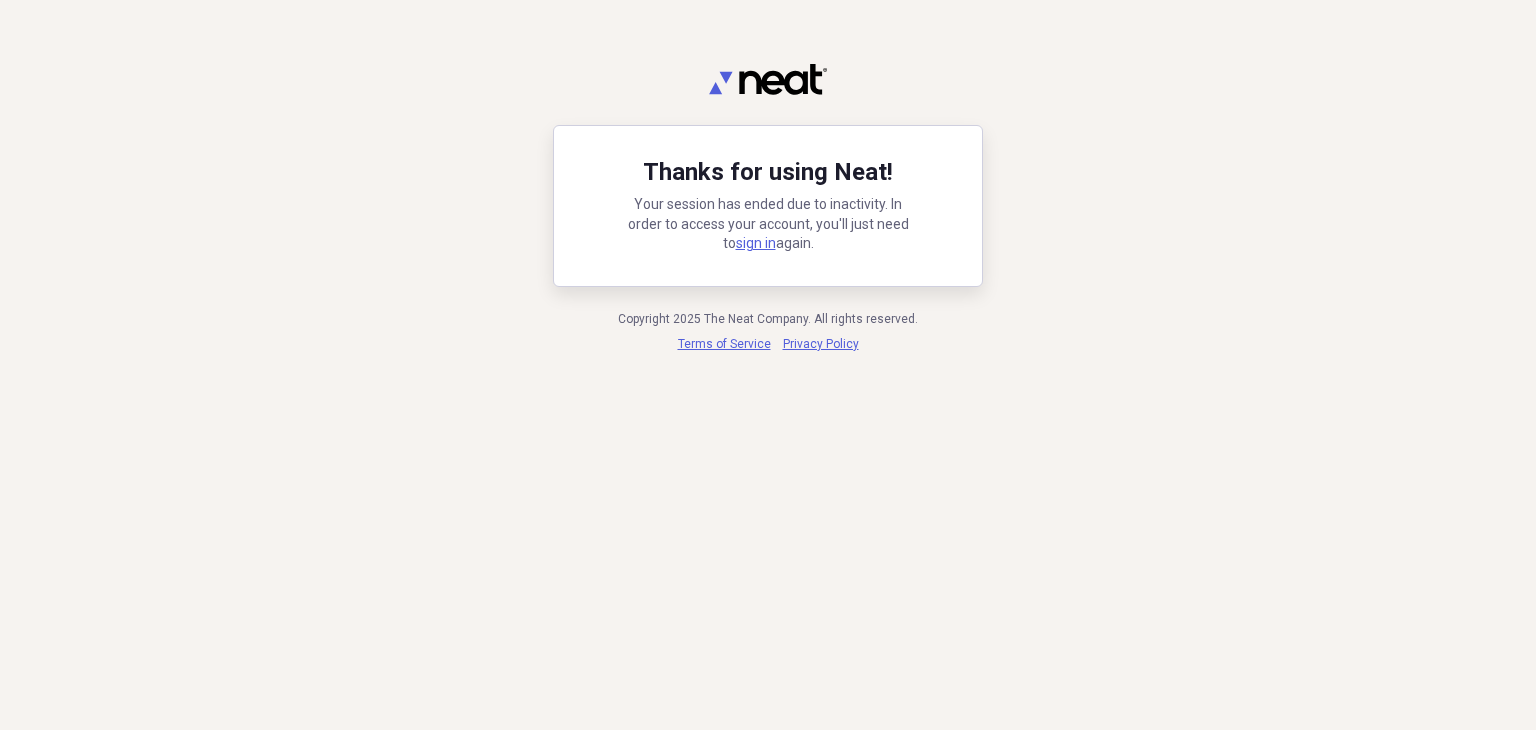 scroll, scrollTop: 0, scrollLeft: 0, axis: both 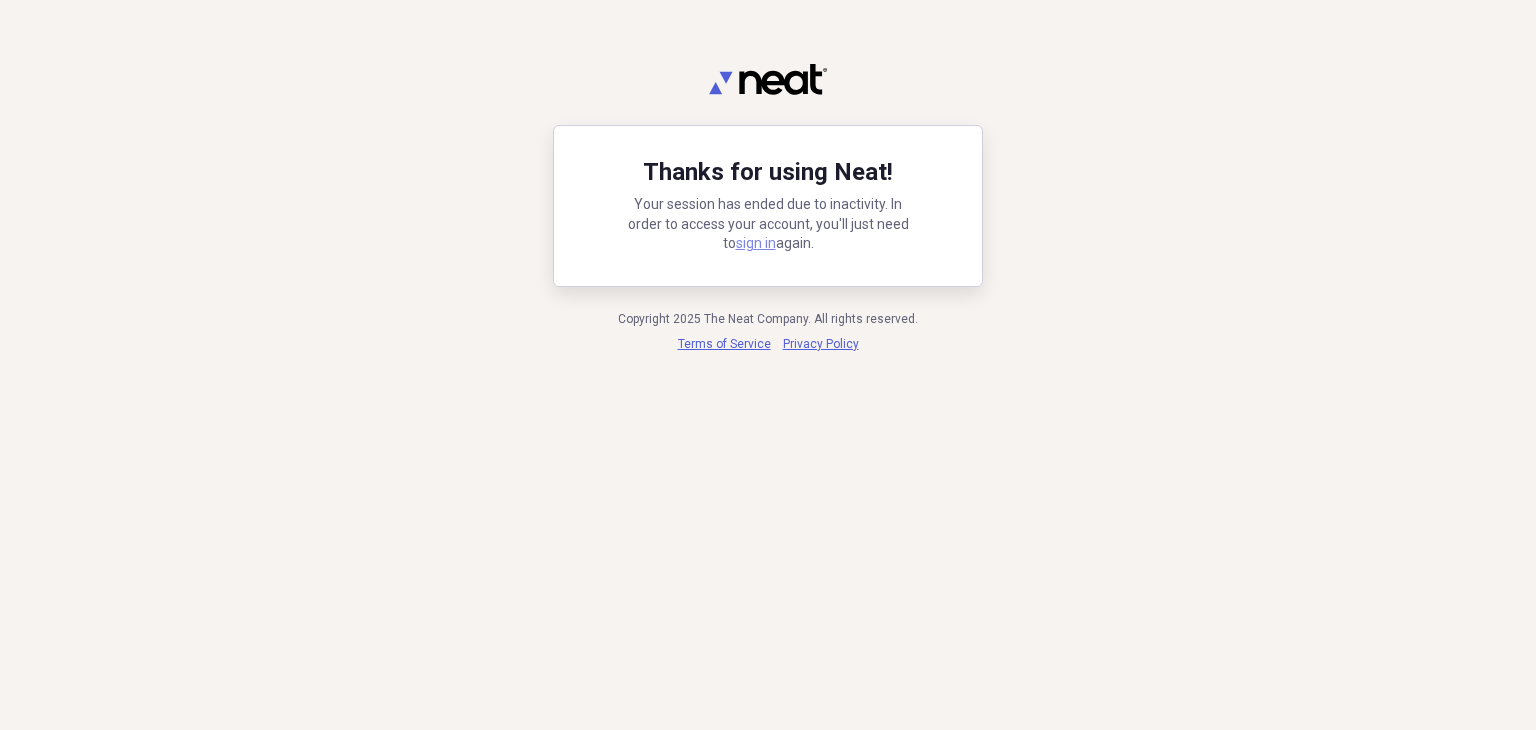 click on "sign in" at bounding box center (756, 243) 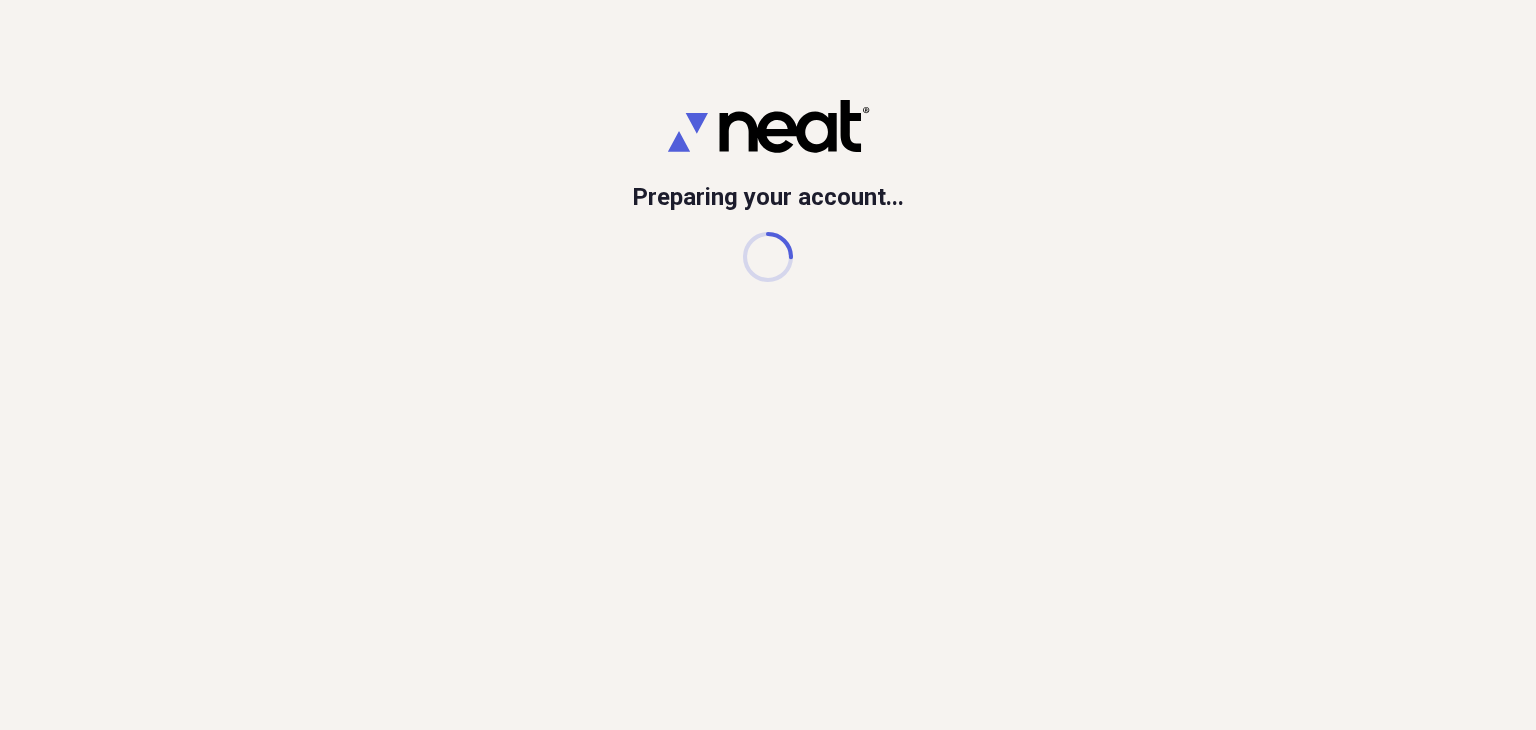 scroll, scrollTop: 0, scrollLeft: 0, axis: both 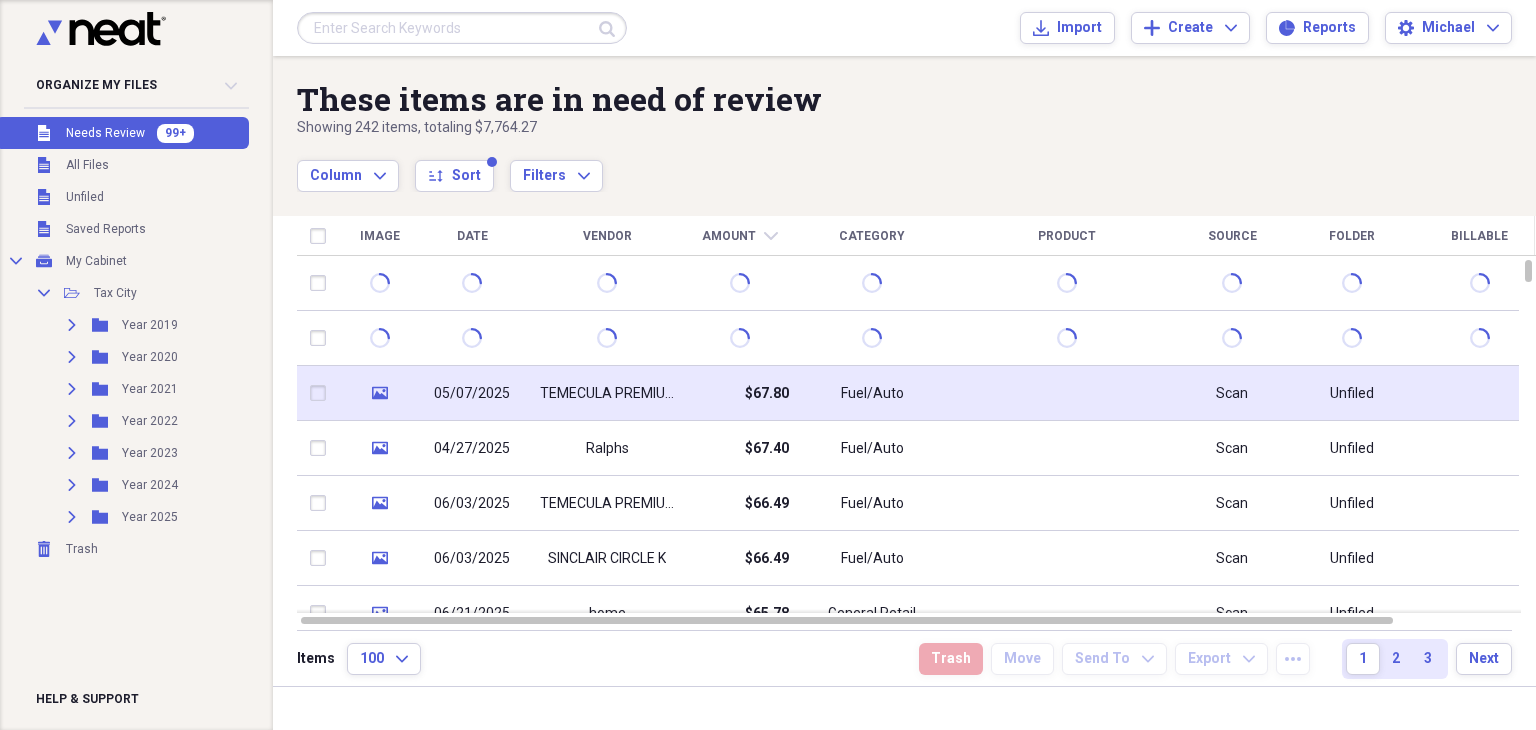 click on "TEMECULA PREMIUM GAS" at bounding box center (607, 394) 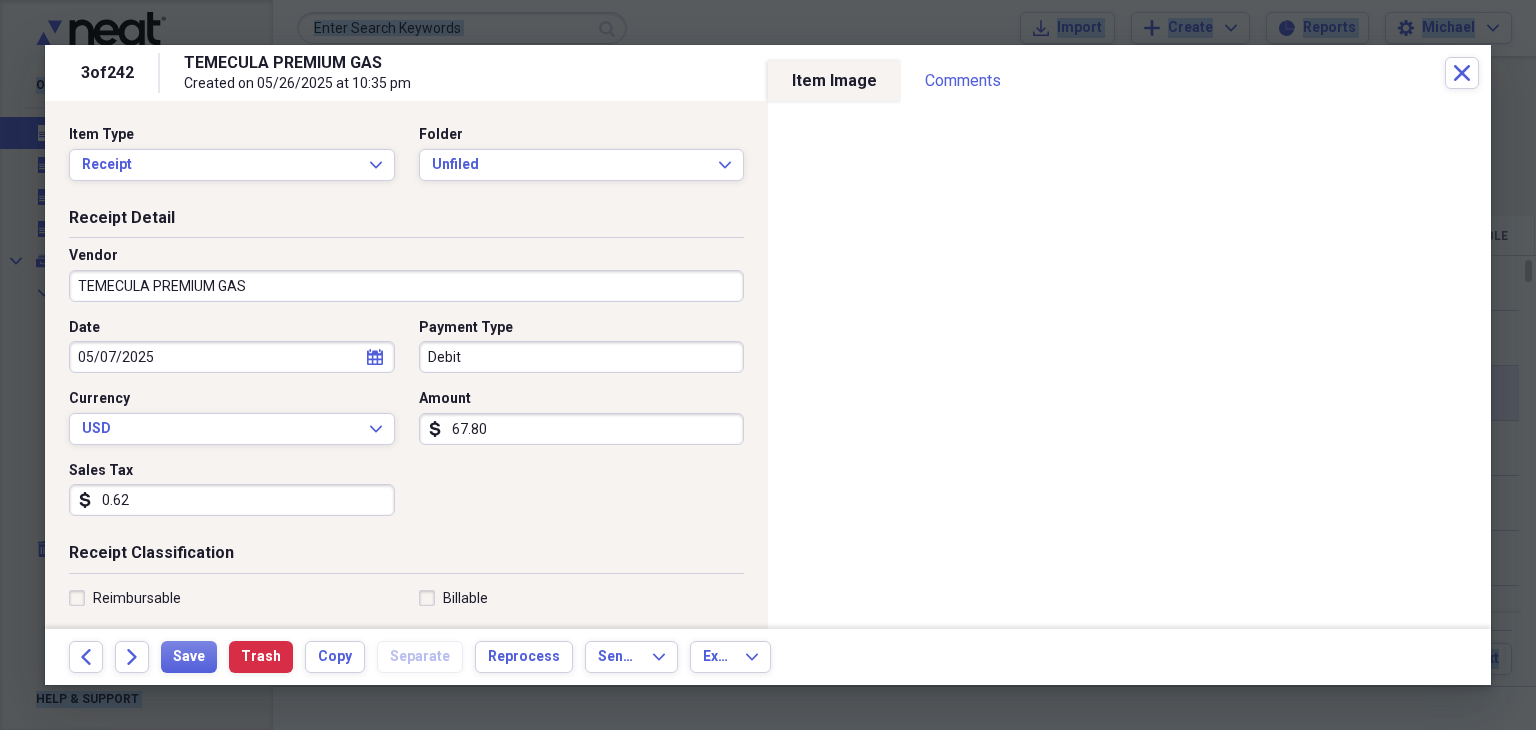 click on "Amount" at bounding box center (582, 399) 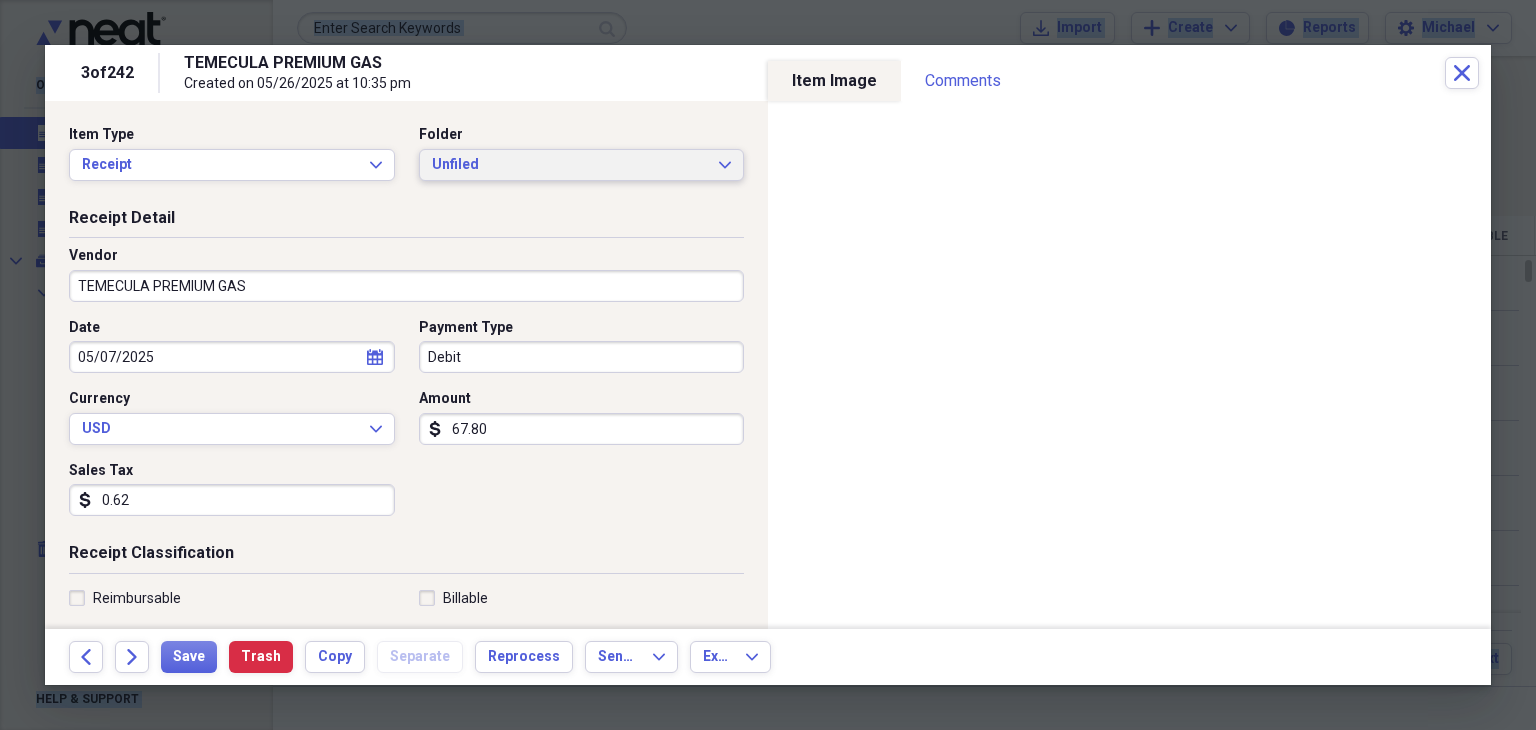 click on "Unfiled" at bounding box center (570, 165) 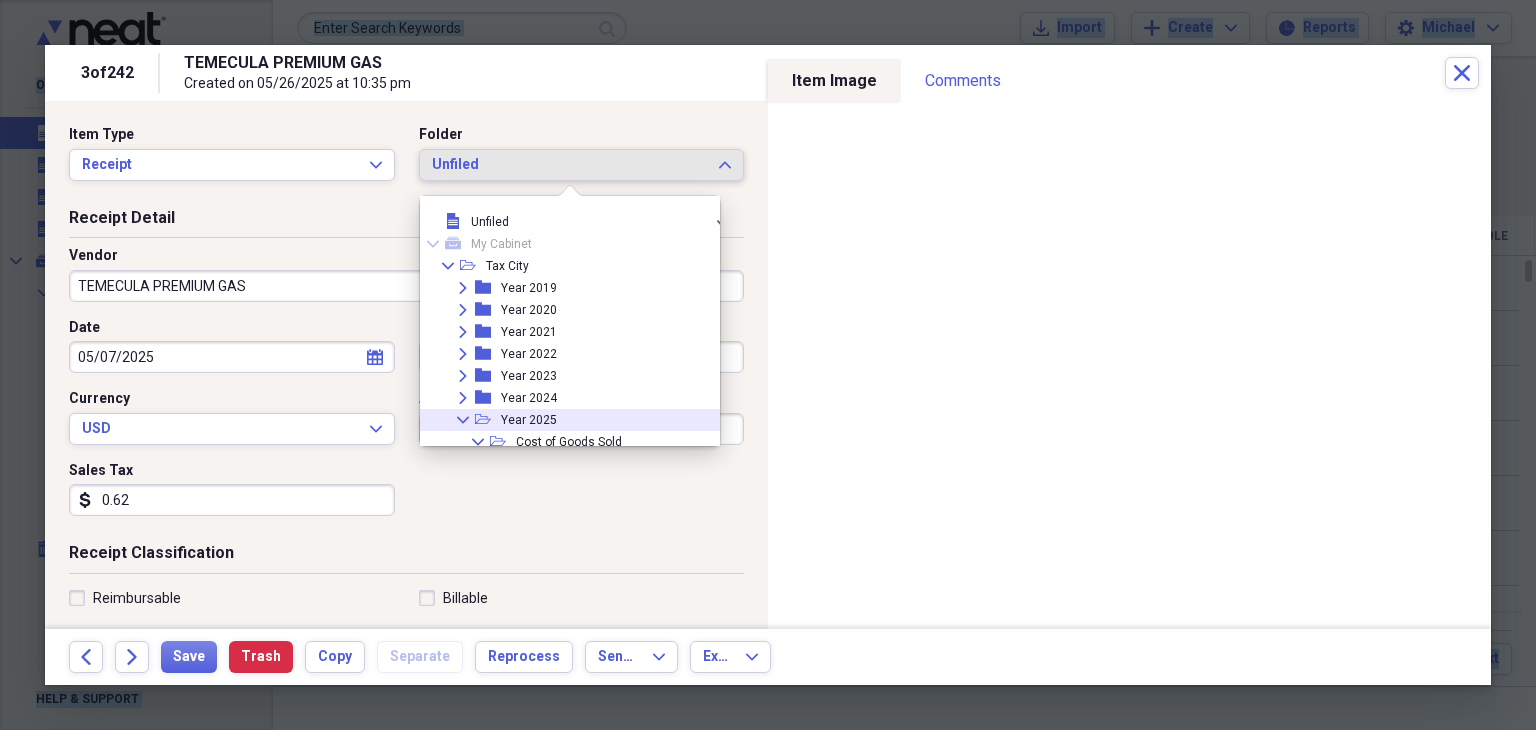 click on "Collapse" 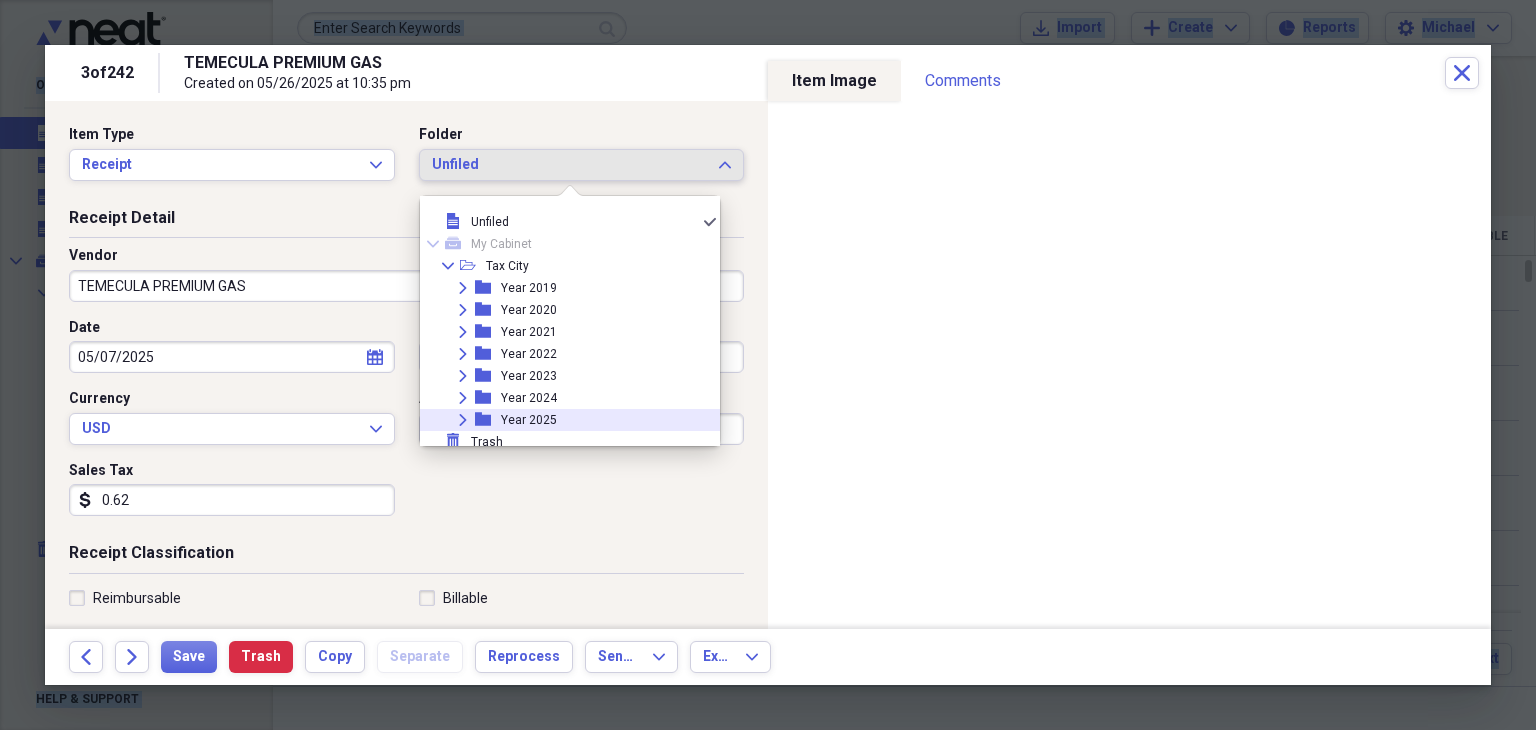 click on "Expand" 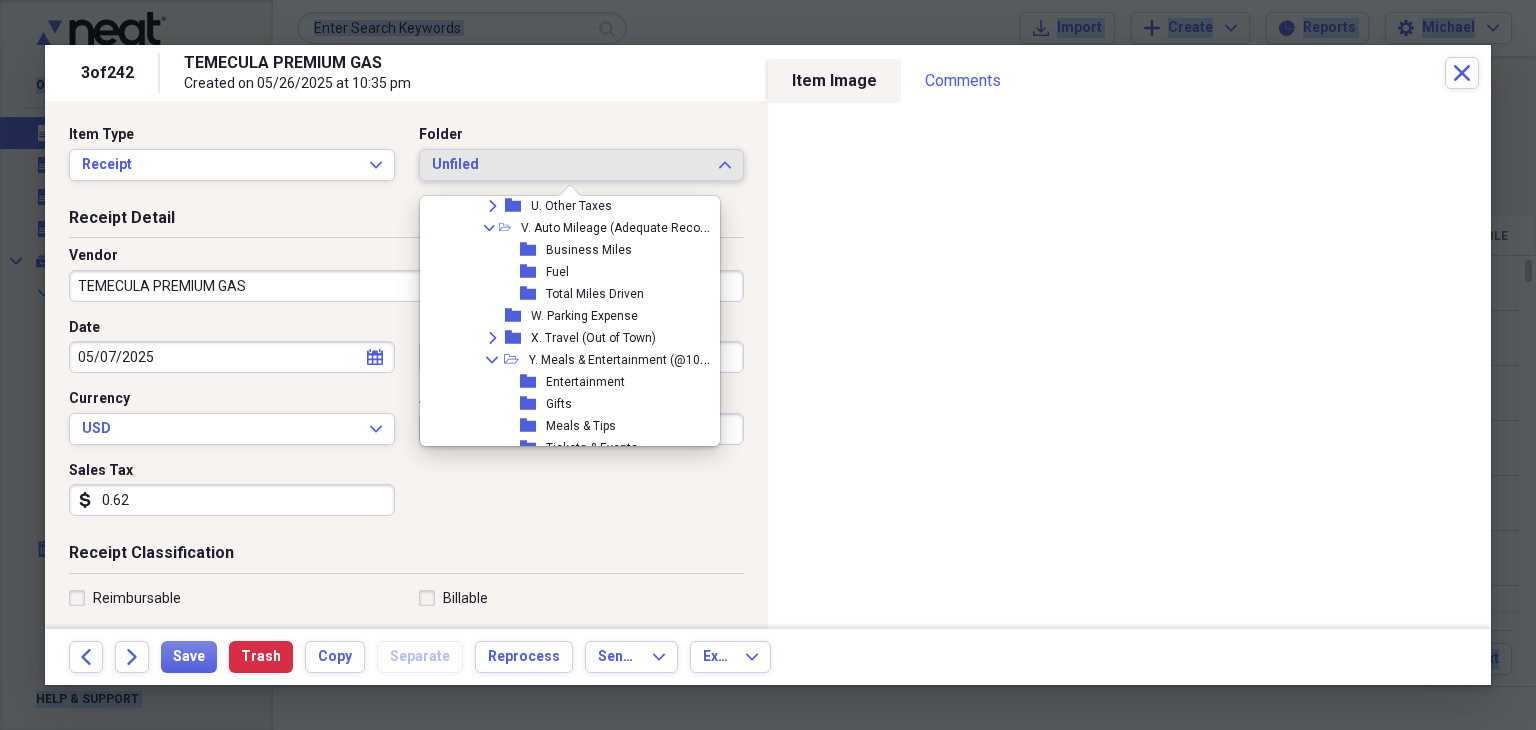 scroll, scrollTop: 942, scrollLeft: 0, axis: vertical 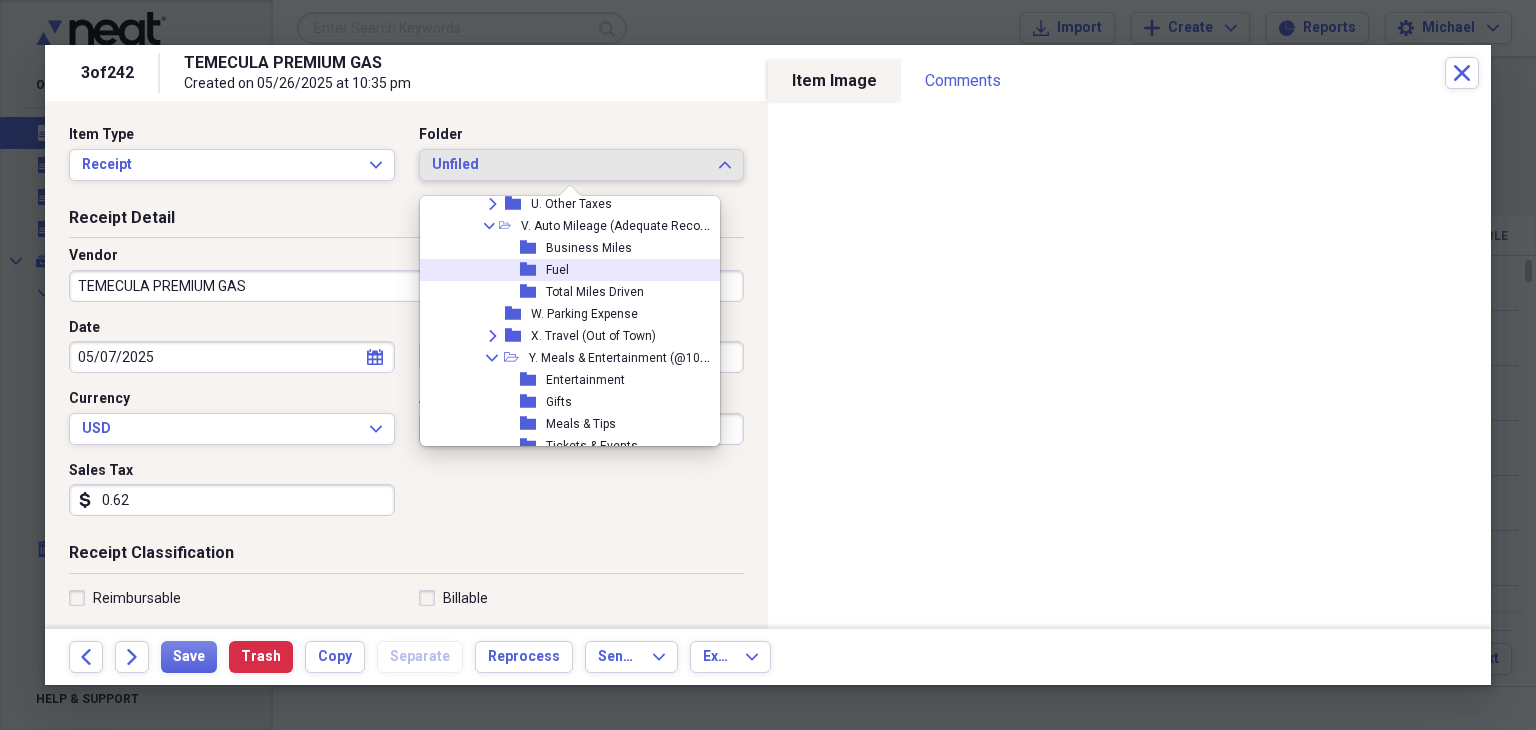 click on "Fuel" at bounding box center [557, 270] 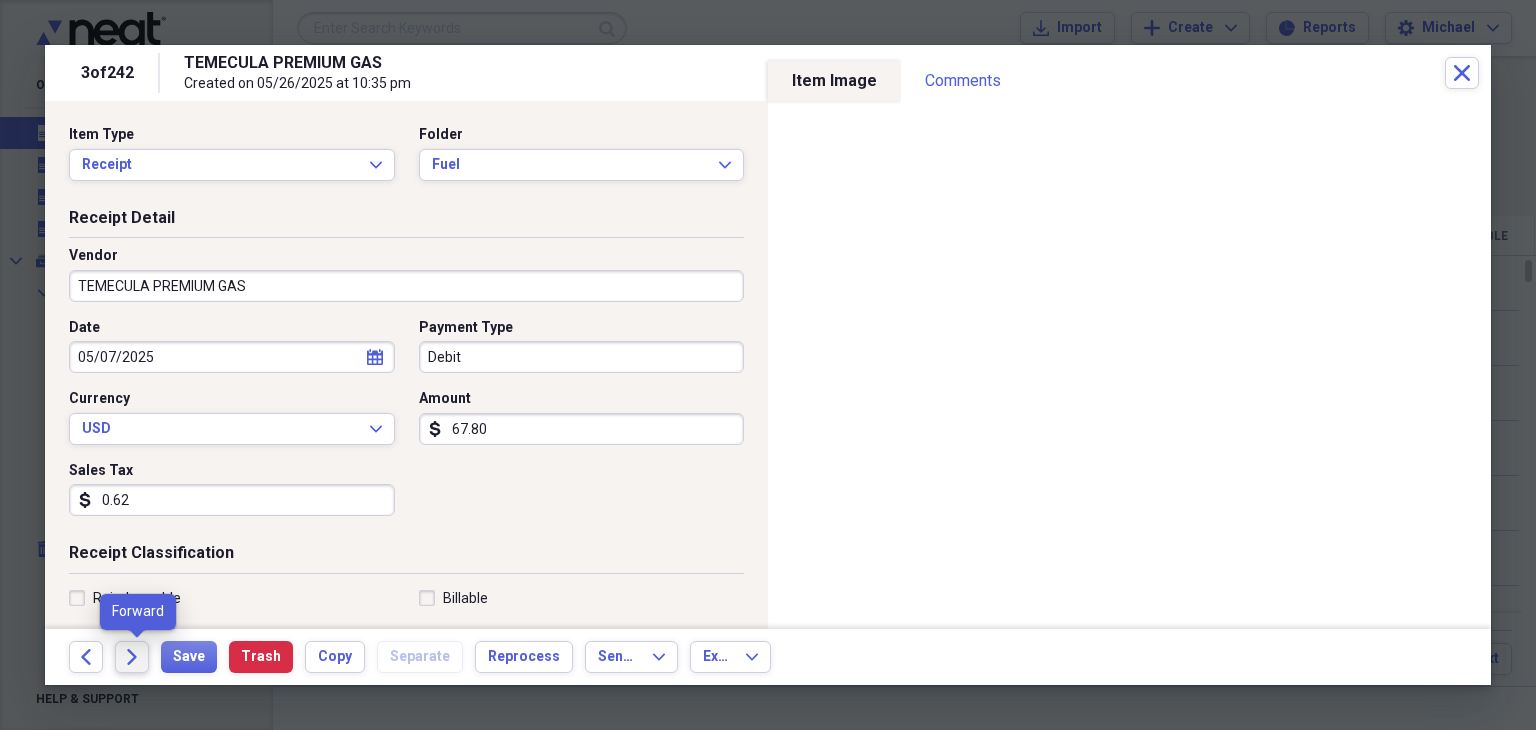click on "Forward" 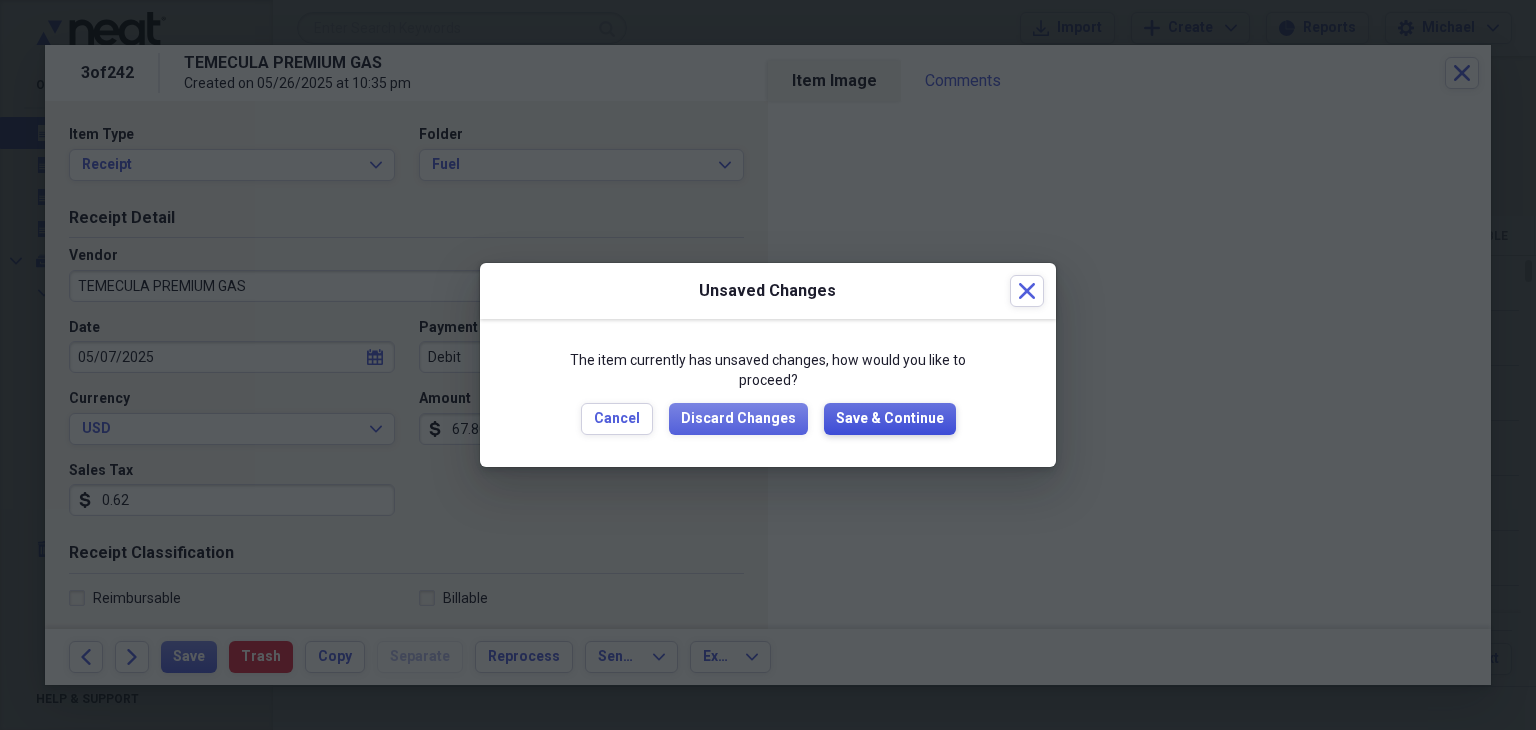 click on "Save & Continue" at bounding box center [890, 419] 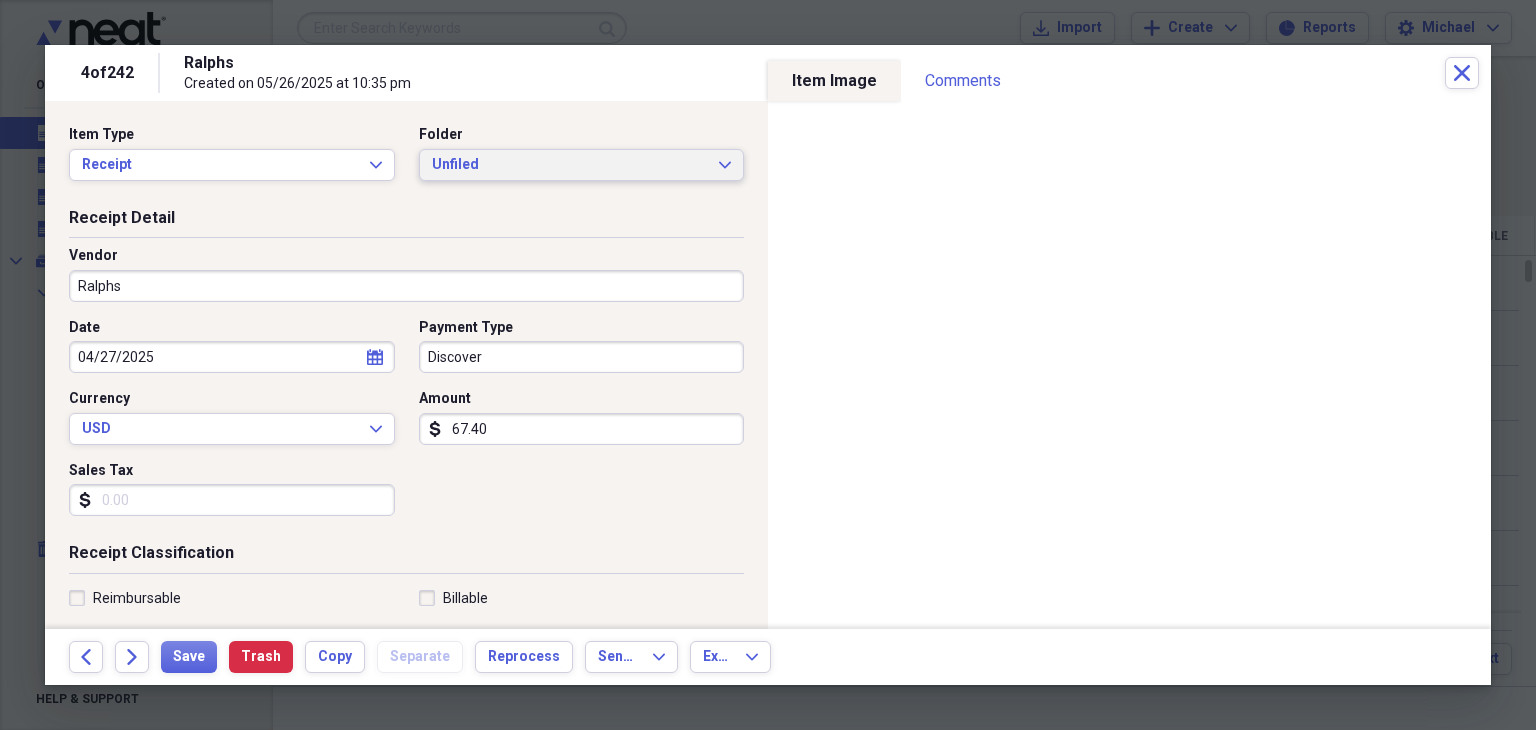 click on "Unfiled" at bounding box center (570, 165) 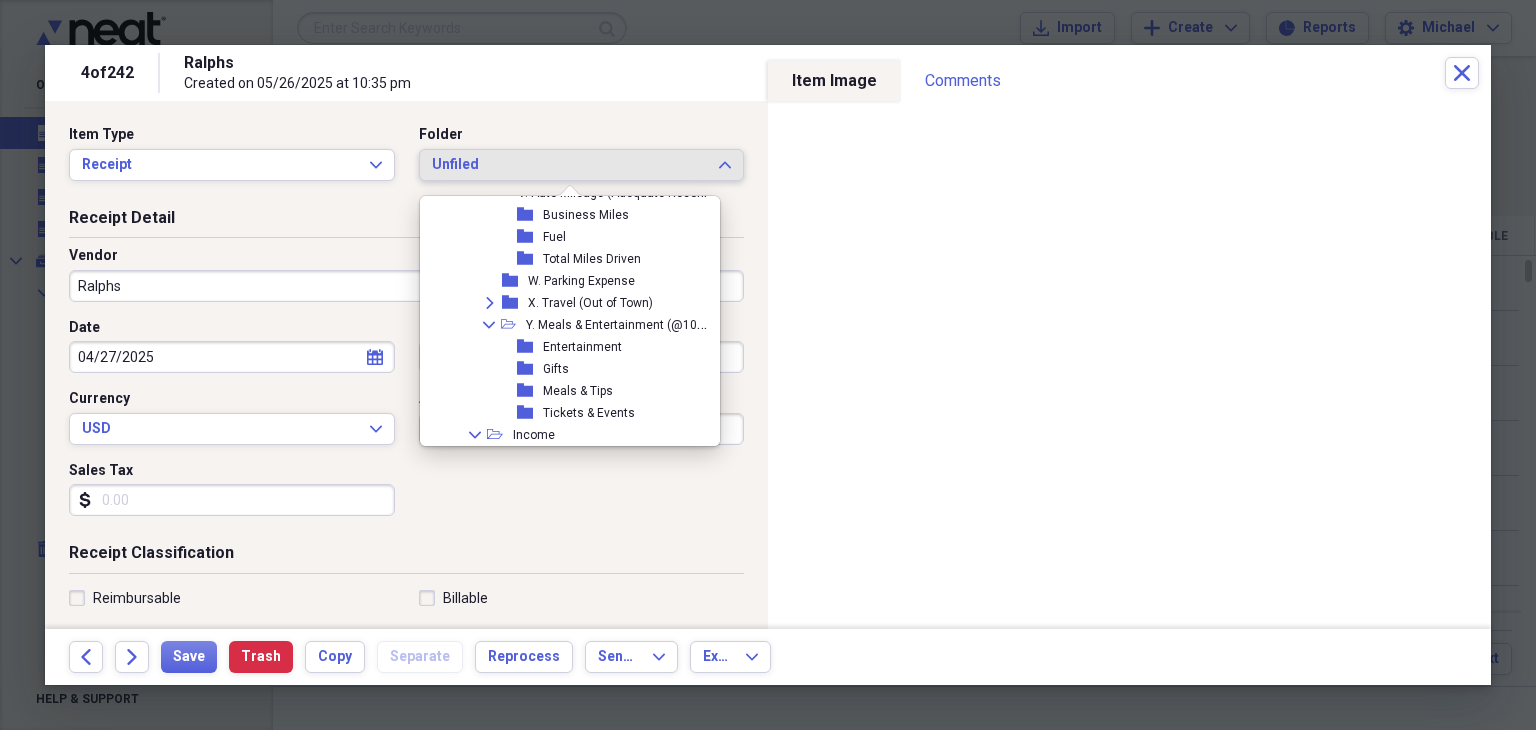 scroll, scrollTop: 1100, scrollLeft: 3, axis: both 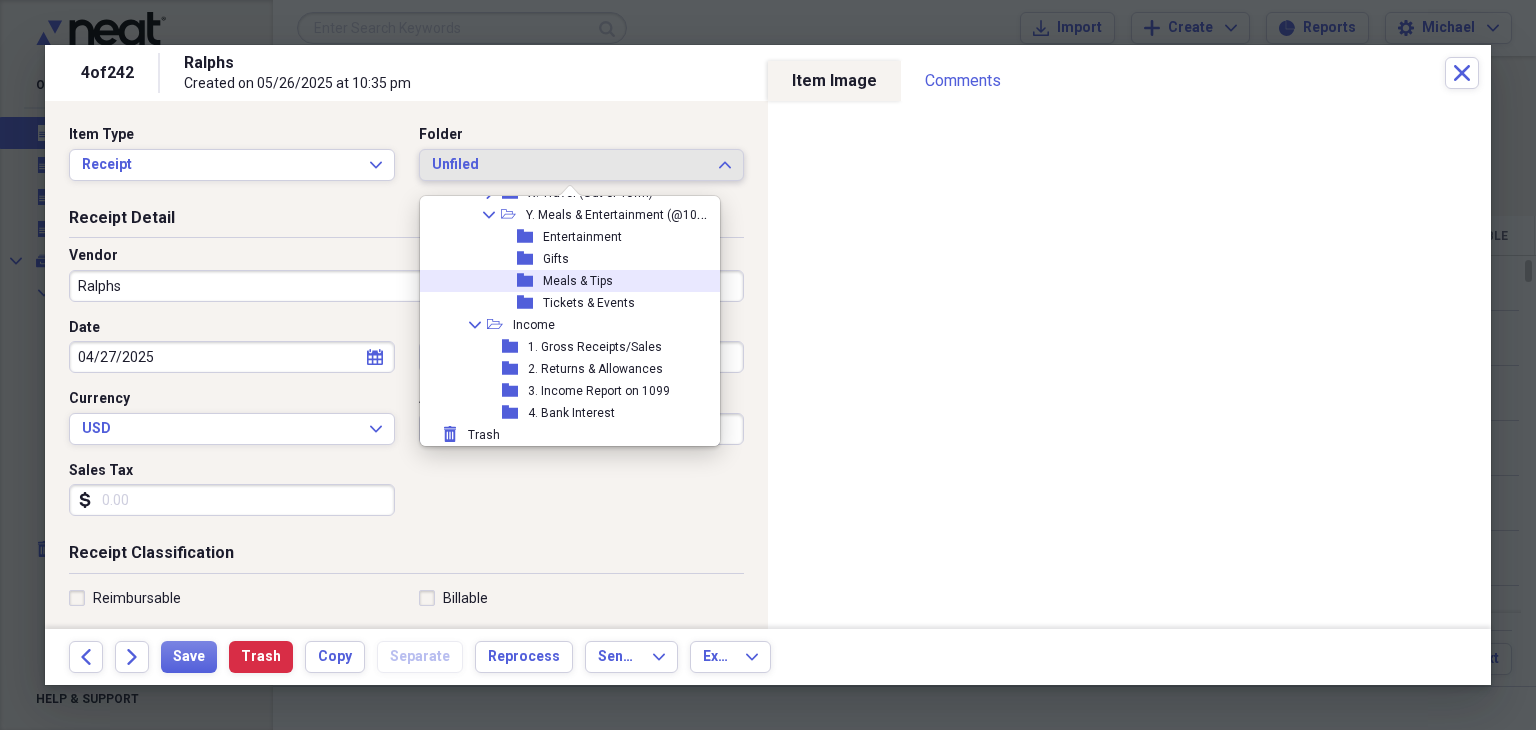 click on "Meals & Tips" at bounding box center (578, 281) 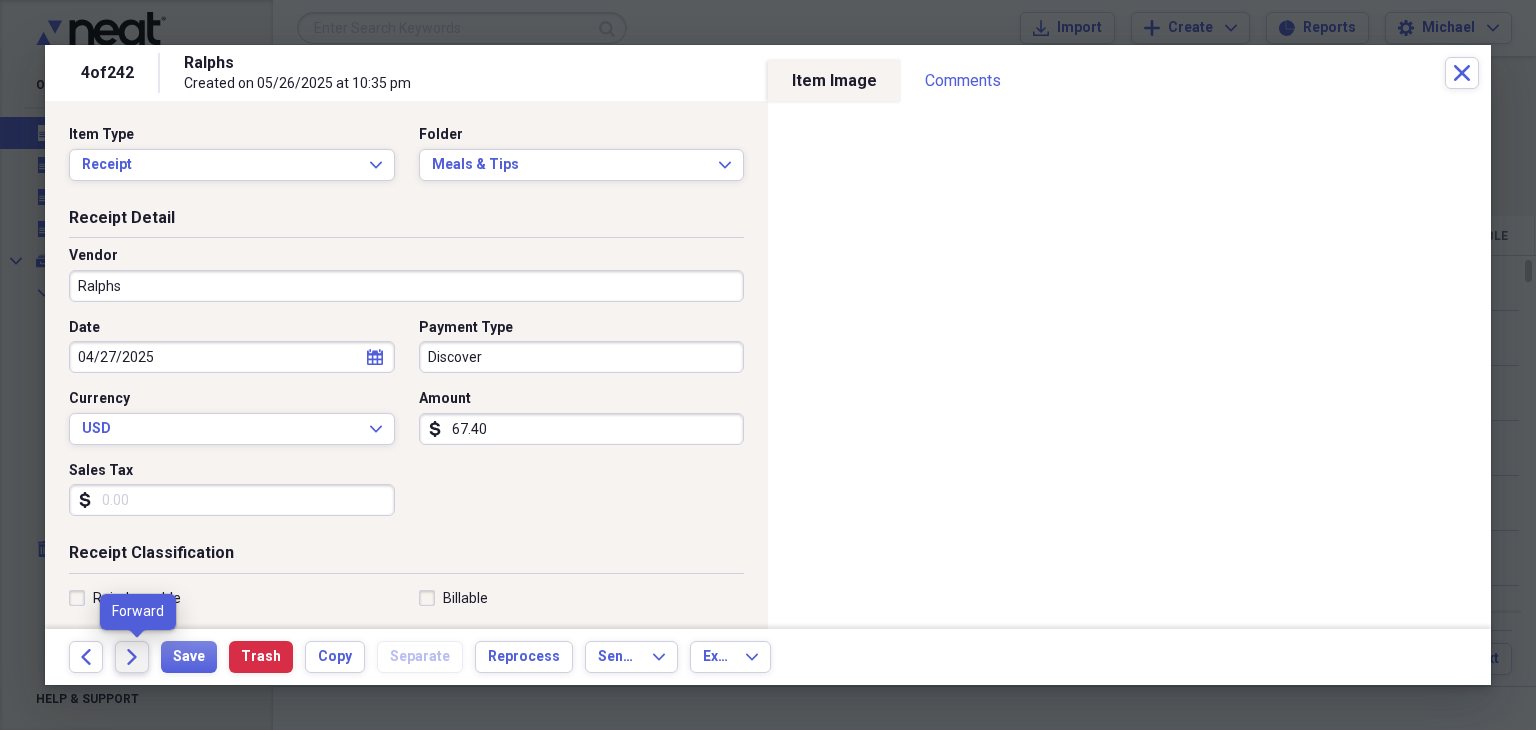 click on "Forward" 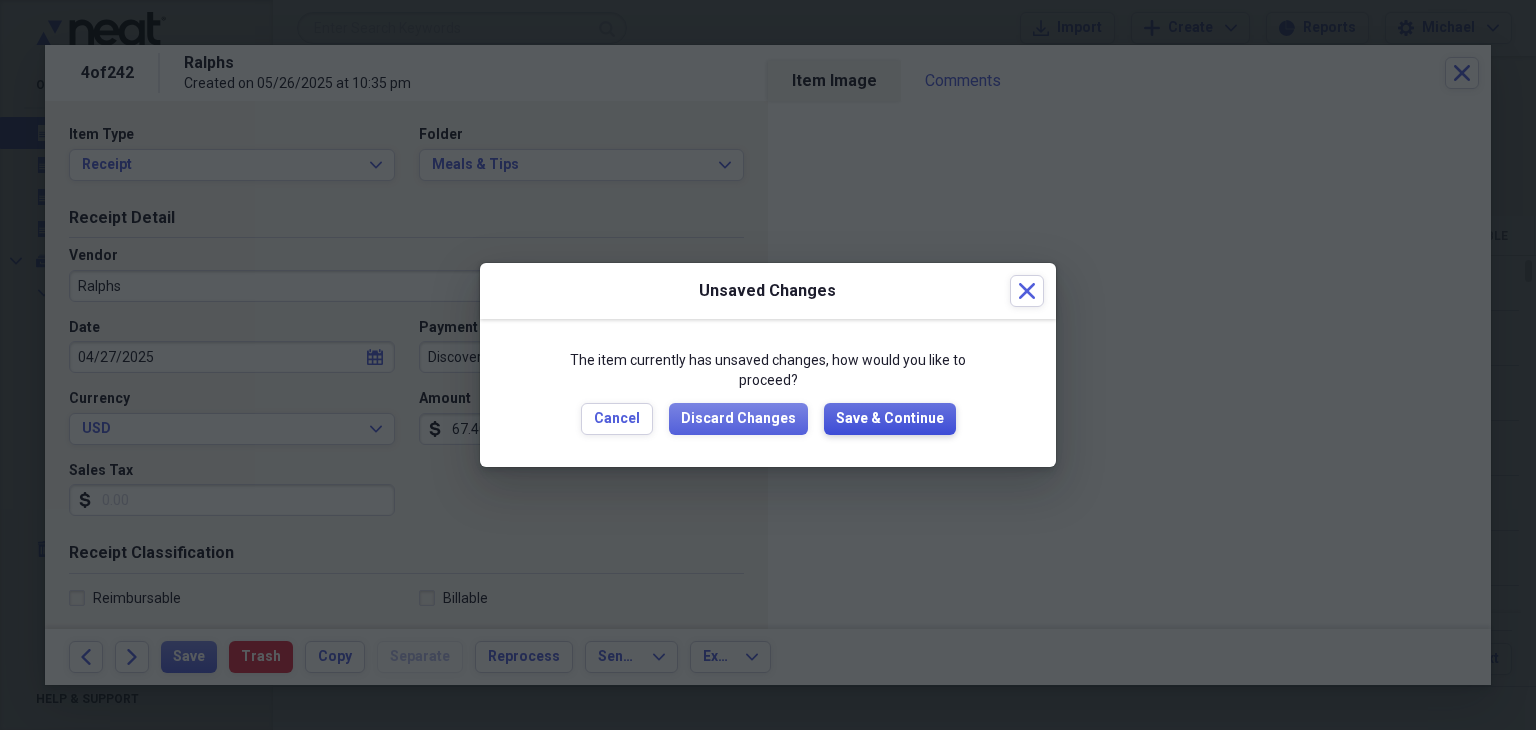 click on "Save & Continue" at bounding box center (890, 419) 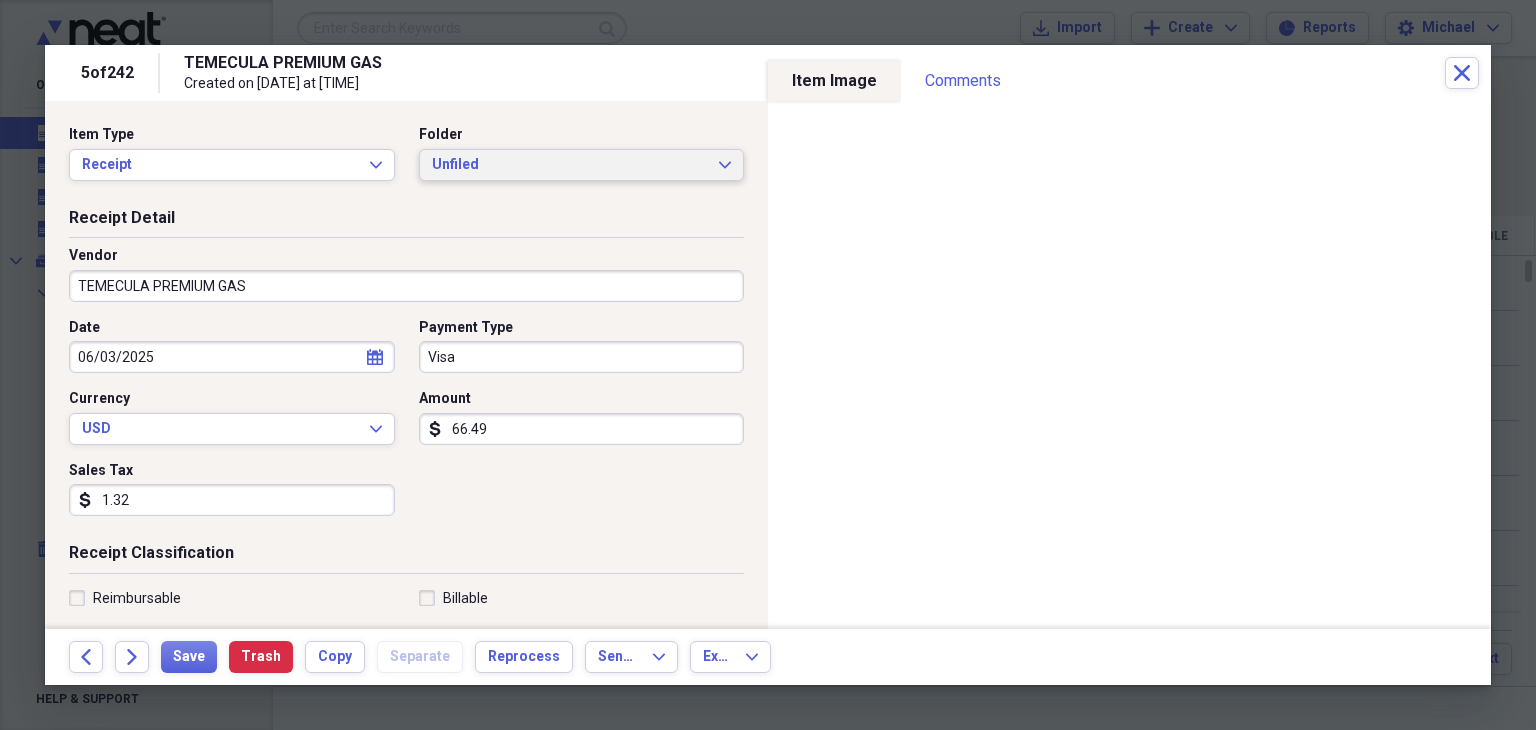 click on "Unfiled" at bounding box center (570, 165) 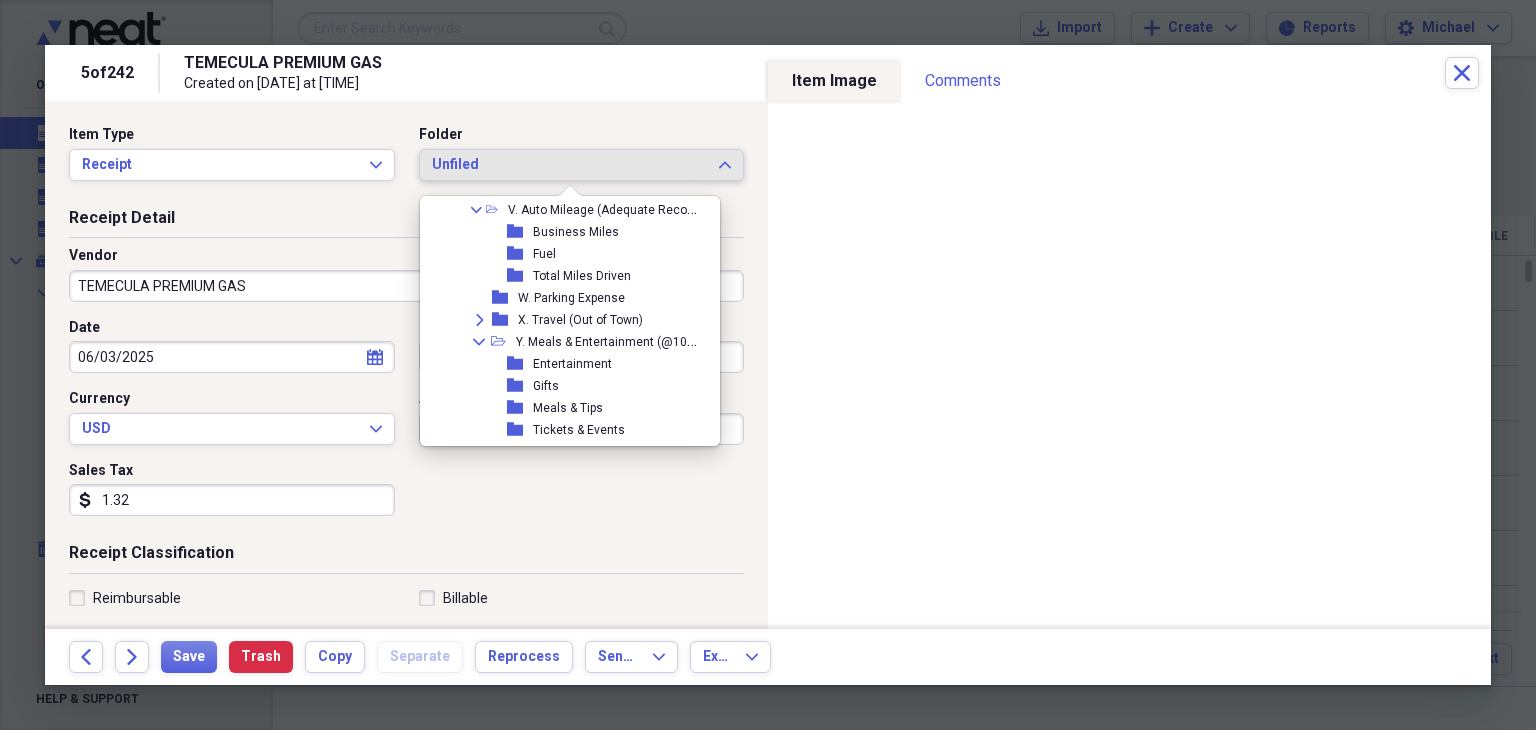 scroll, scrollTop: 959, scrollLeft: 28, axis: both 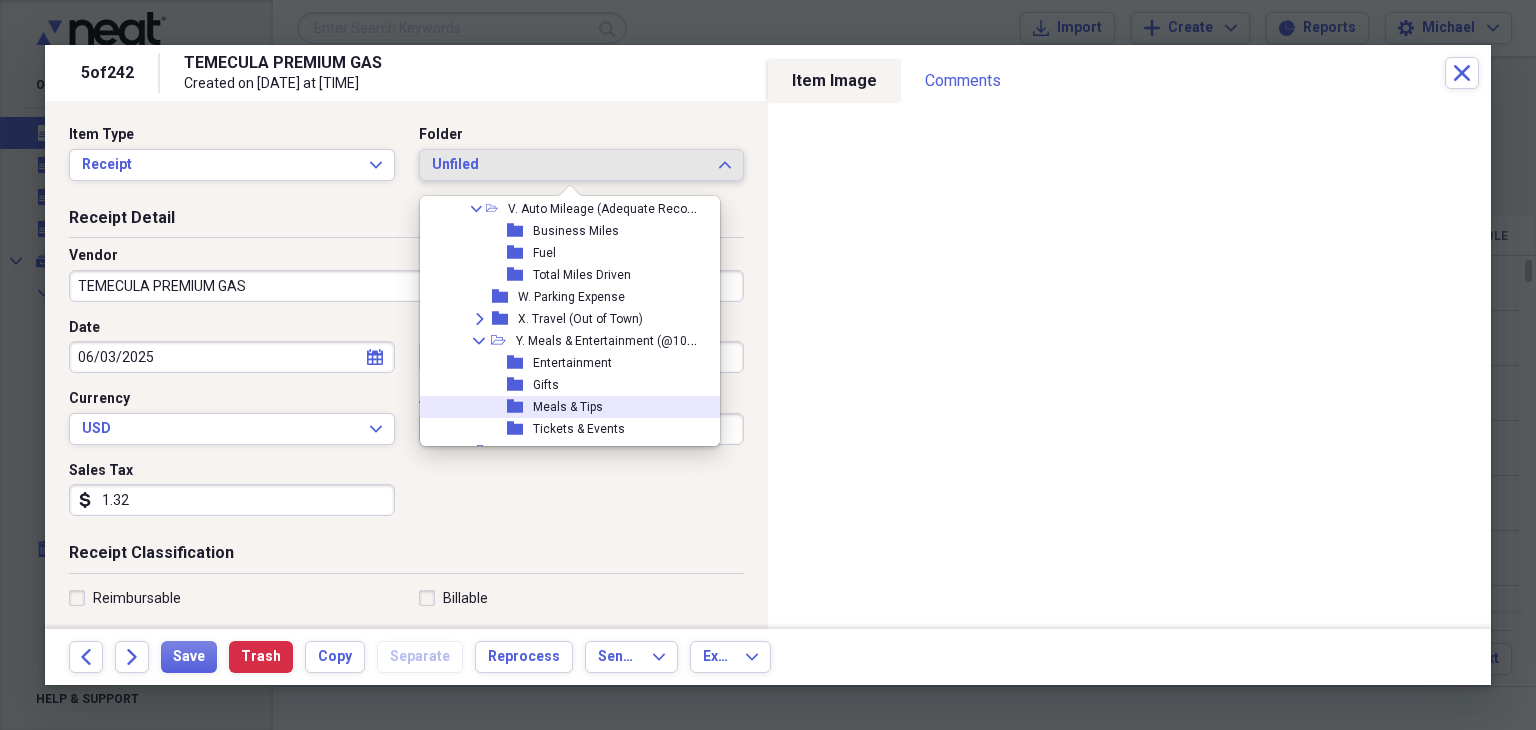 click on "Meals & Tips" at bounding box center [568, 407] 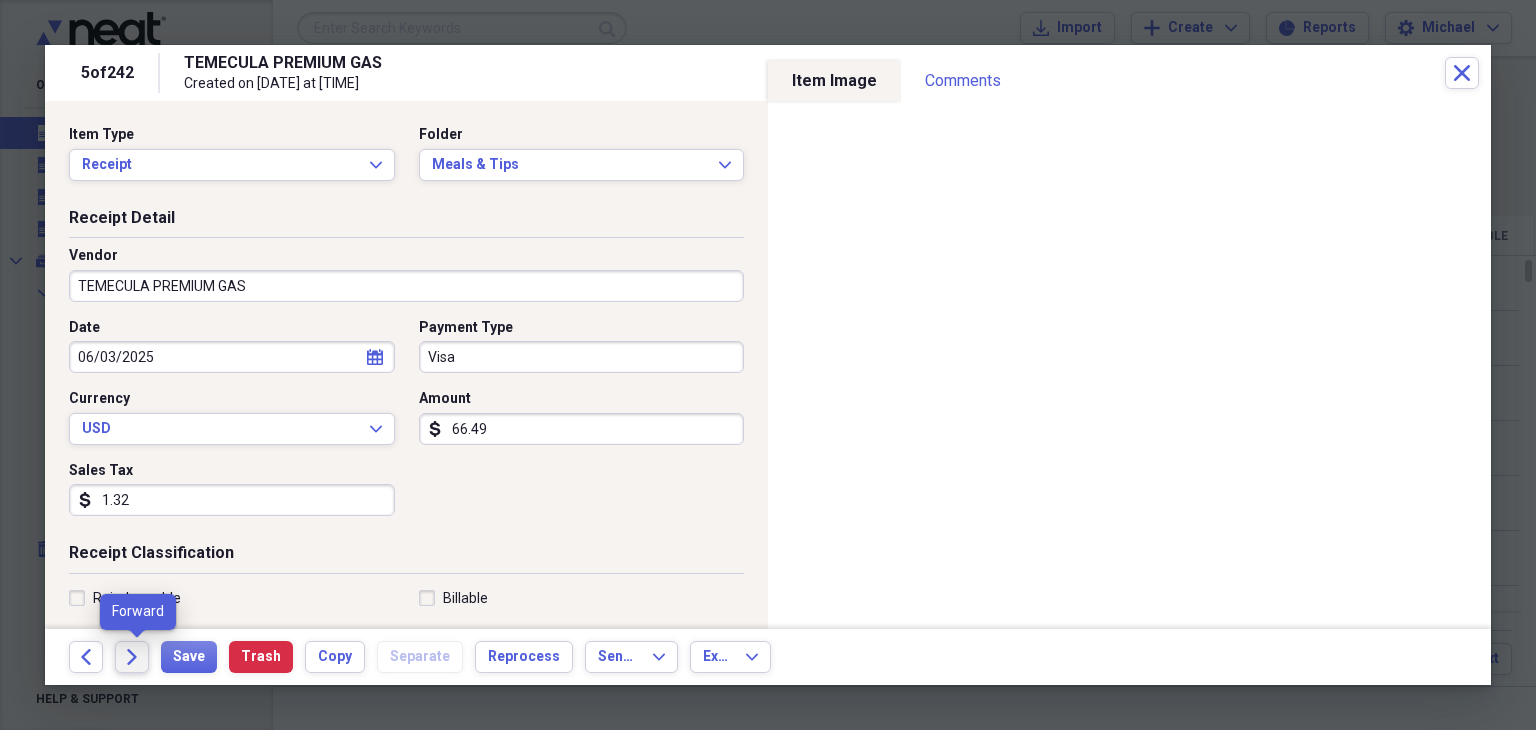 click on "Forward" 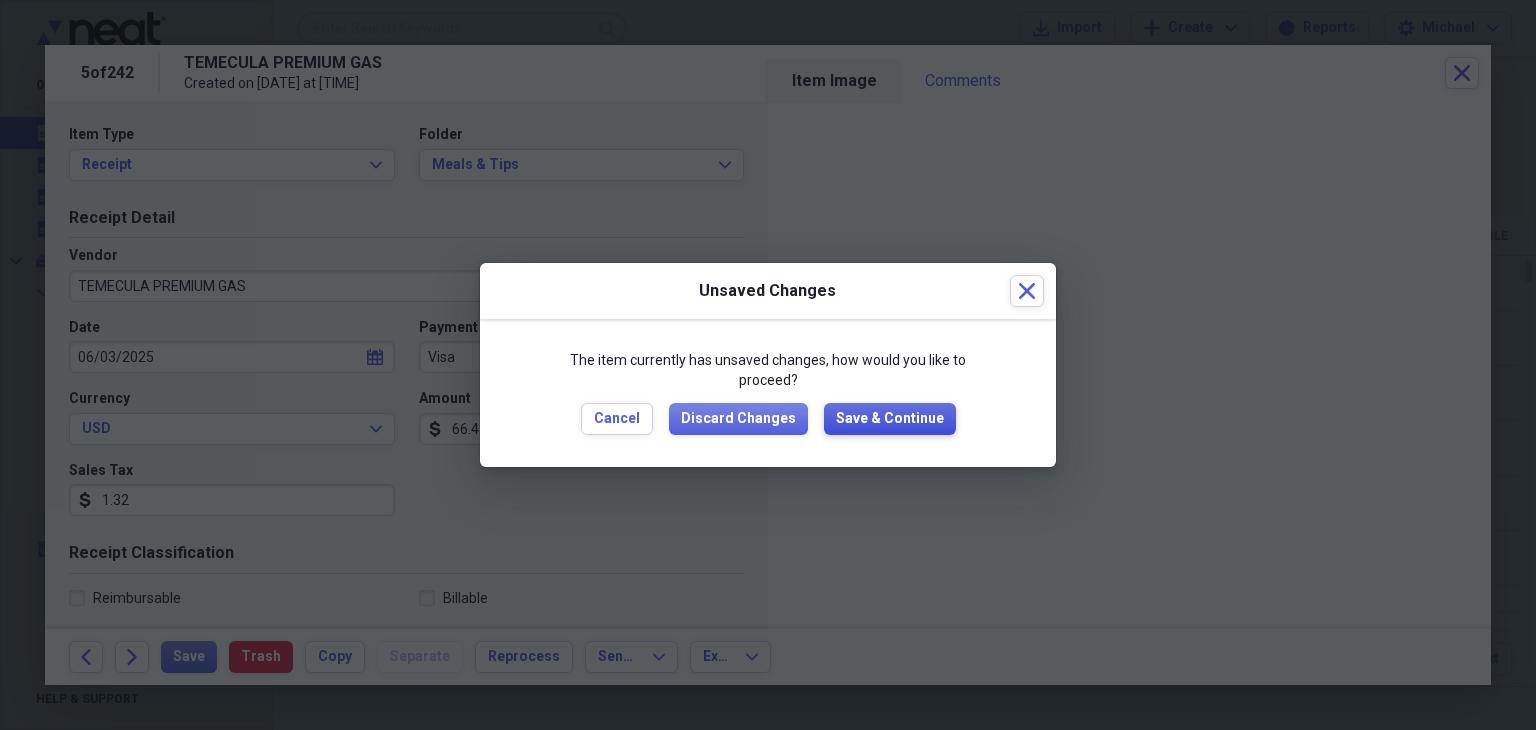 click on "Save & Continue" at bounding box center (890, 419) 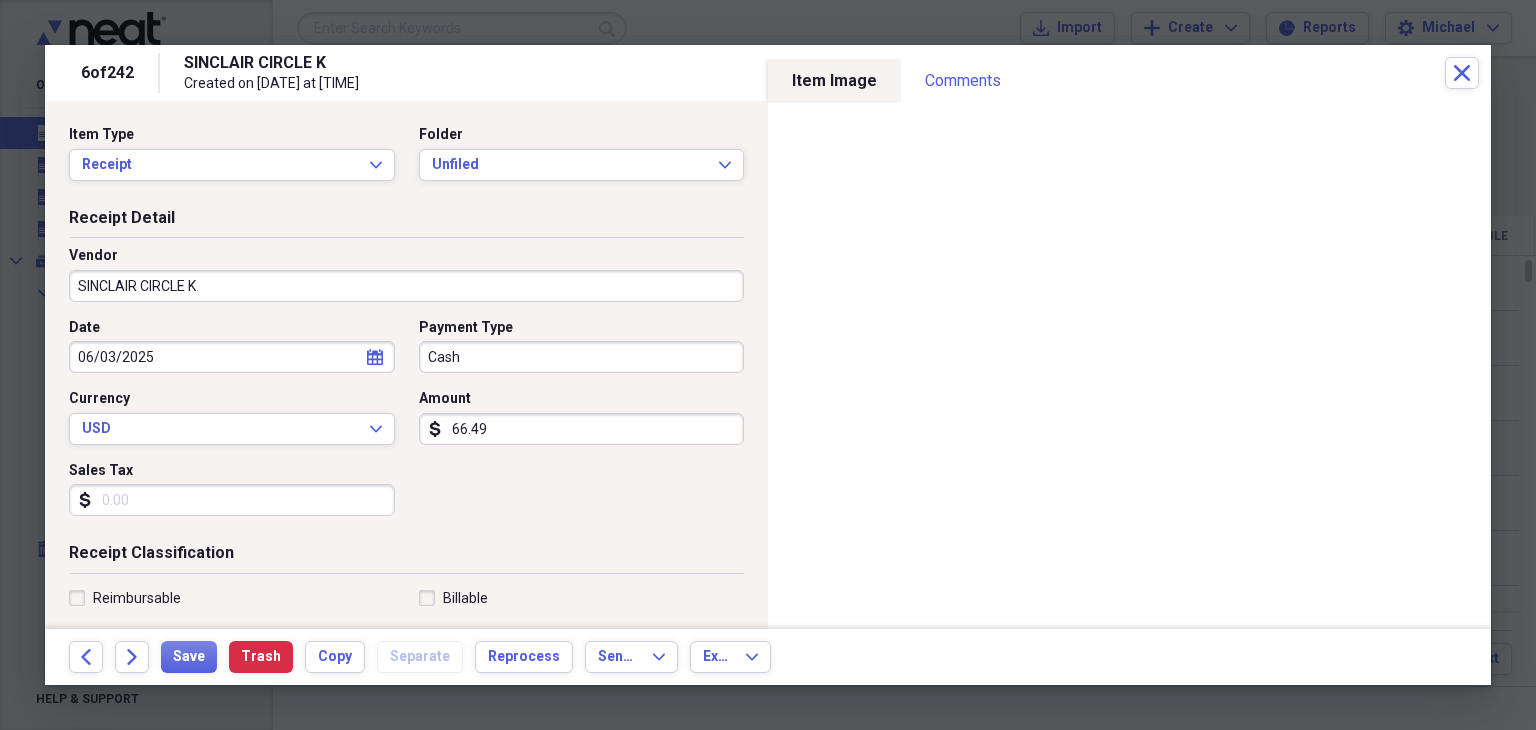 click on "Sales Tax" at bounding box center (232, 500) 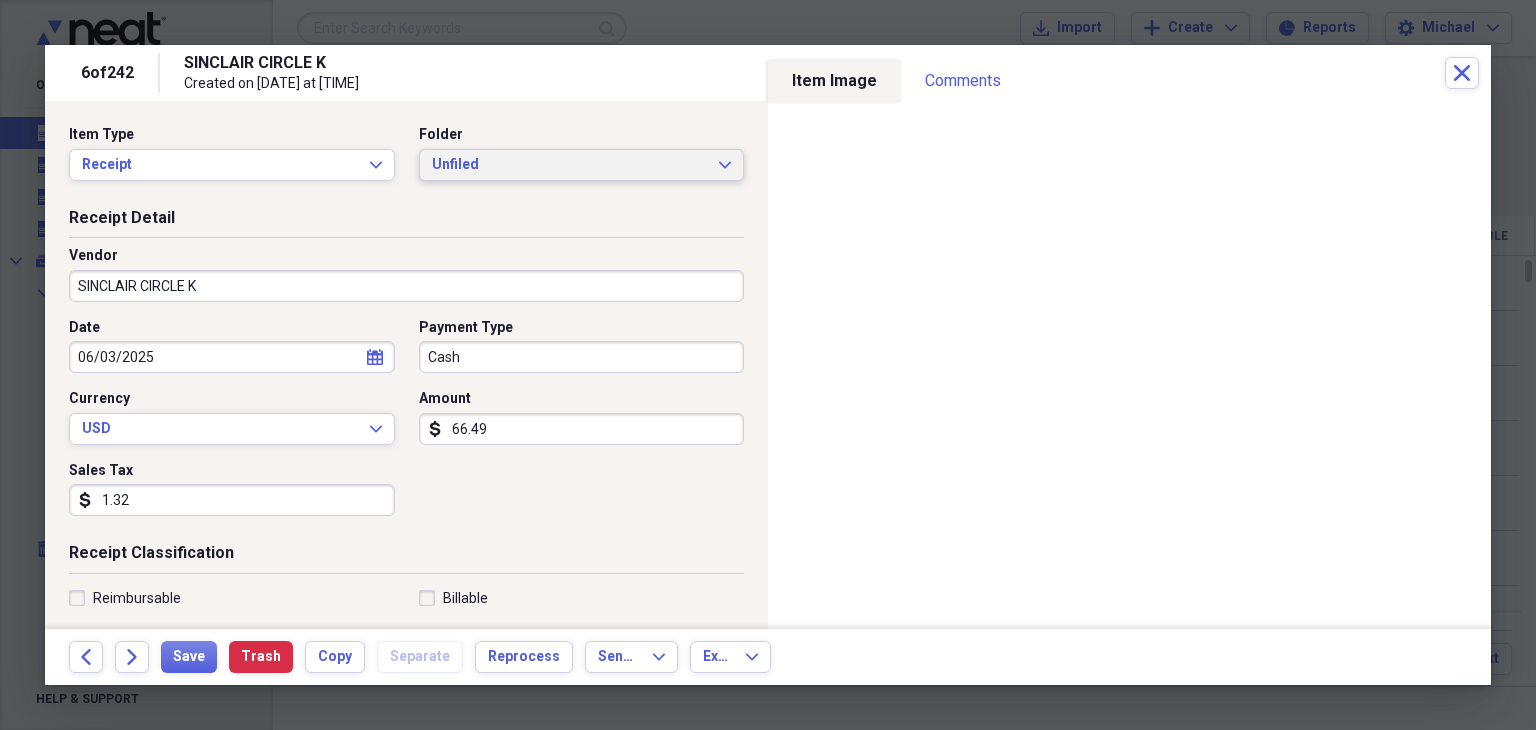 type on "1.32" 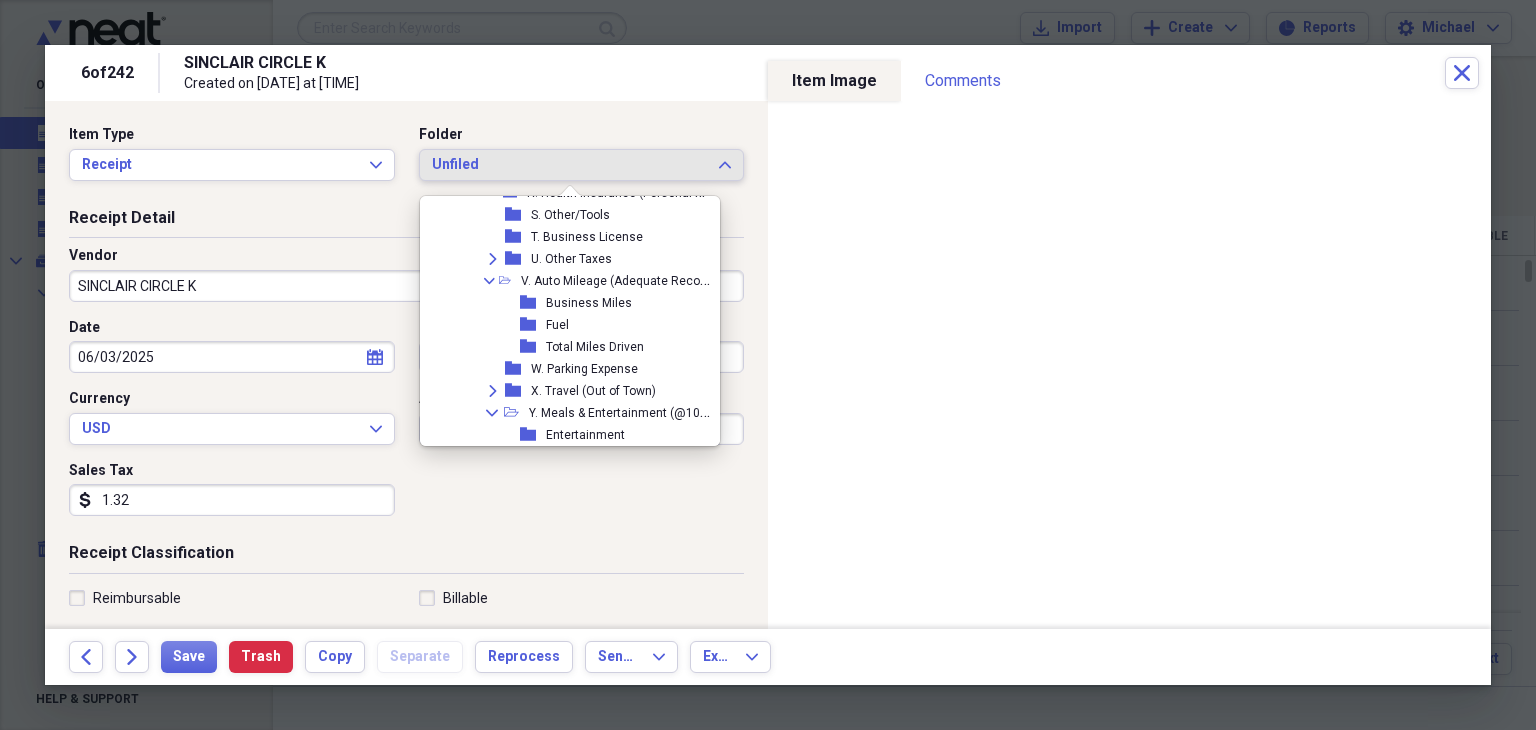 scroll, scrollTop: 888, scrollLeft: 0, axis: vertical 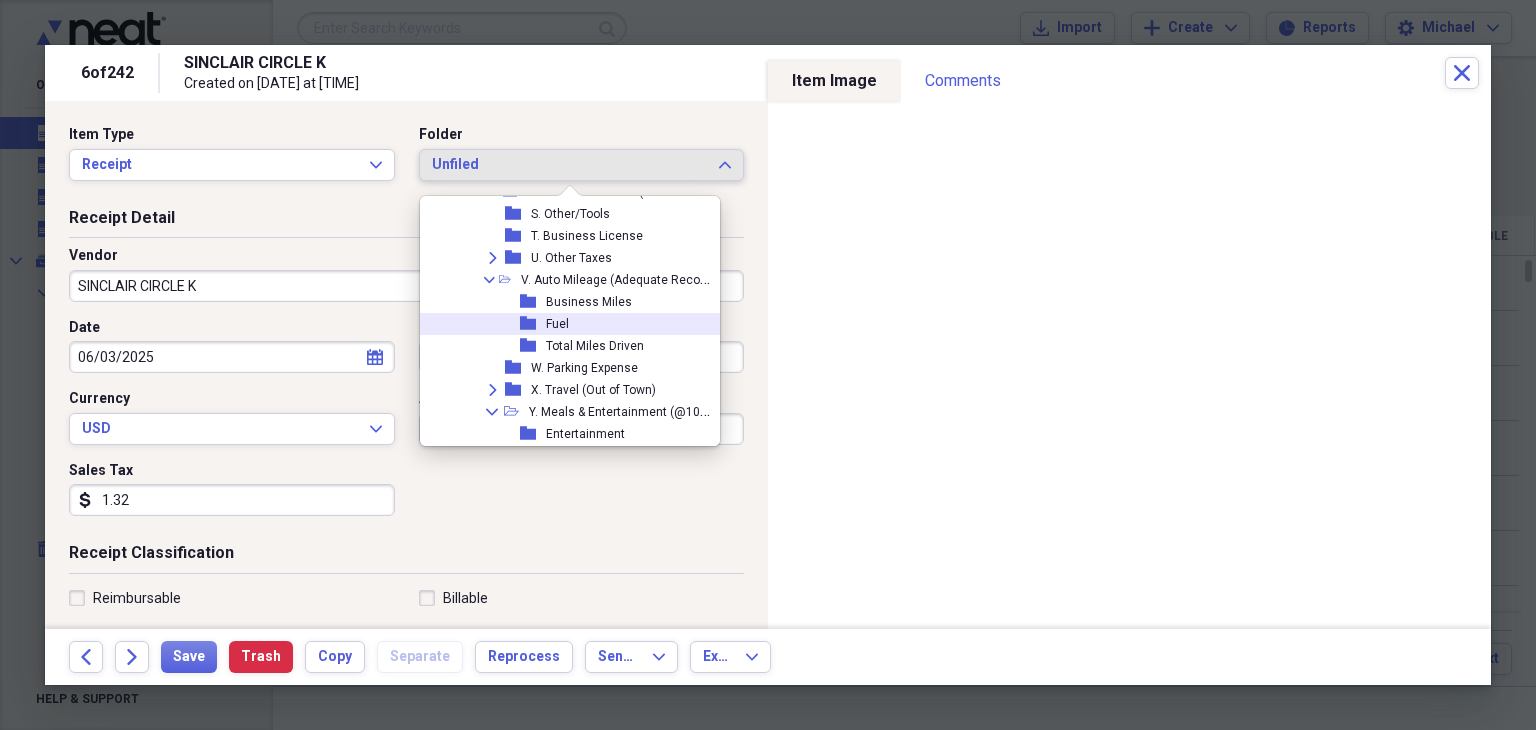 click on "folder Fuel" at bounding box center [569, 324] 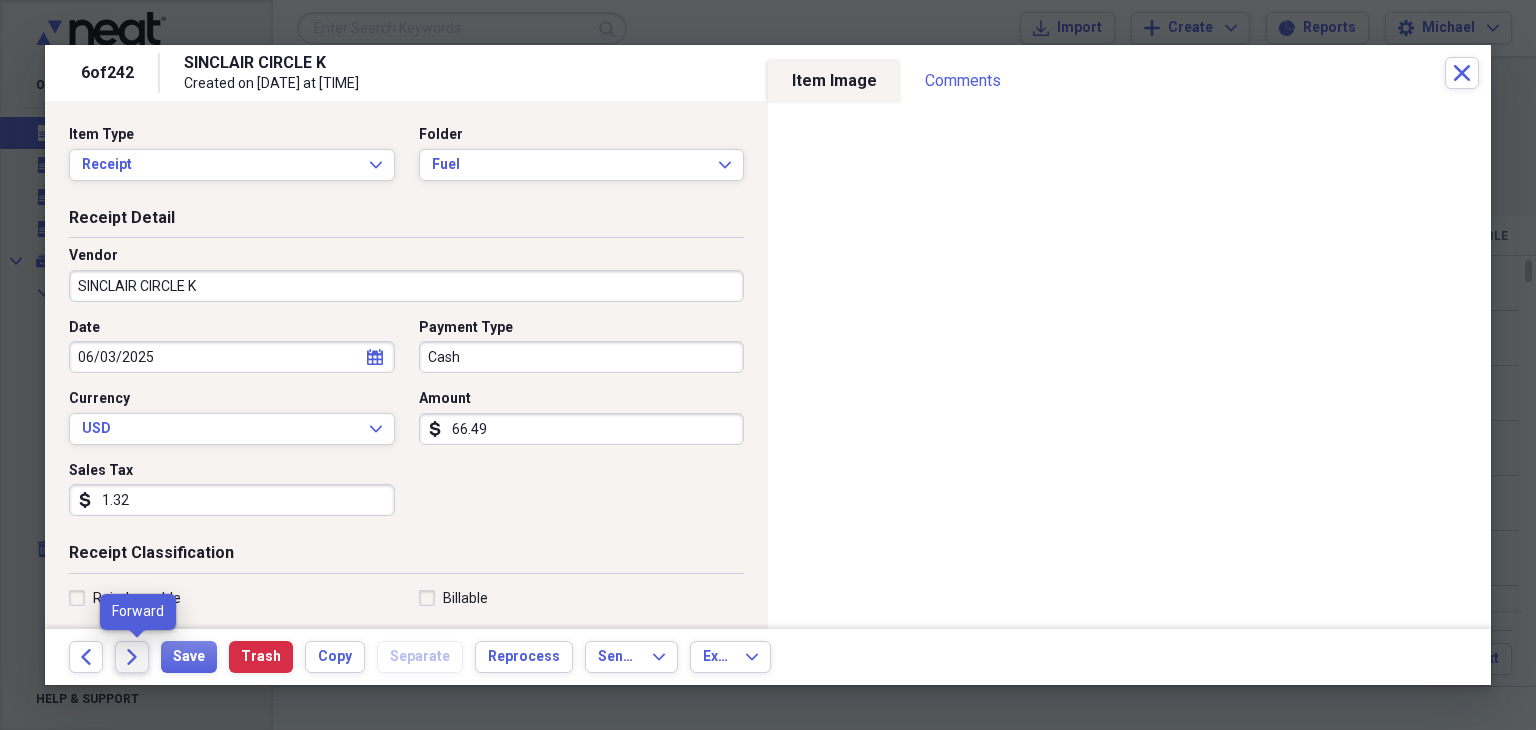 click on "Forward" at bounding box center [132, 657] 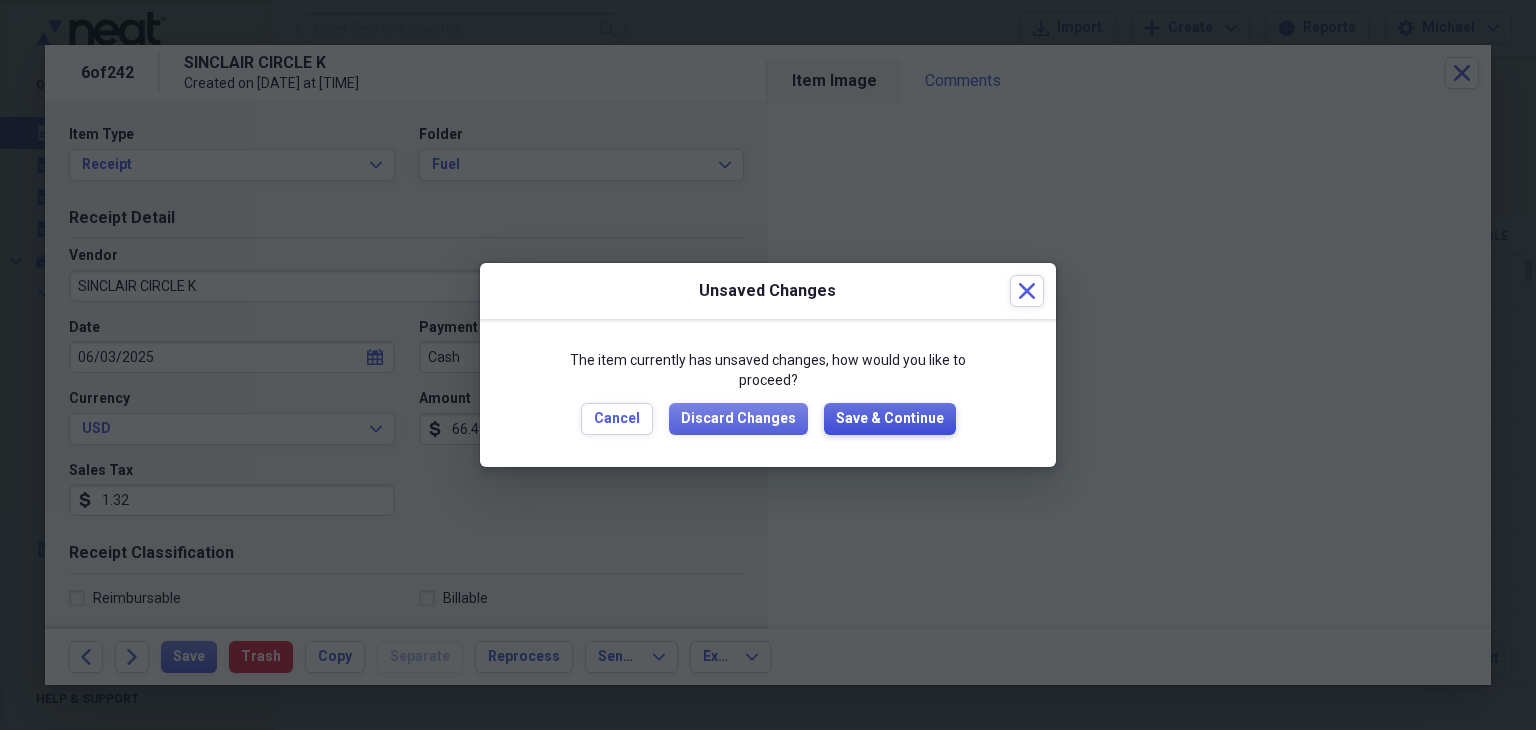 click on "Save & Continue" at bounding box center [890, 419] 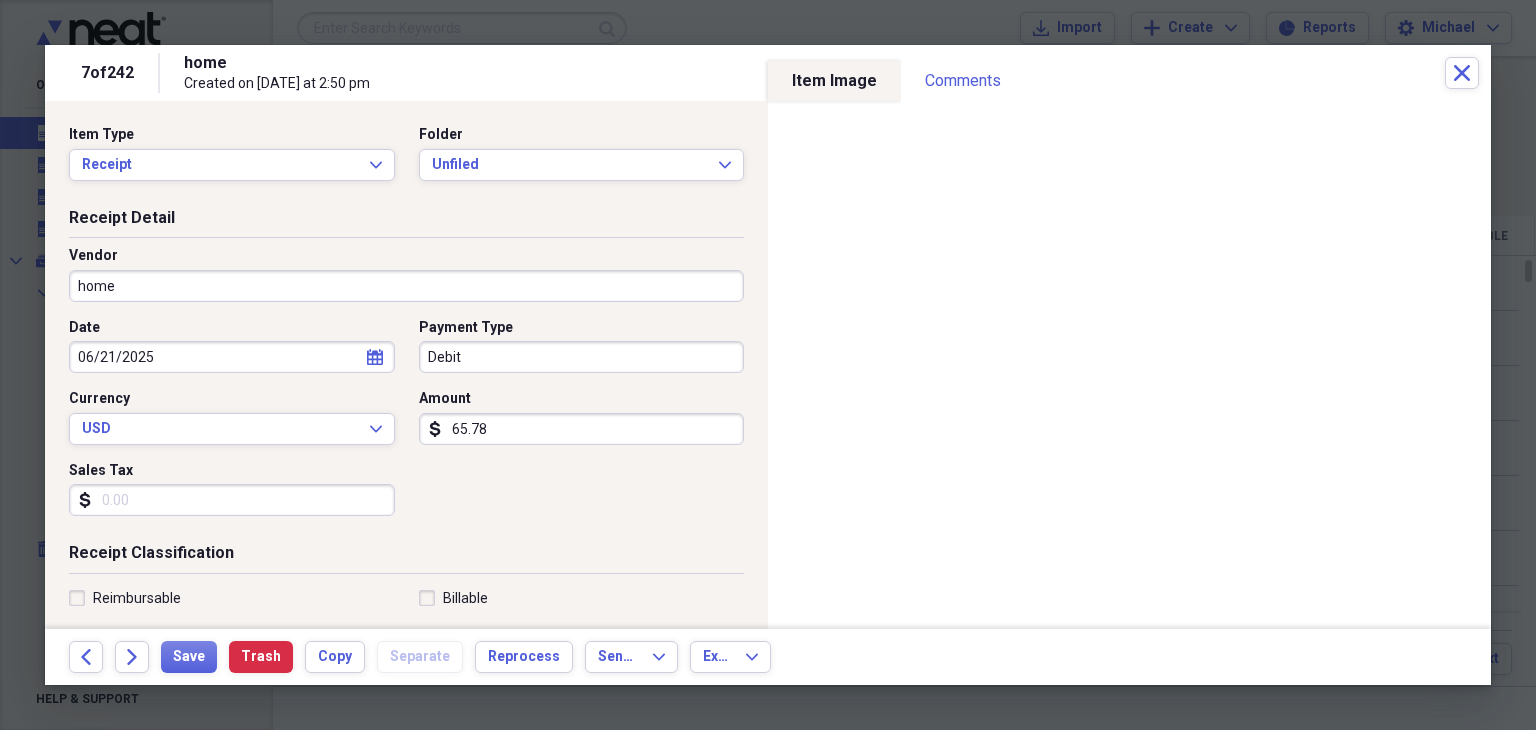 click on "home" at bounding box center [406, 286] 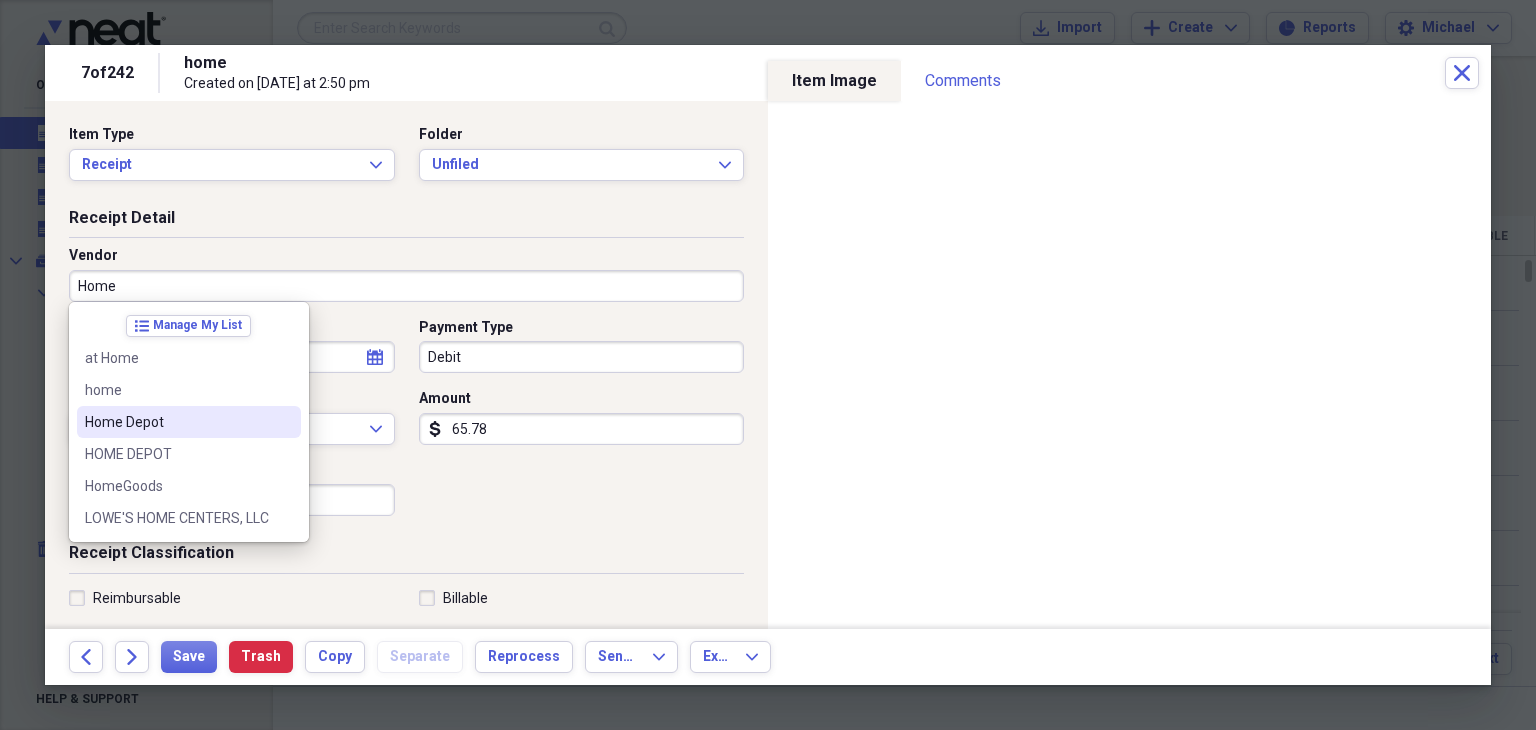 click on "Home Depot" at bounding box center (177, 422) 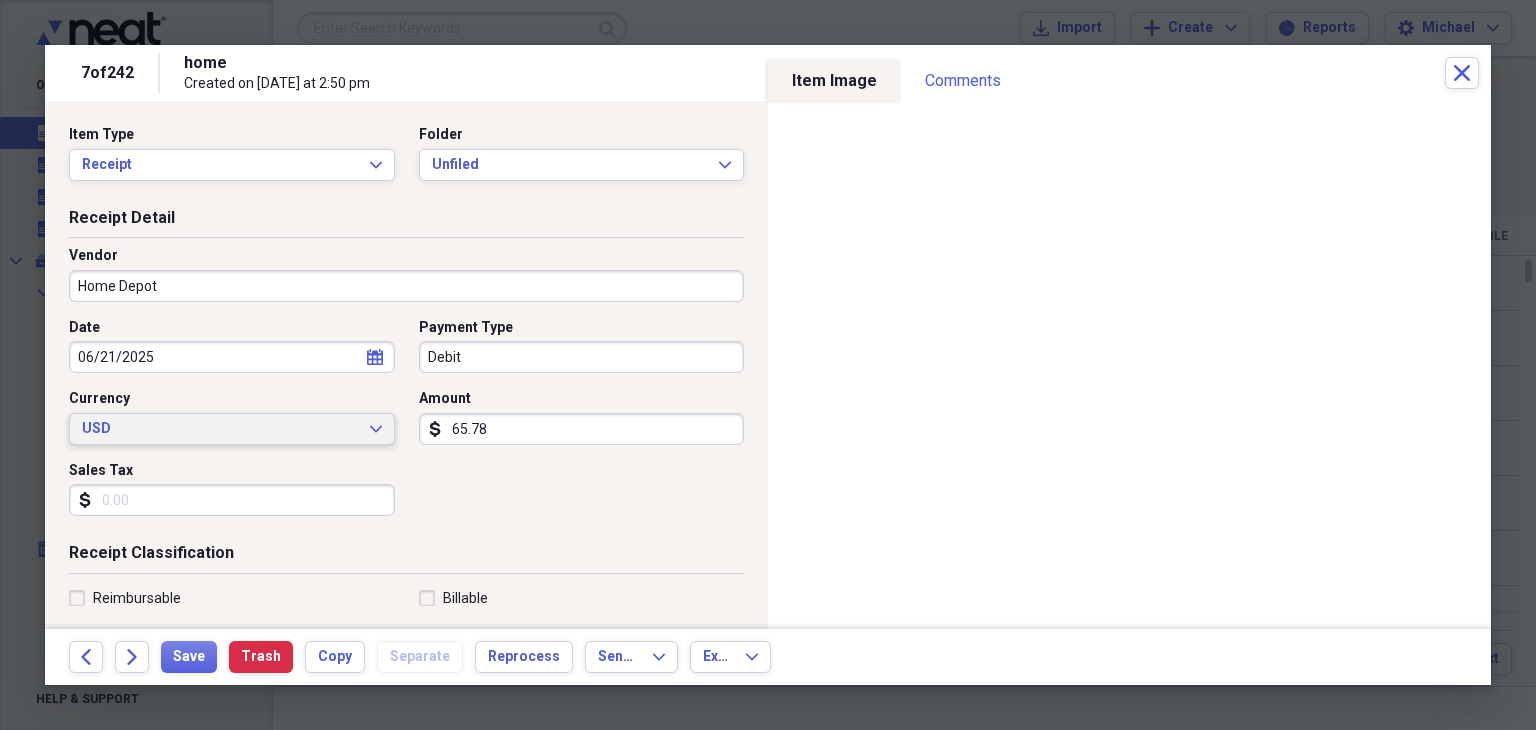 type on "Fuel/Auto" 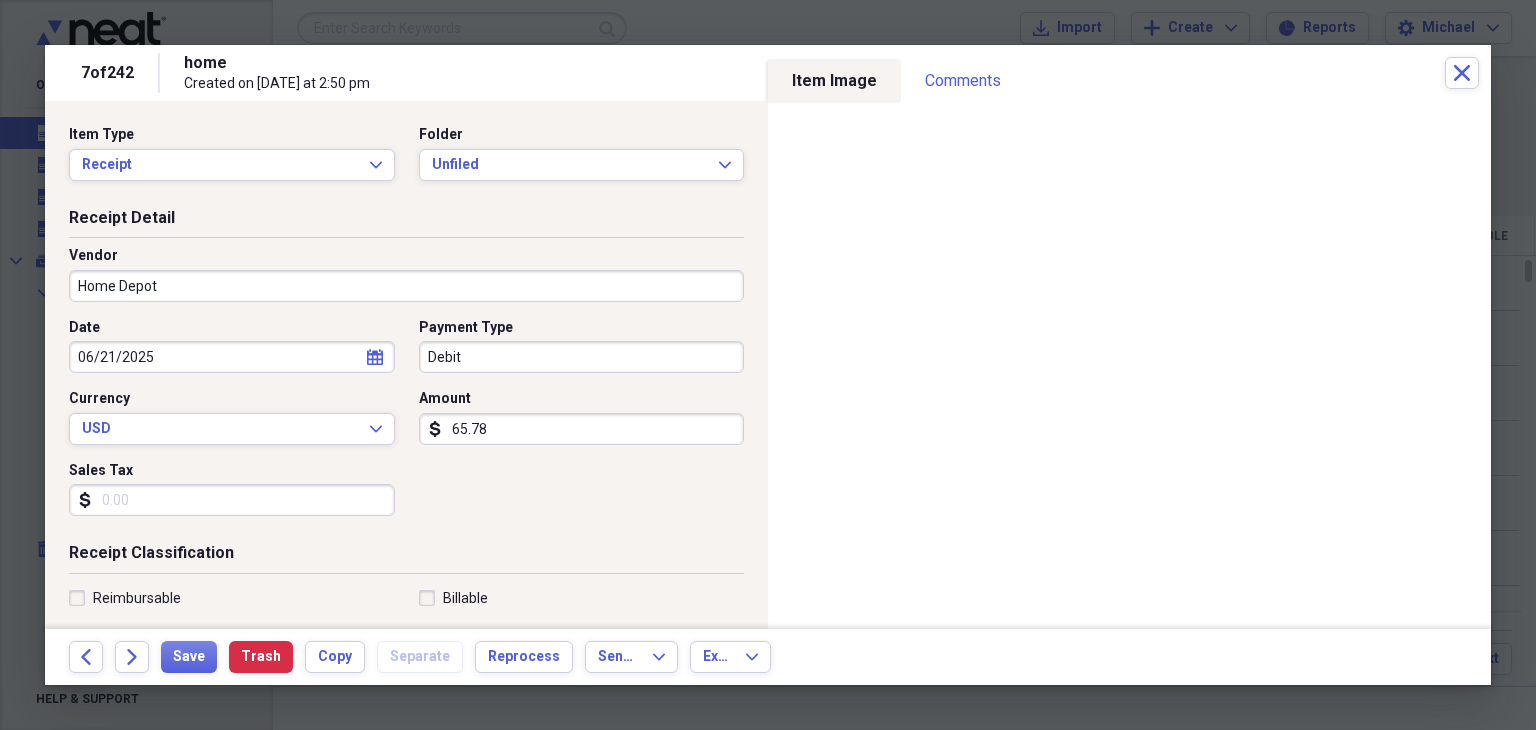 click on "Sales Tax" at bounding box center (232, 500) 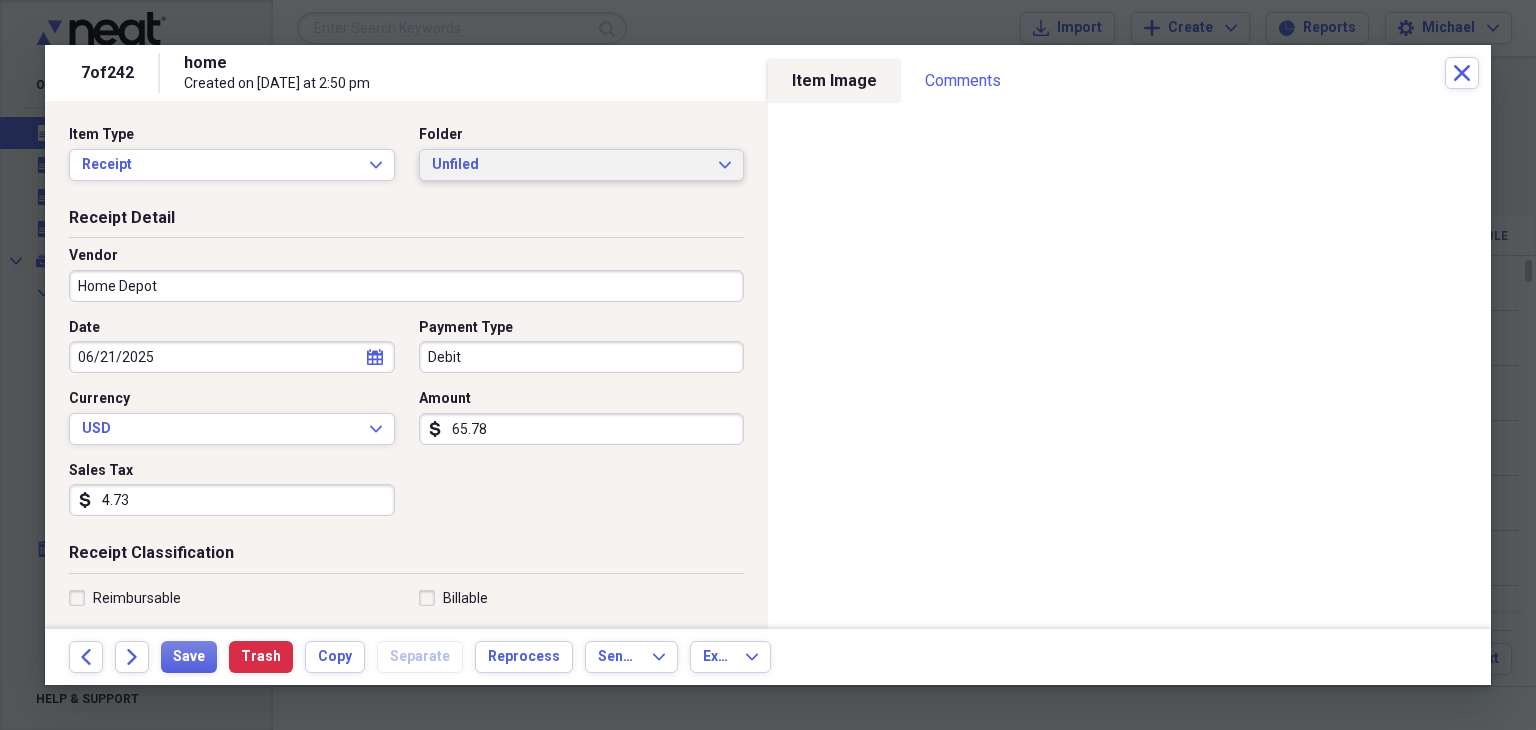 type on "4.73" 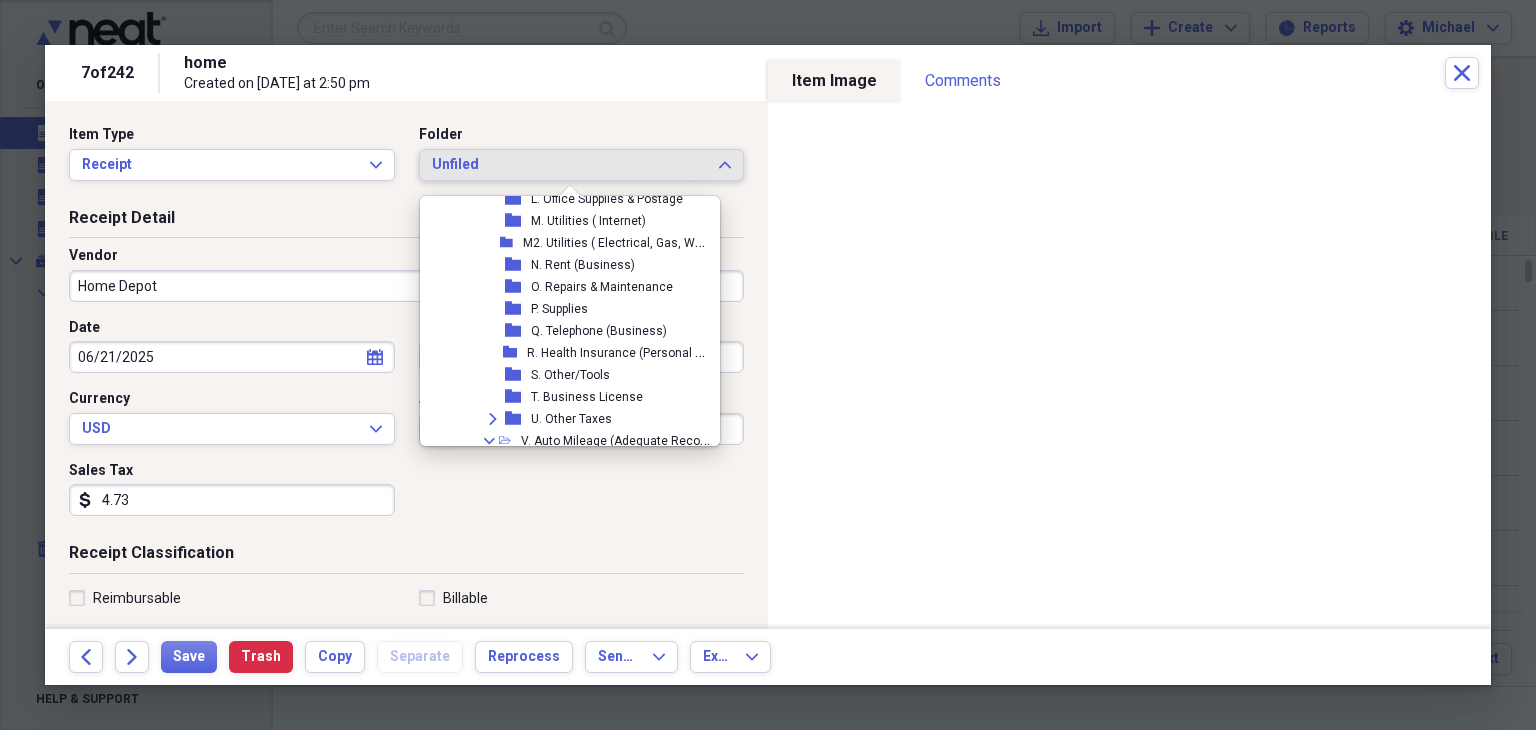 scroll, scrollTop: 730, scrollLeft: 0, axis: vertical 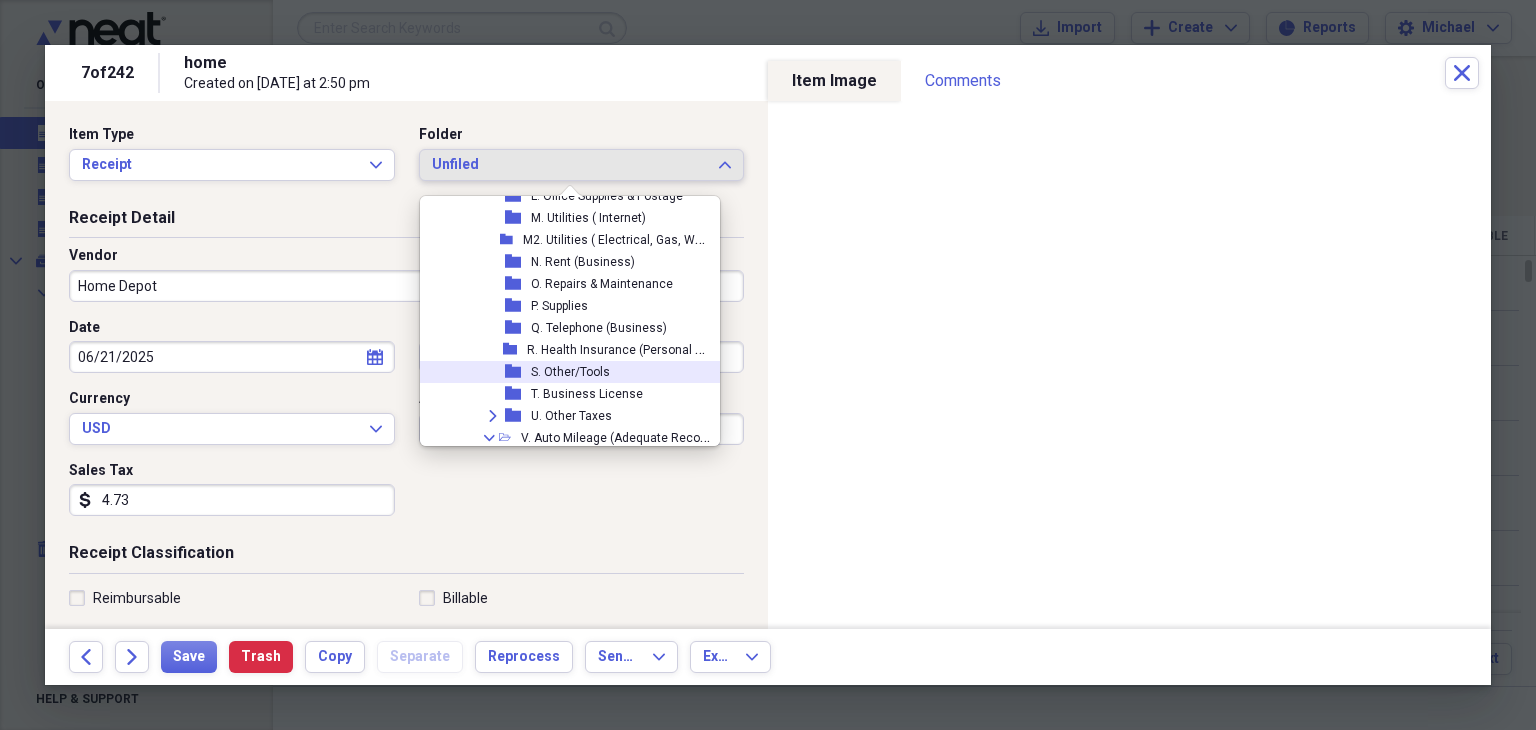 click on "S. Other/Tools" at bounding box center [570, 372] 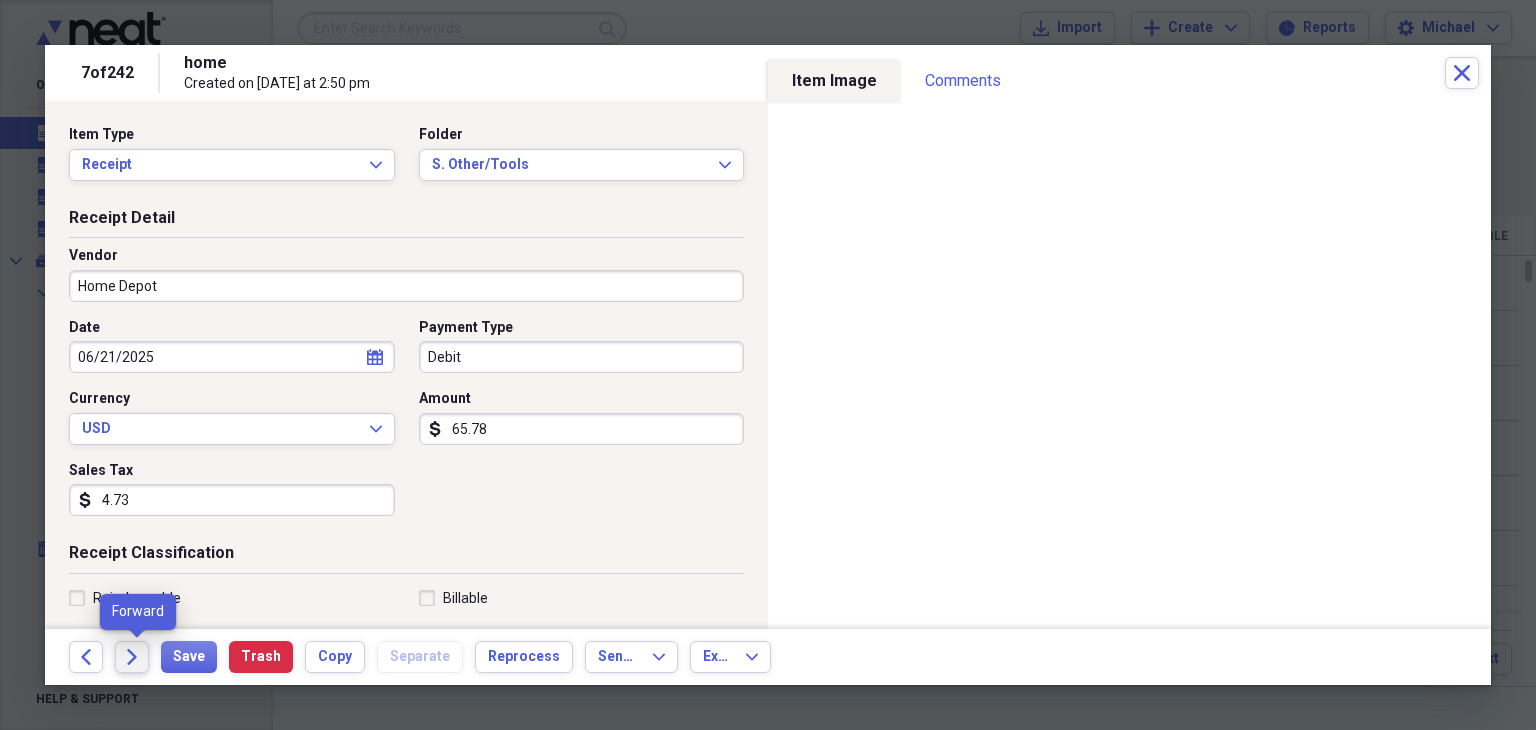 click on "Forward" at bounding box center (132, 657) 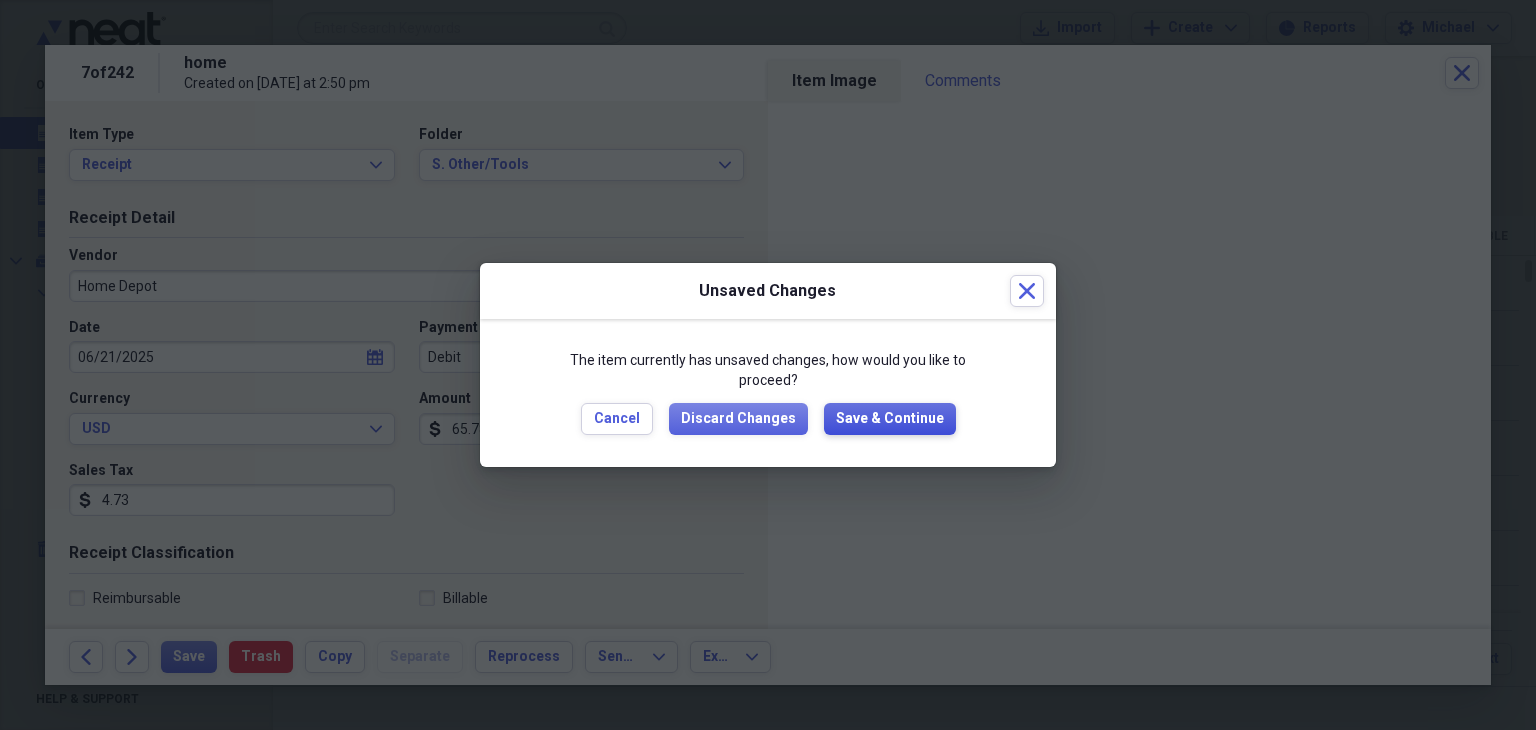 click on "Save & Continue" at bounding box center (890, 419) 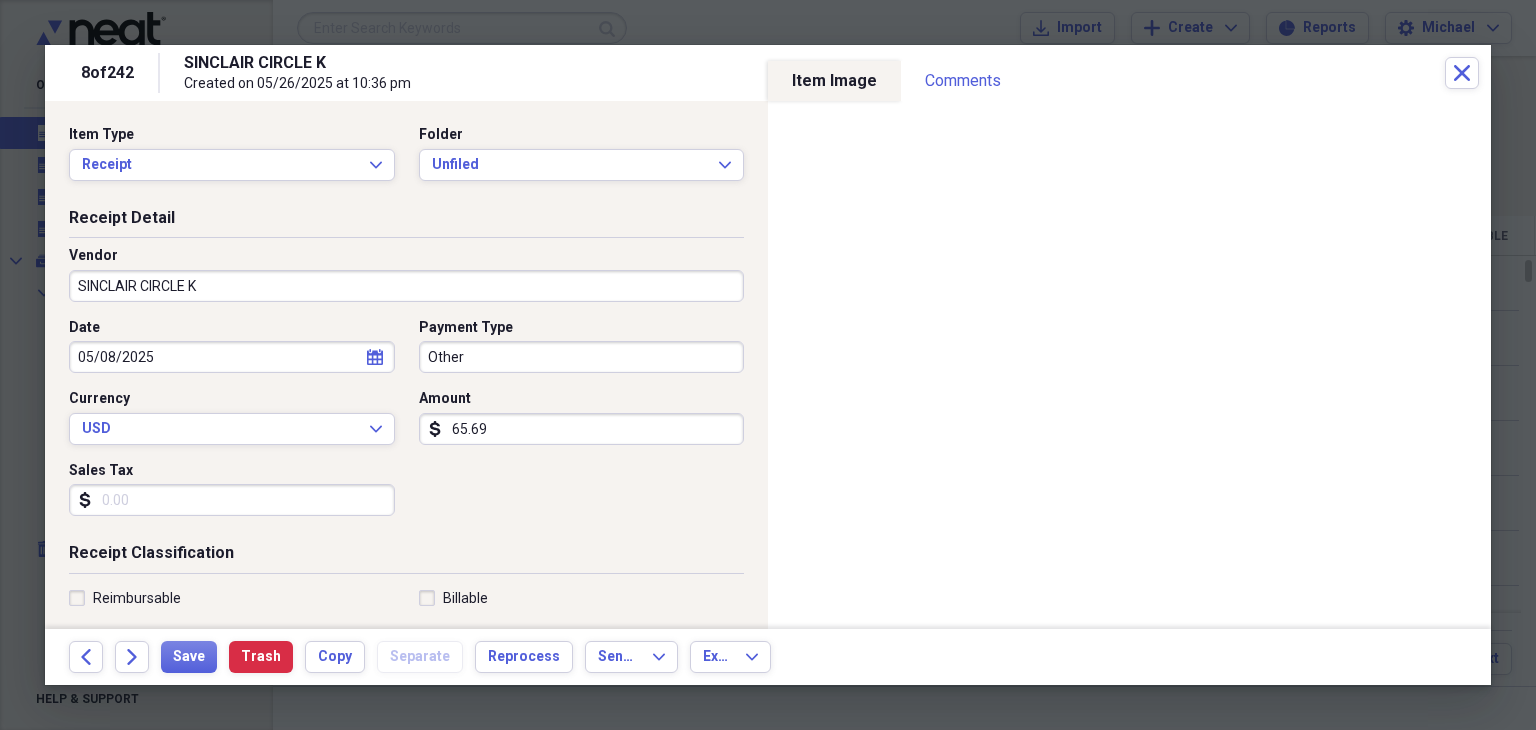 click on "Sales Tax" at bounding box center [232, 500] 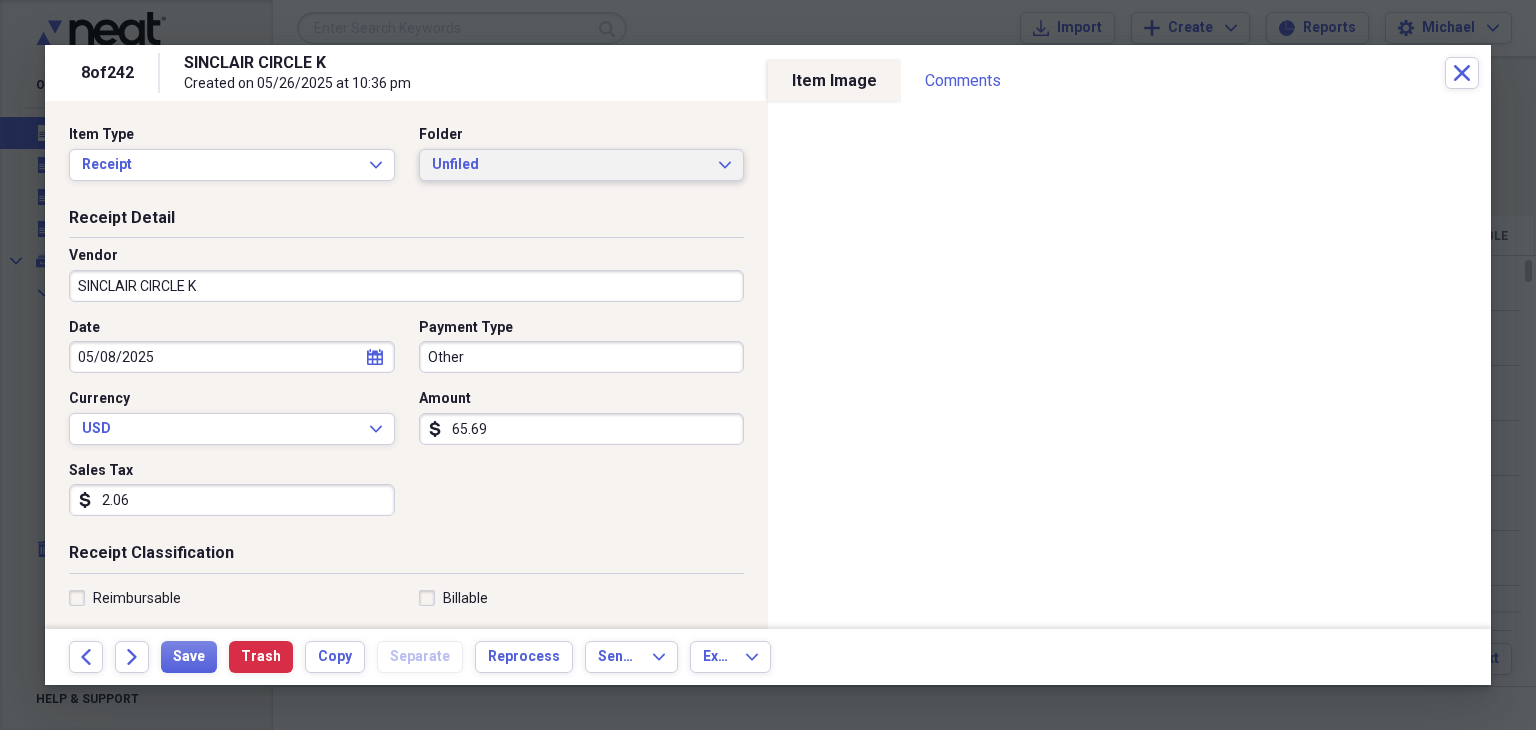 type on "2.06" 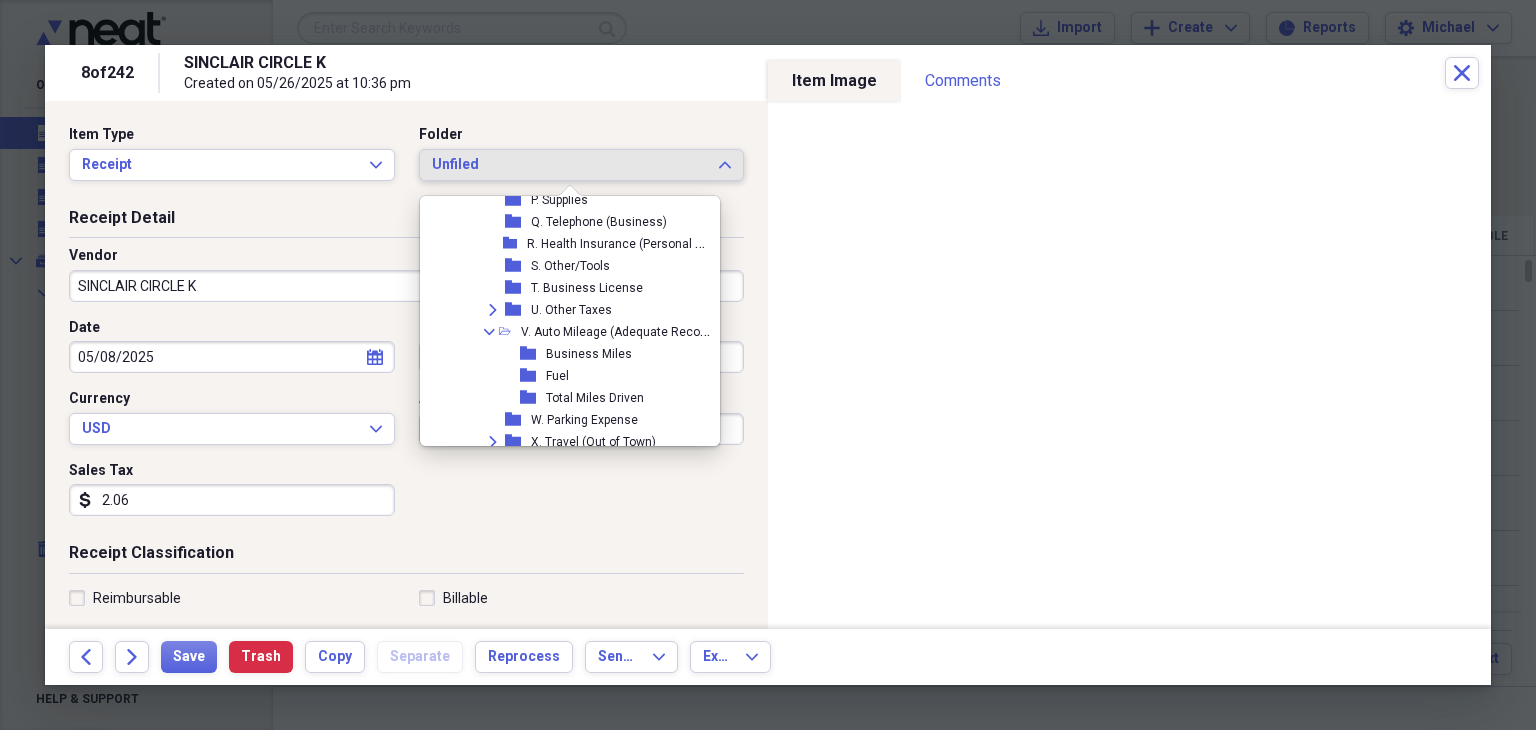scroll, scrollTop: 840, scrollLeft: 0, axis: vertical 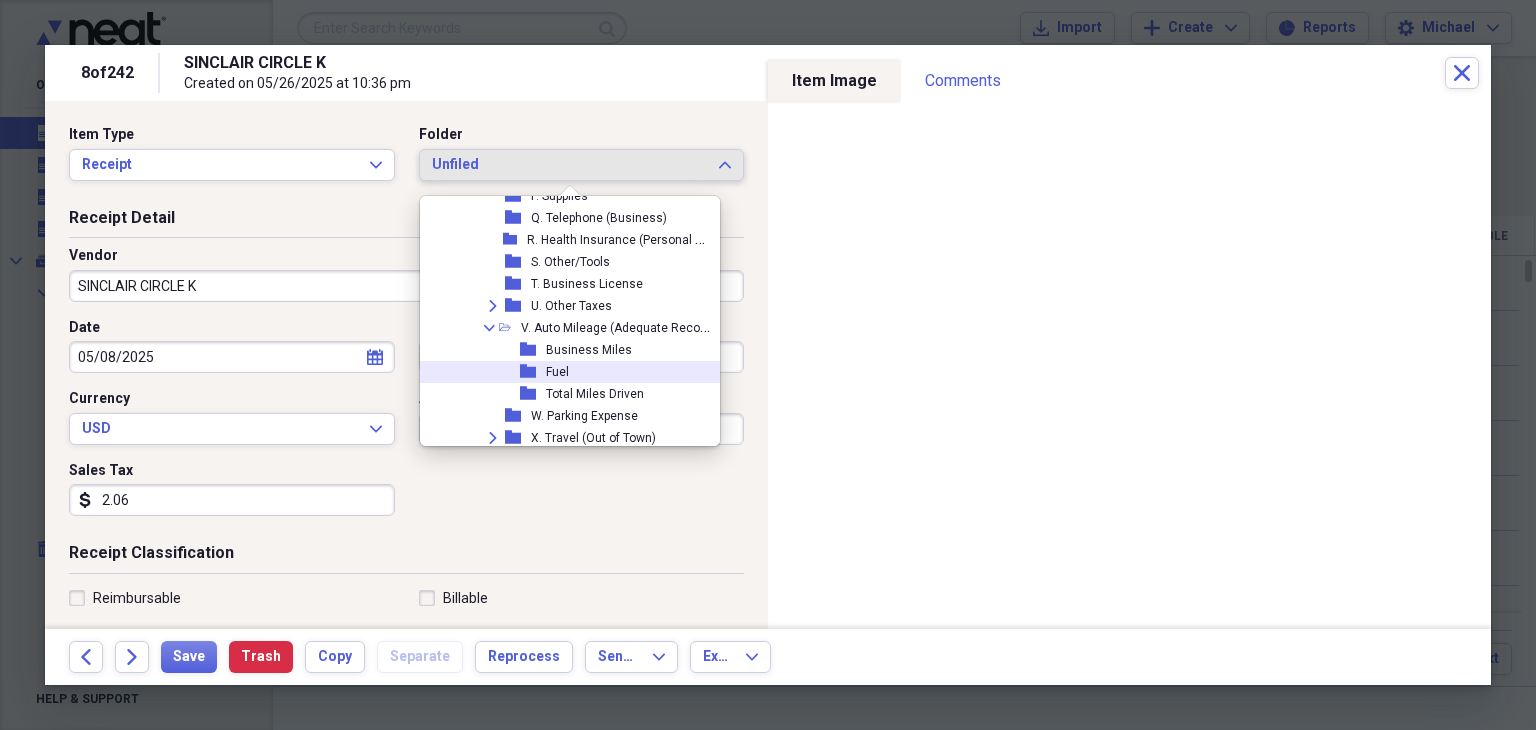 click on "Fuel" at bounding box center (557, 372) 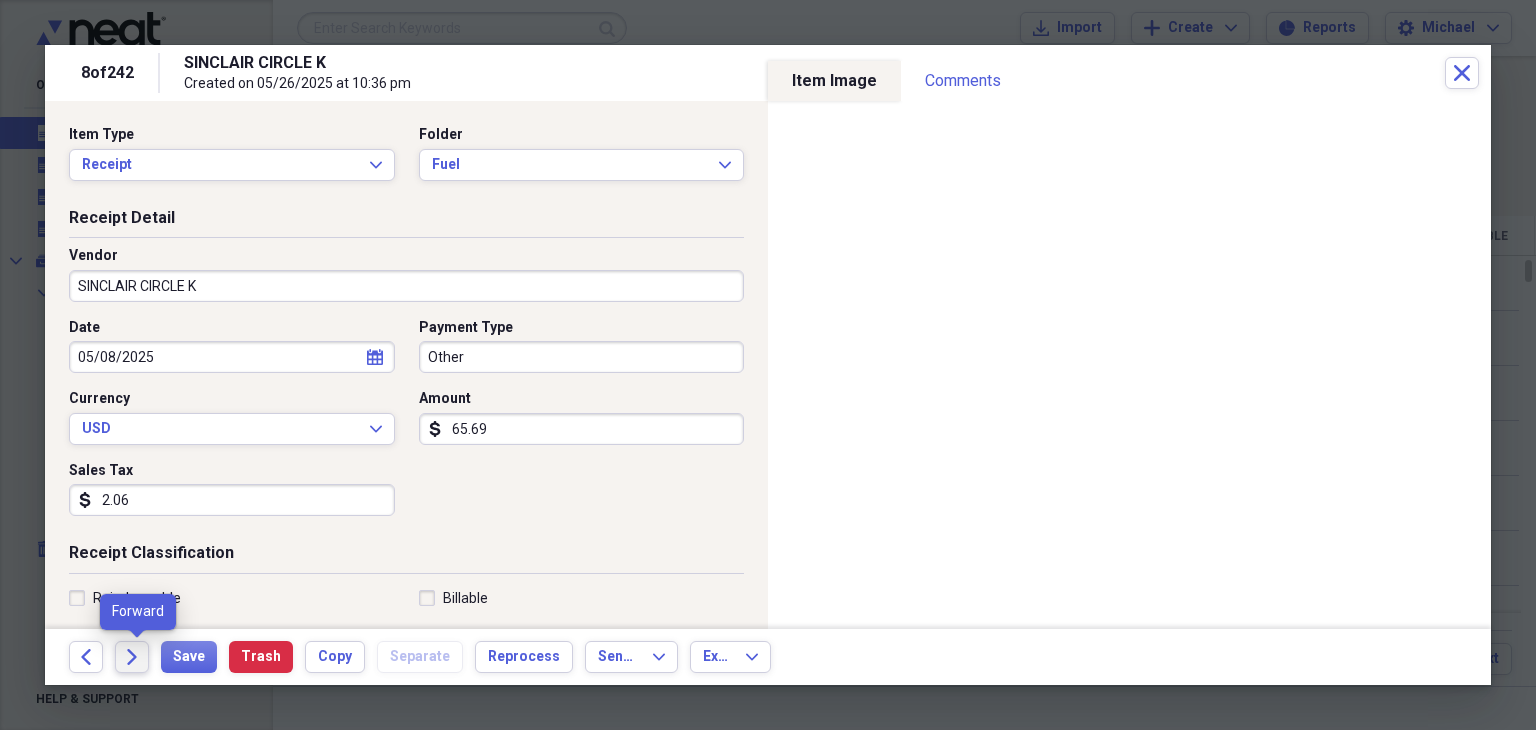 click on "Forward" at bounding box center (132, 657) 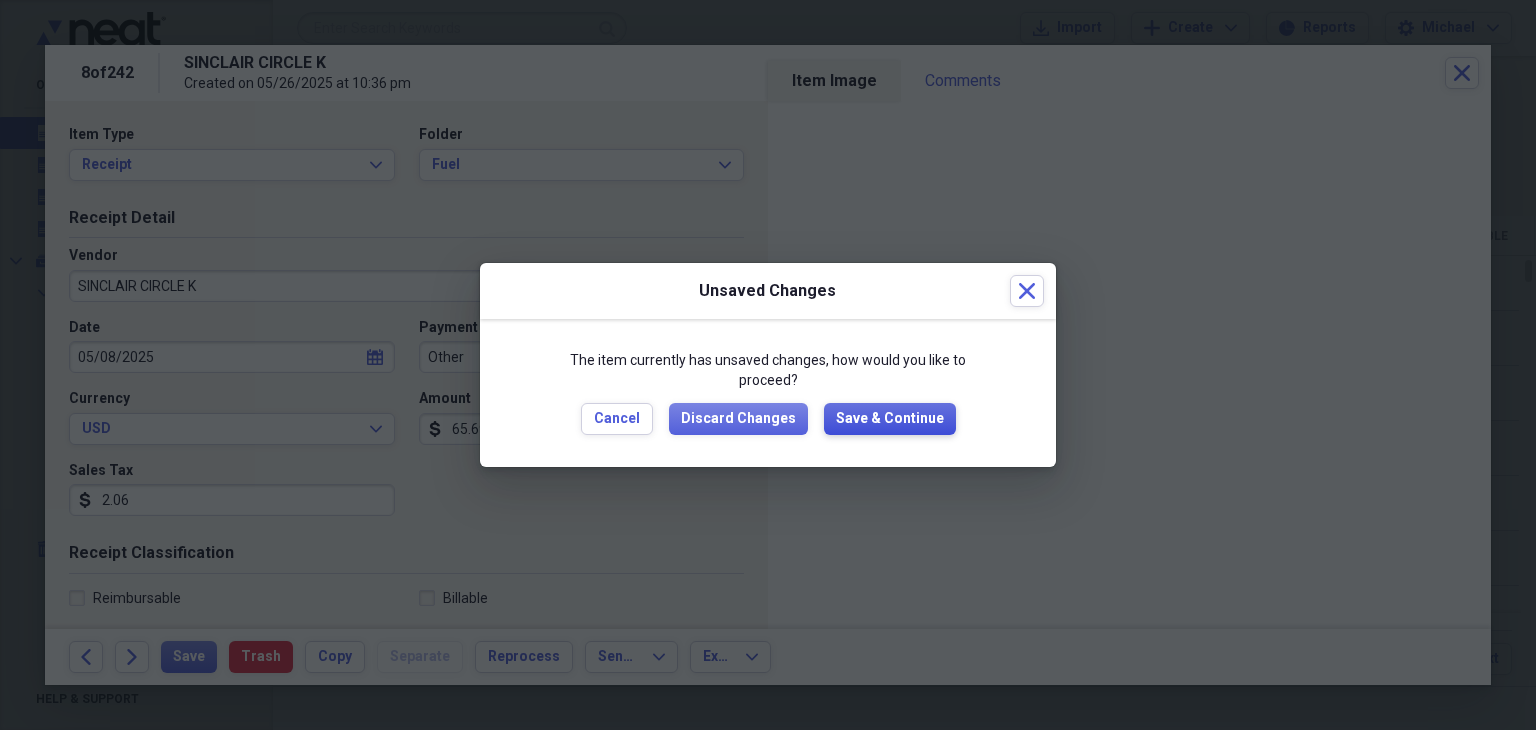 click on "Save & Continue" at bounding box center (890, 419) 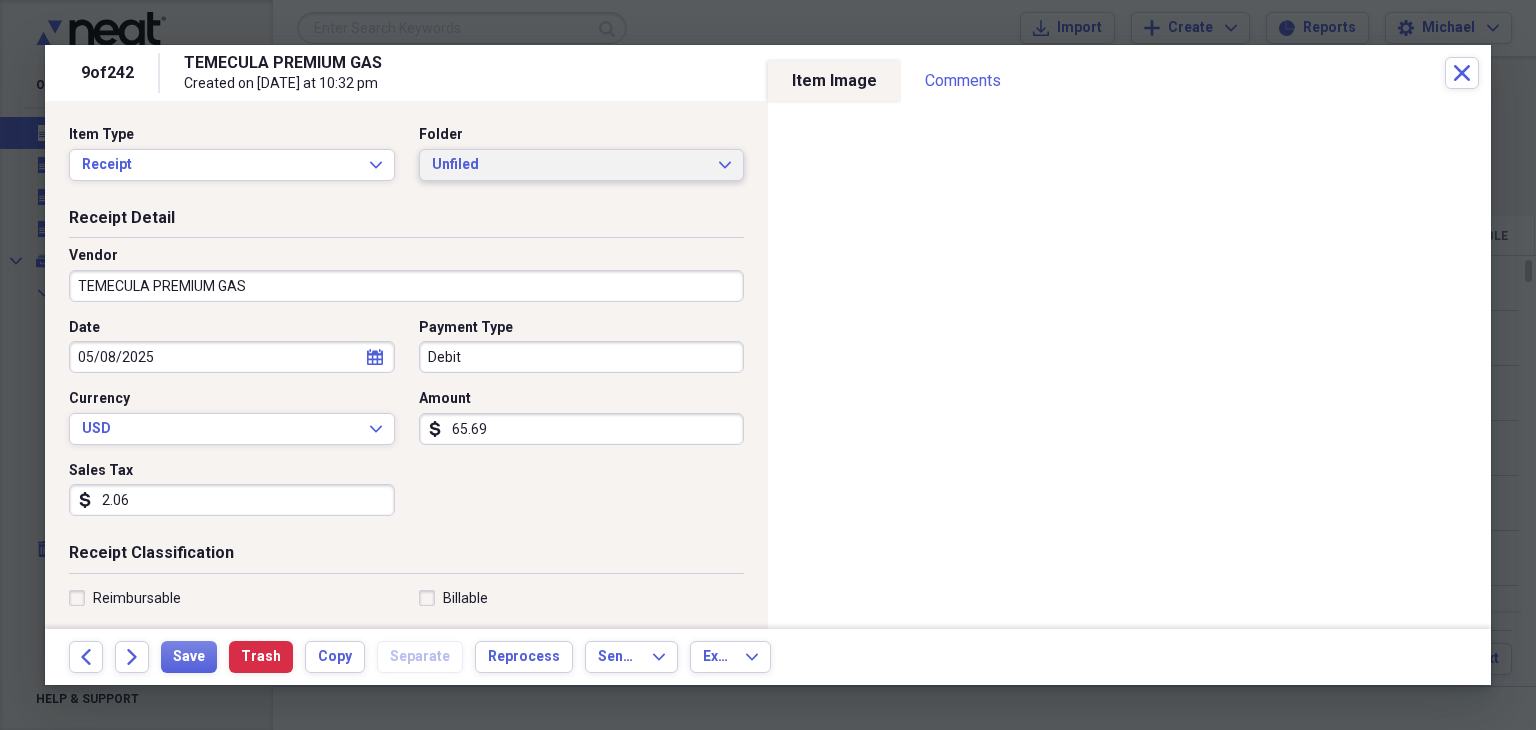 click on "Unfiled" at bounding box center [570, 165] 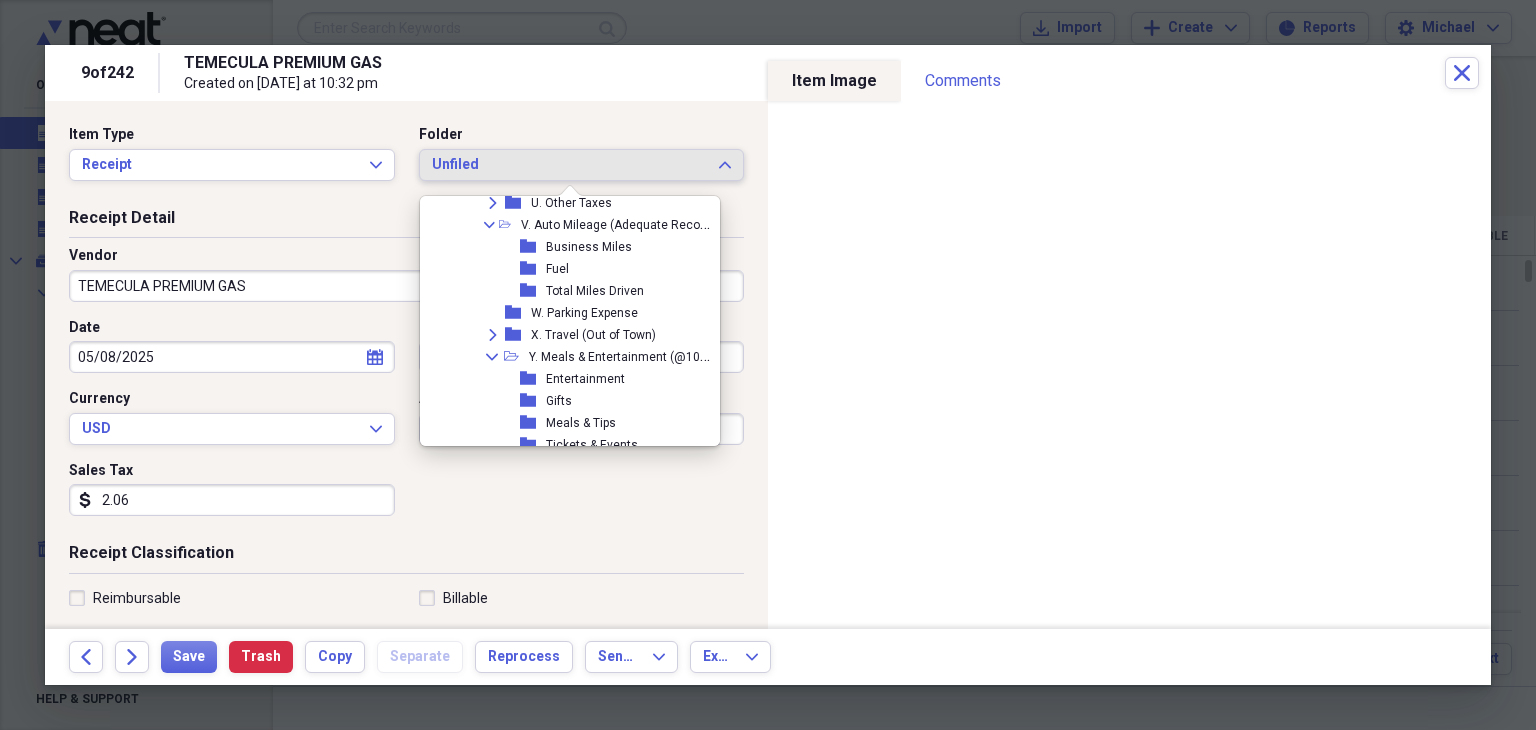 scroll, scrollTop: 942, scrollLeft: 0, axis: vertical 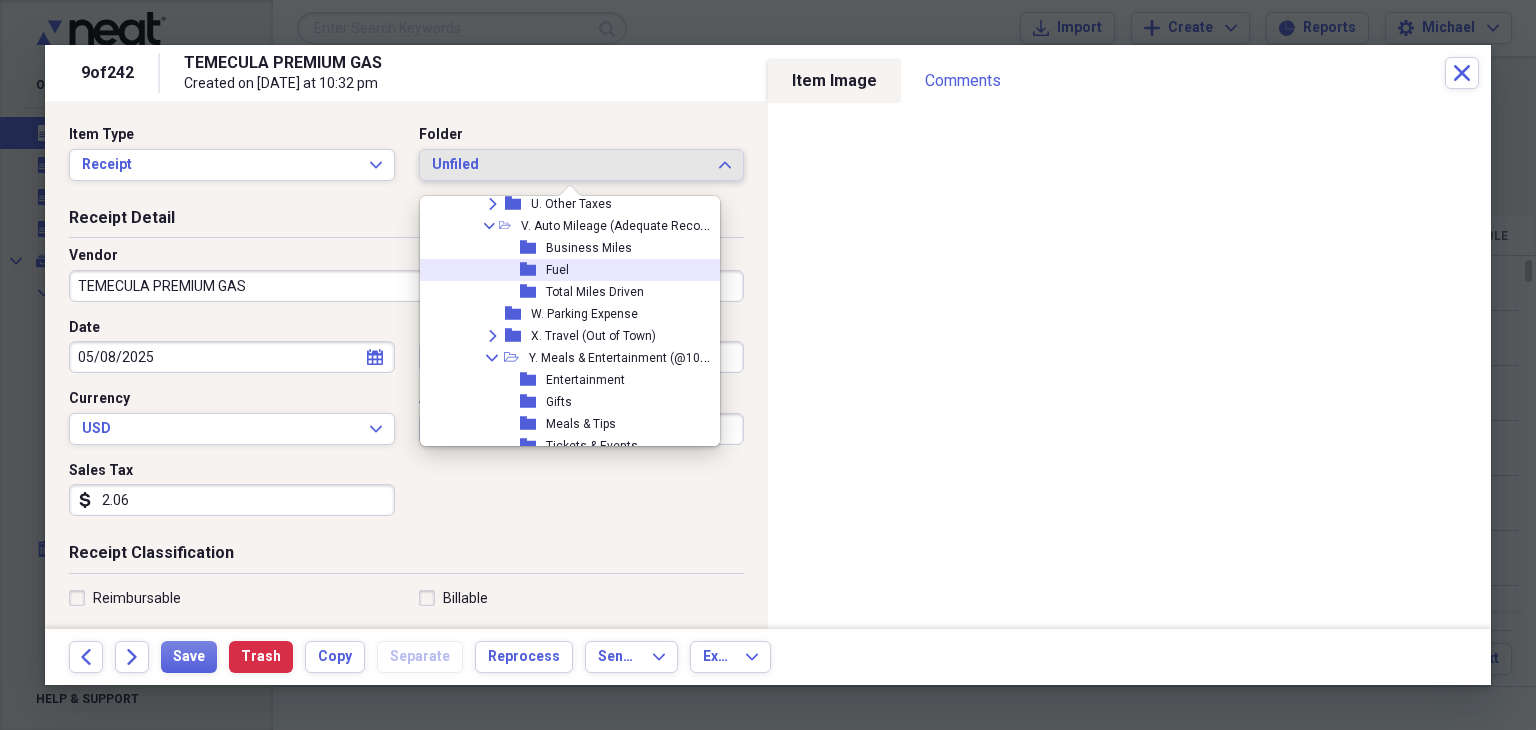 click on "Fuel" at bounding box center (557, 270) 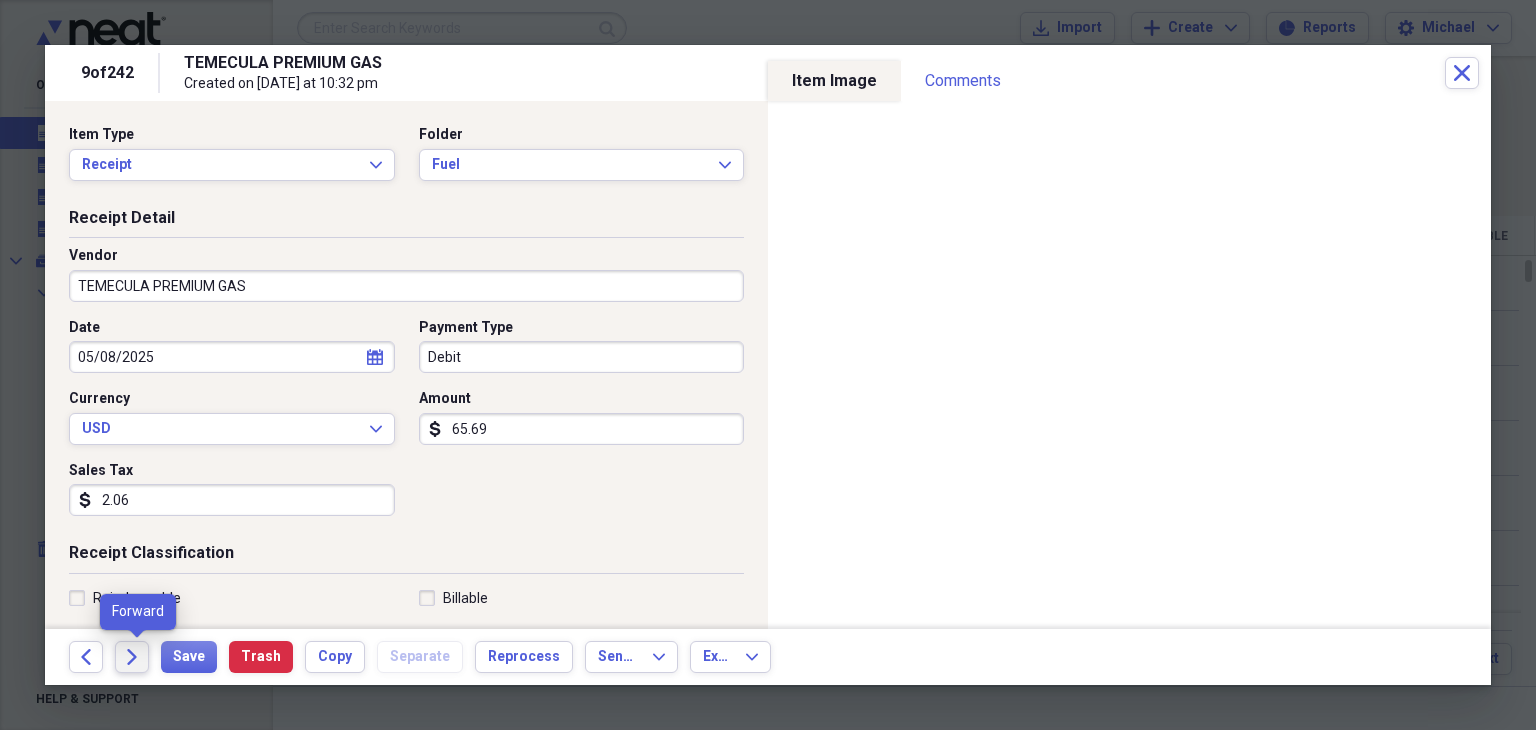 click on "Forward" 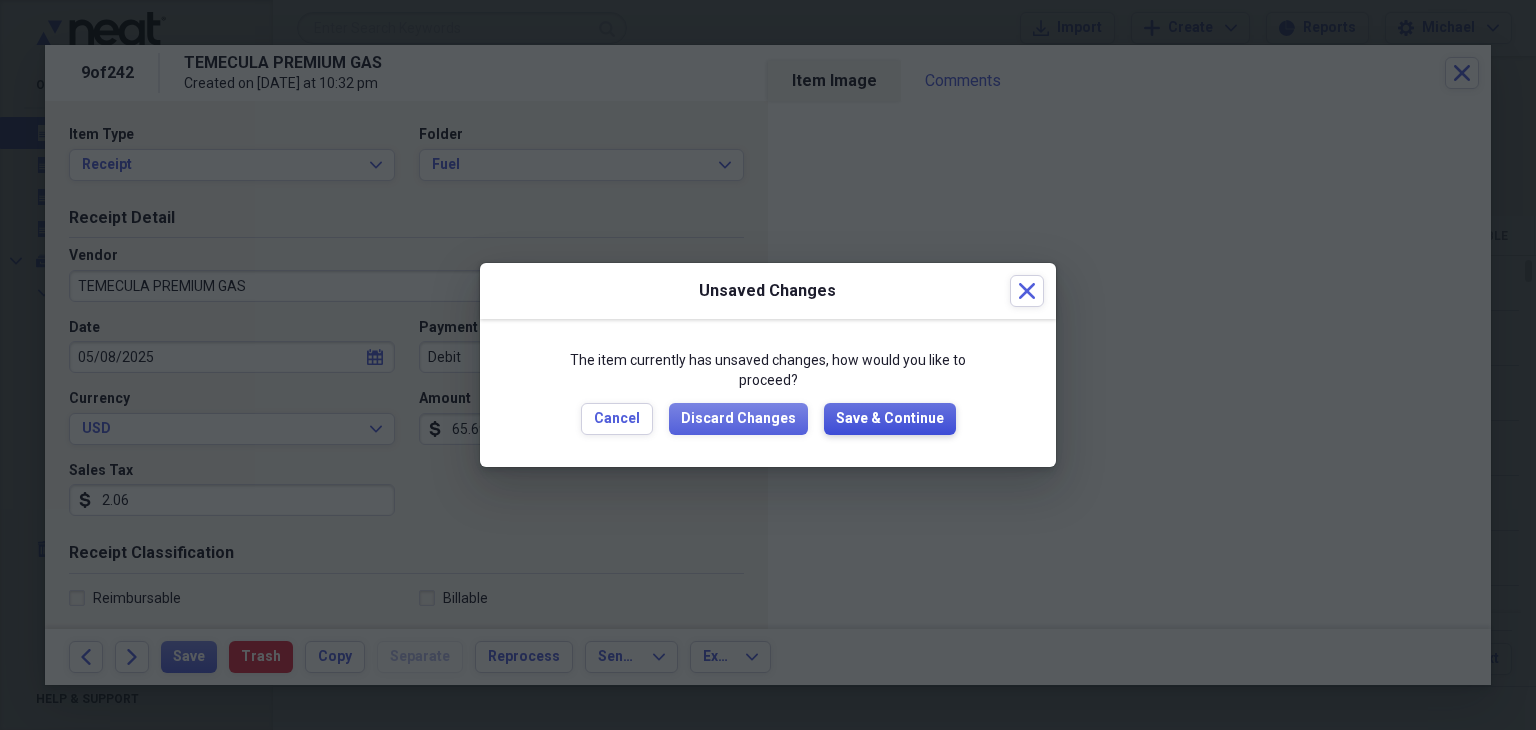 click on "Save & Continue" at bounding box center [890, 419] 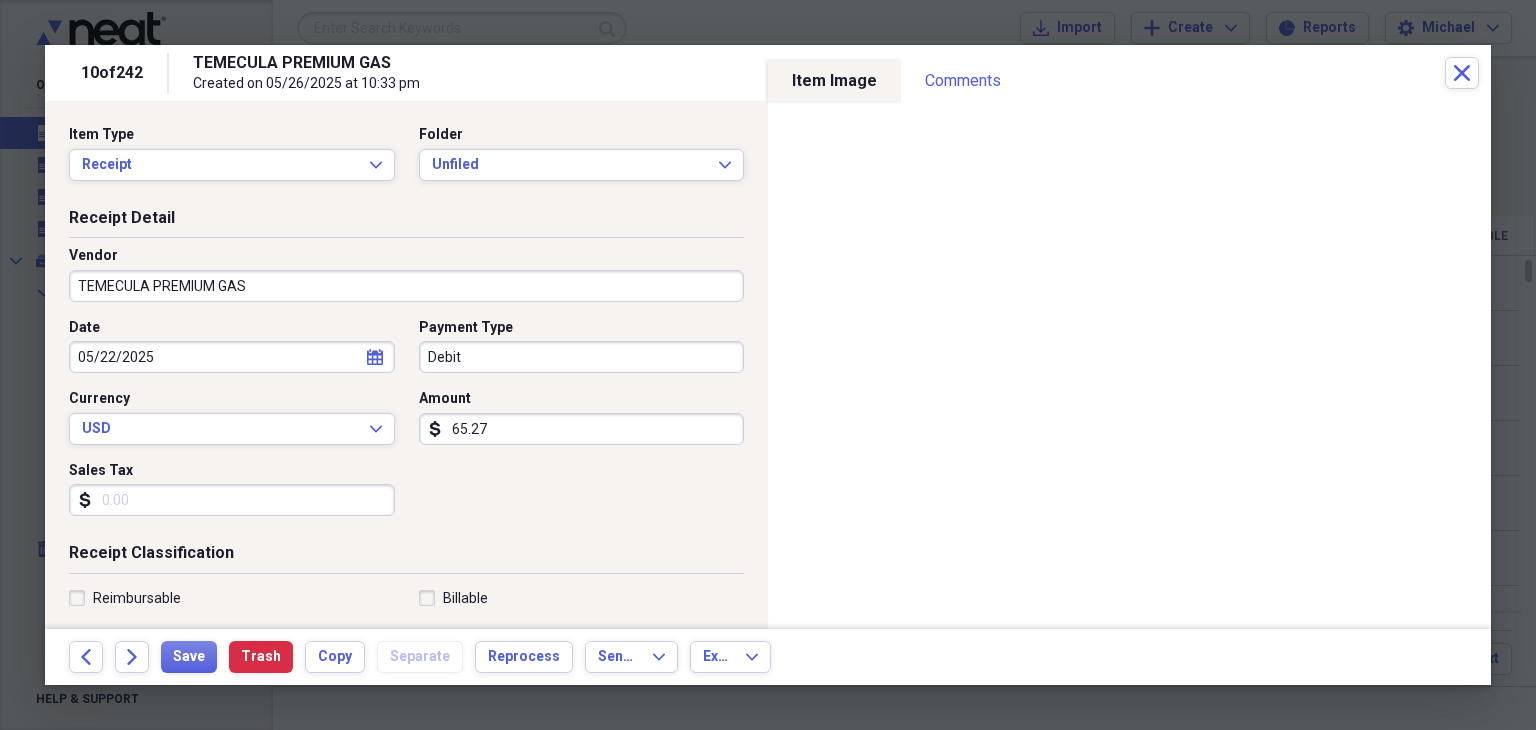 click on "Item Type Receipt Expand Folder Unfiled Expand" at bounding box center [406, 161] 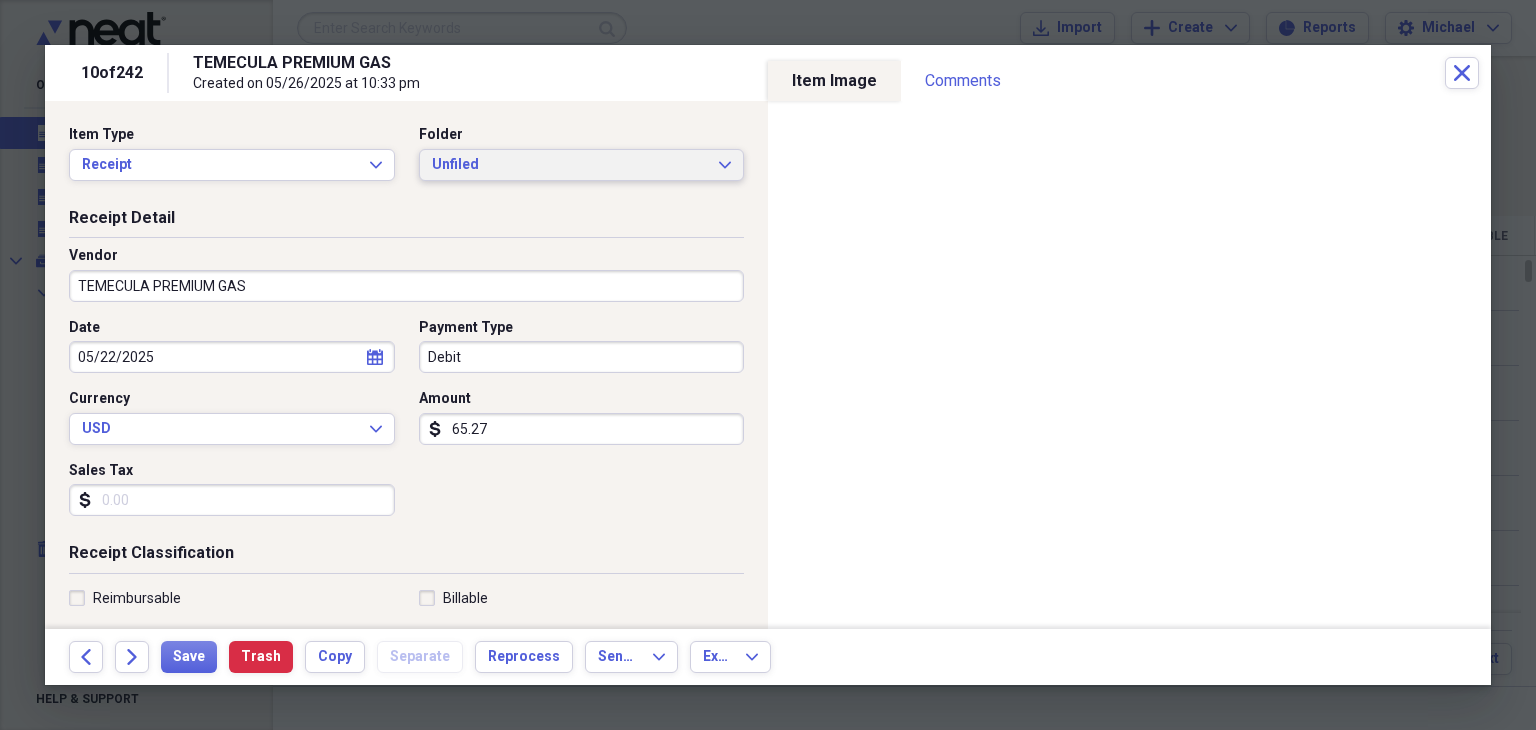 click on "Unfiled" at bounding box center (570, 165) 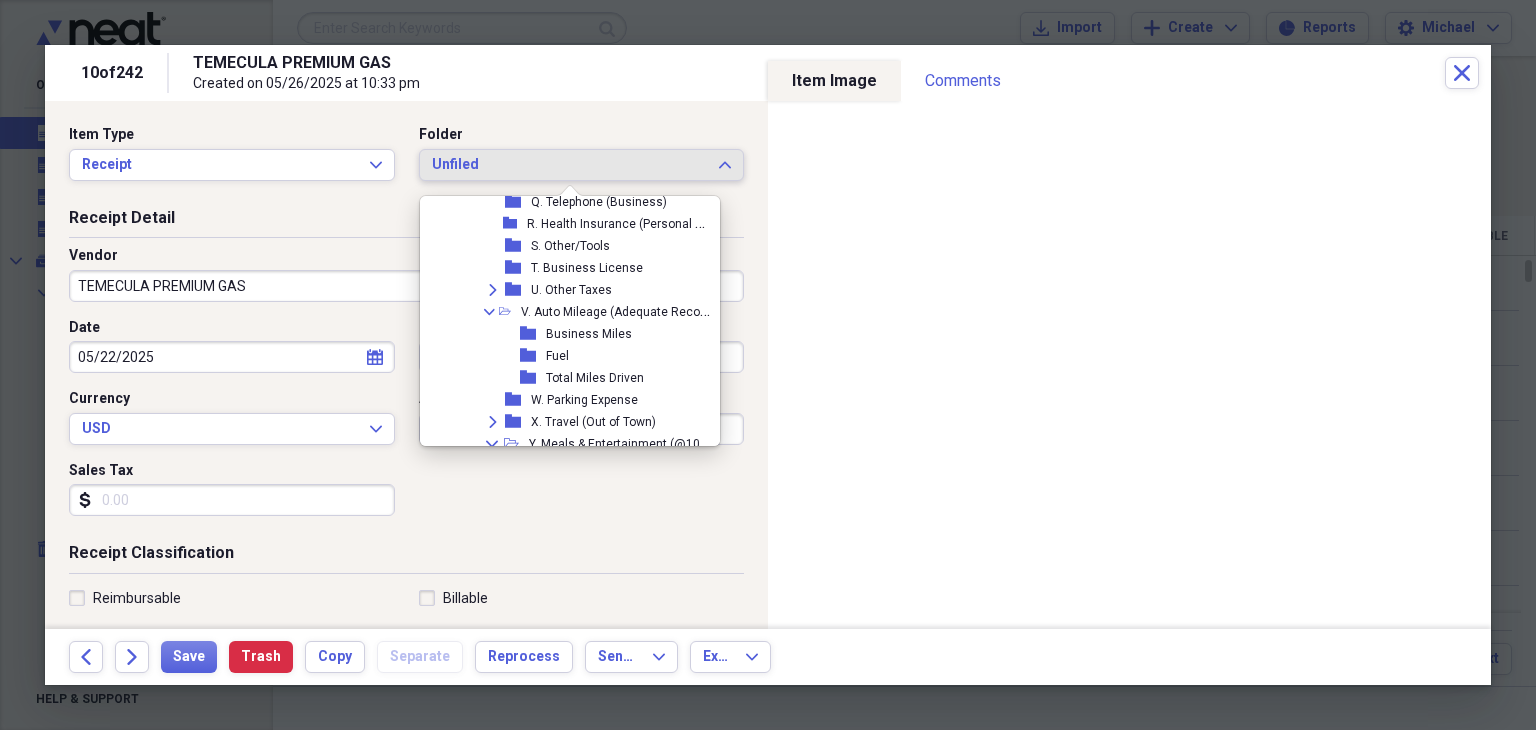 scroll, scrollTop: 856, scrollLeft: 0, axis: vertical 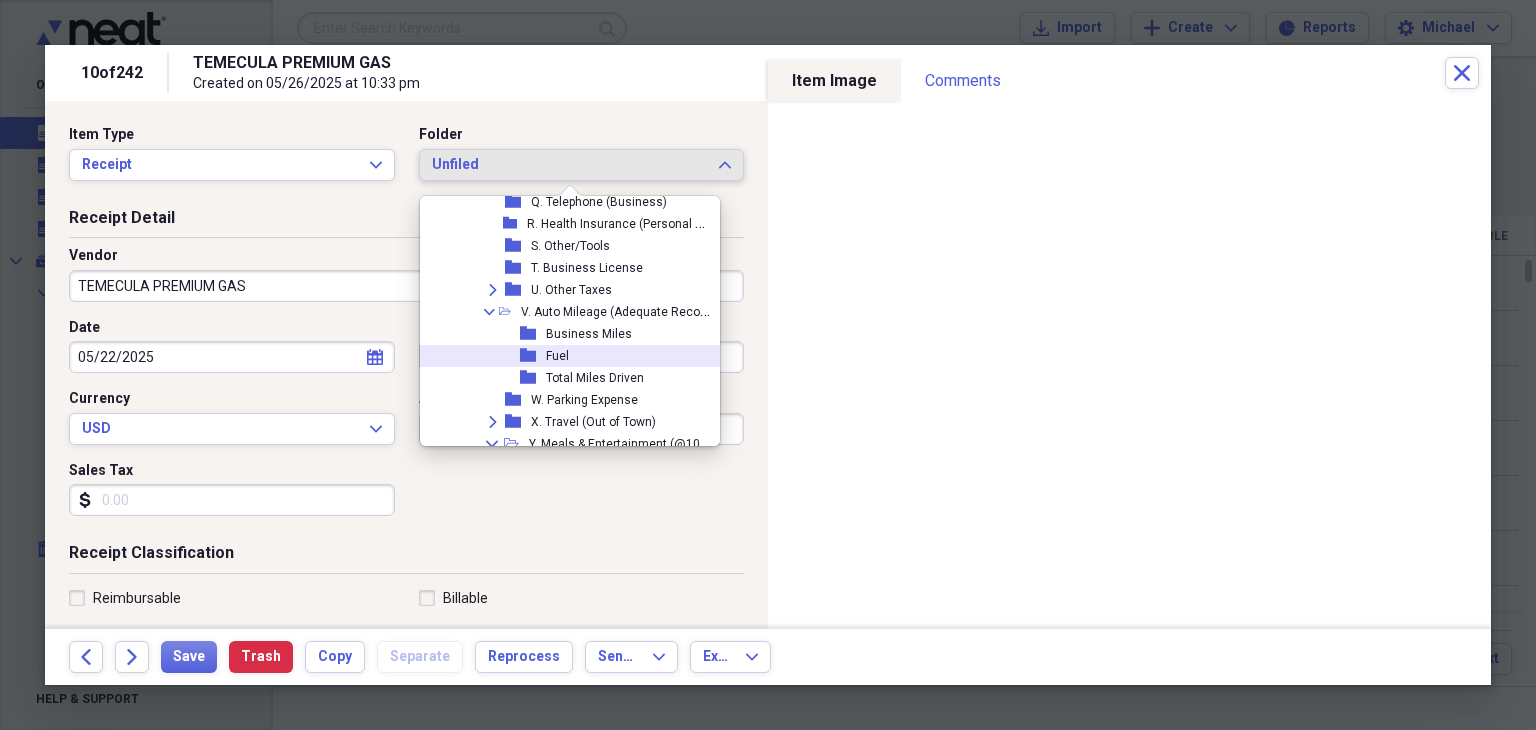 click on "Fuel" at bounding box center (557, 356) 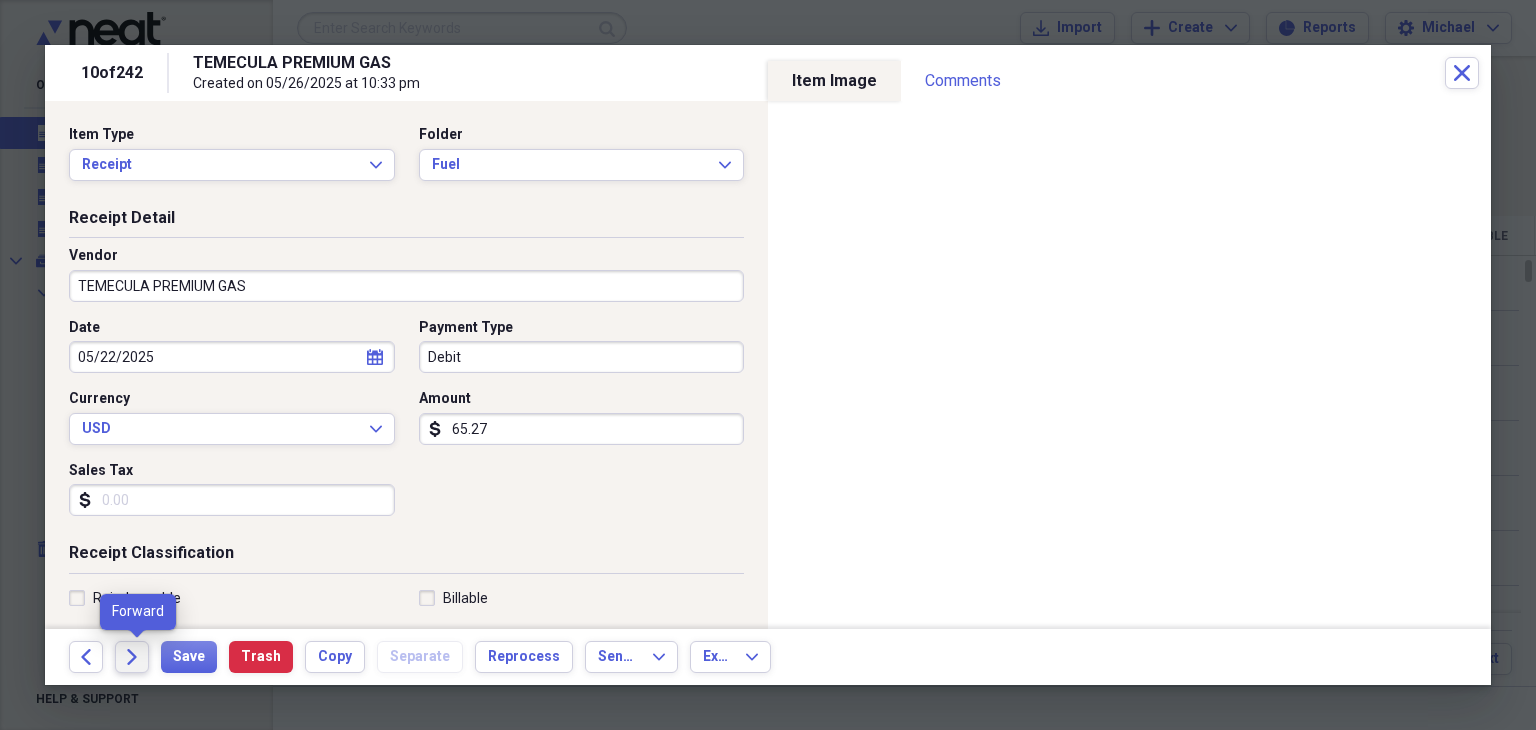 click 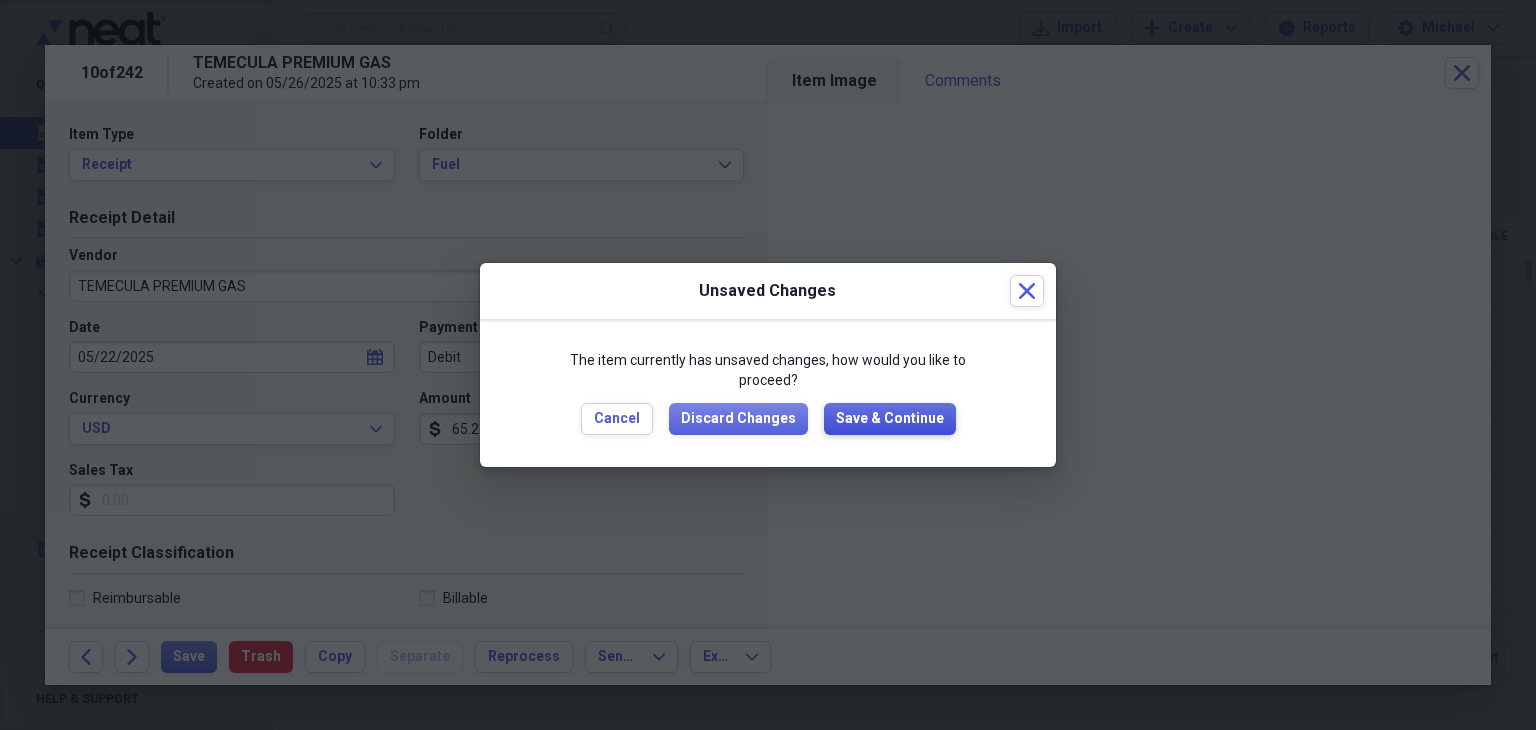 click on "Save & Continue" at bounding box center (890, 419) 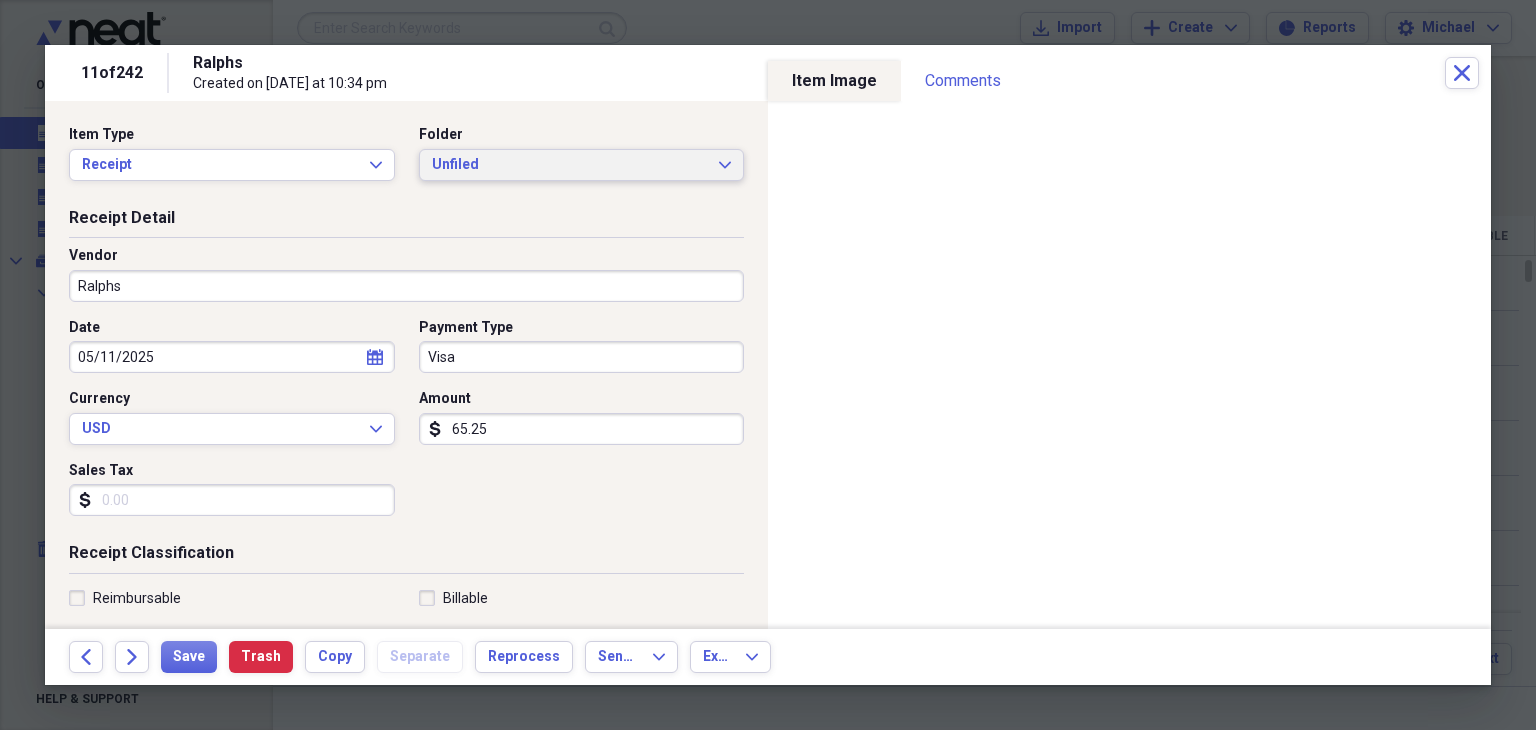 click on "Unfiled" at bounding box center (570, 165) 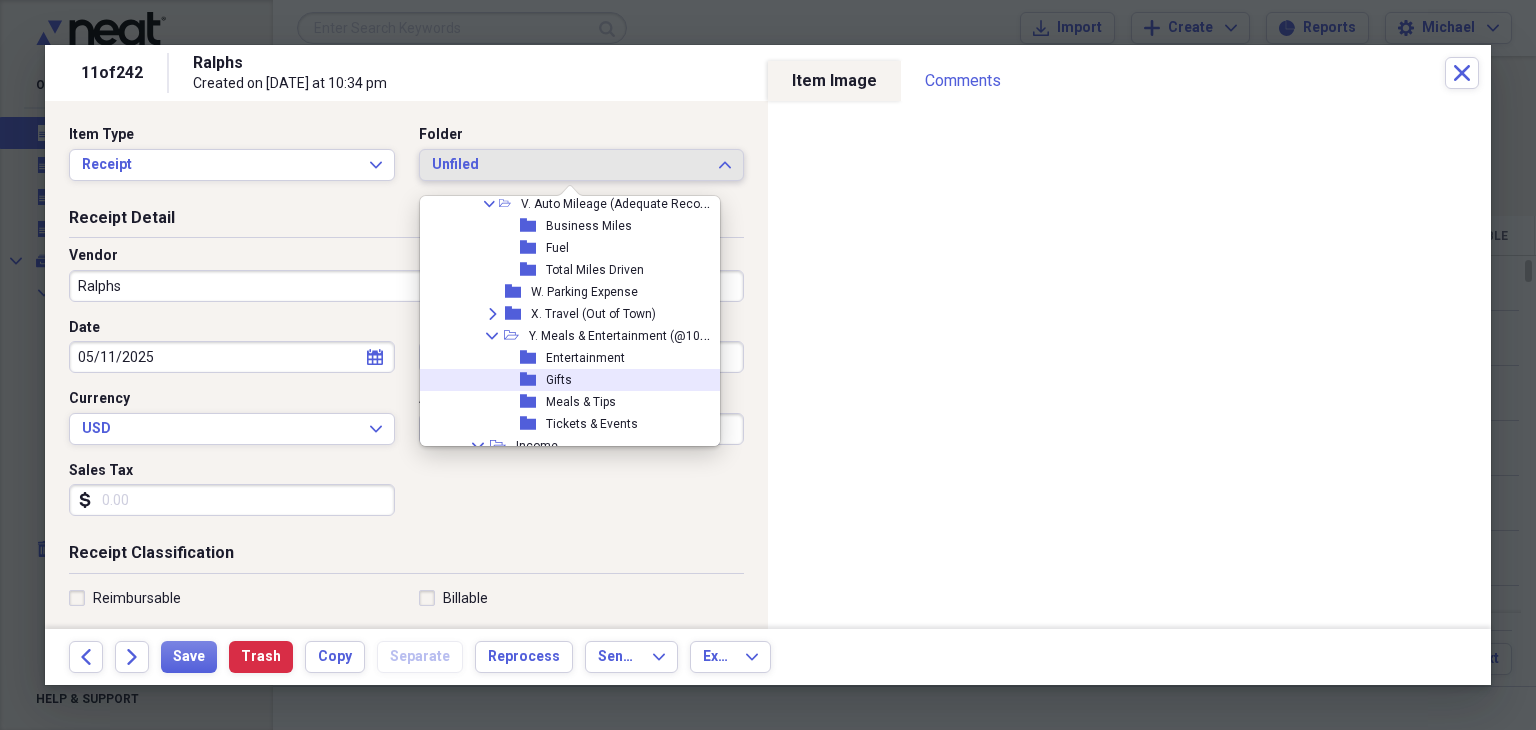 scroll, scrollTop: 964, scrollLeft: 0, axis: vertical 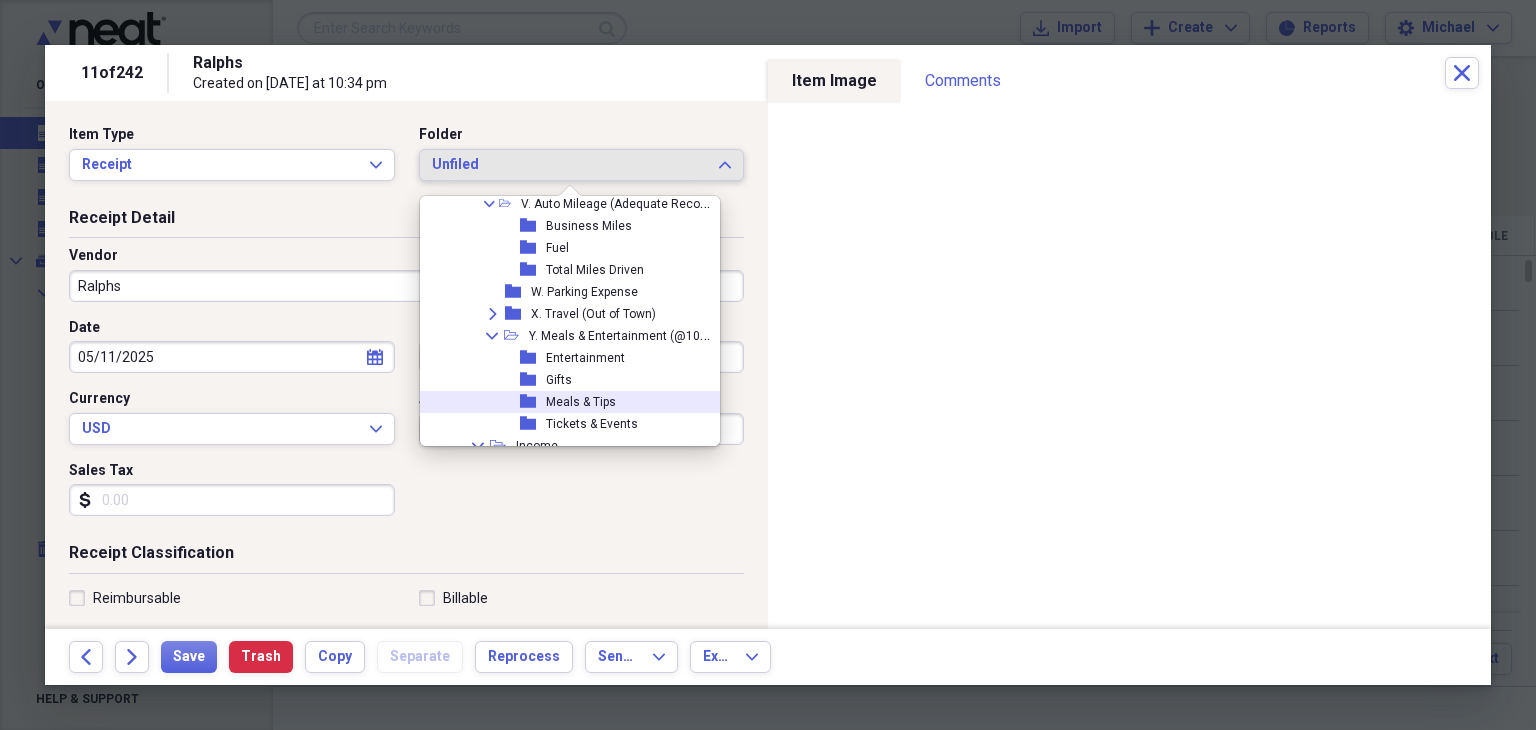 click on "Meals & Tips" at bounding box center [581, 402] 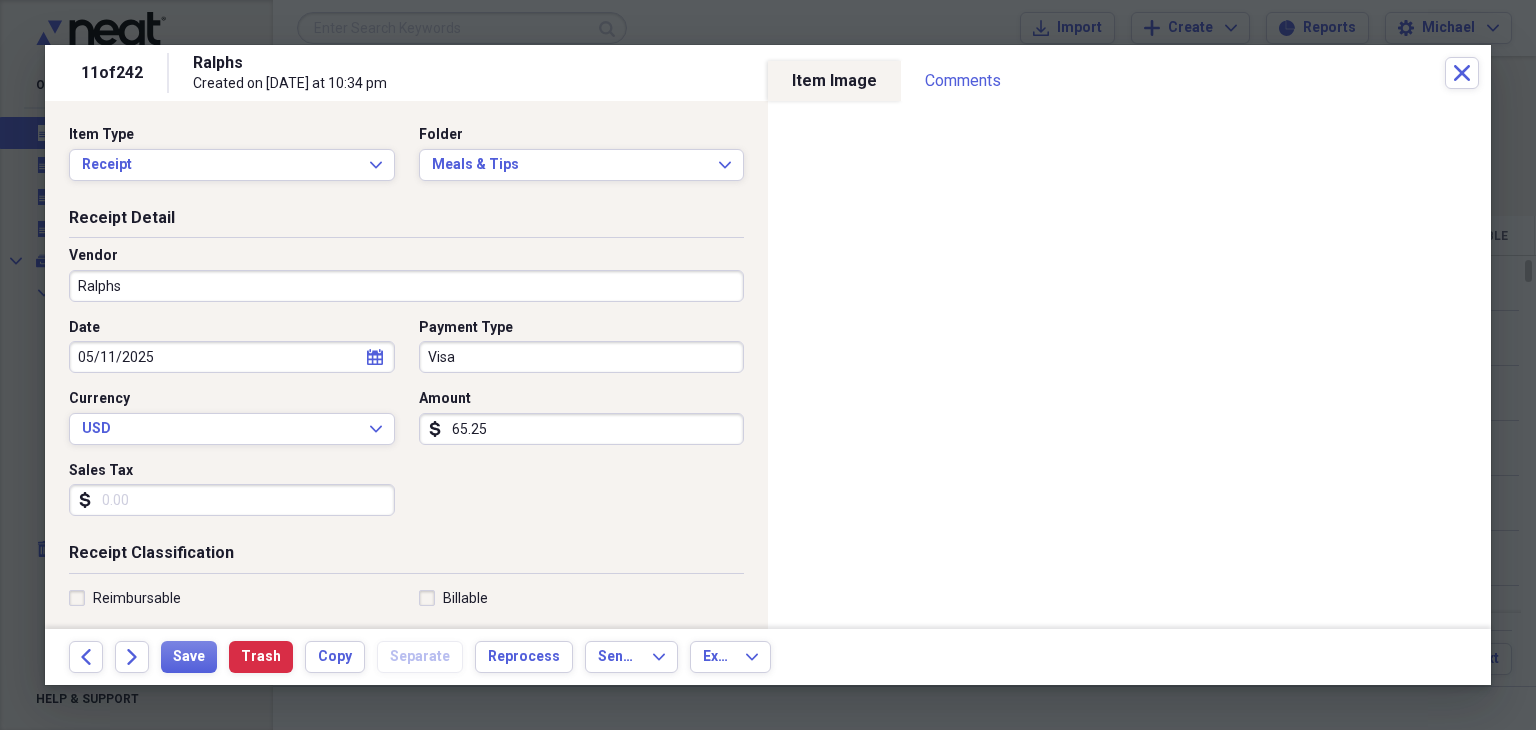 click on "Amount" at bounding box center [582, 399] 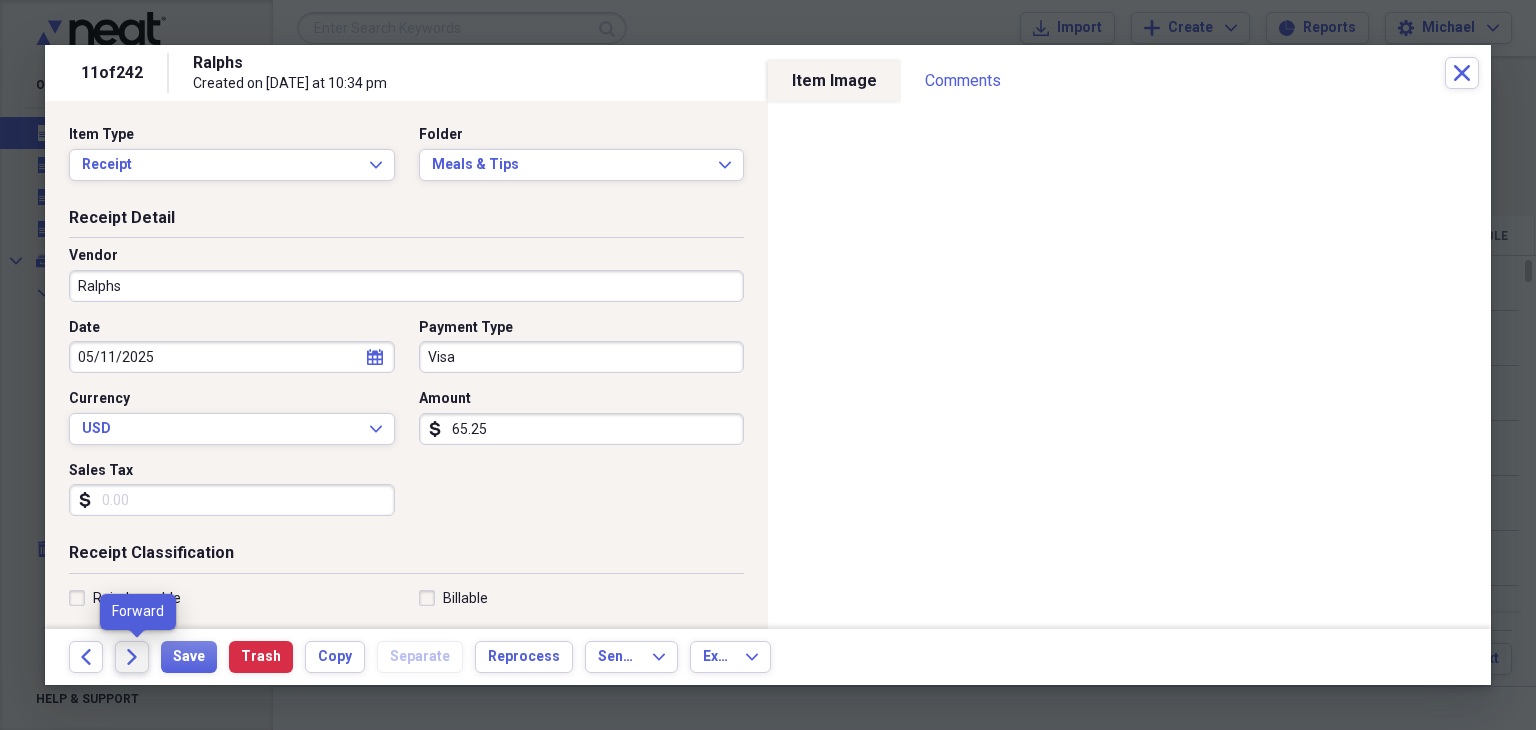 click 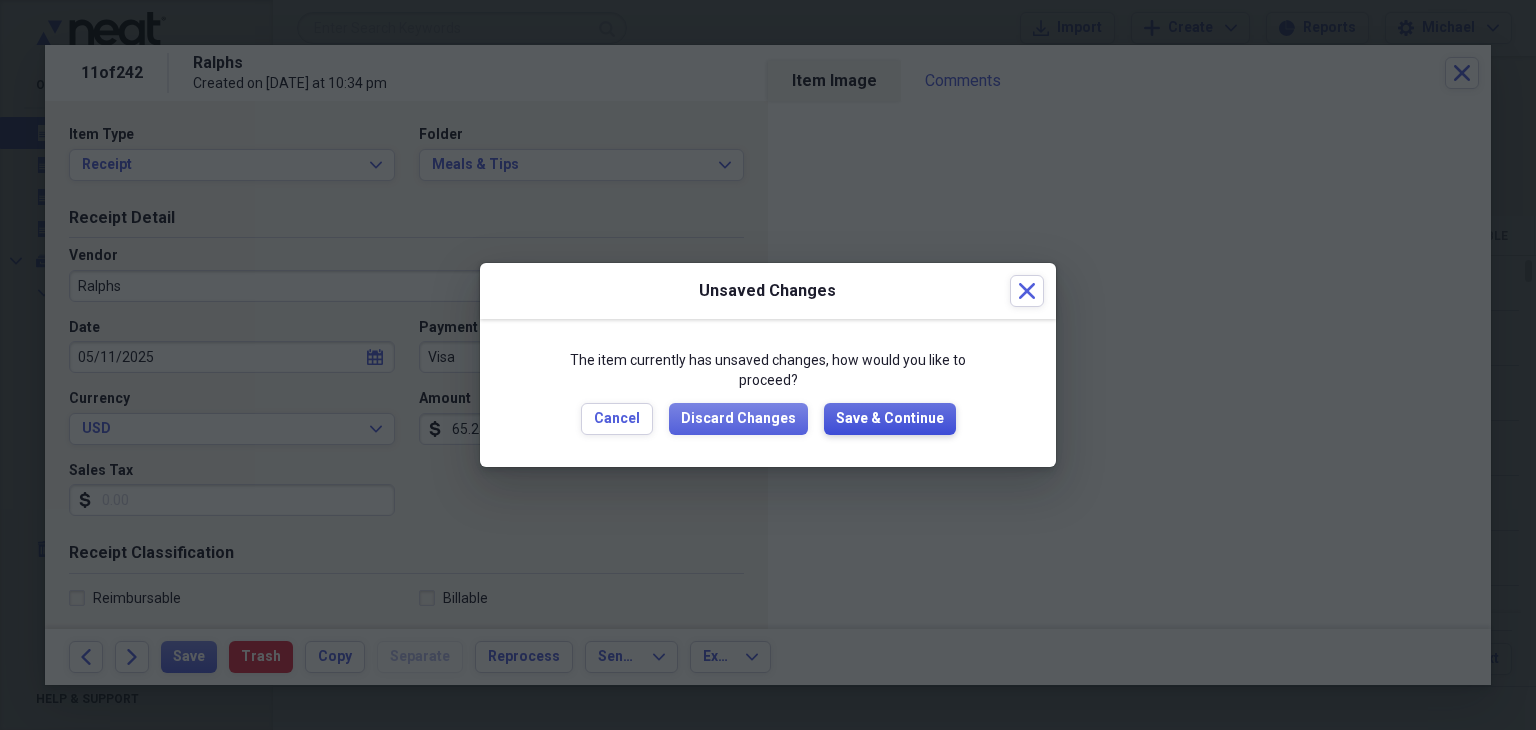 click on "Save & Continue" at bounding box center (890, 419) 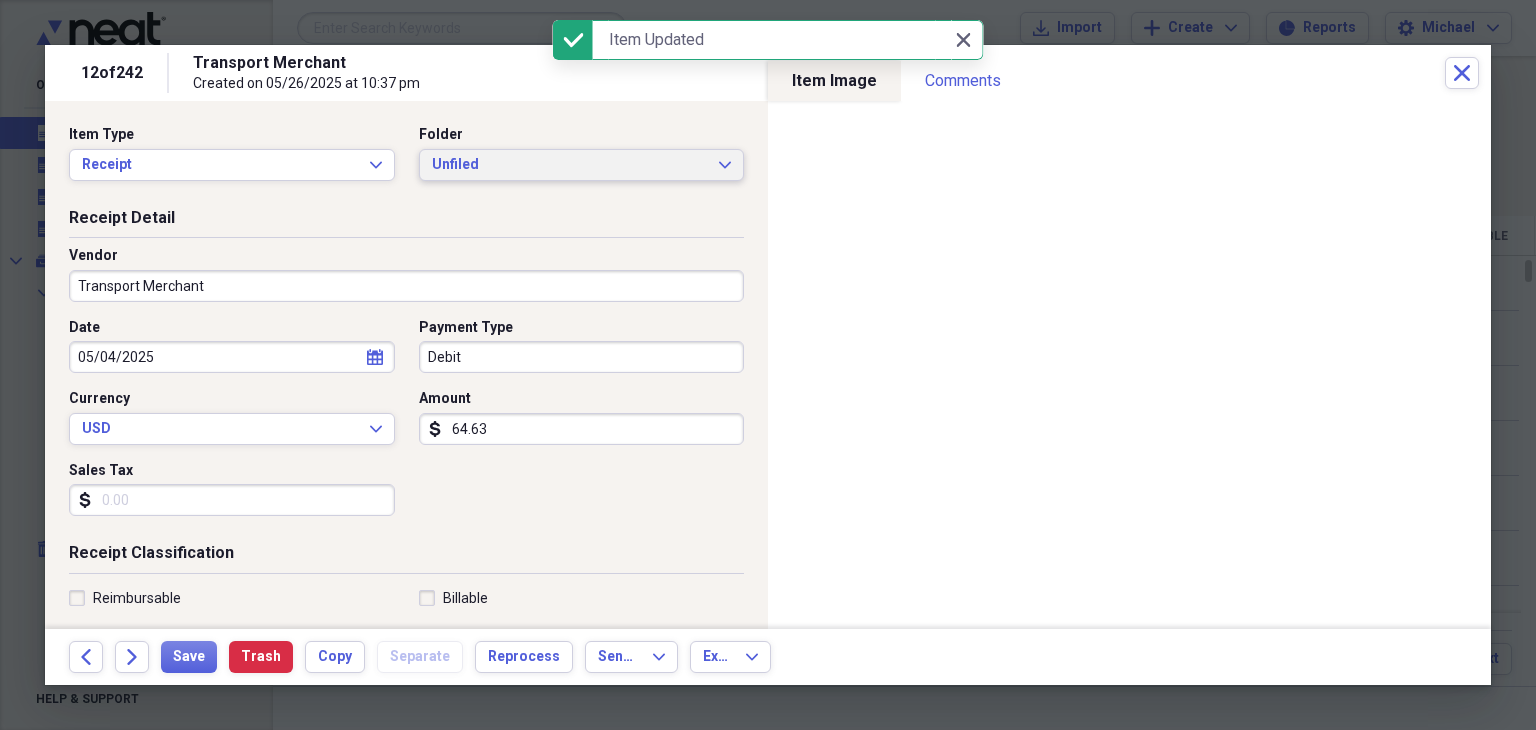 click on "Unfiled" at bounding box center (570, 165) 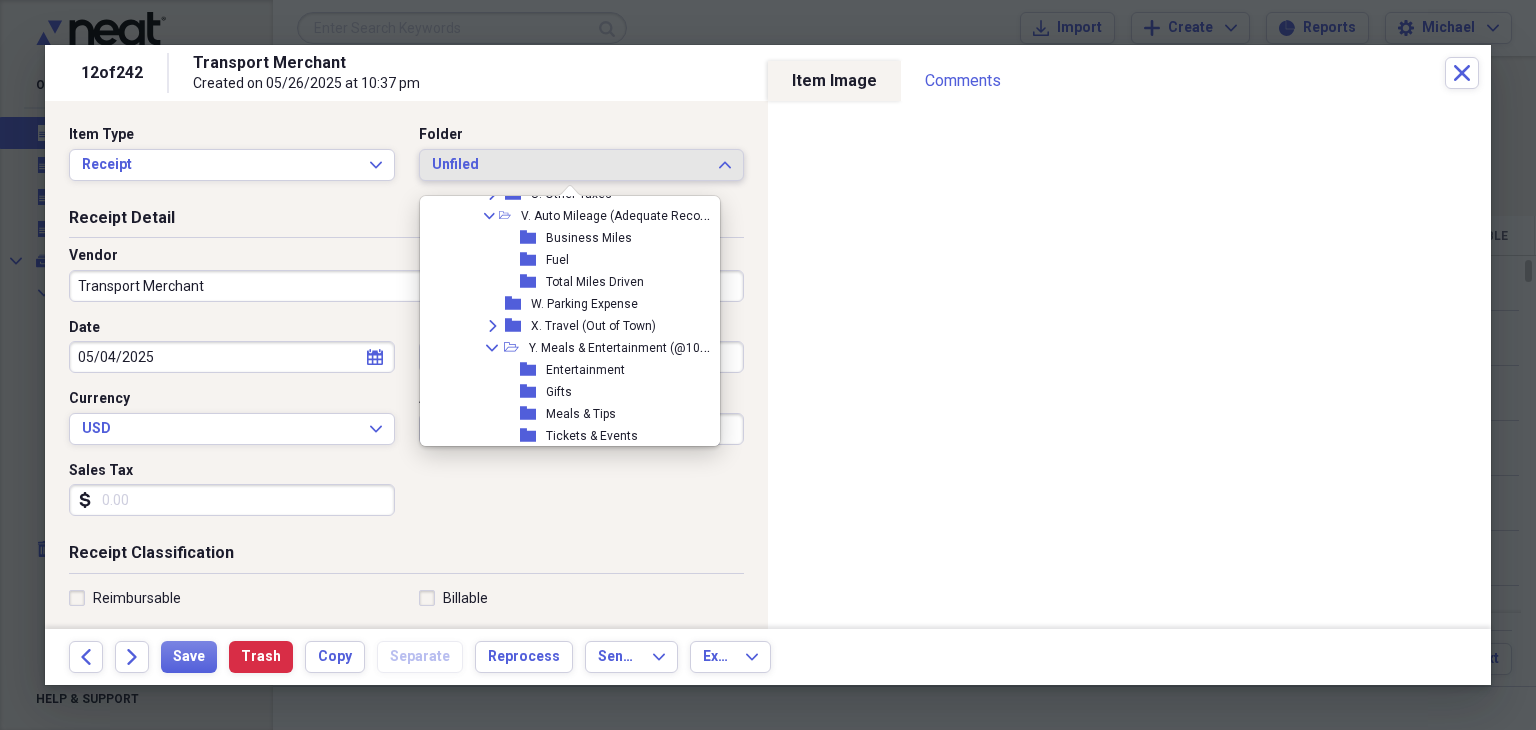 scroll, scrollTop: 958, scrollLeft: 0, axis: vertical 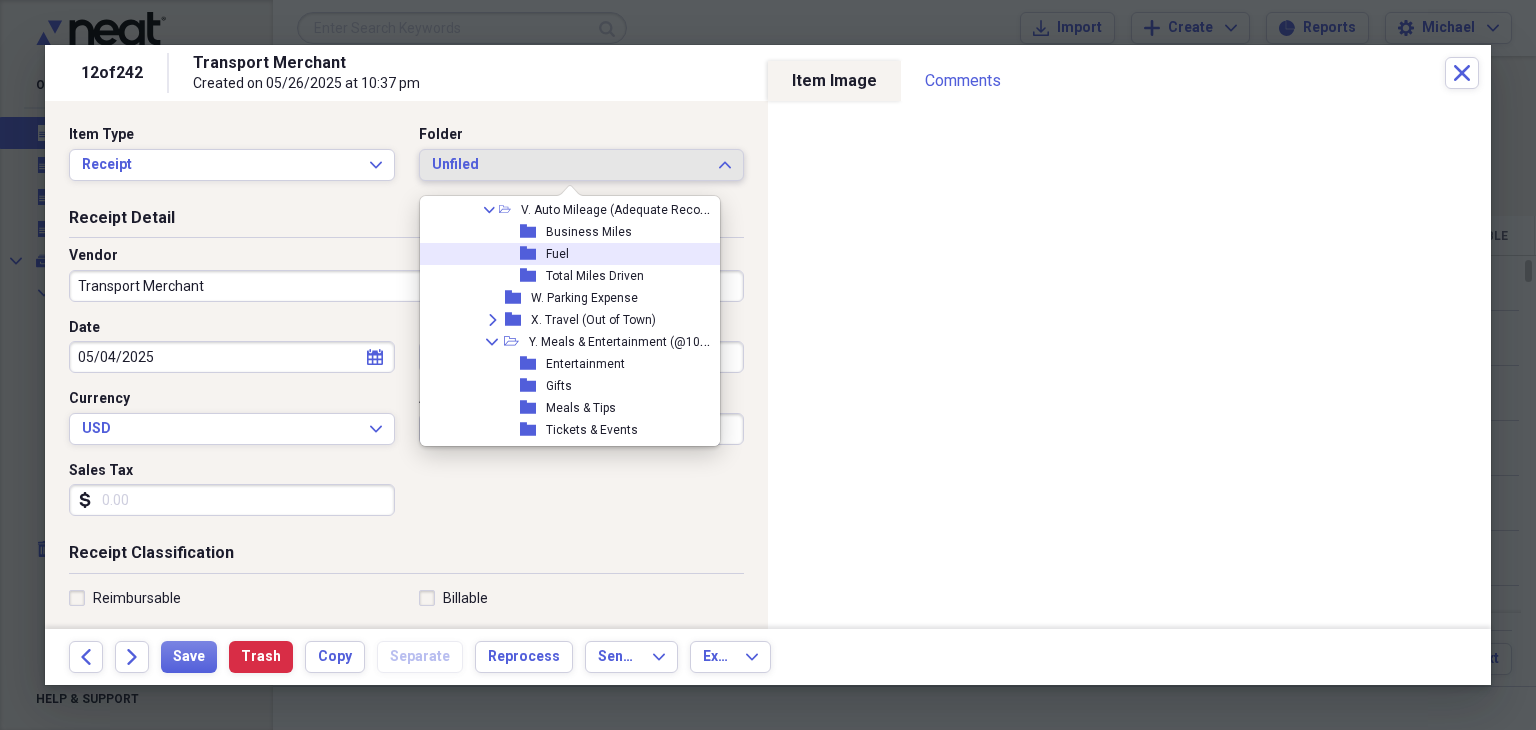 click on "folder Fuel" at bounding box center [569, 254] 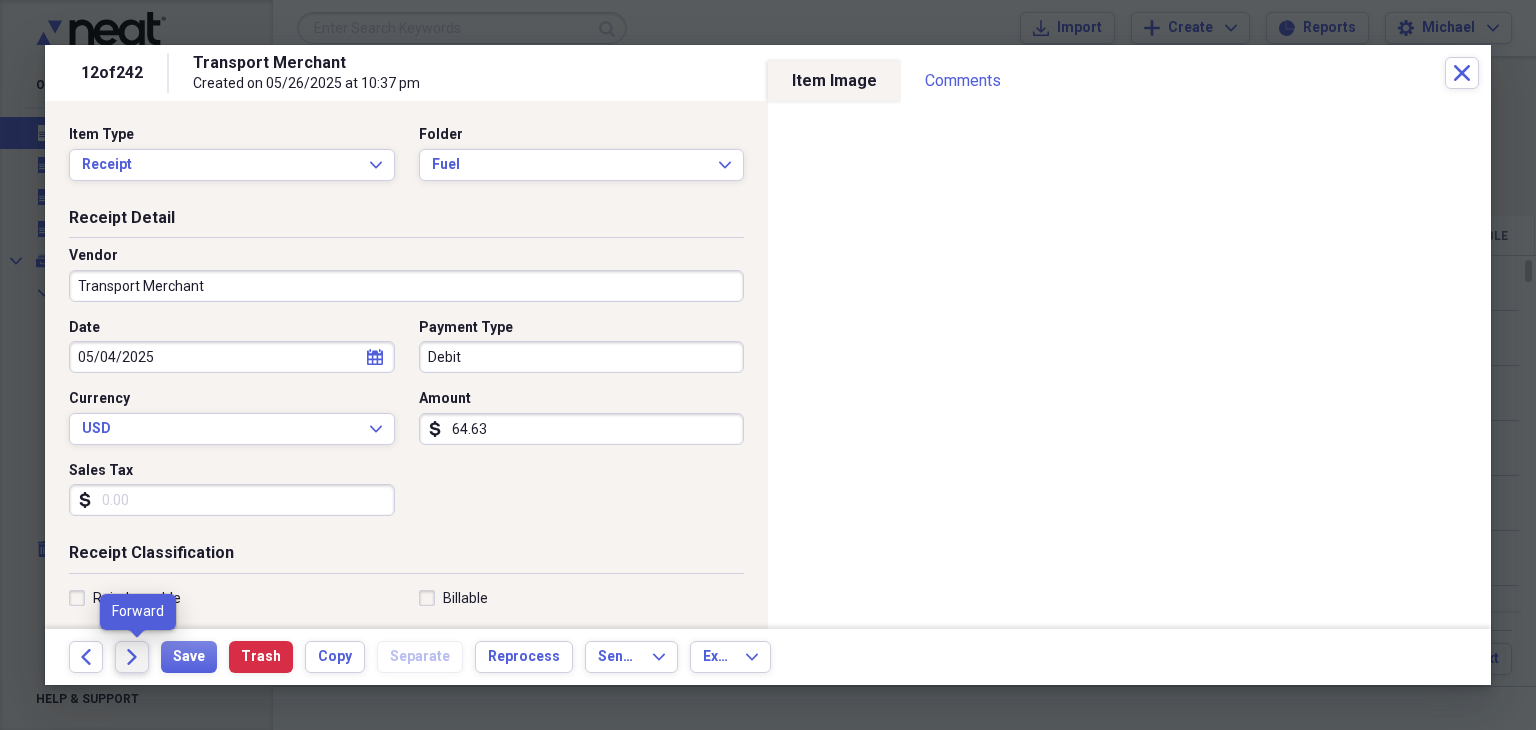 click on "Forward" 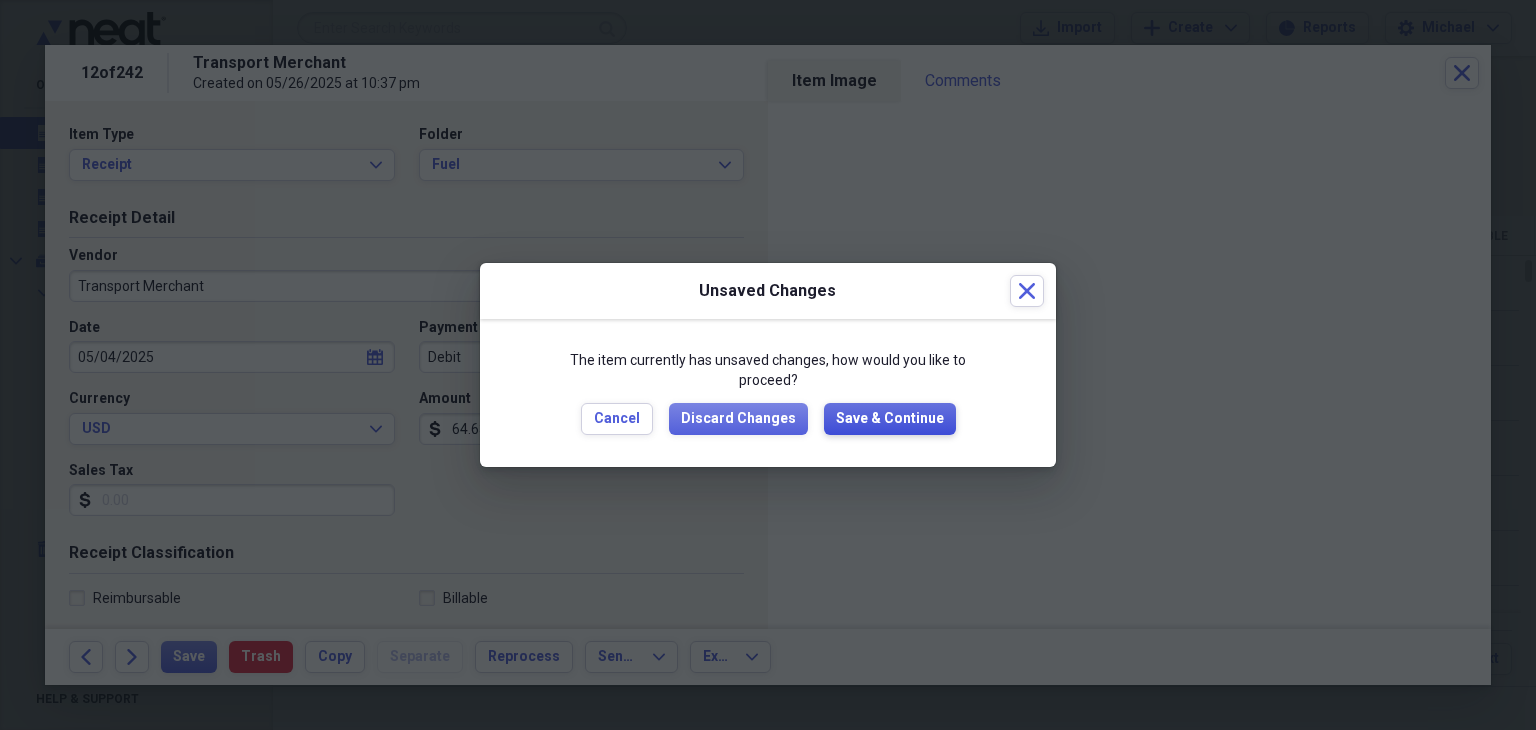 click on "Save & Continue" at bounding box center (890, 419) 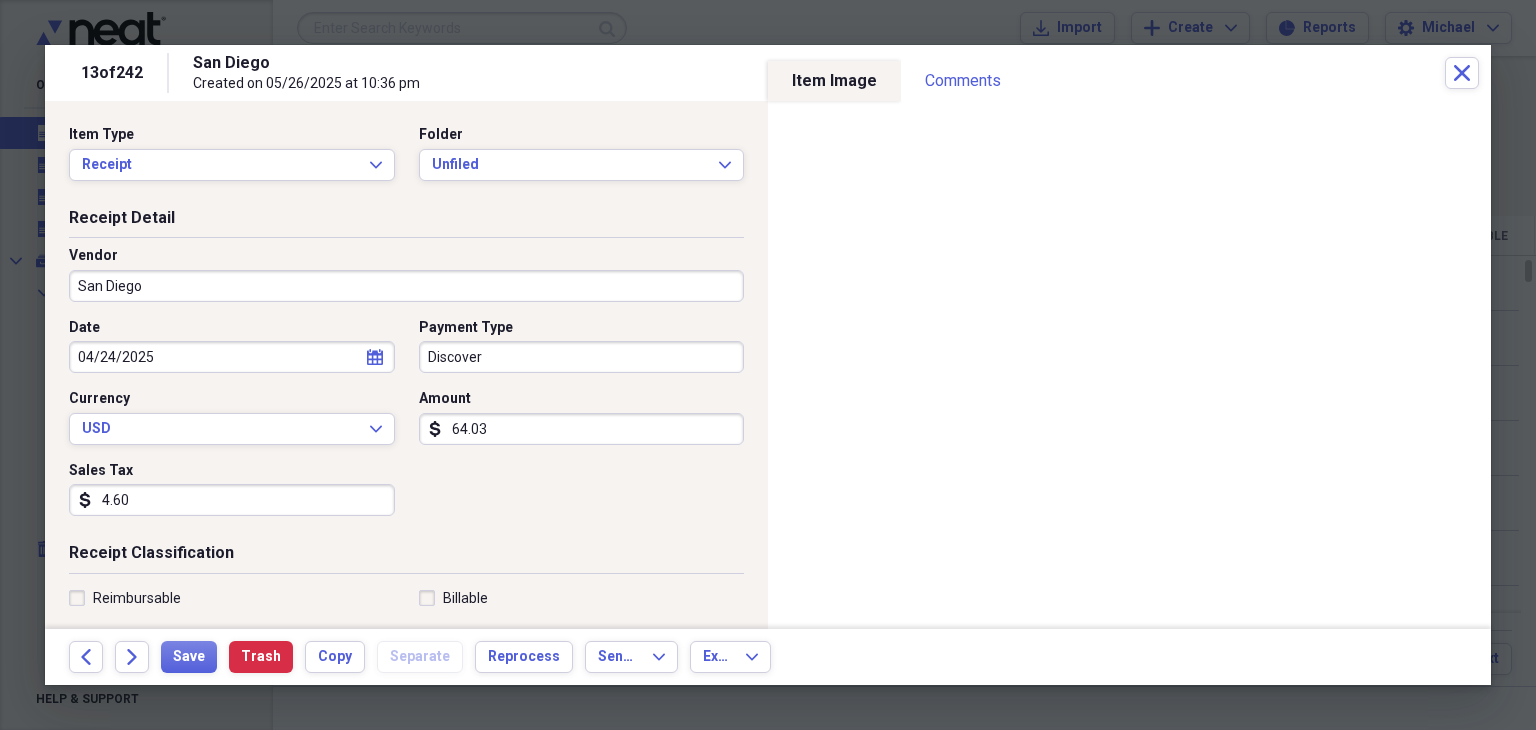 click on "San Diego" at bounding box center (406, 286) 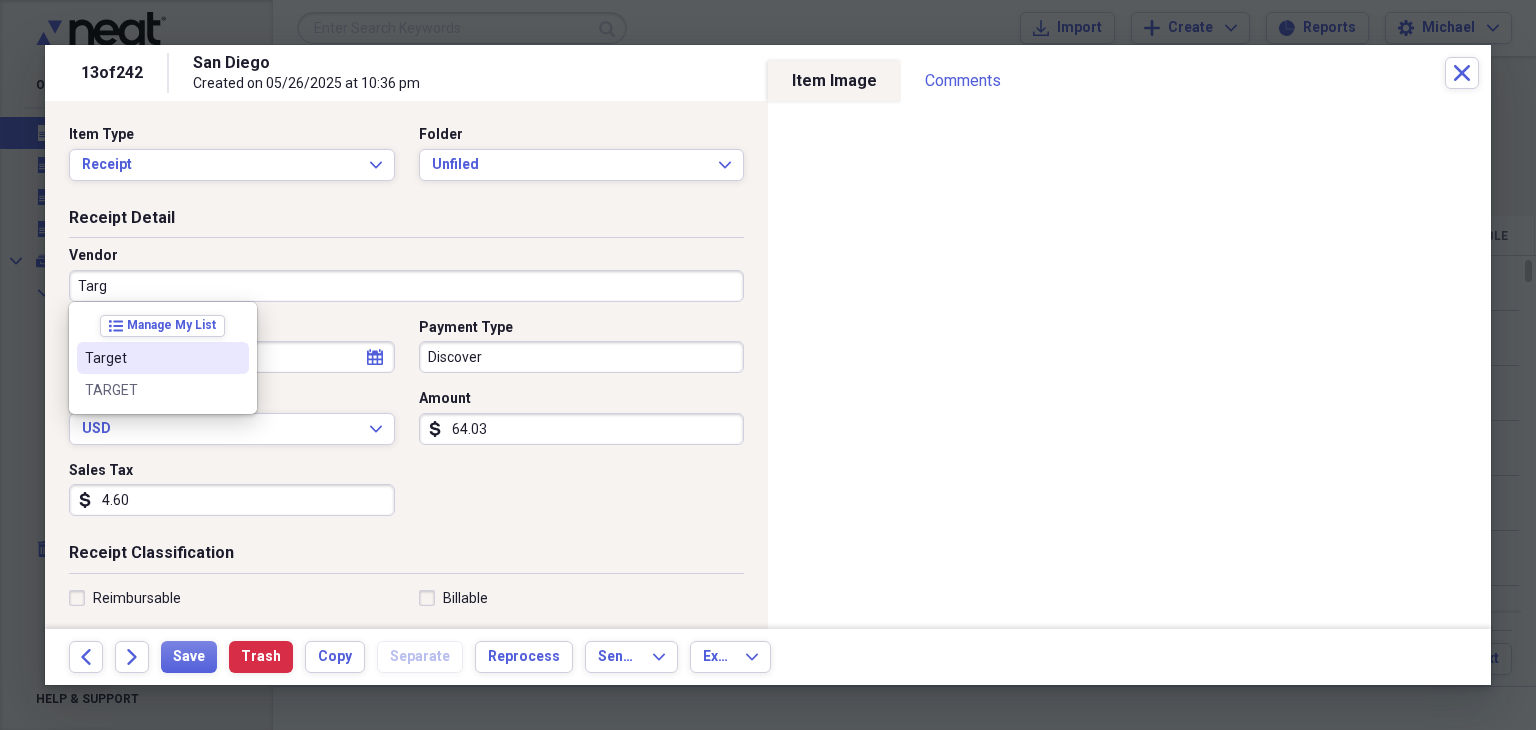 click on "Target" at bounding box center (151, 358) 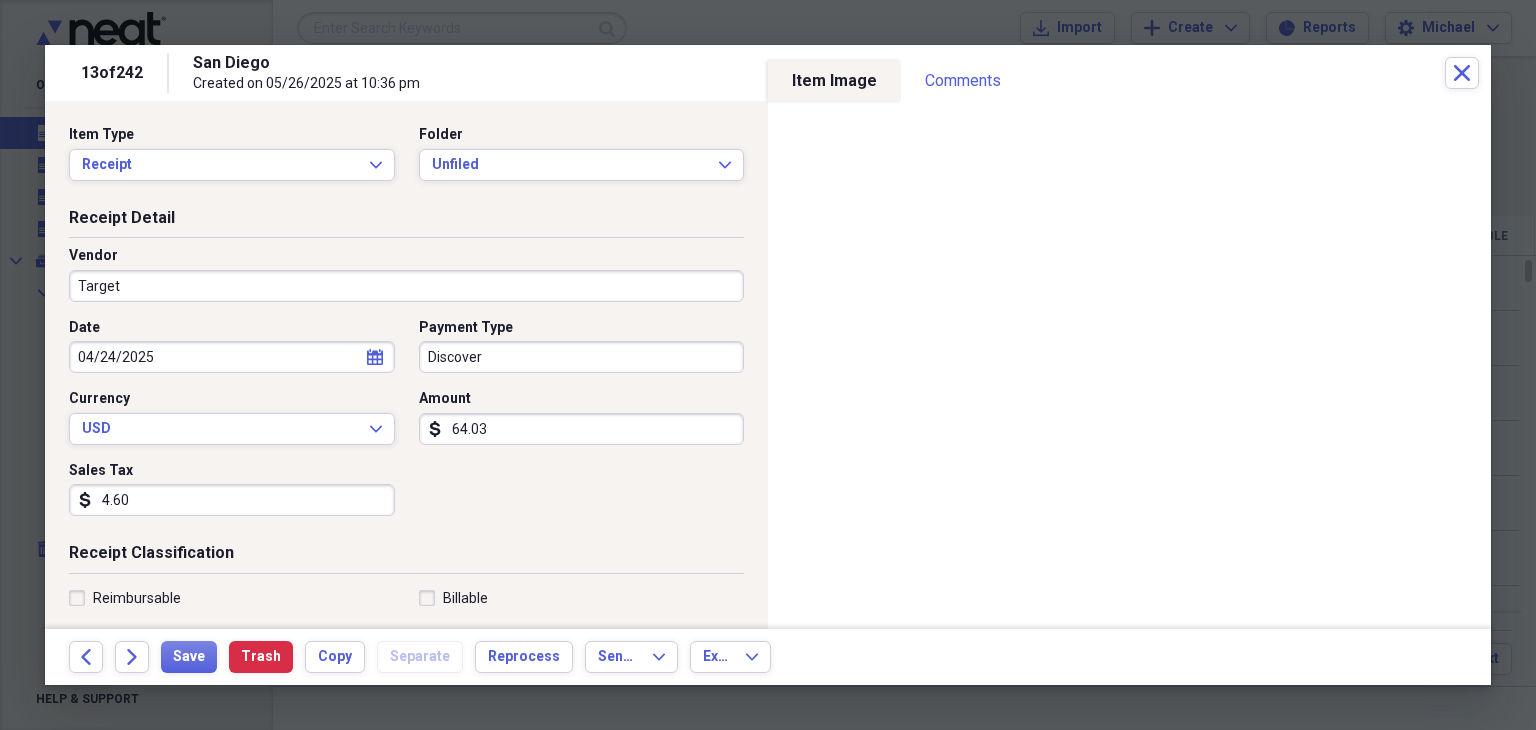type on "Meals/Restaurants" 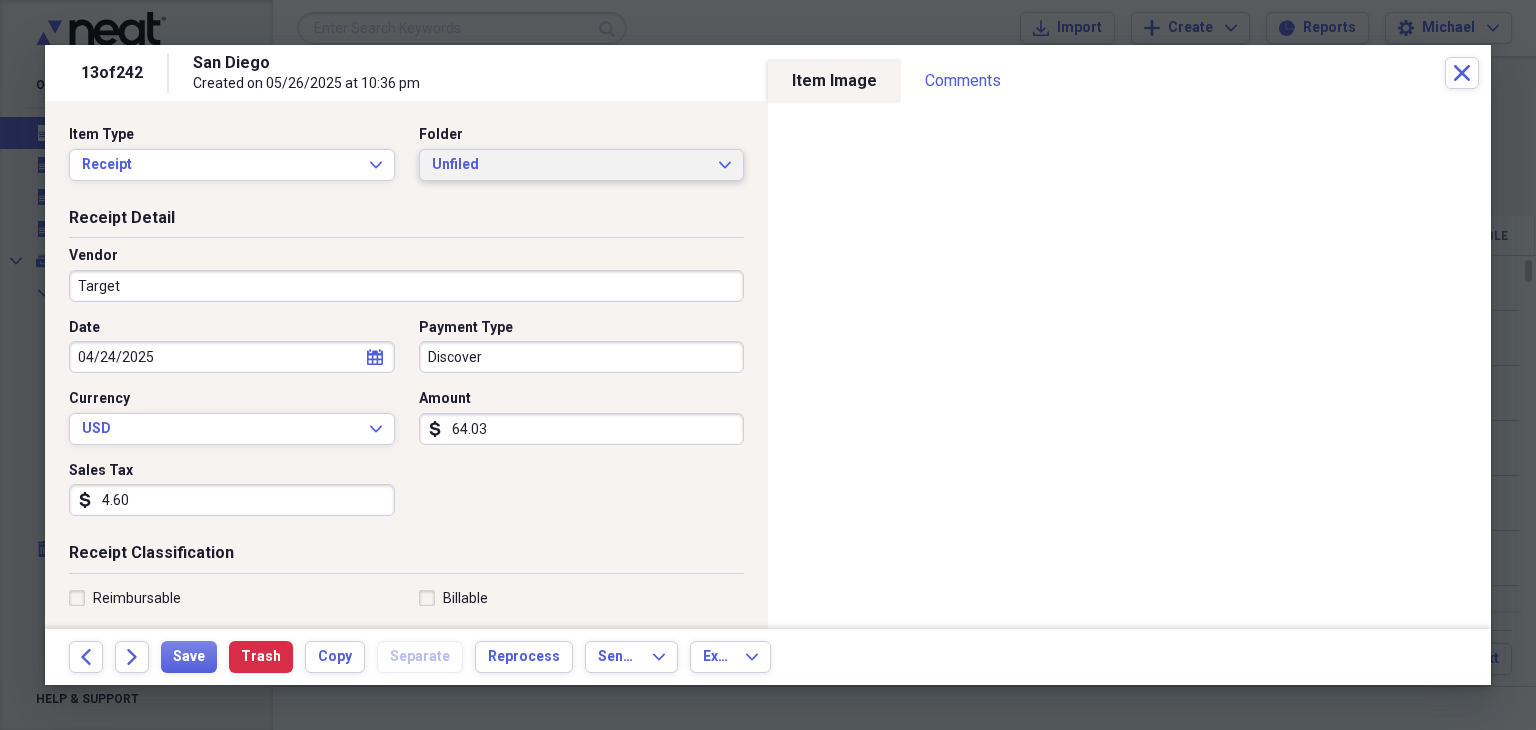 click on "Unfiled" at bounding box center (570, 165) 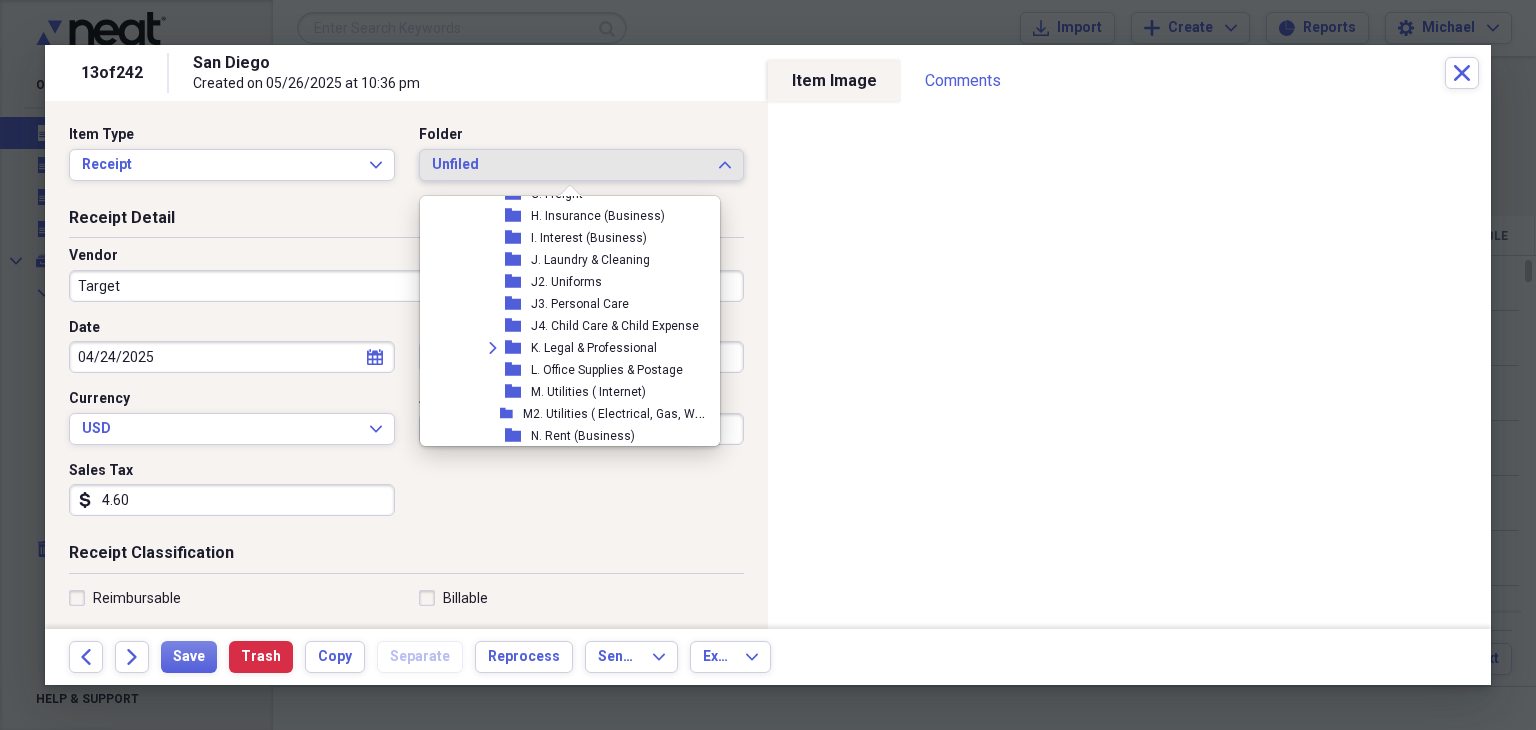 scroll, scrollTop: 558, scrollLeft: 0, axis: vertical 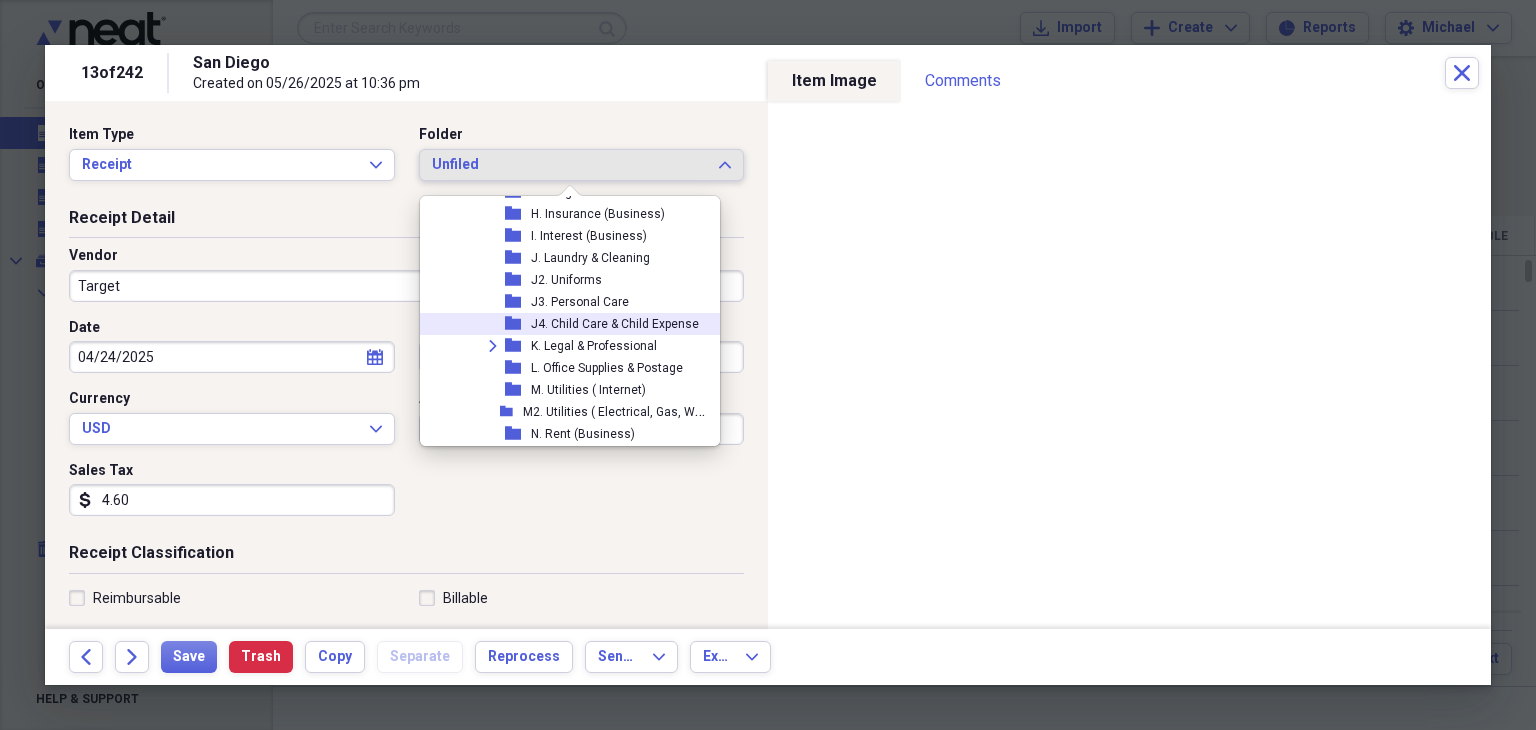 click on "J4. Child Care & Child Expense" at bounding box center [569, 324] 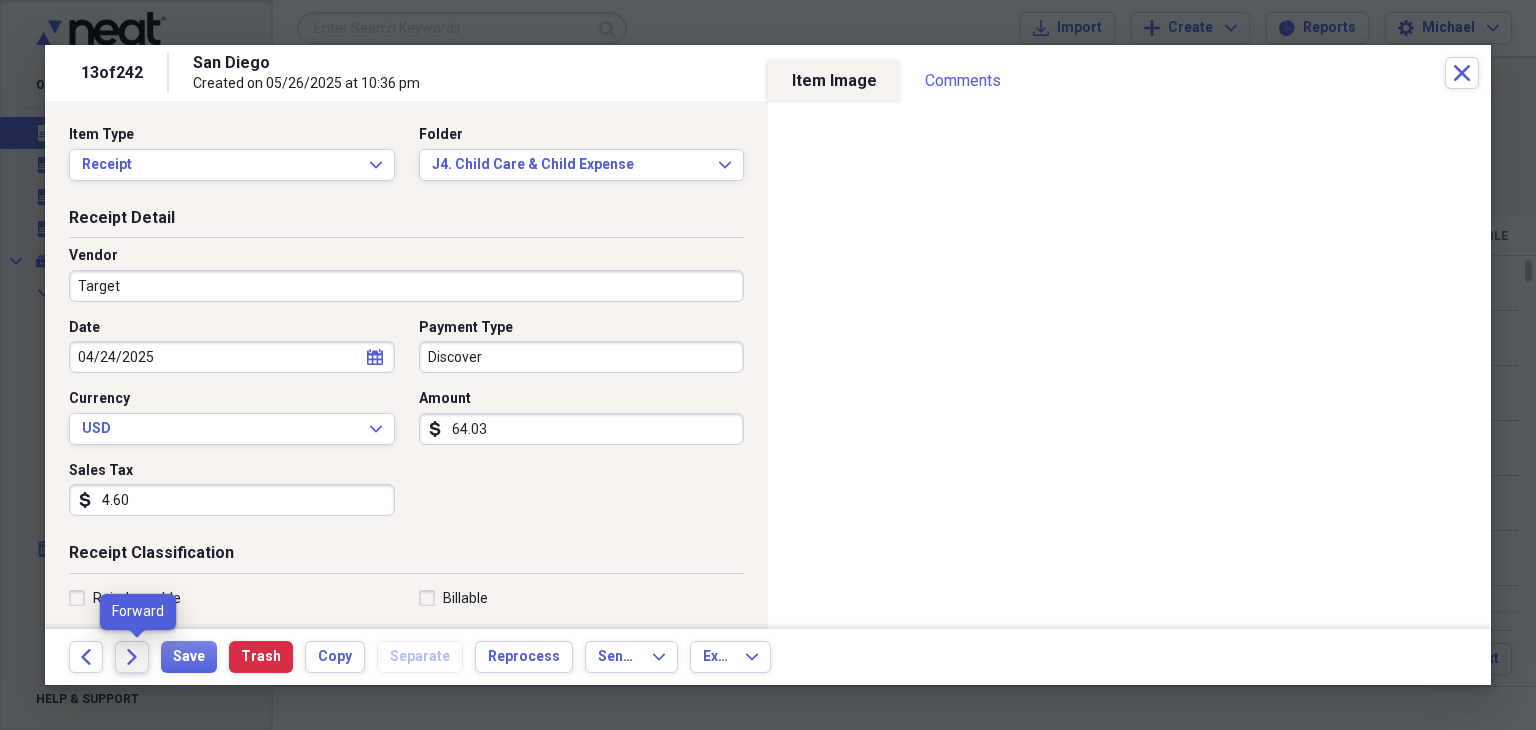 click 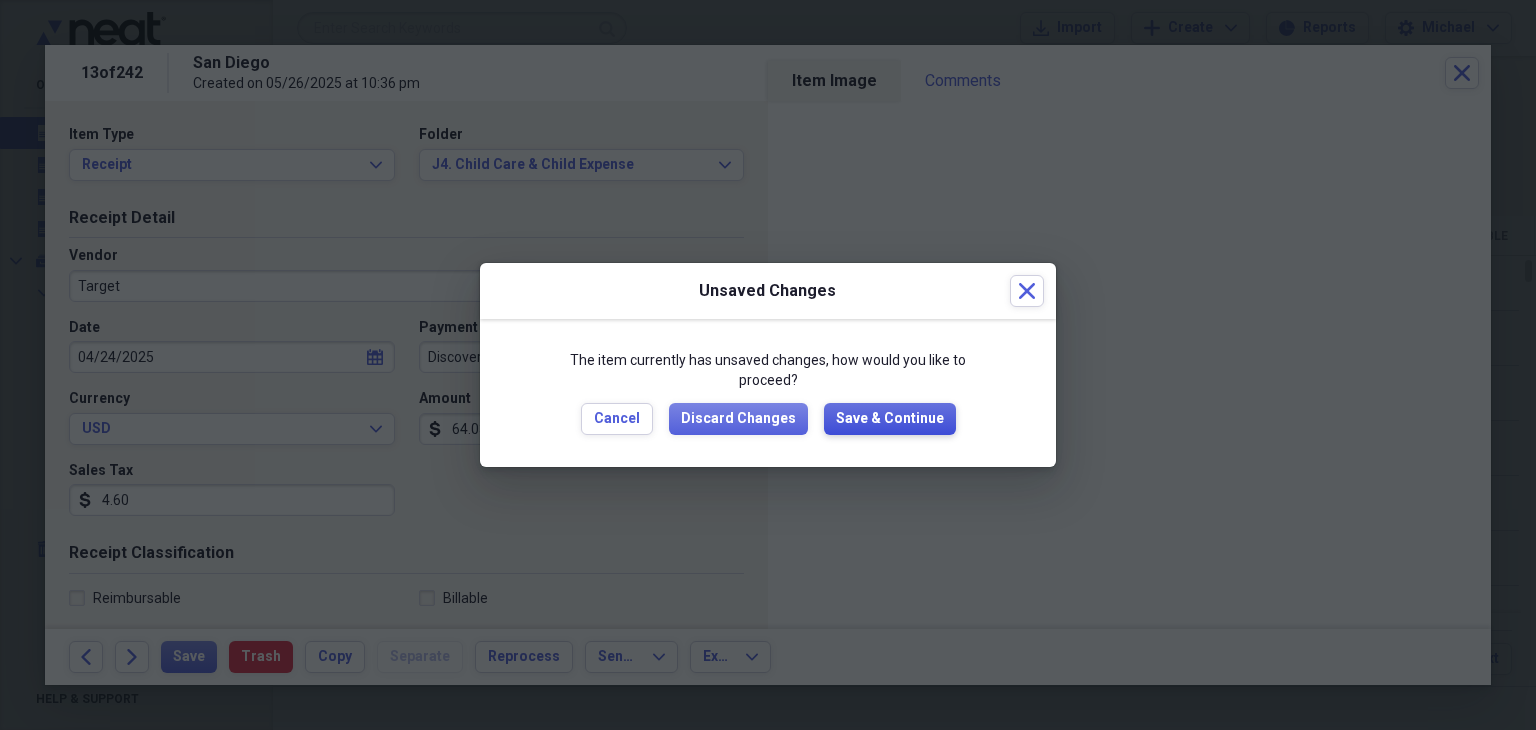 click on "Save & Continue" at bounding box center [890, 419] 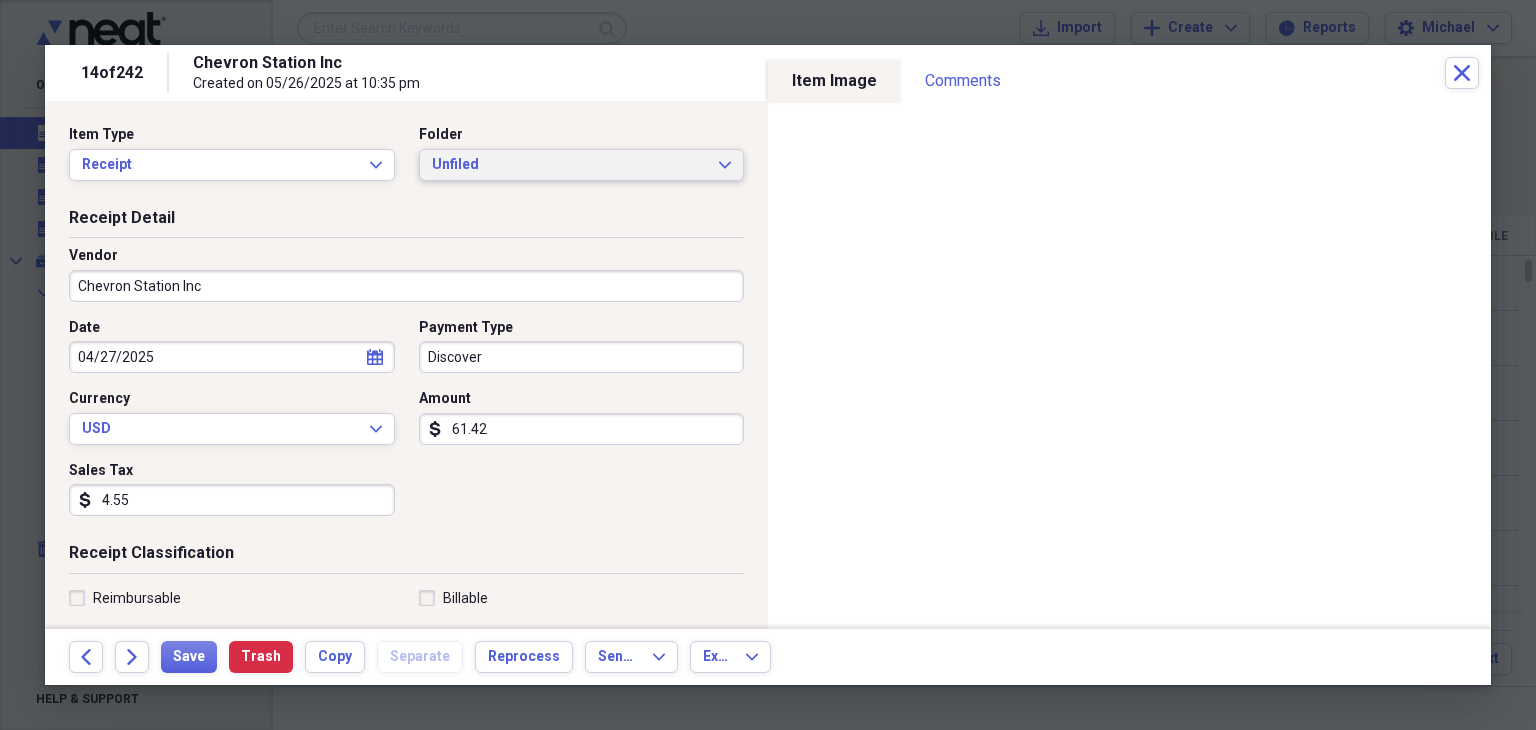 click on "Unfiled" at bounding box center [570, 165] 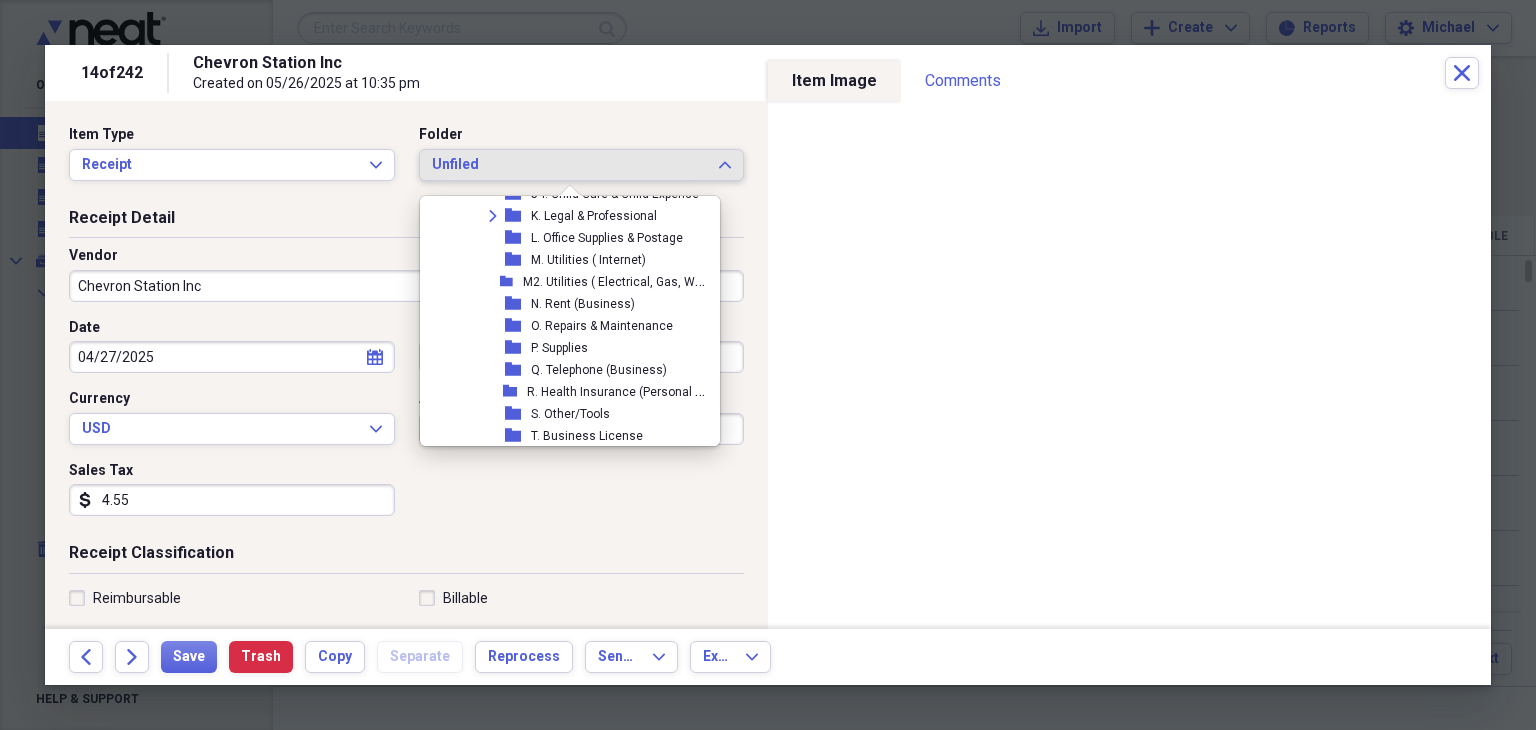 scroll, scrollTop: 690, scrollLeft: 0, axis: vertical 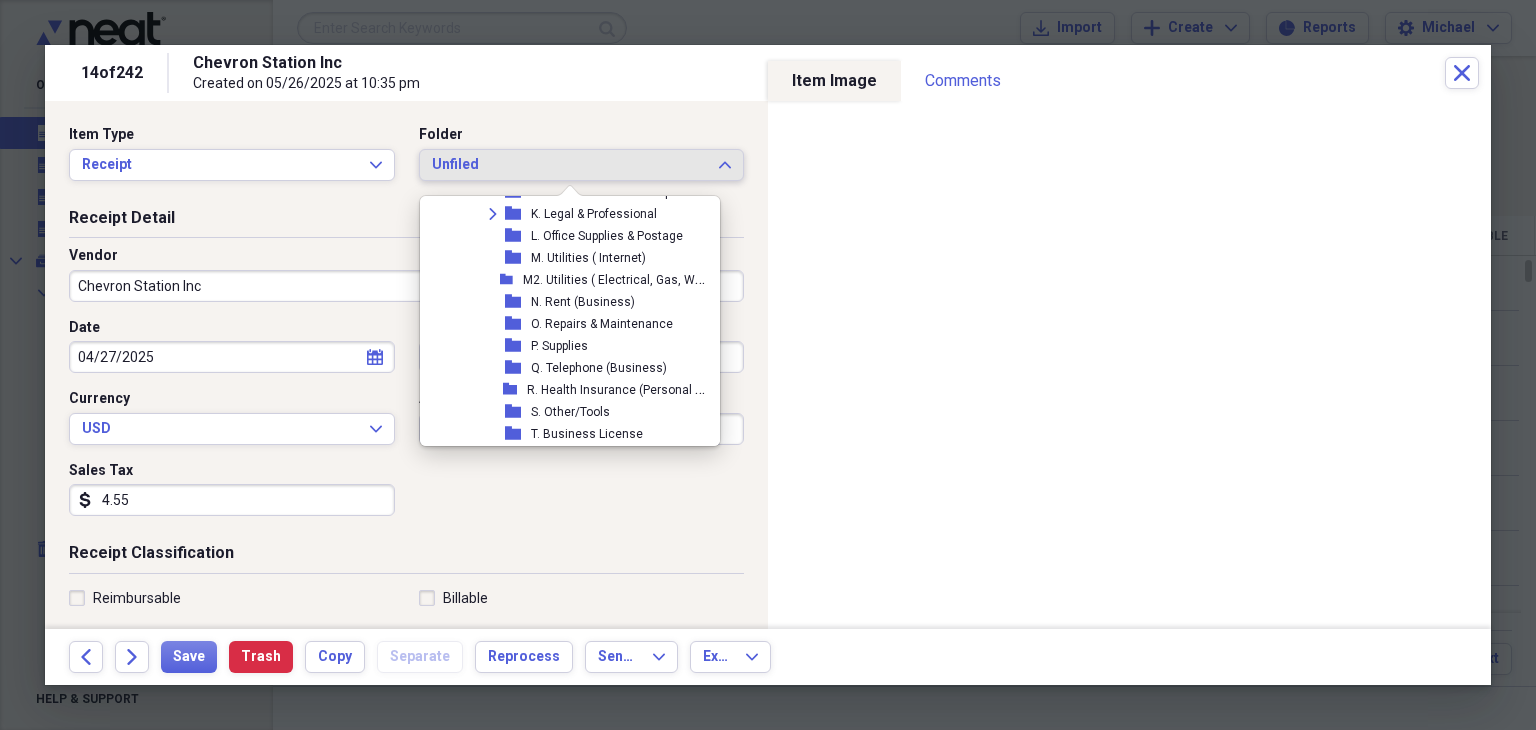 drag, startPoint x: 592, startPoint y: 366, endPoint x: 571, endPoint y: 413, distance: 51.47815 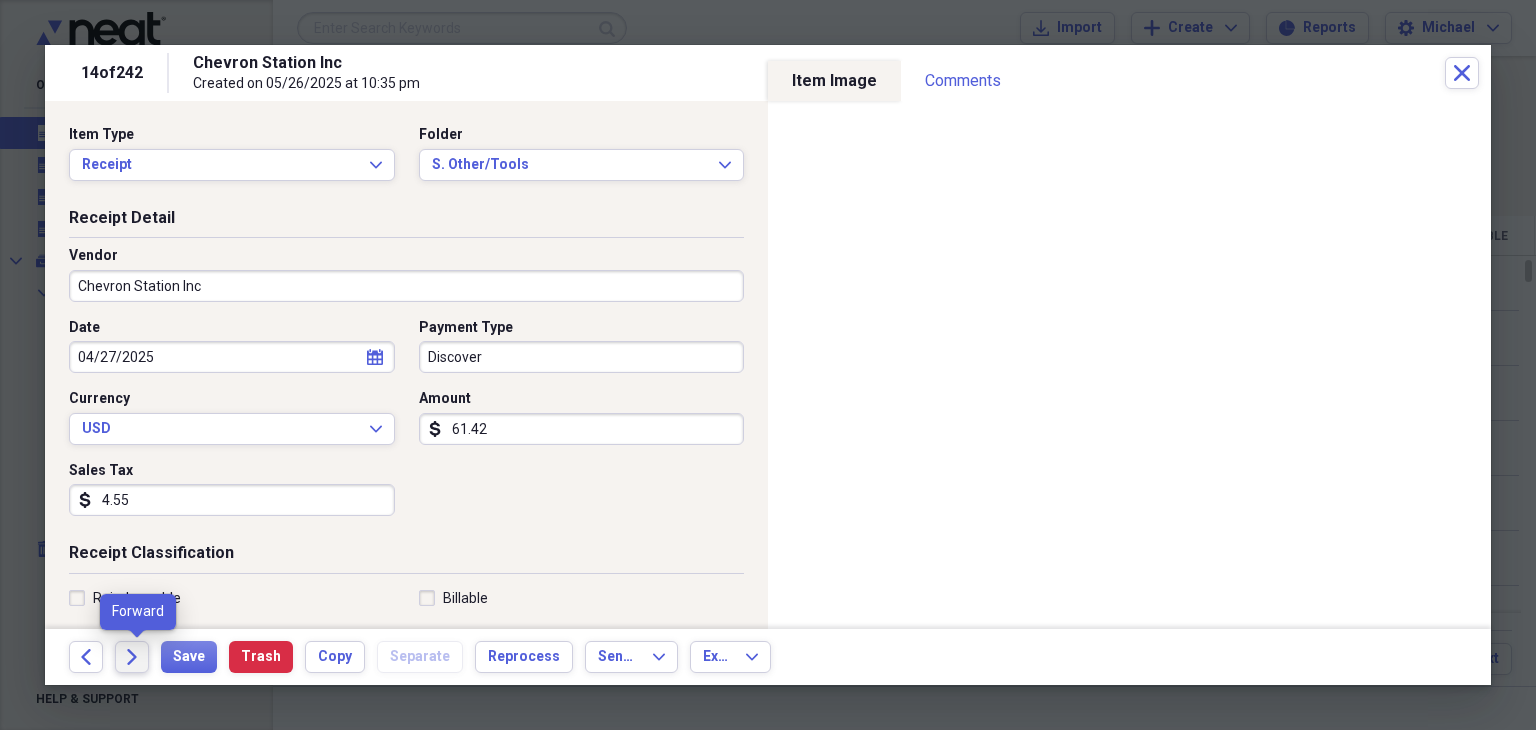 click on "Forward" at bounding box center [132, 657] 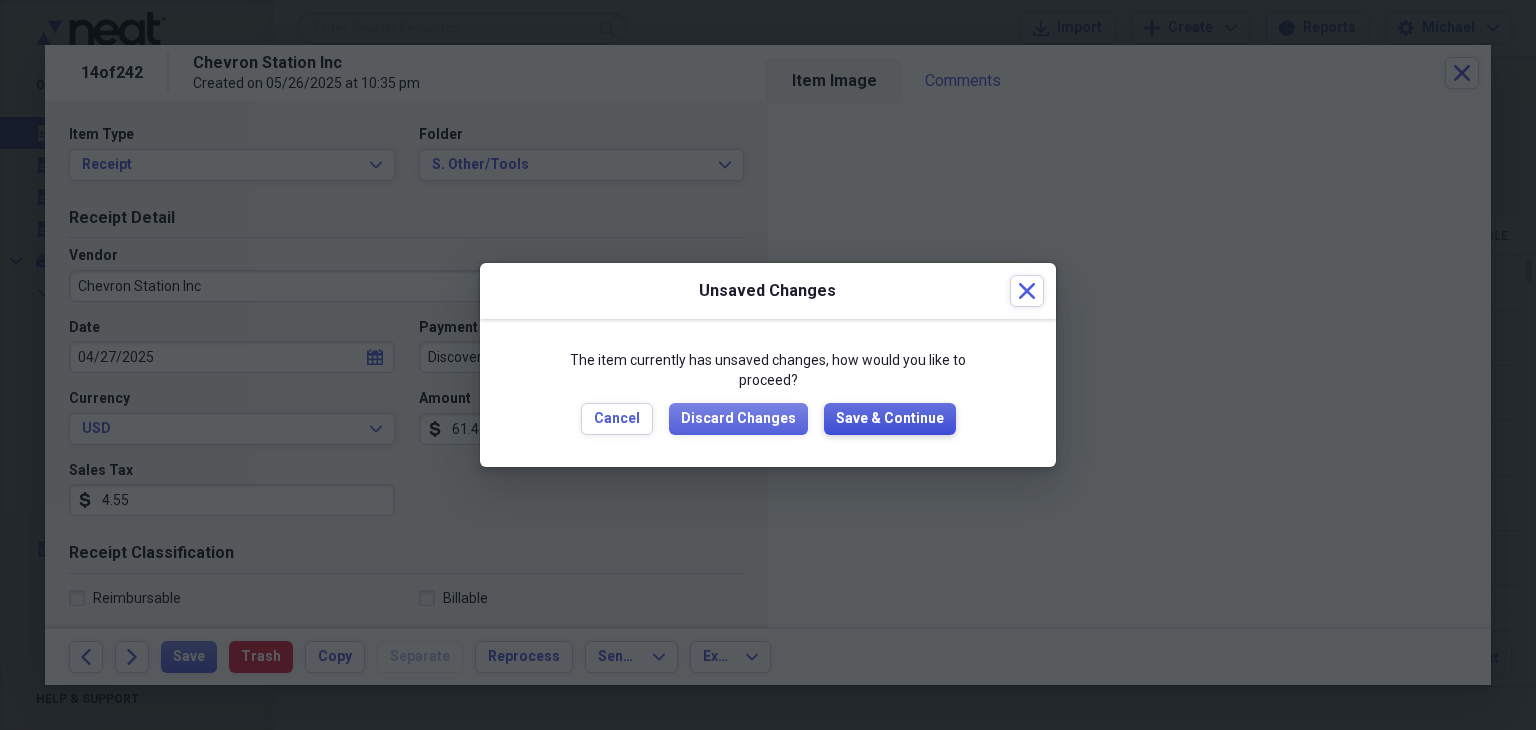 click on "Save & Continue" at bounding box center [890, 419] 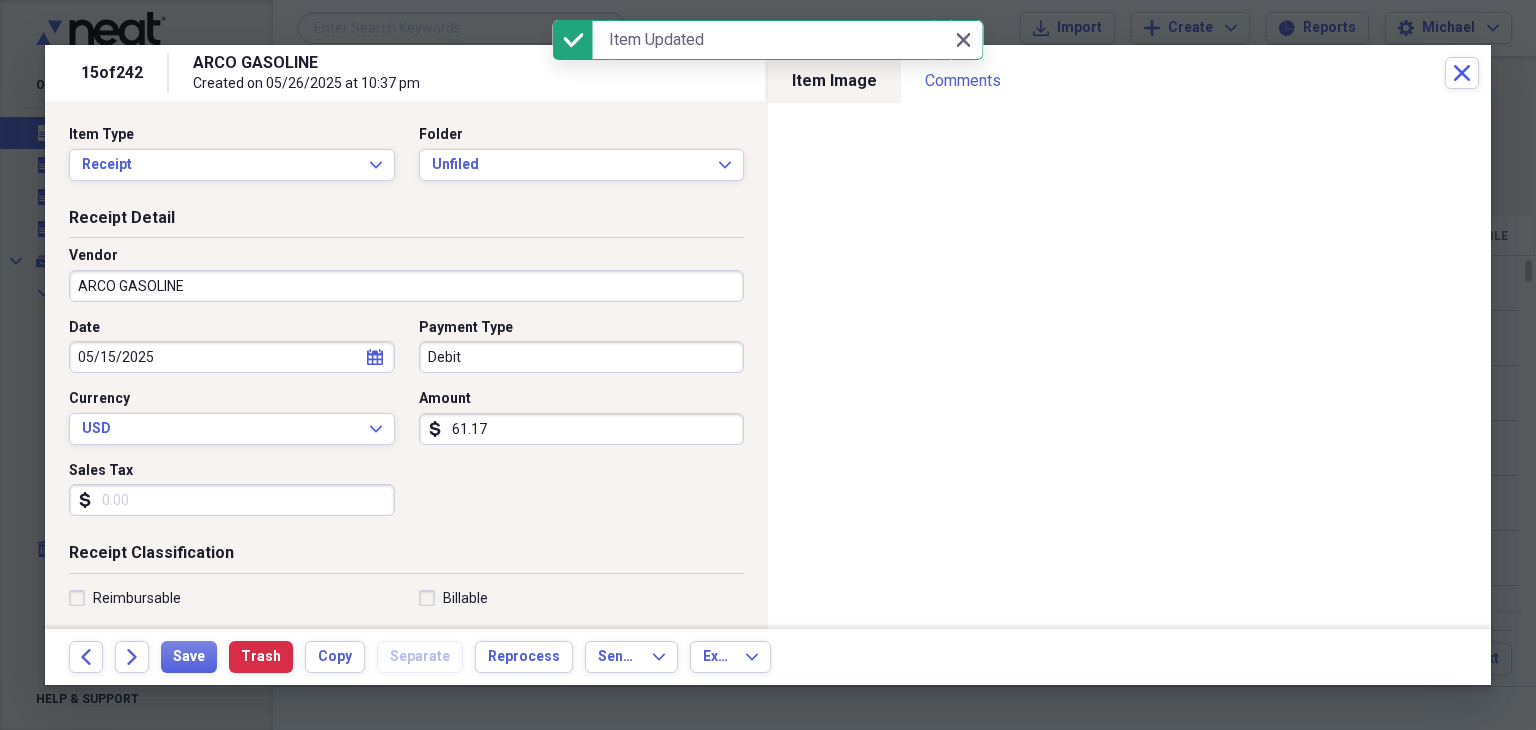 click on "Sales Tax dollar-sign" at bounding box center (238, 489) 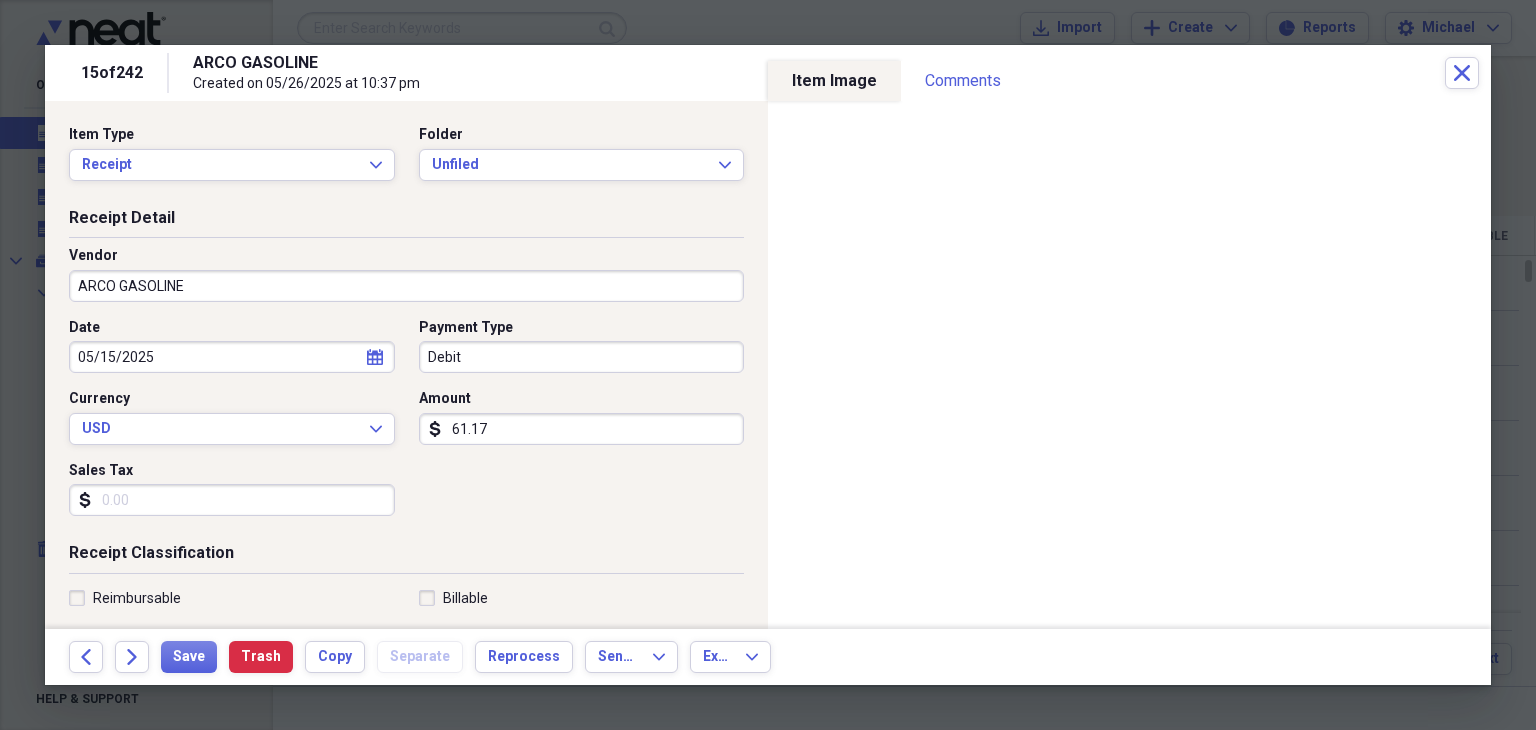 click on "Sales Tax" at bounding box center (232, 500) 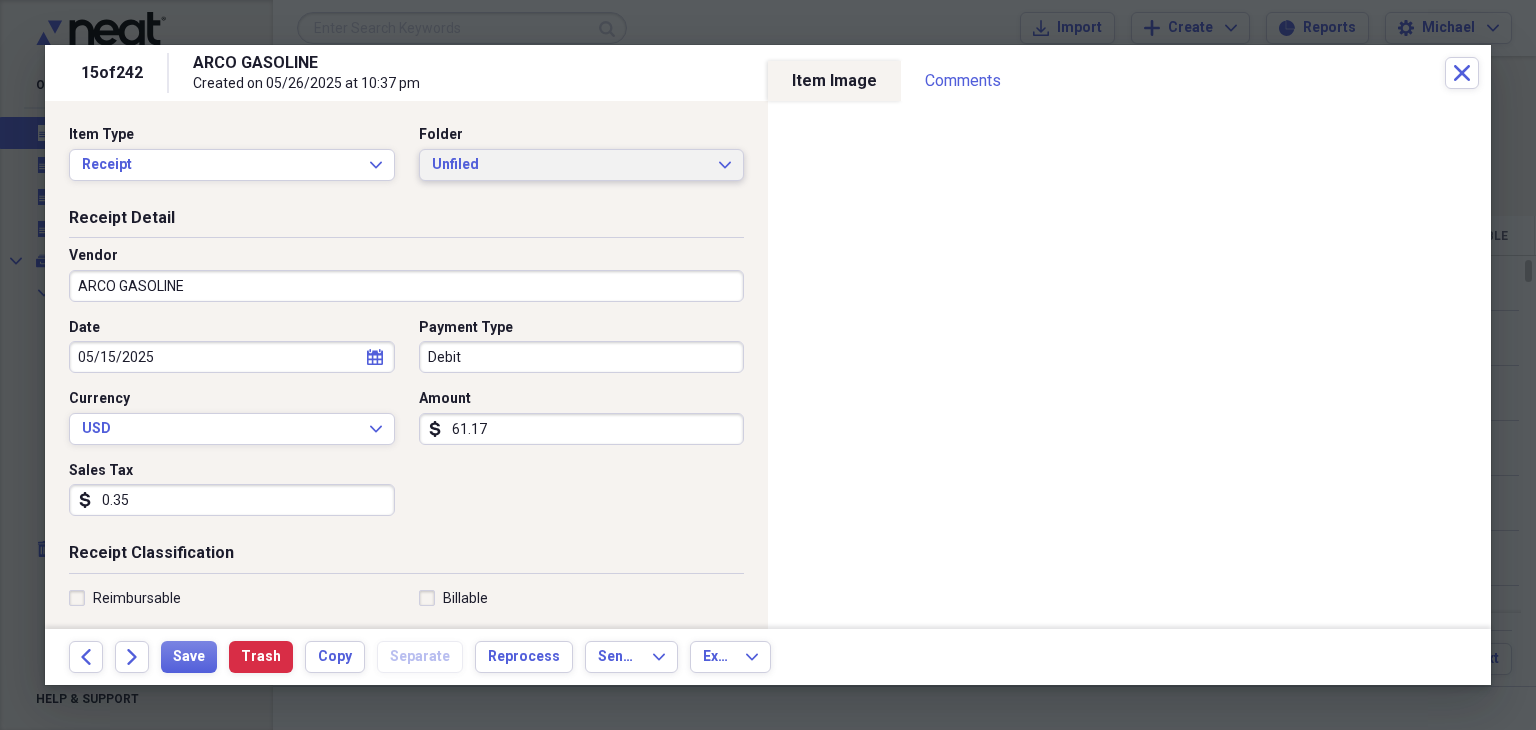 type on "0.35" 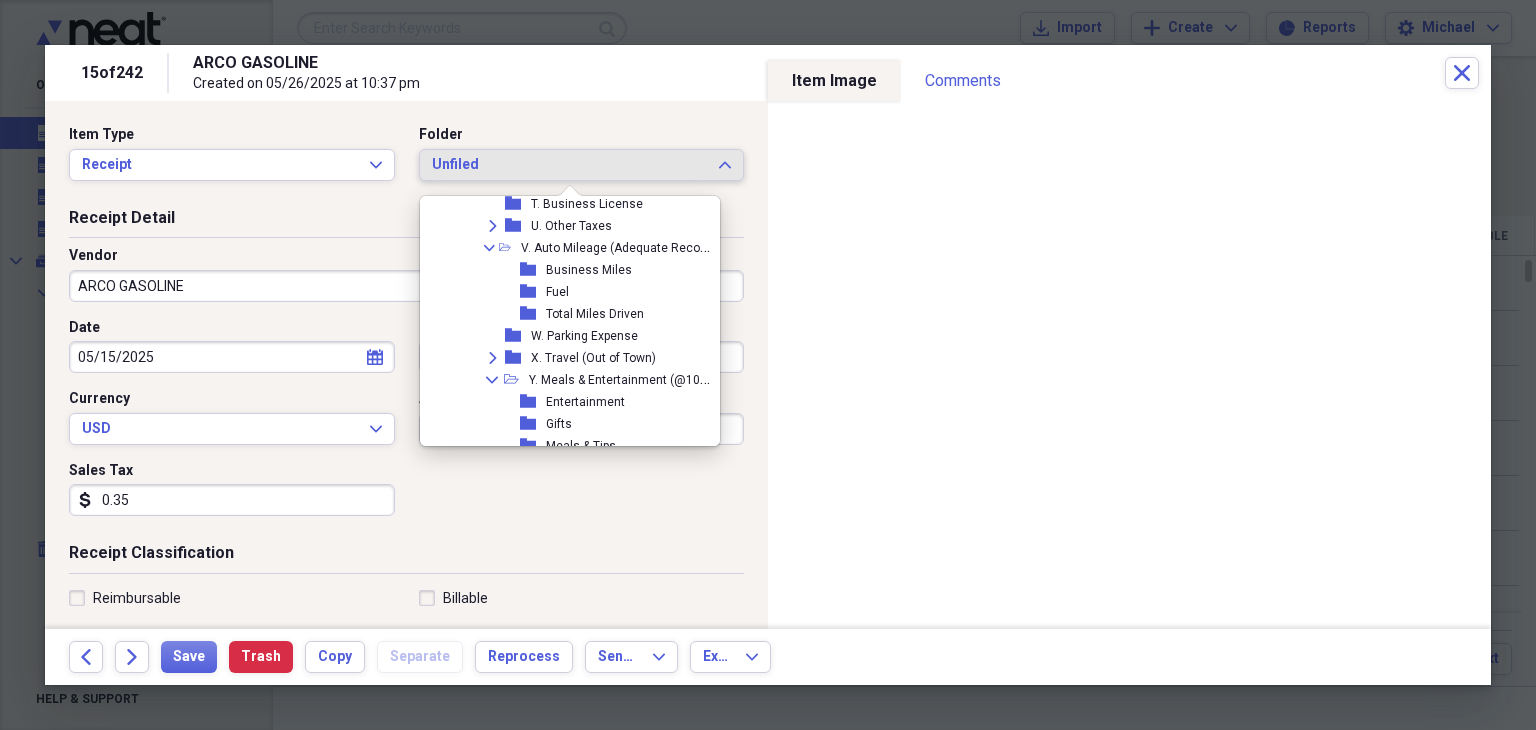 scroll, scrollTop: 910, scrollLeft: 0, axis: vertical 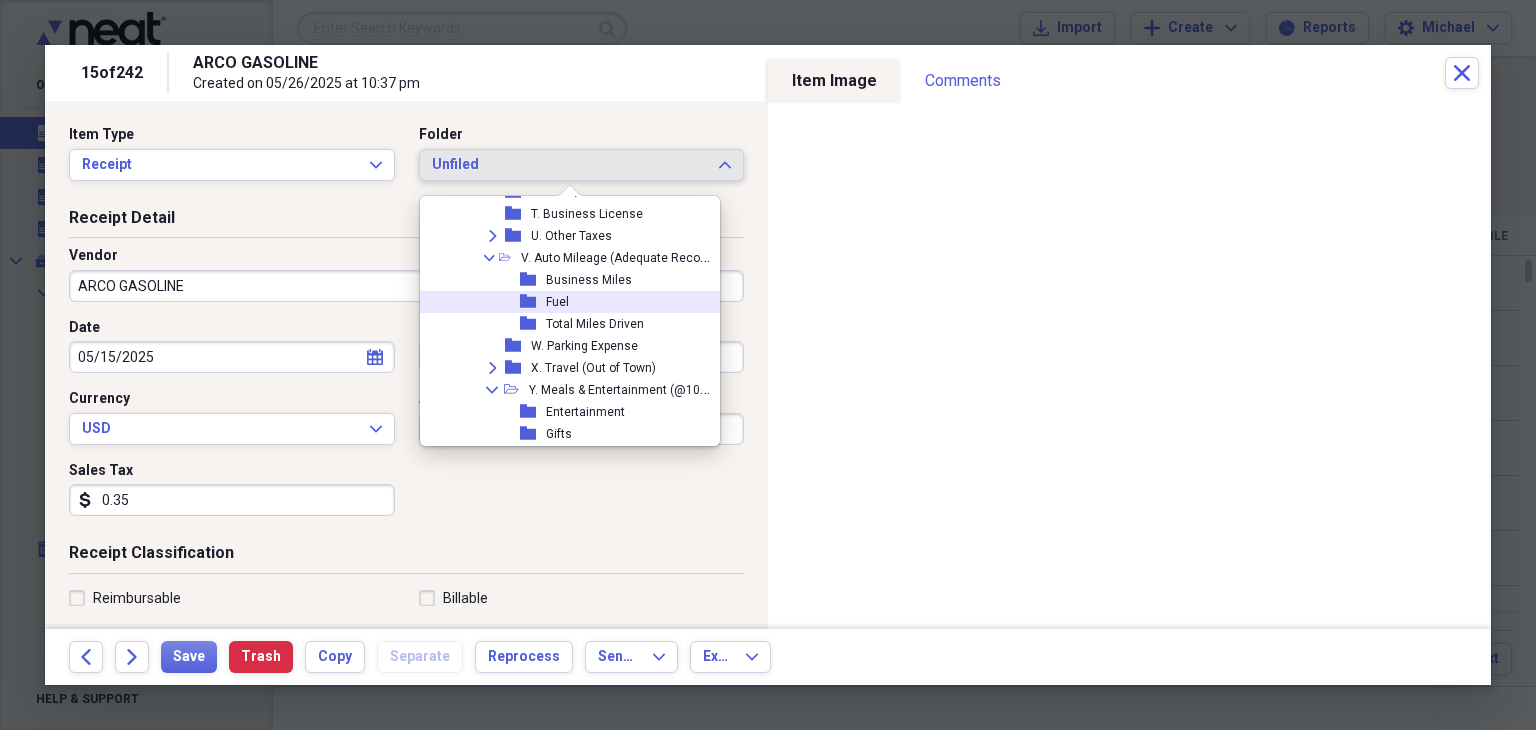 click on "folder Fuel" at bounding box center (569, 302) 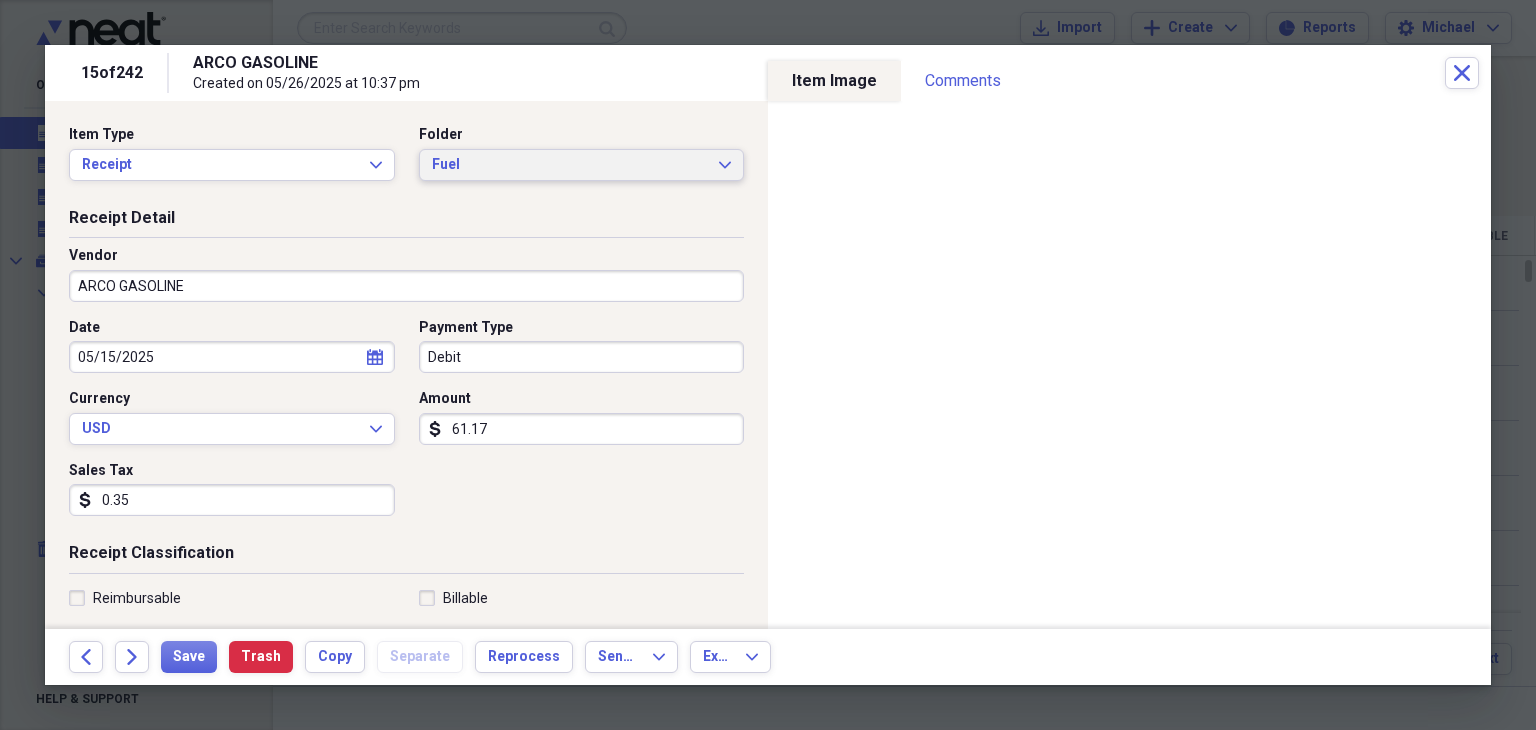 scroll, scrollTop: 492, scrollLeft: 0, axis: vertical 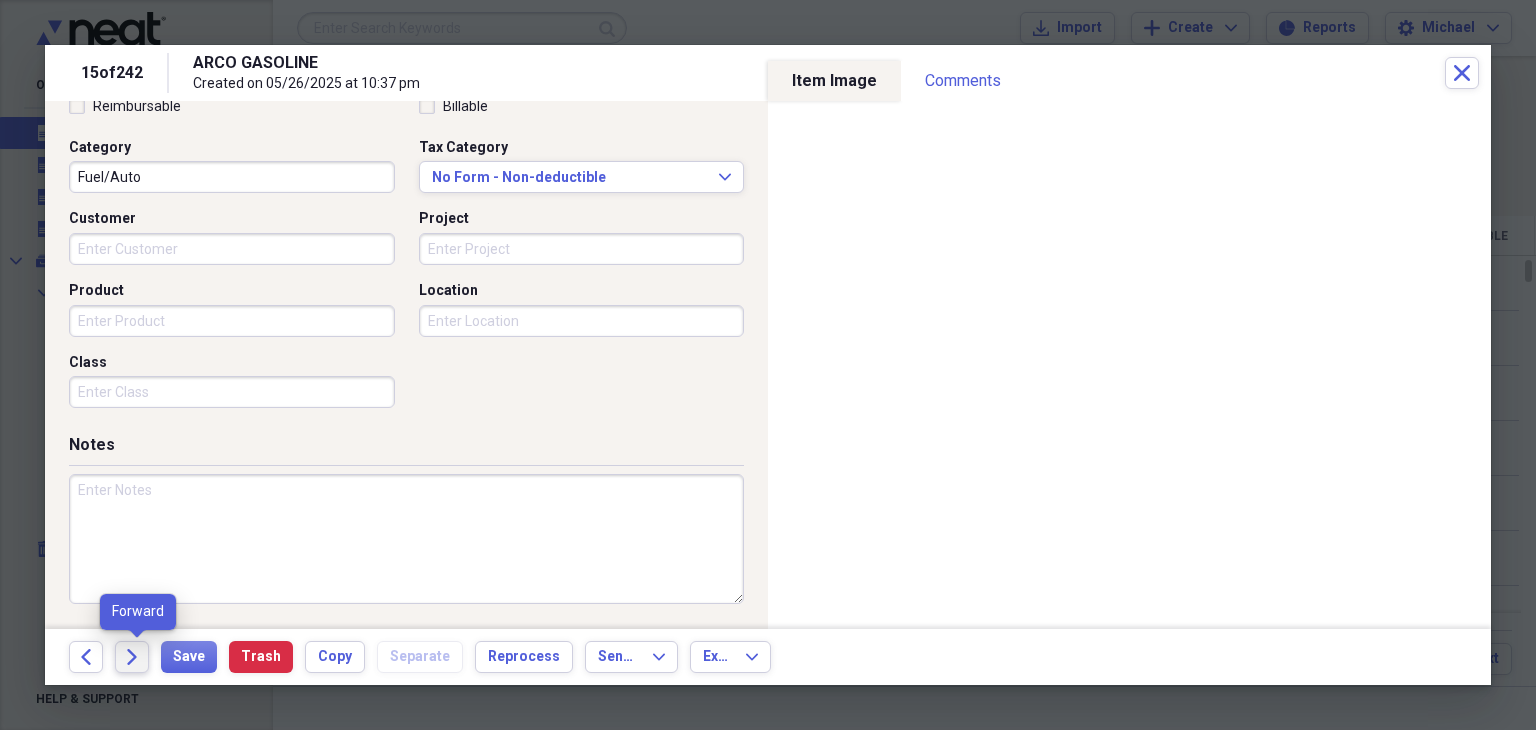 click on "Forward" at bounding box center (132, 657) 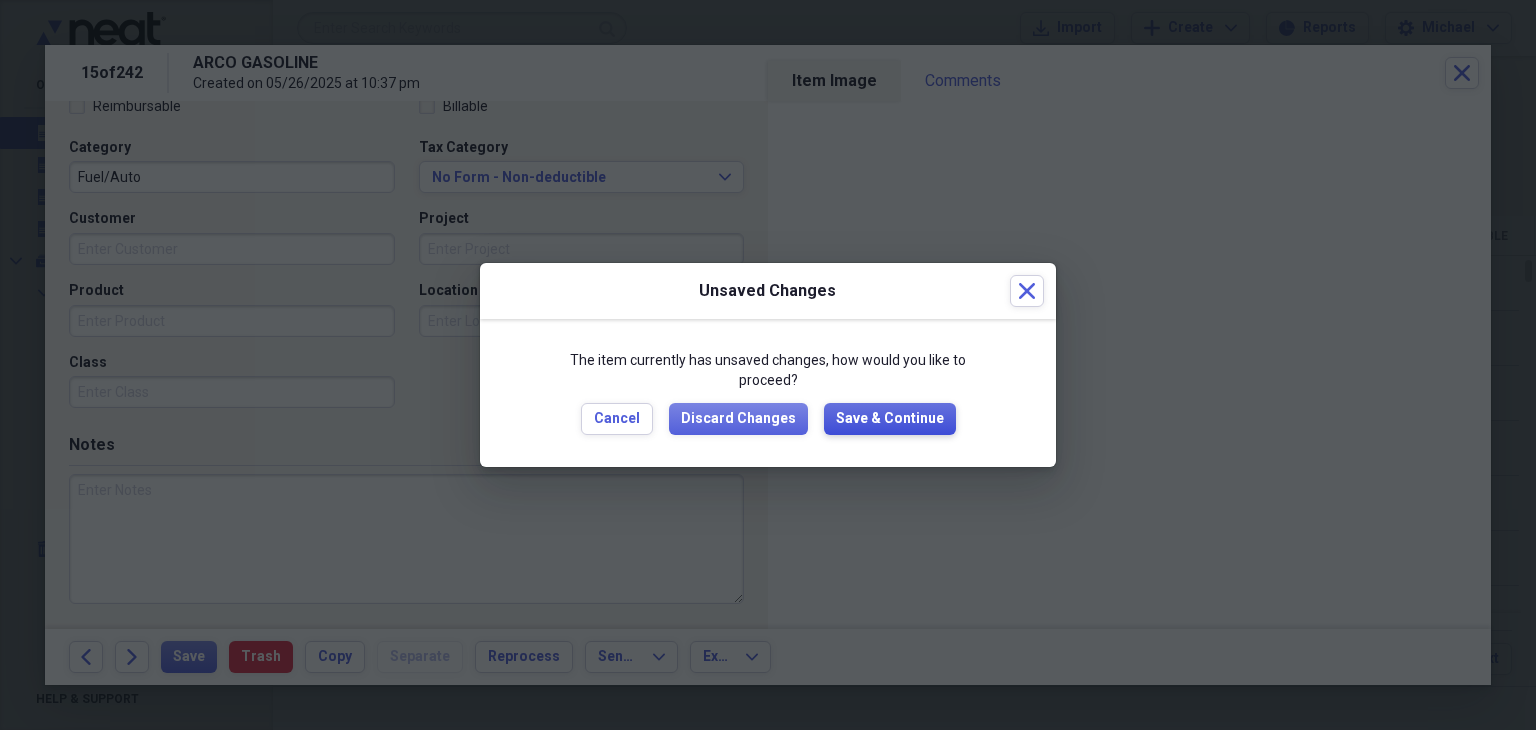 click on "Save & Continue" at bounding box center (890, 419) 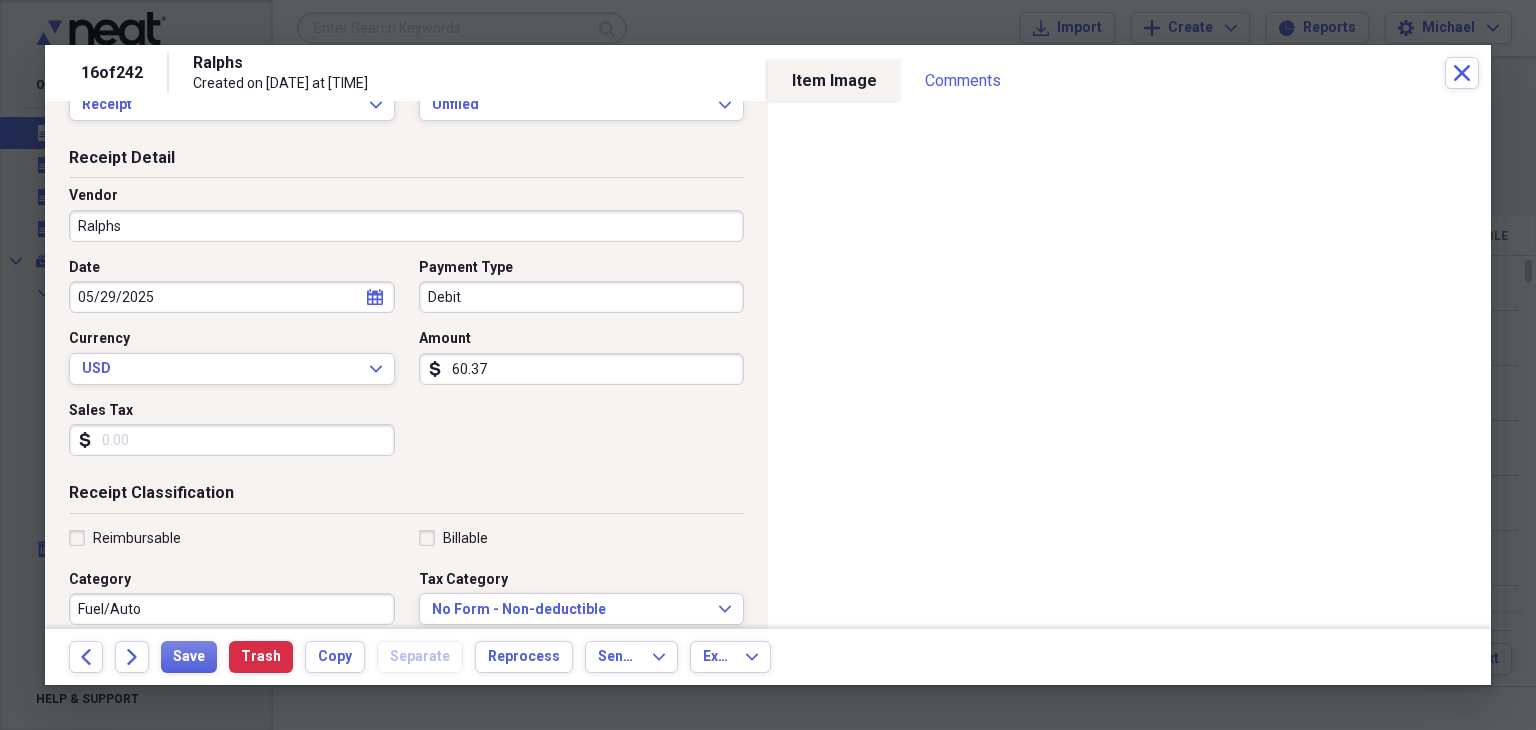 scroll, scrollTop: 0, scrollLeft: 0, axis: both 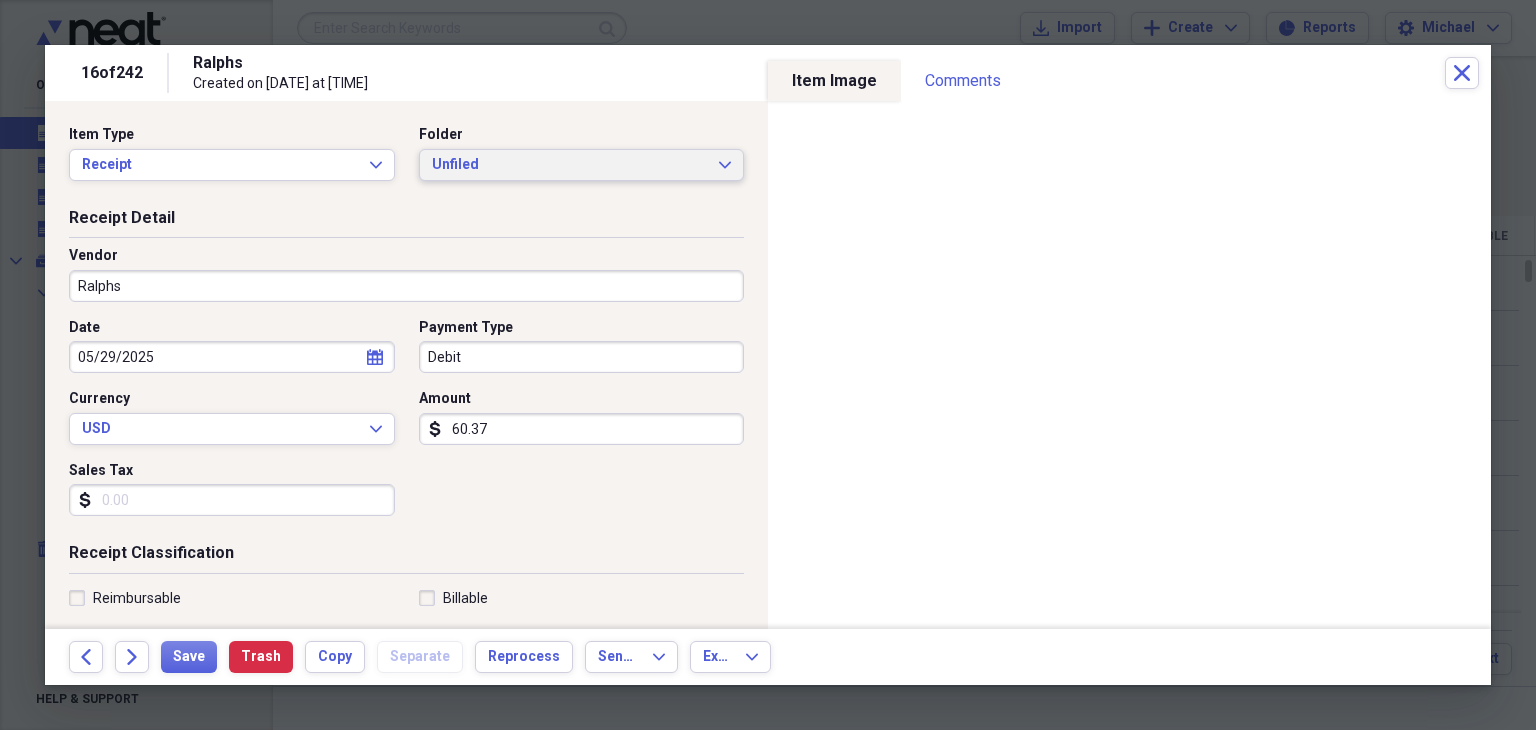 click on "Unfiled" at bounding box center (570, 165) 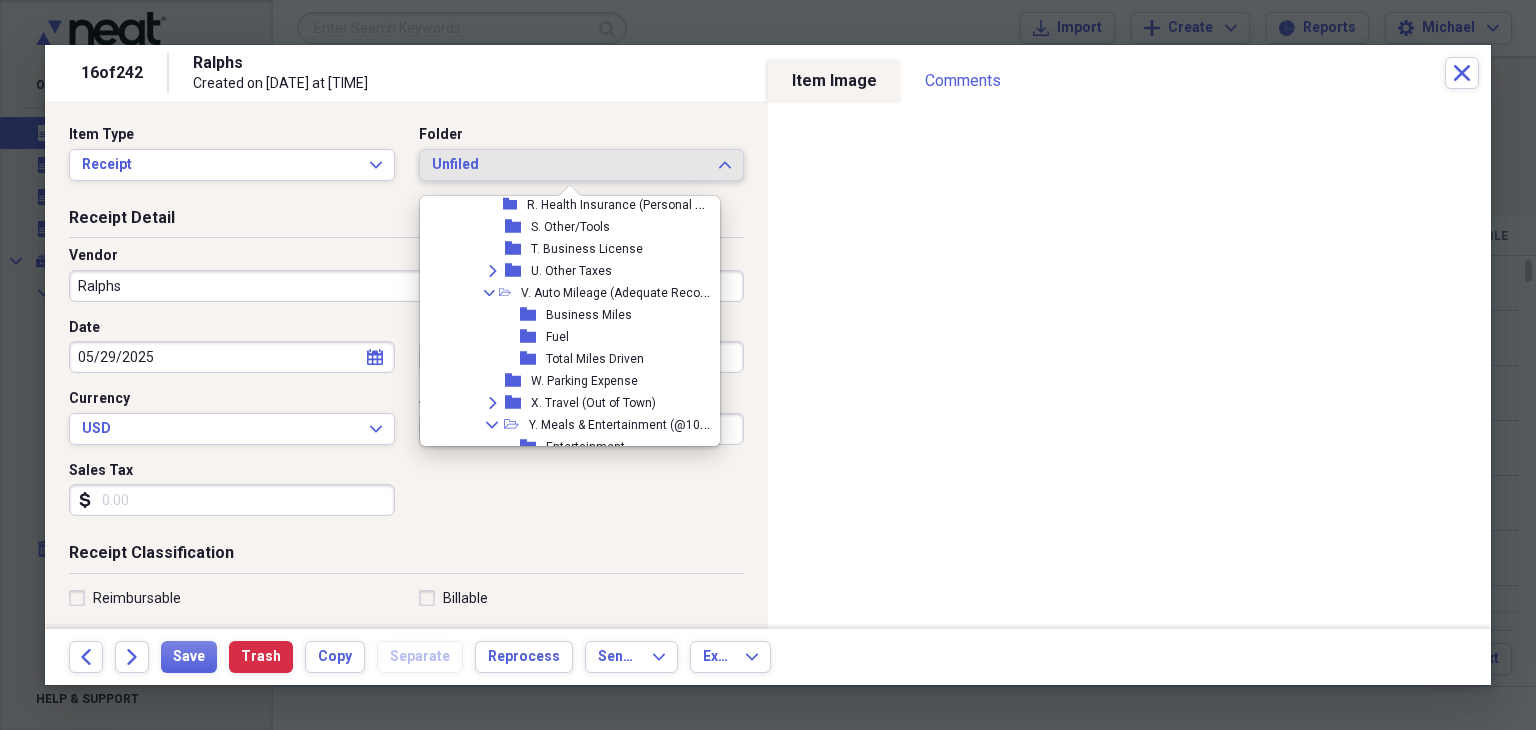 scroll, scrollTop: 880, scrollLeft: 0, axis: vertical 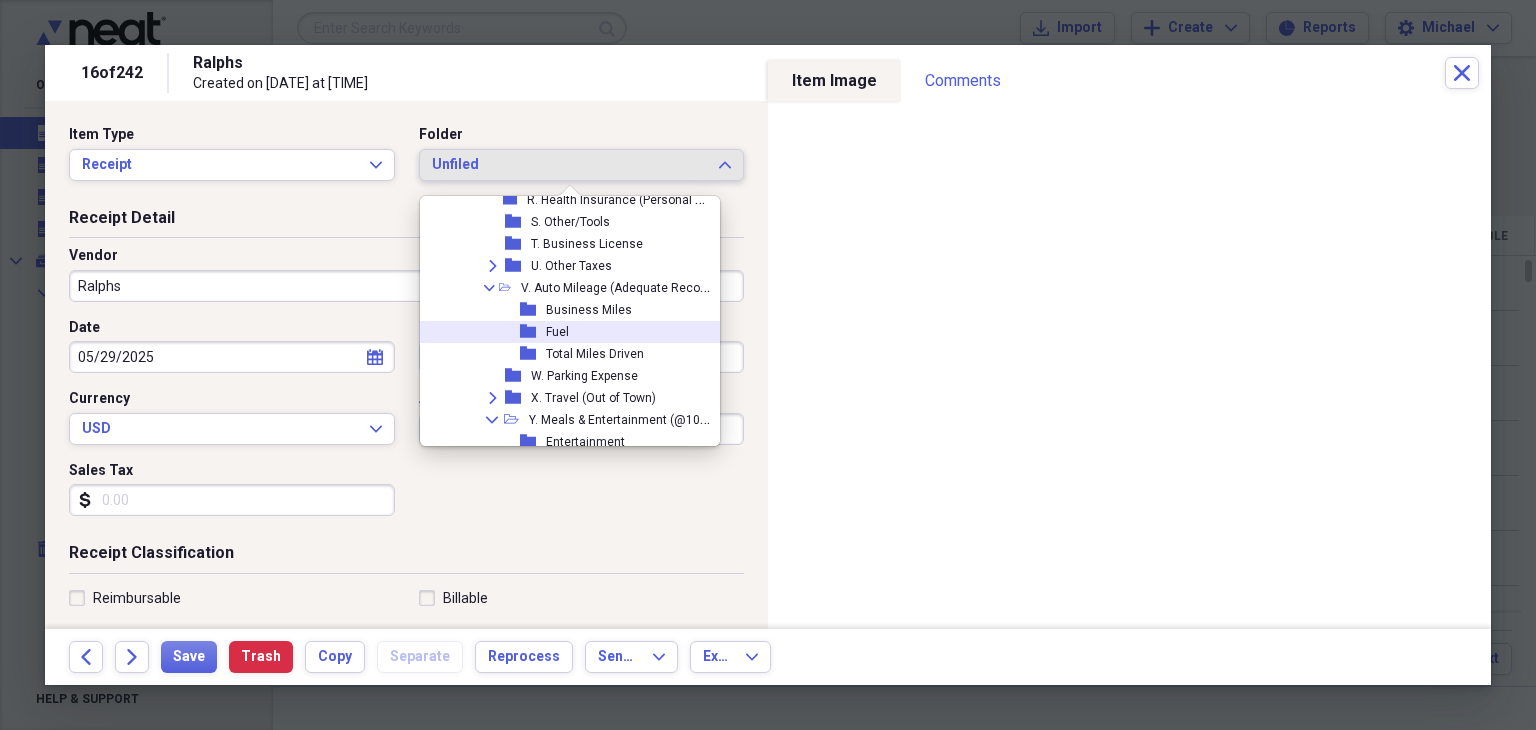 click on "folder Fuel" at bounding box center (569, 332) 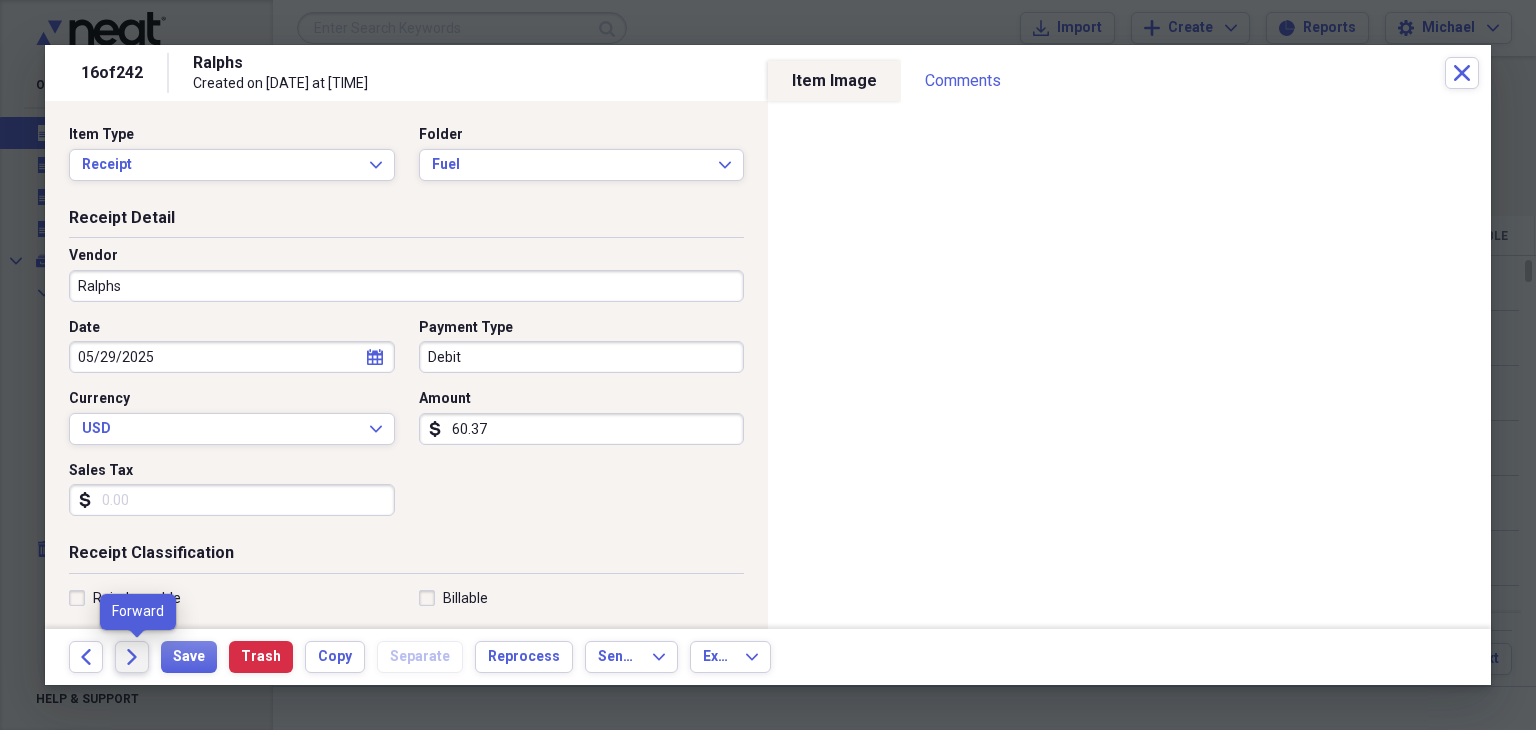 click on "Forward" 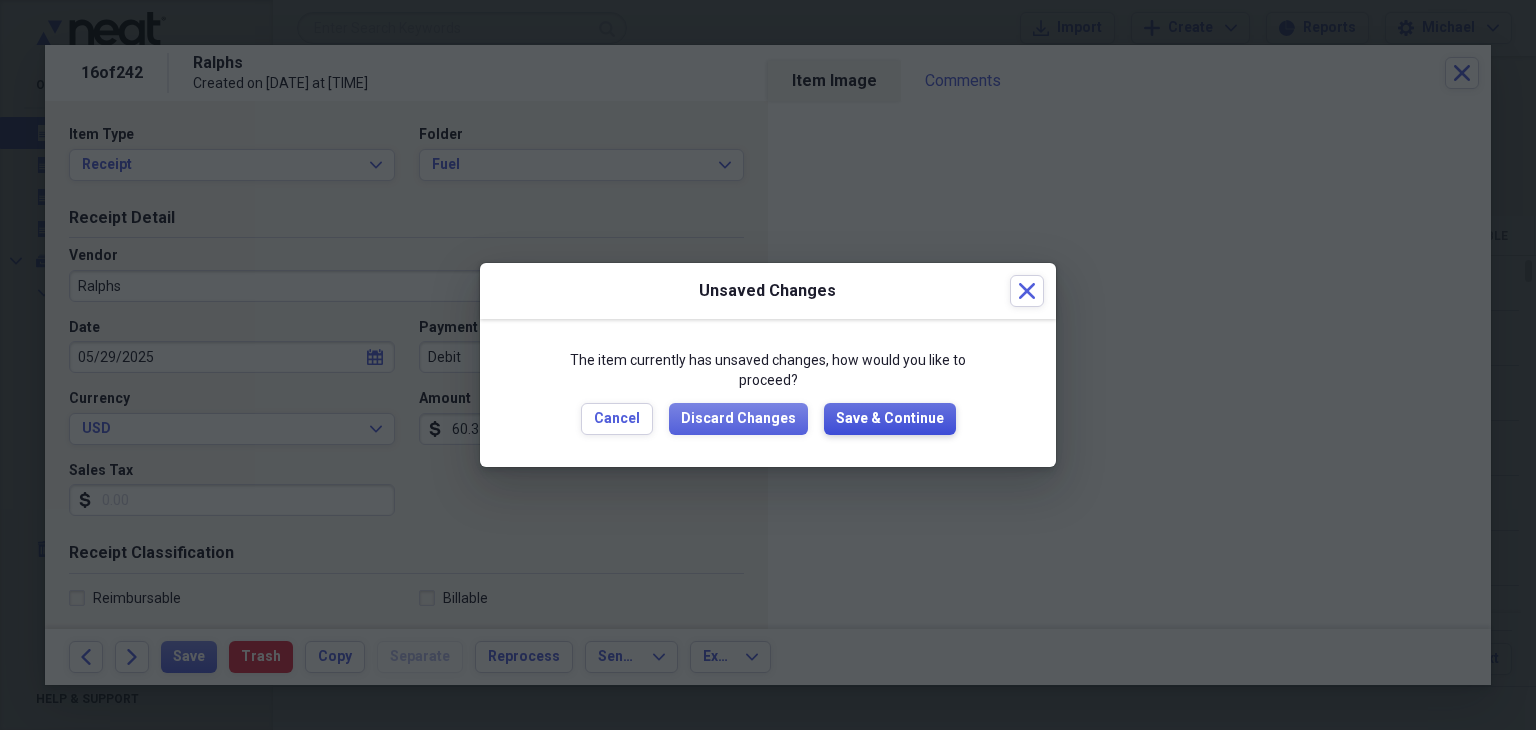 click on "Save & Continue" at bounding box center [890, 419] 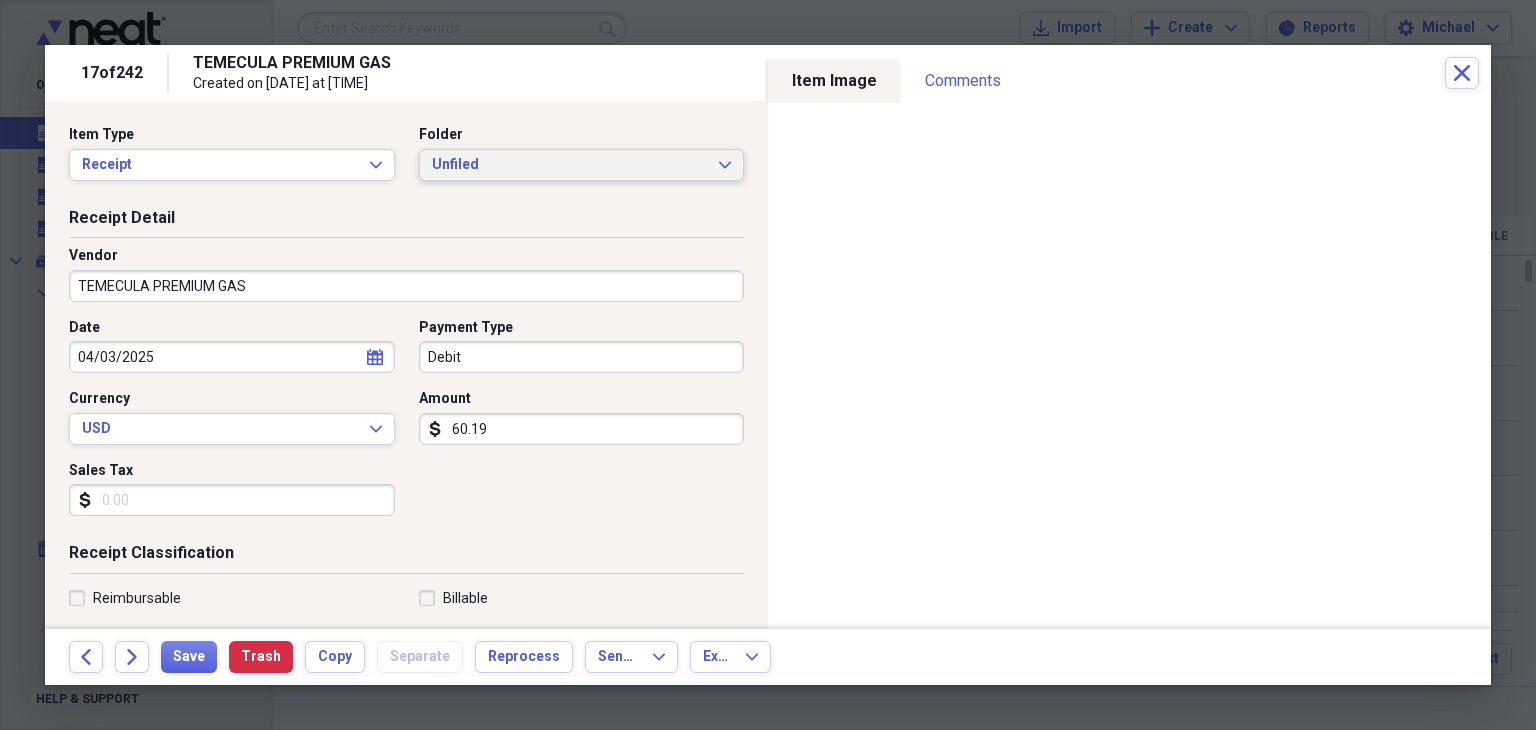 click on "Unfiled" at bounding box center [570, 165] 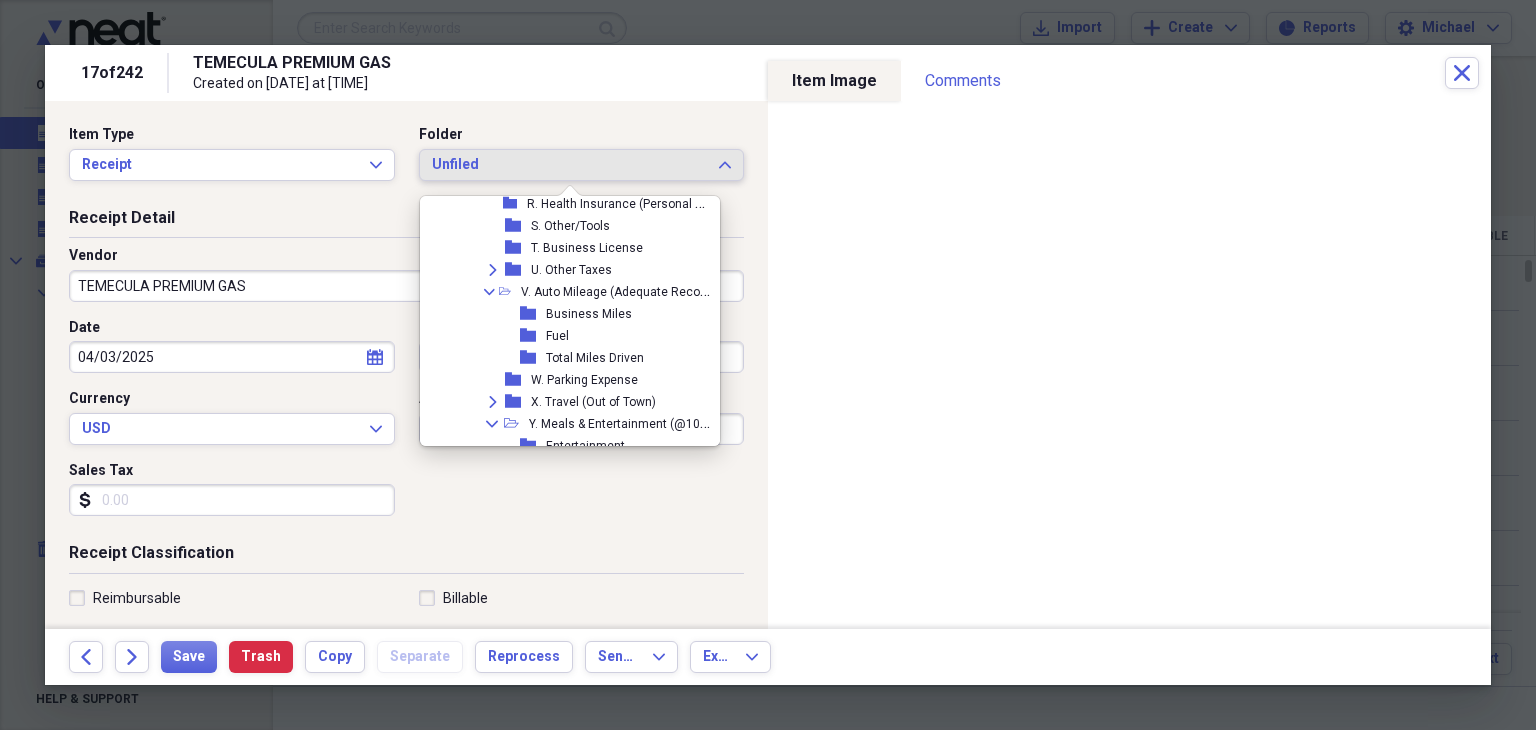 scroll, scrollTop: 879, scrollLeft: 0, axis: vertical 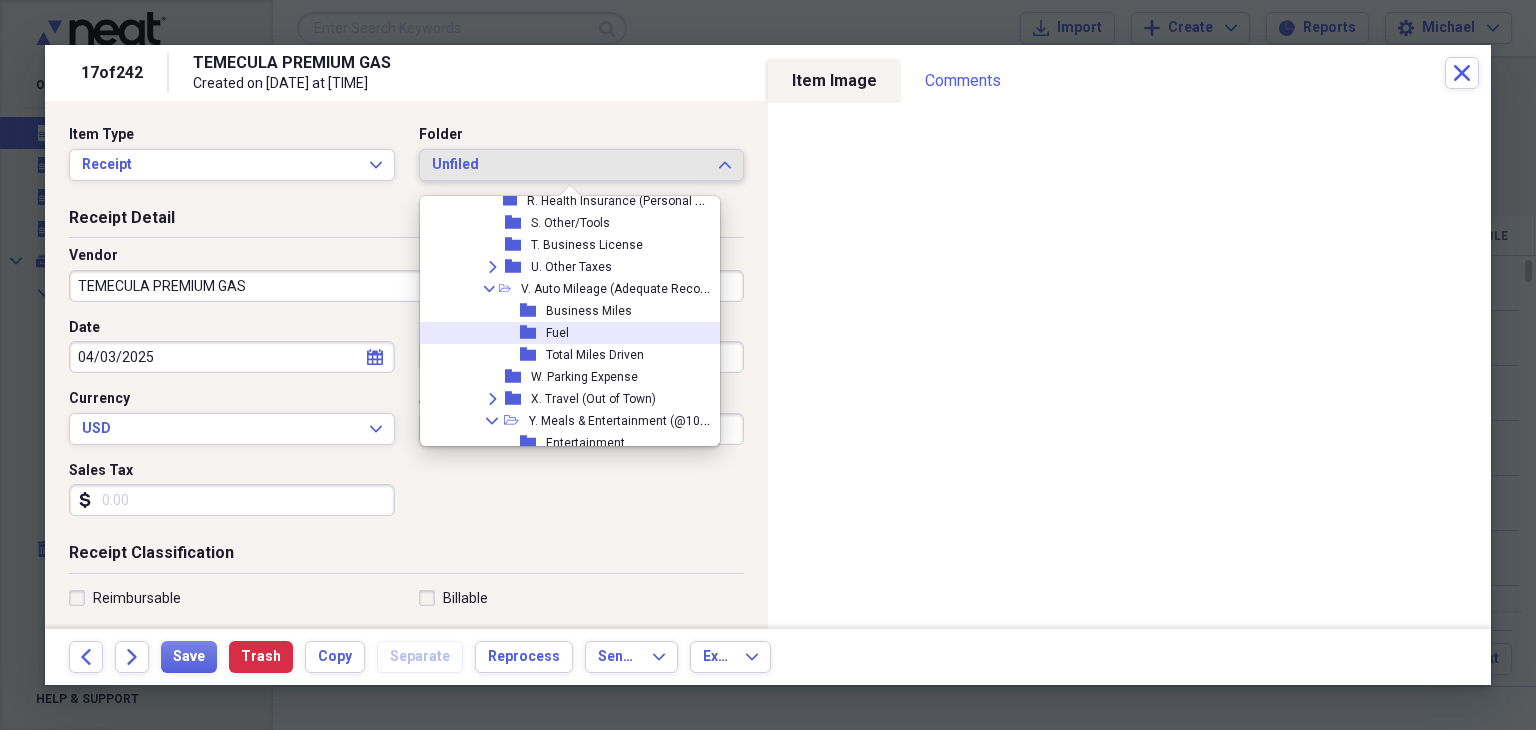 click on "folder Fuel" at bounding box center (569, 333) 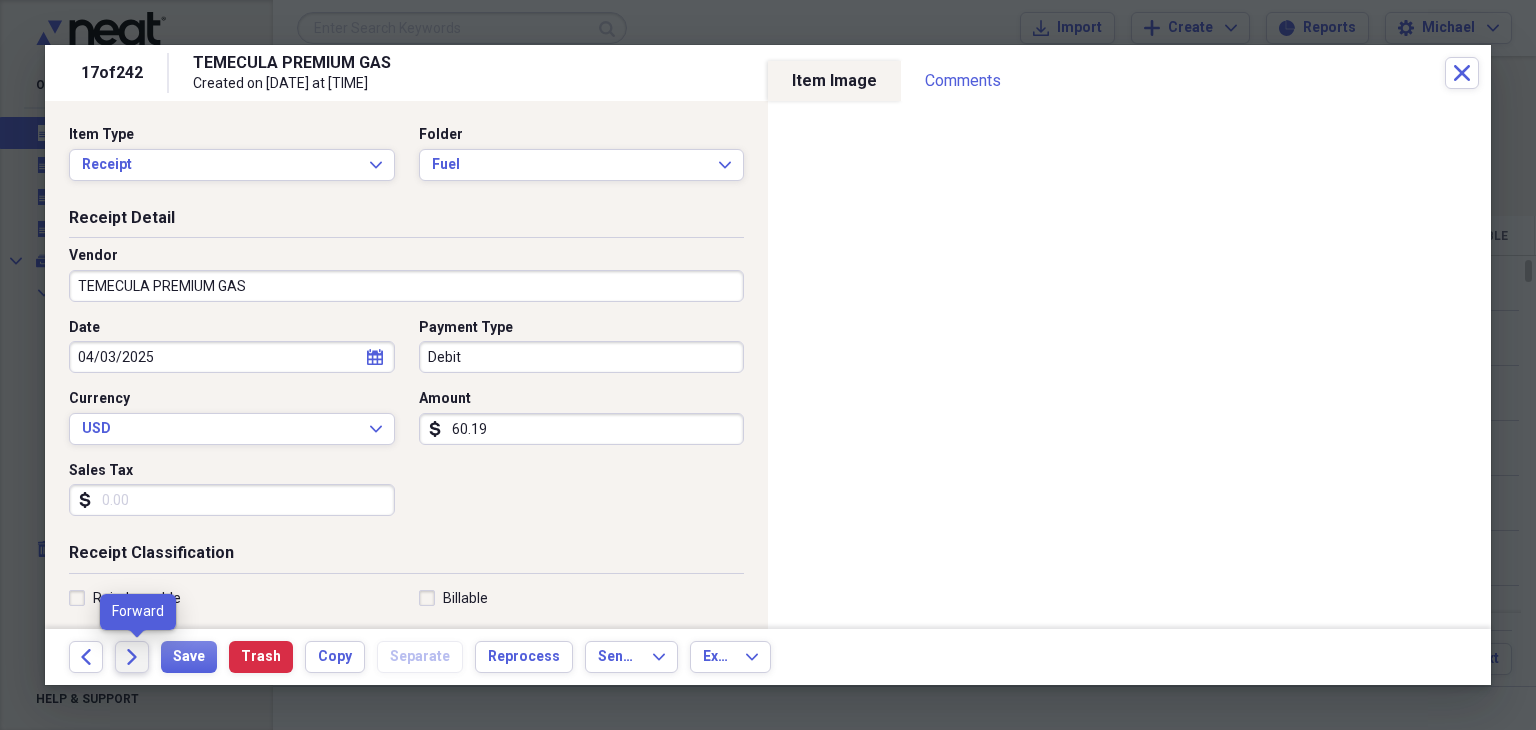 click 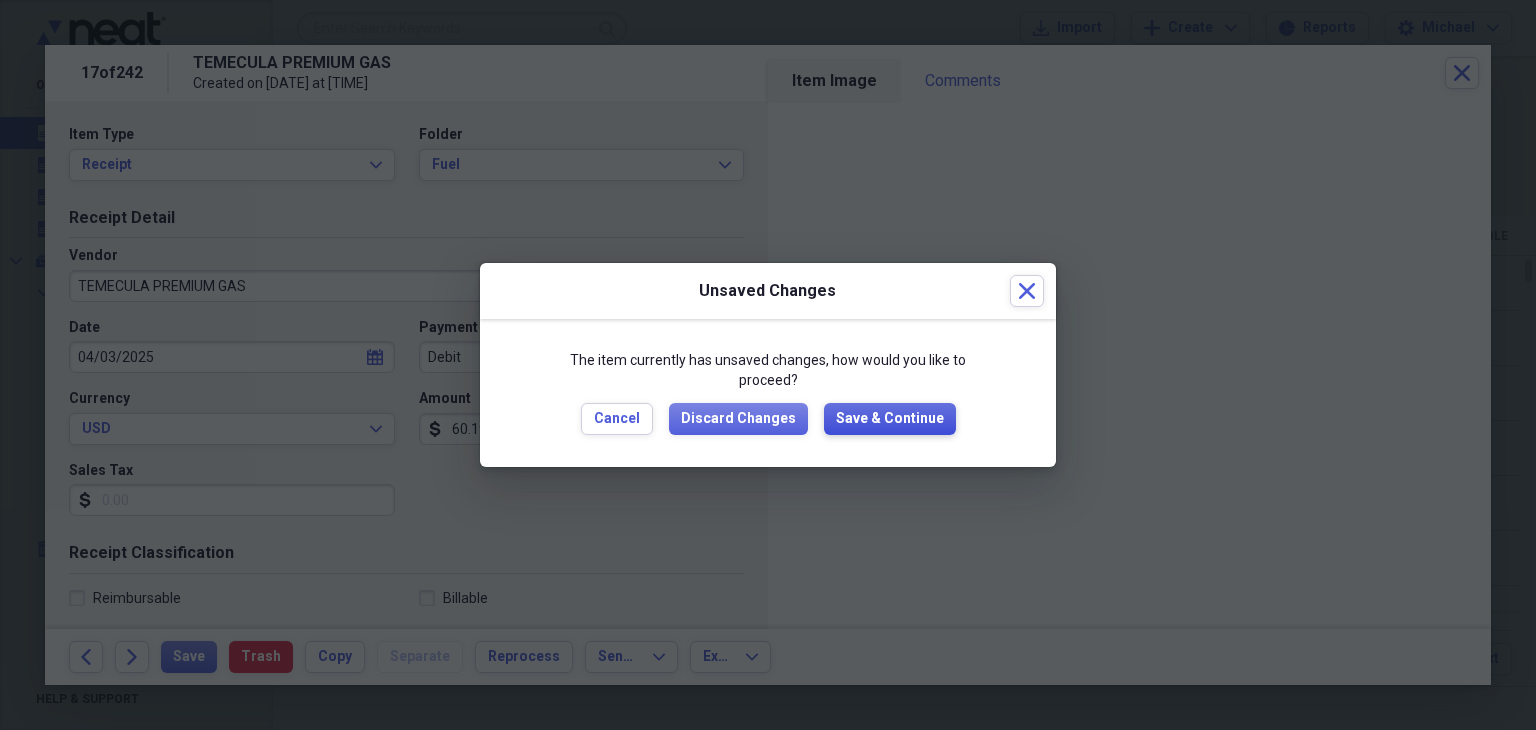 click on "Save & Continue" at bounding box center (890, 419) 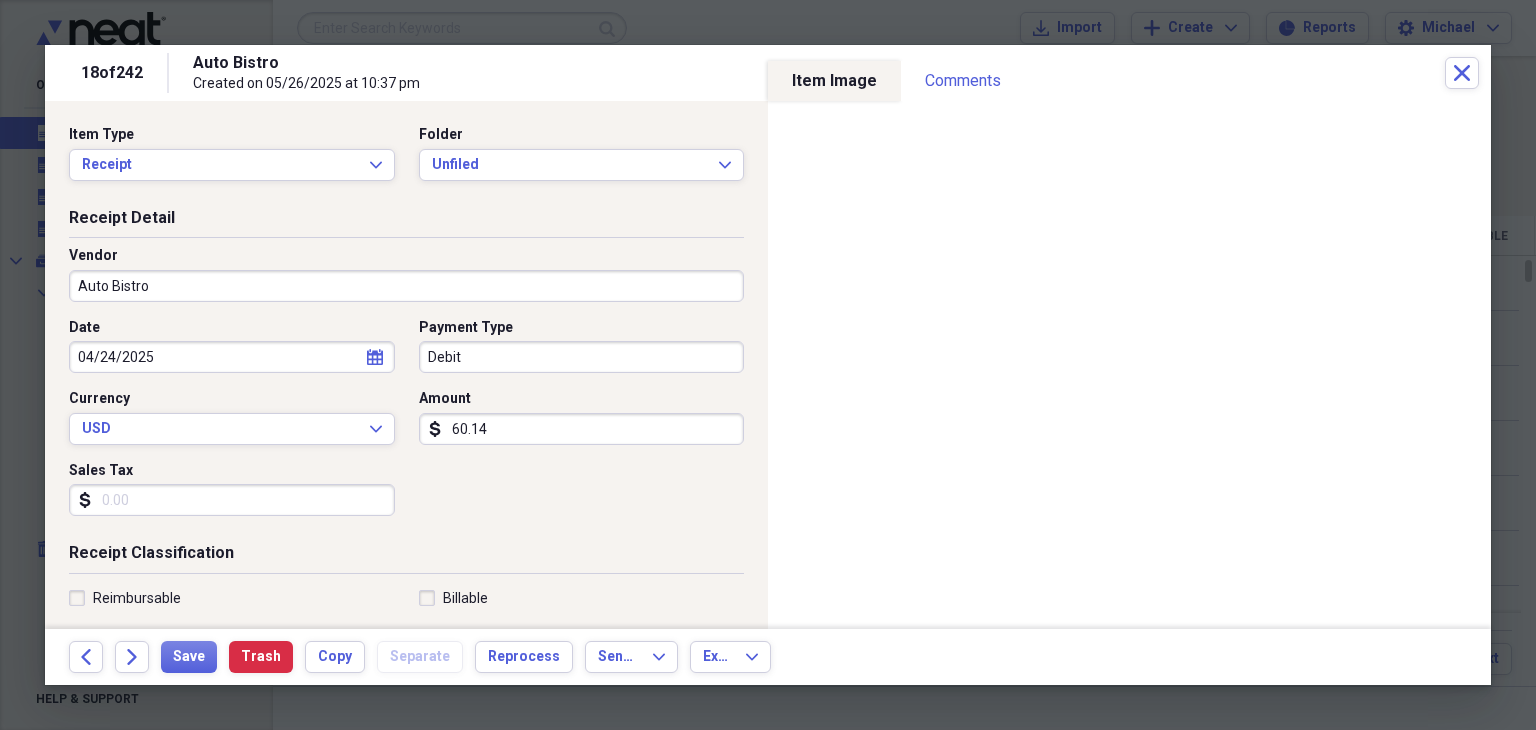 click on "Item Type Receipt Expand Folder Unfiled Expand" at bounding box center [406, 161] 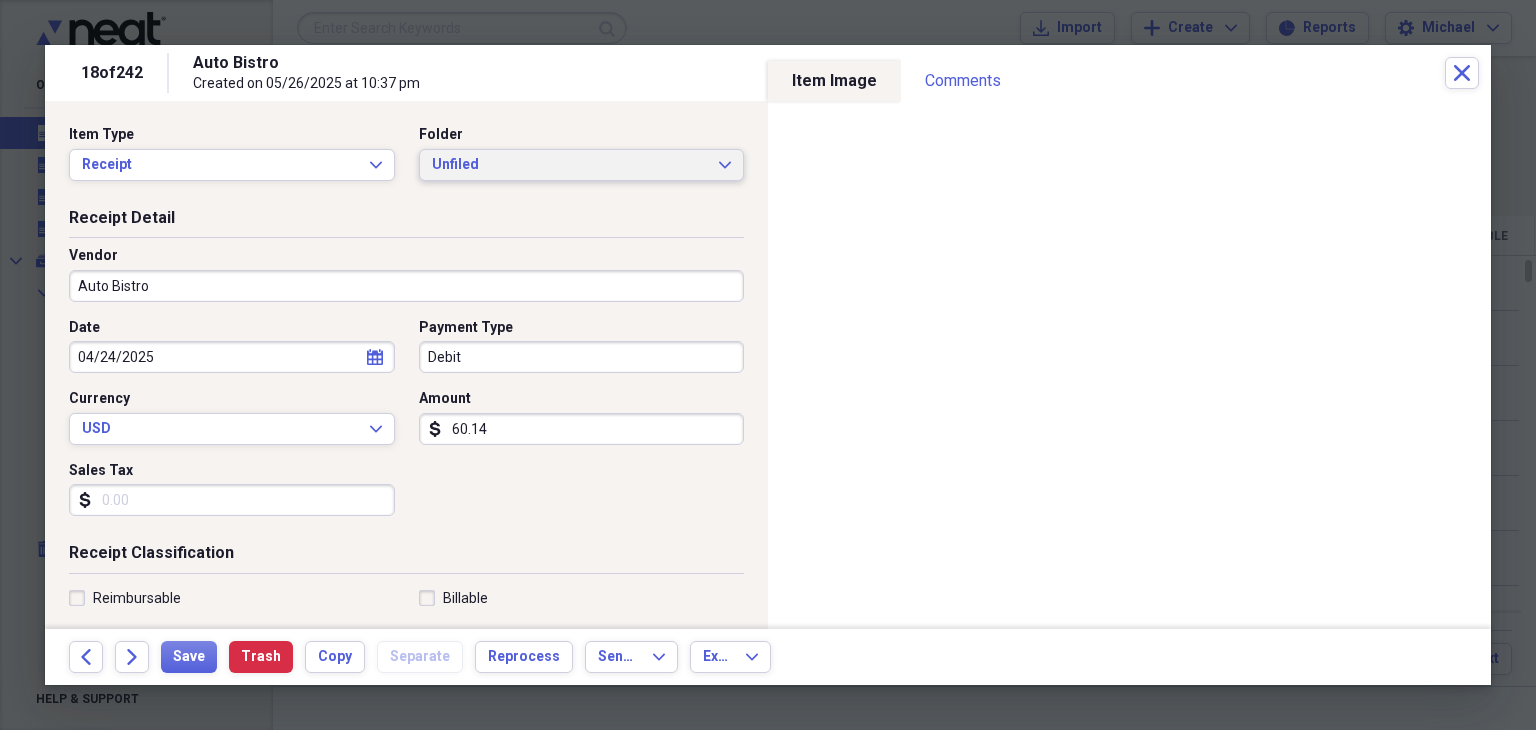 click on "Unfiled" at bounding box center (570, 165) 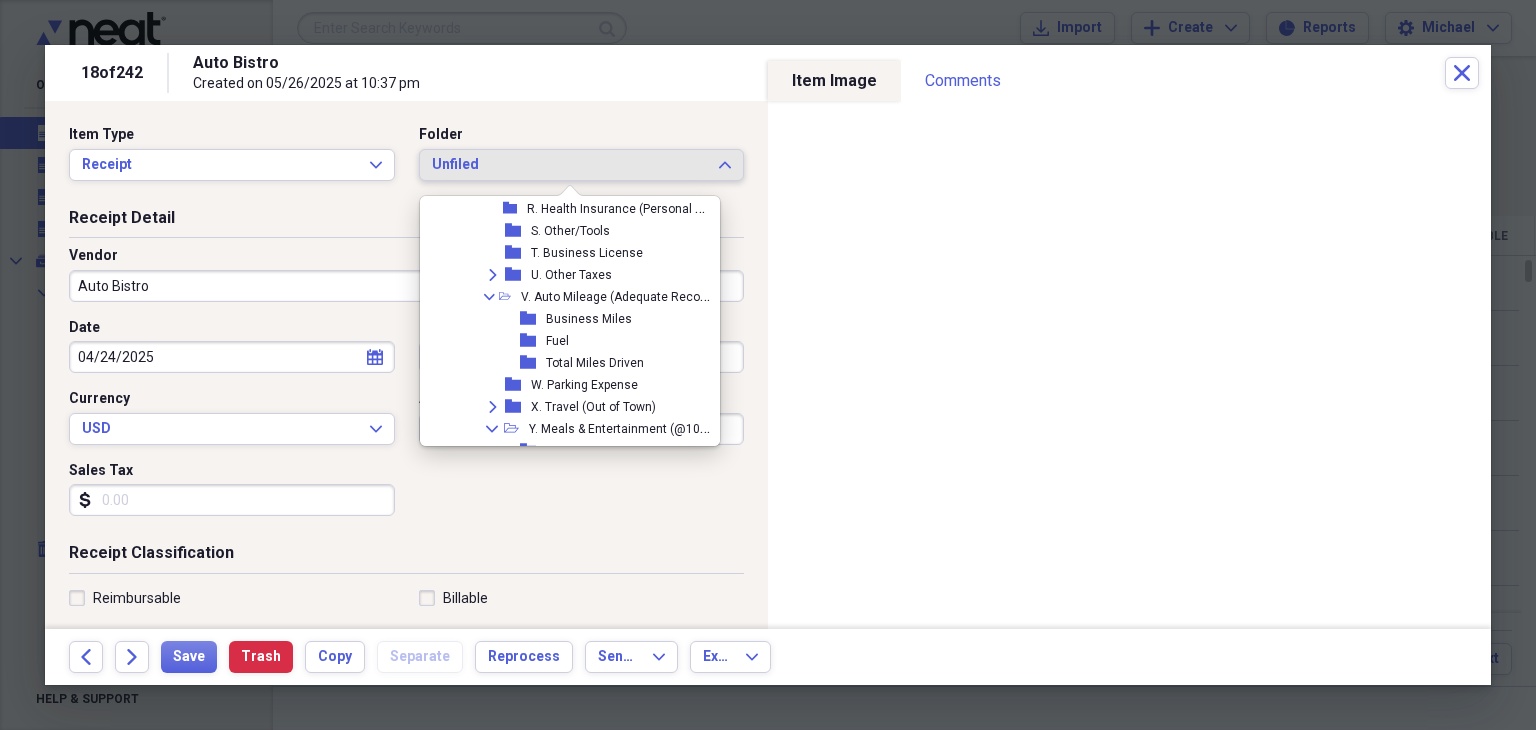 scroll, scrollTop: 872, scrollLeft: 0, axis: vertical 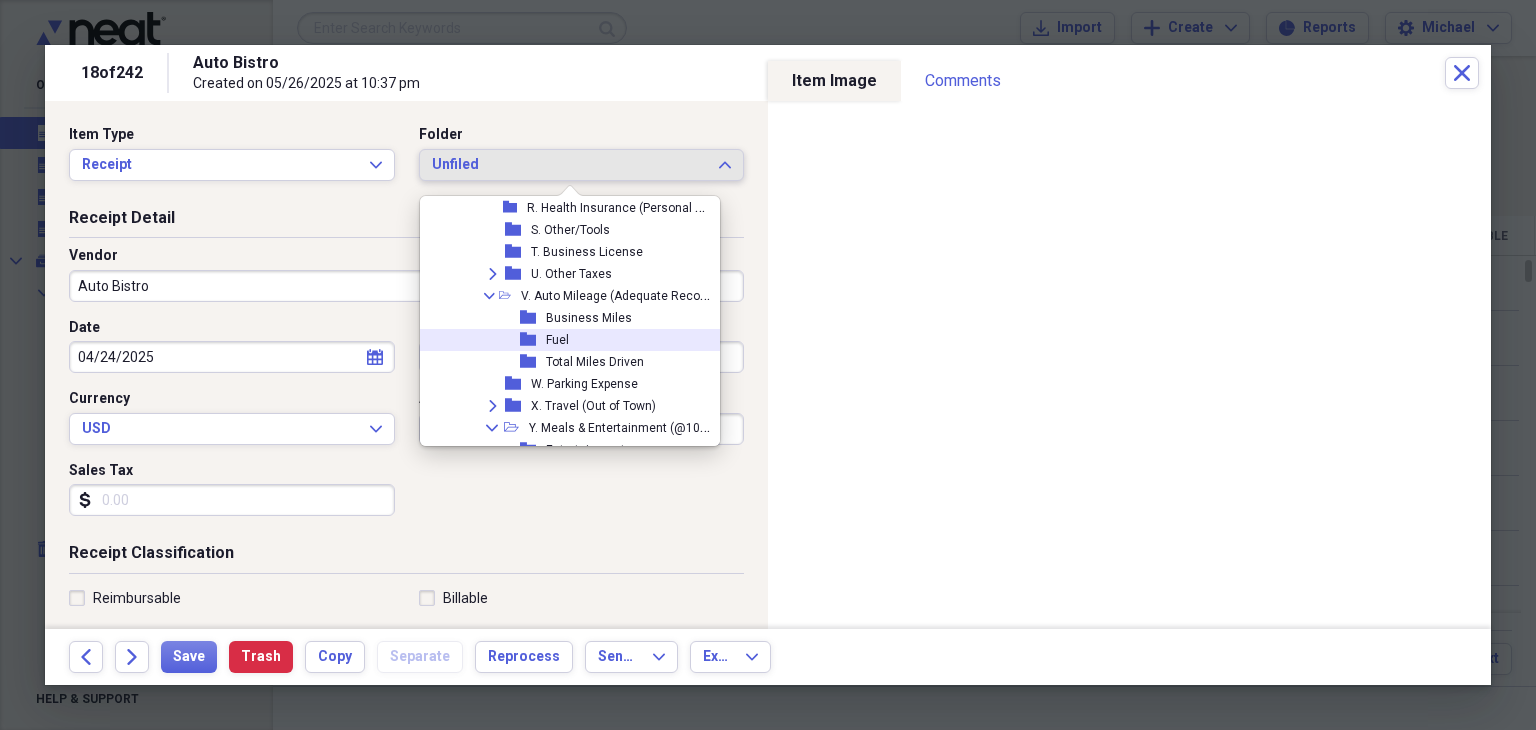 click on "Fuel" at bounding box center (557, 340) 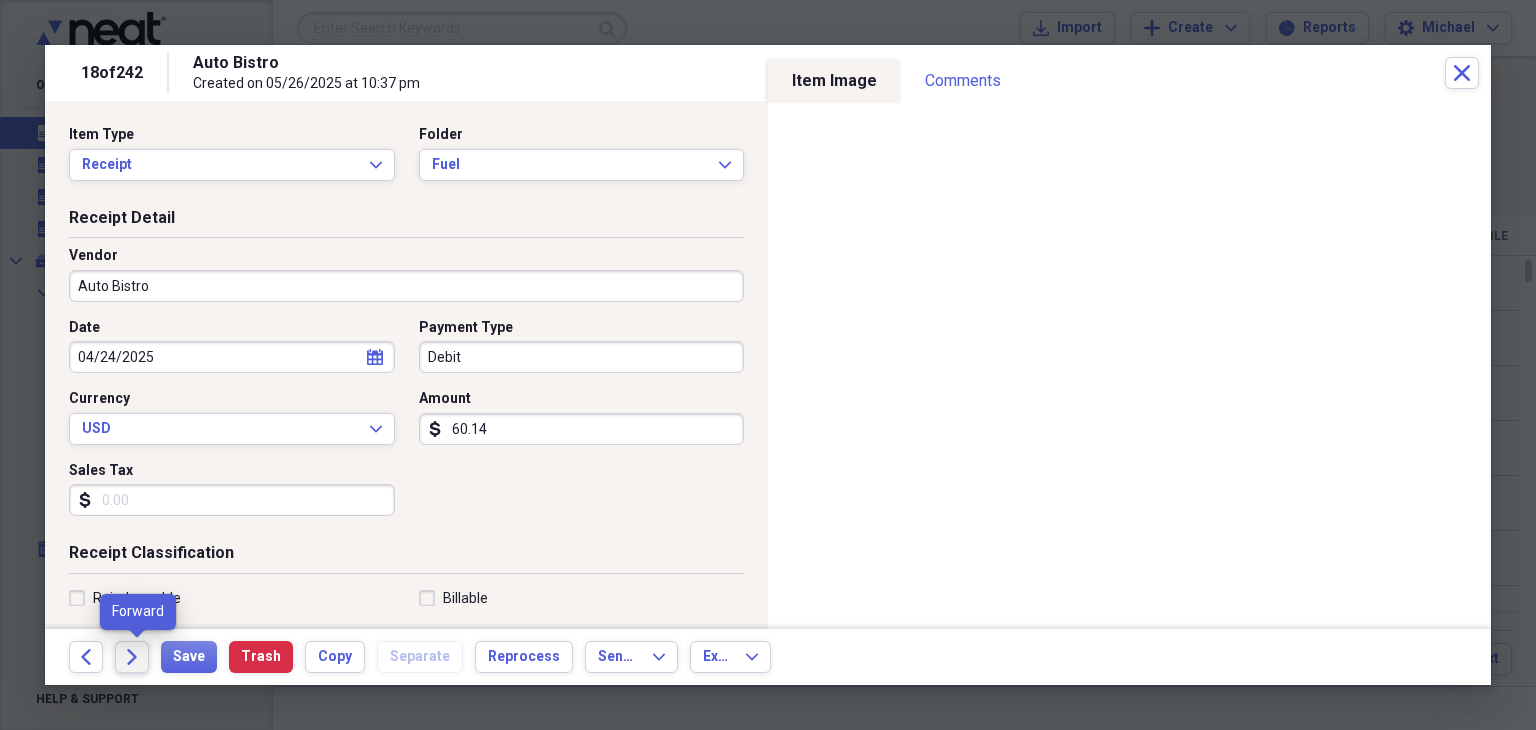 click on "Forward" 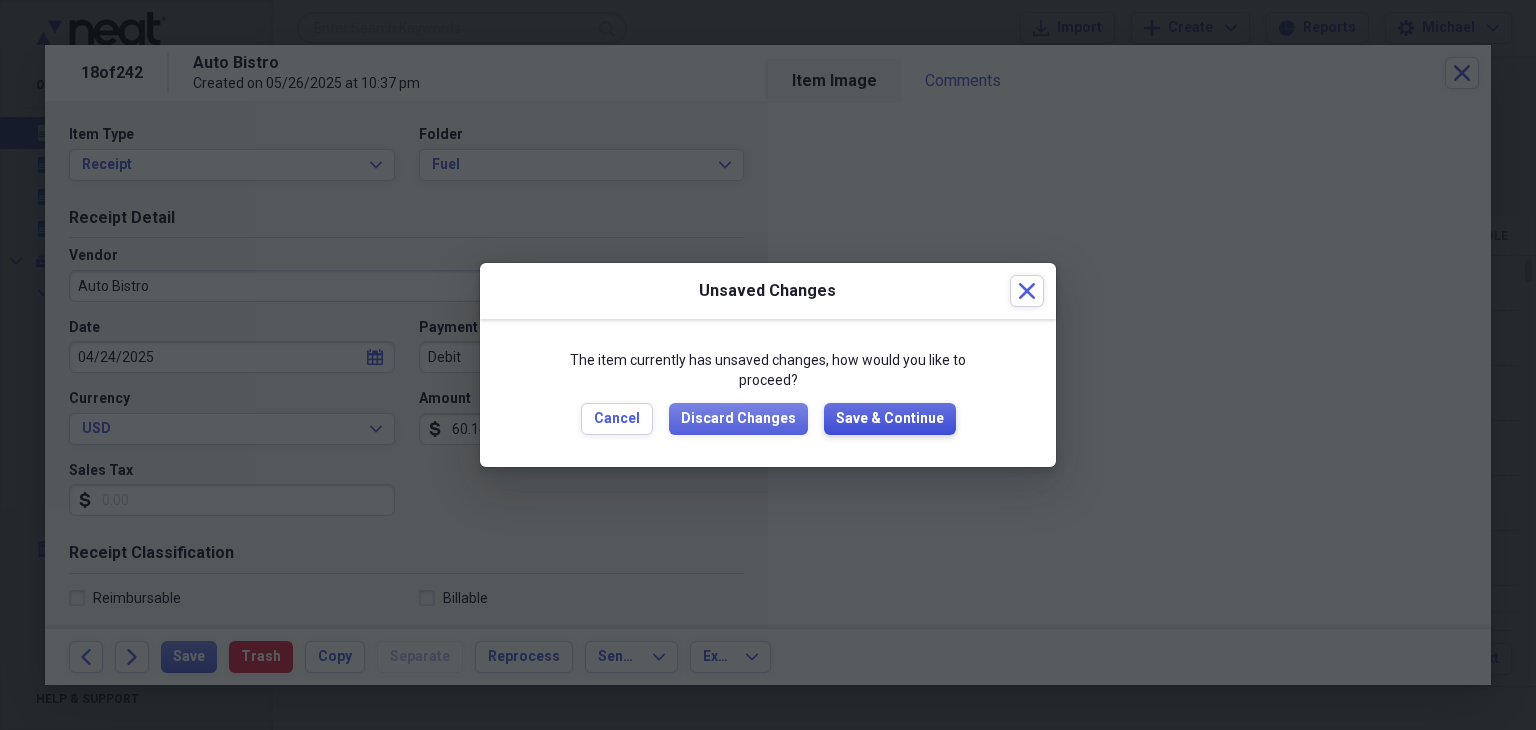 click on "Save & Continue" at bounding box center (890, 419) 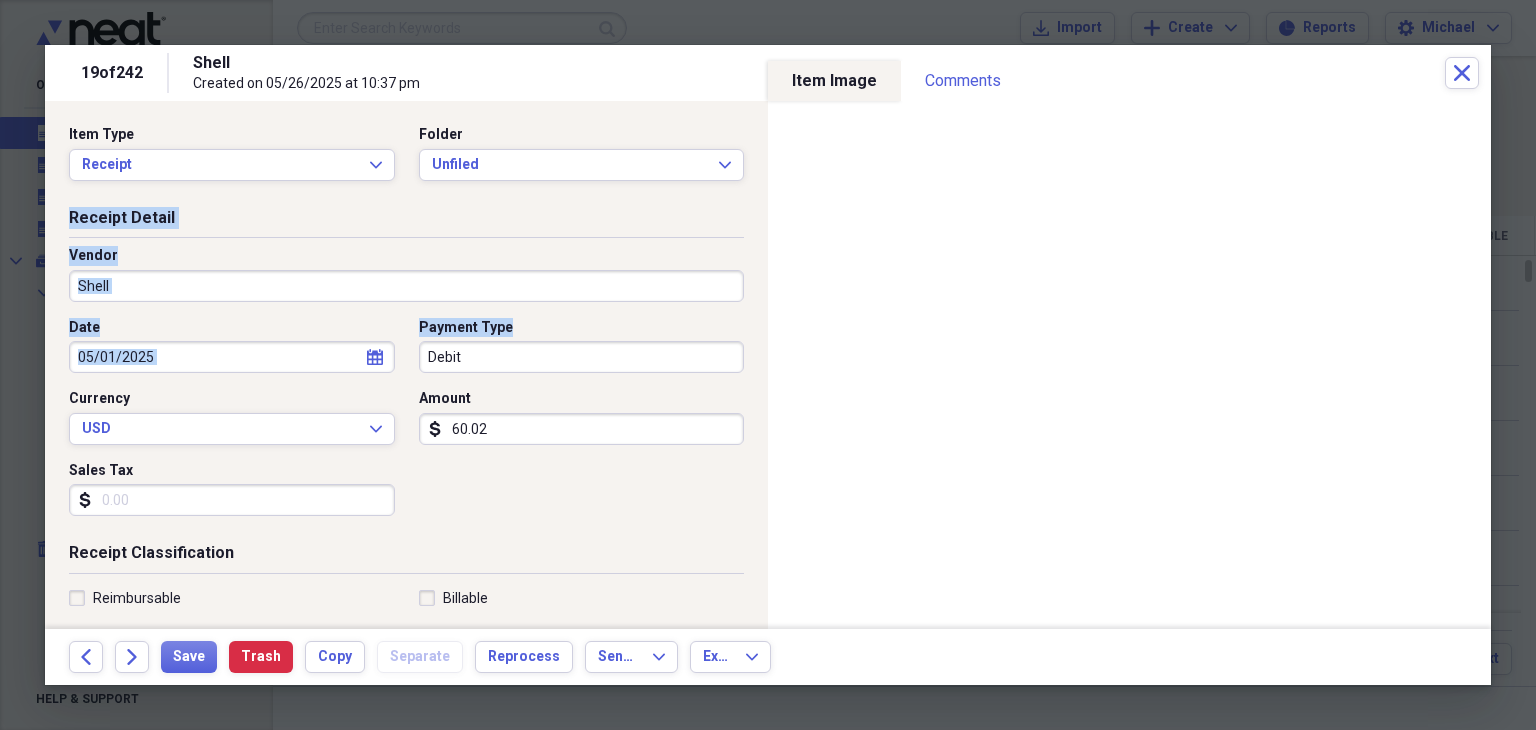 drag, startPoint x: 676, startPoint y: 337, endPoint x: 620, endPoint y: 182, distance: 164.80595 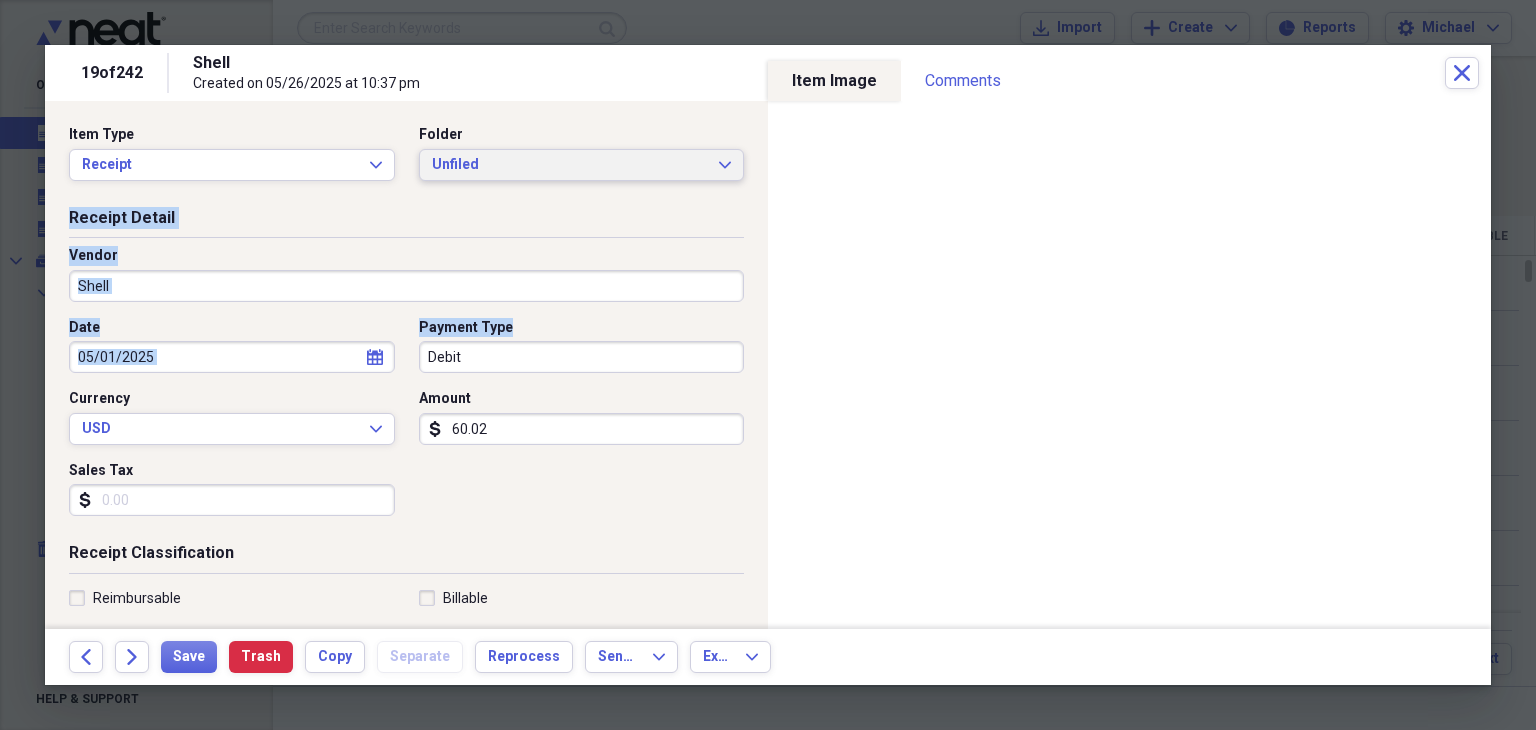 click on "Unfiled" at bounding box center [570, 165] 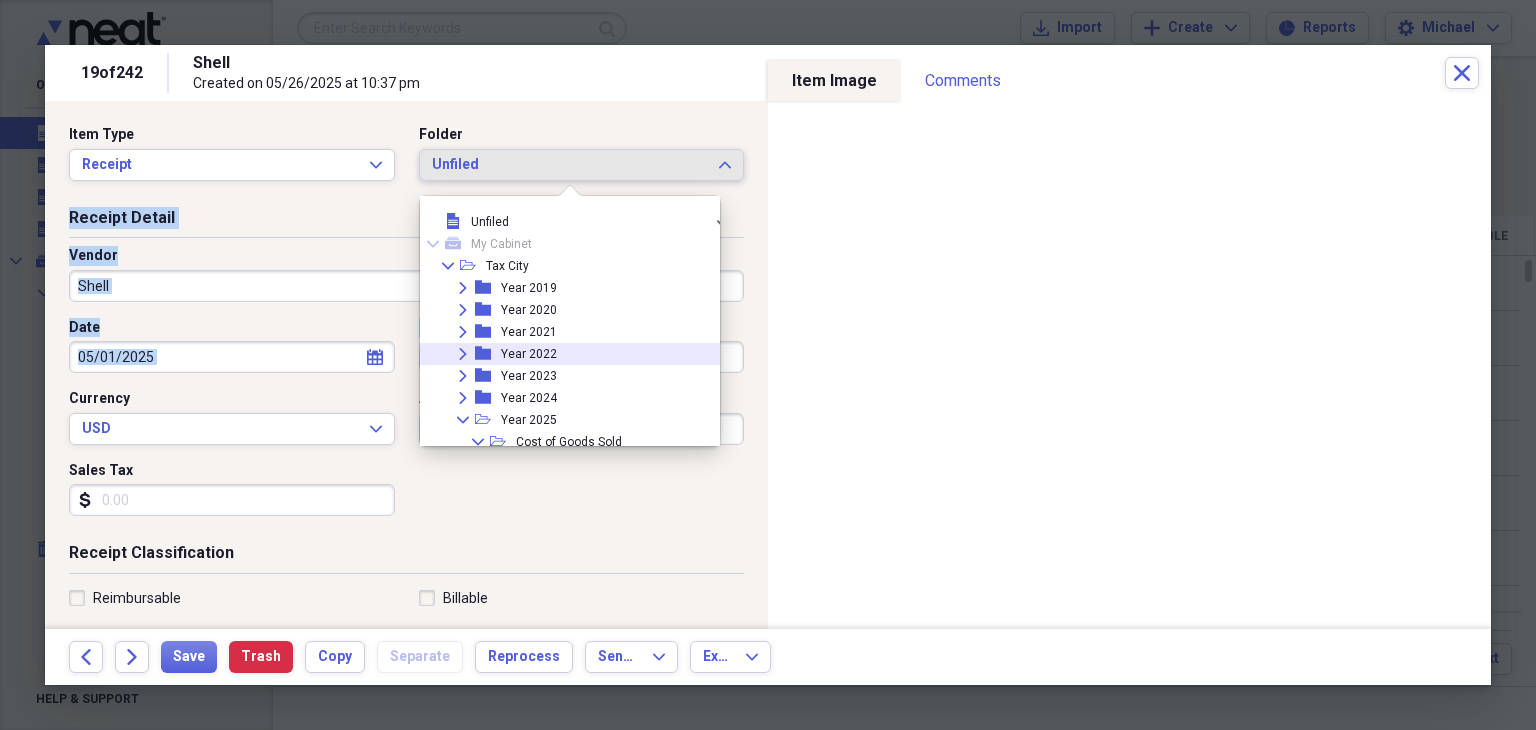 drag, startPoint x: 584, startPoint y: 360, endPoint x: 612, endPoint y: 293, distance: 72.615425 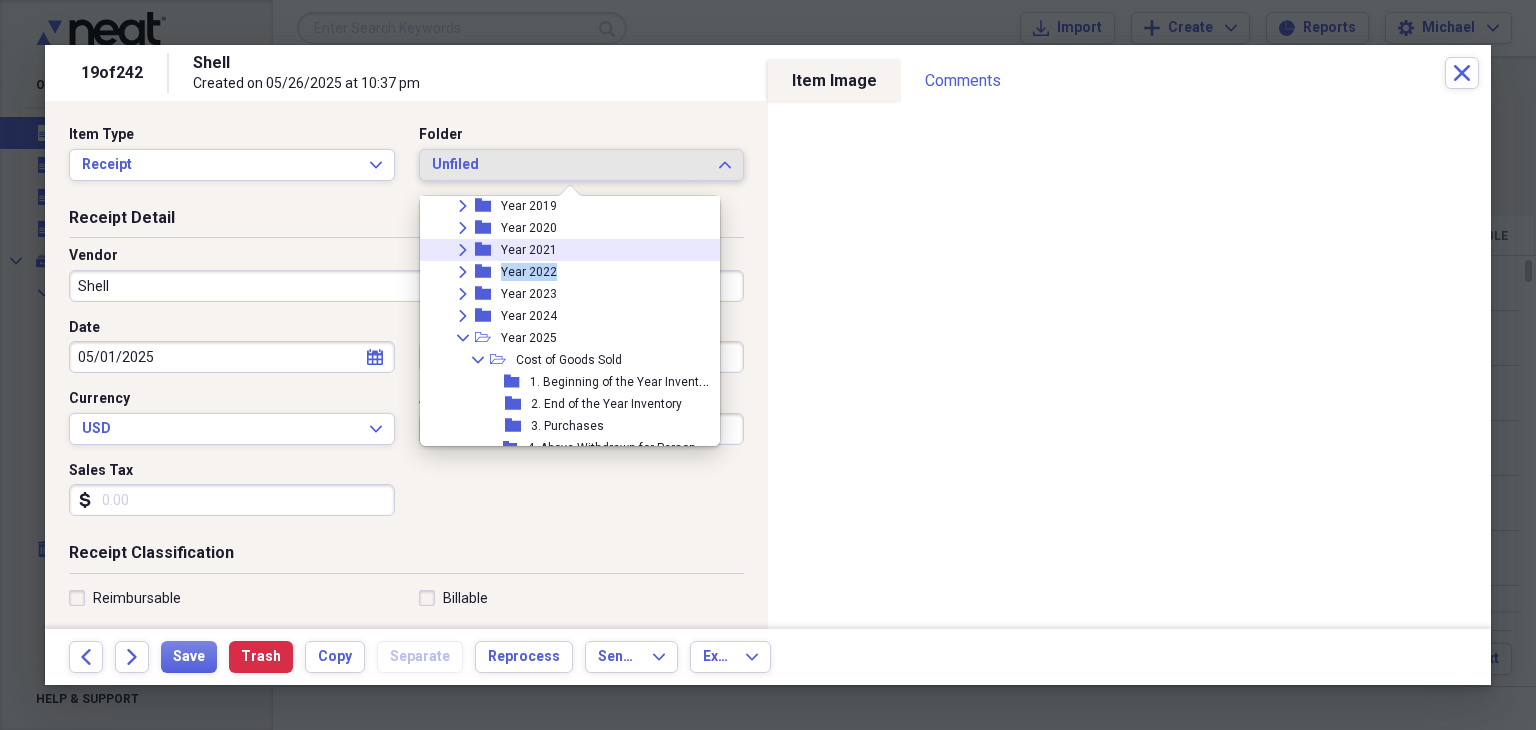 drag, startPoint x: 612, startPoint y: 293, endPoint x: 624, endPoint y: 217, distance: 76.941536 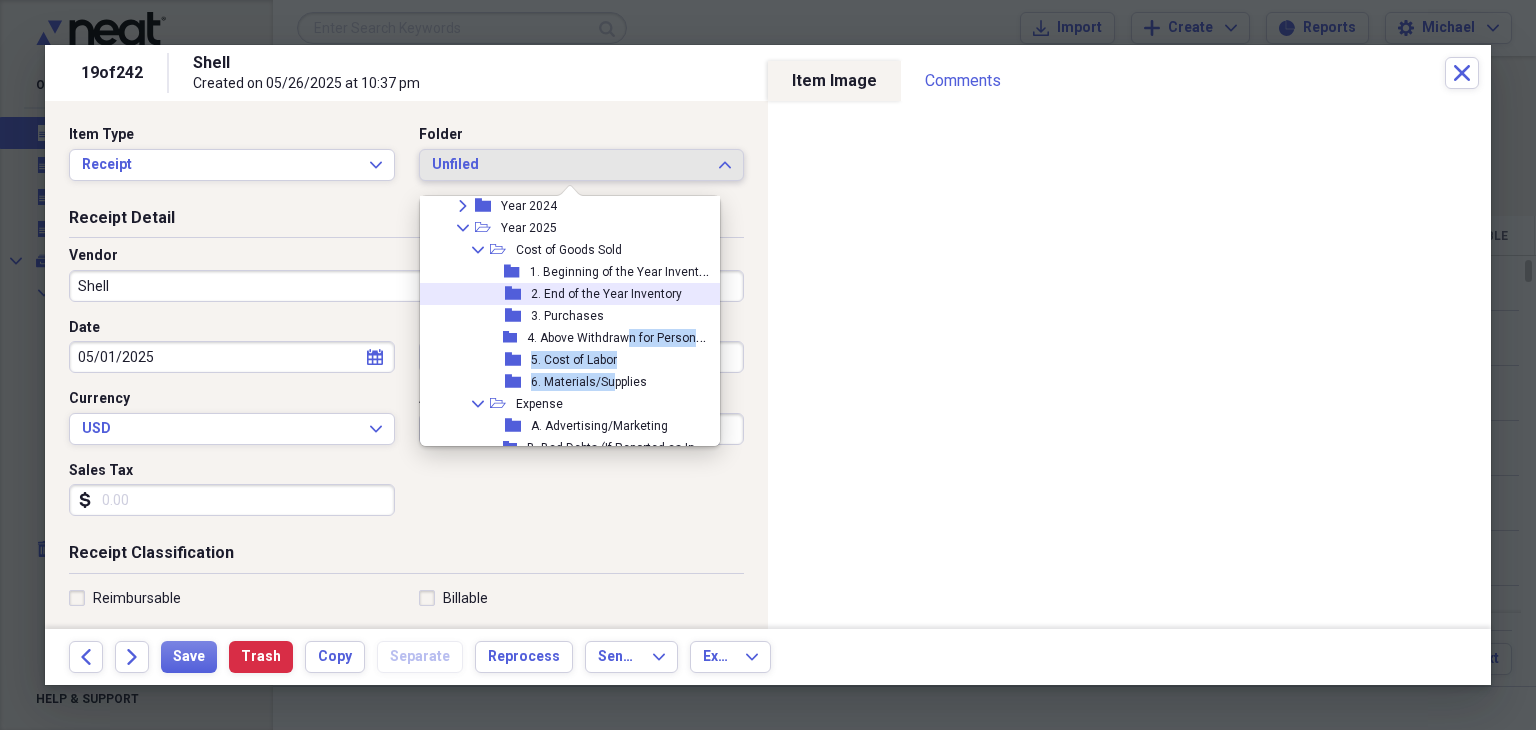 drag, startPoint x: 613, startPoint y: 372, endPoint x: 644, endPoint y: 219, distance: 156.10893 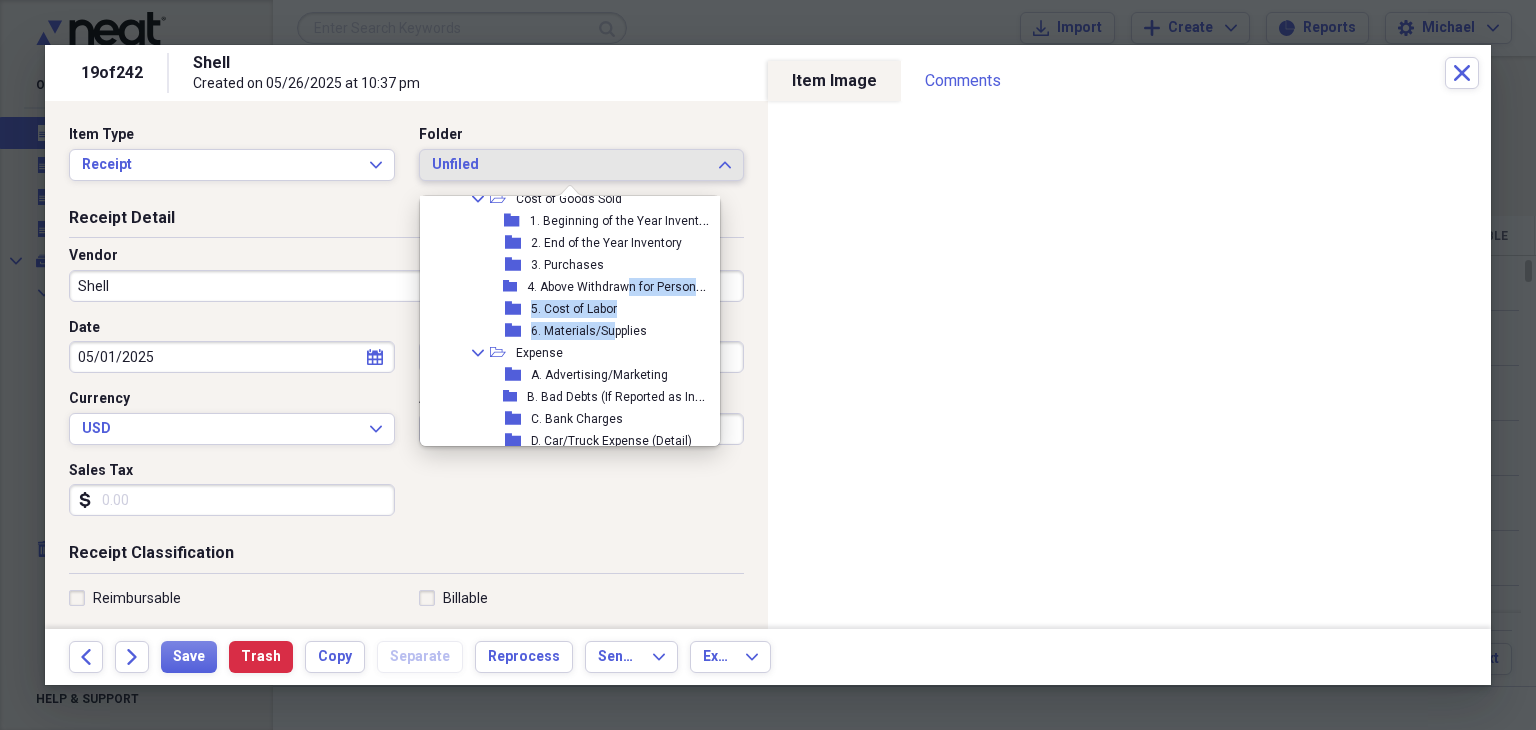 scroll, scrollTop: 244, scrollLeft: 0, axis: vertical 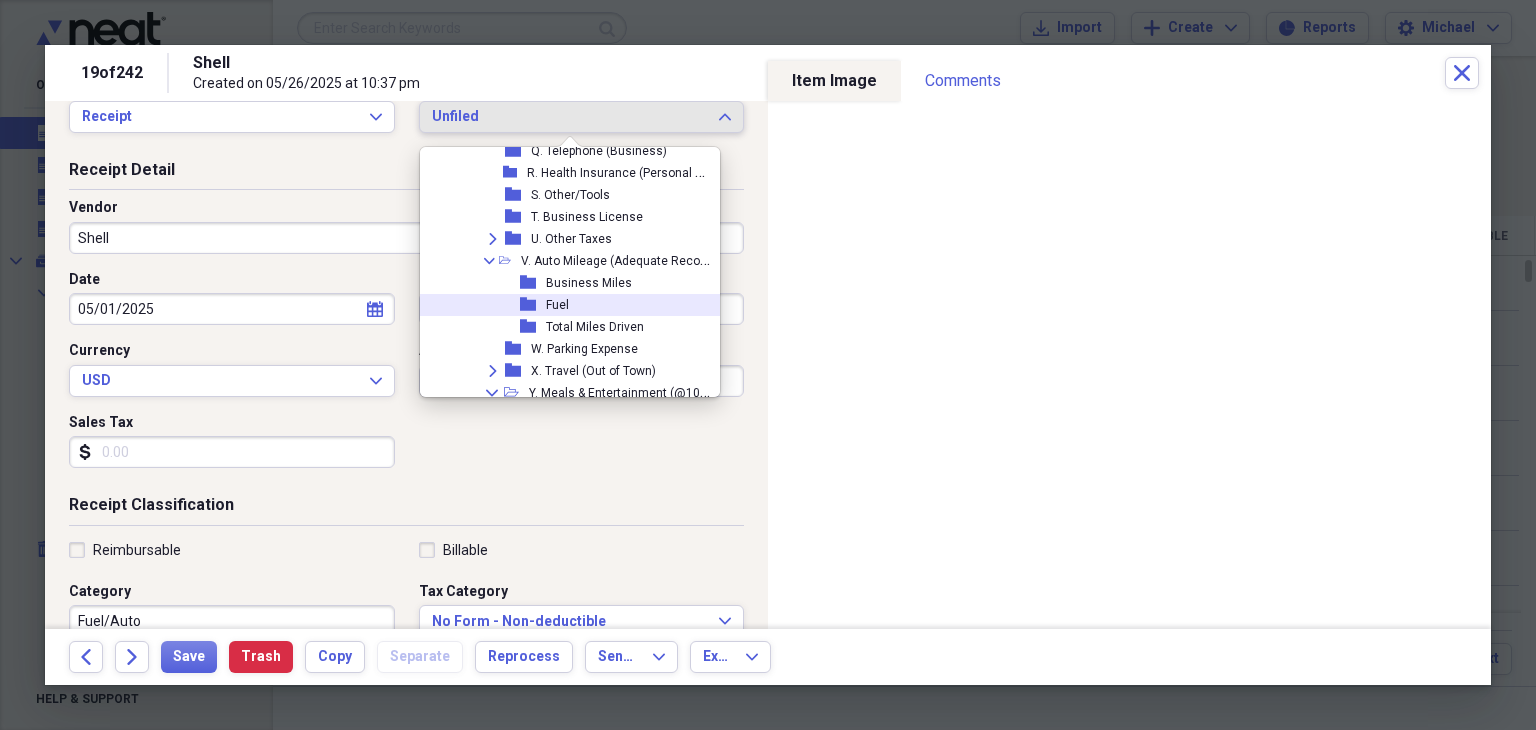 click on "folder Business Miles folder Fuel folder Total Miles Driven" at bounding box center [606, 305] 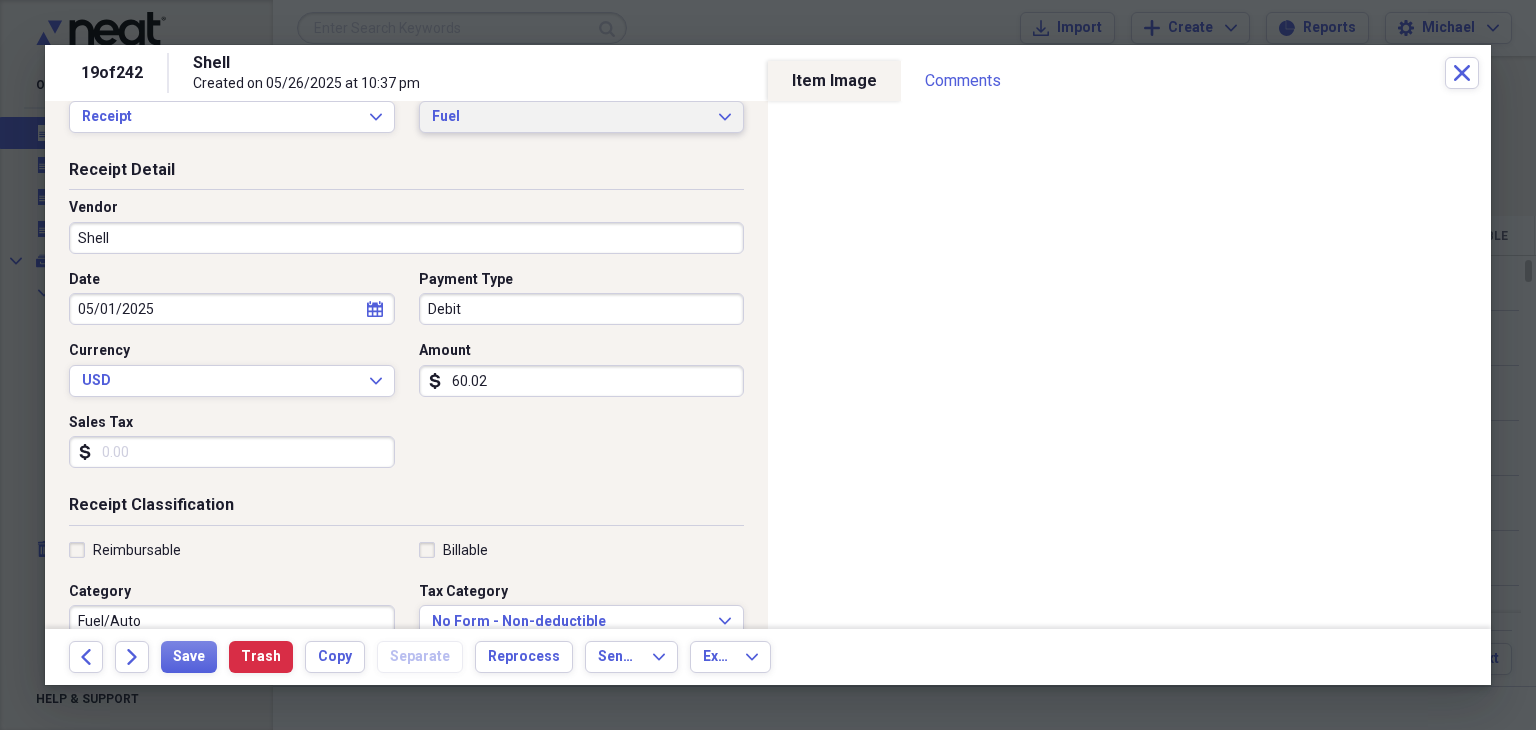 scroll, scrollTop: 0, scrollLeft: 0, axis: both 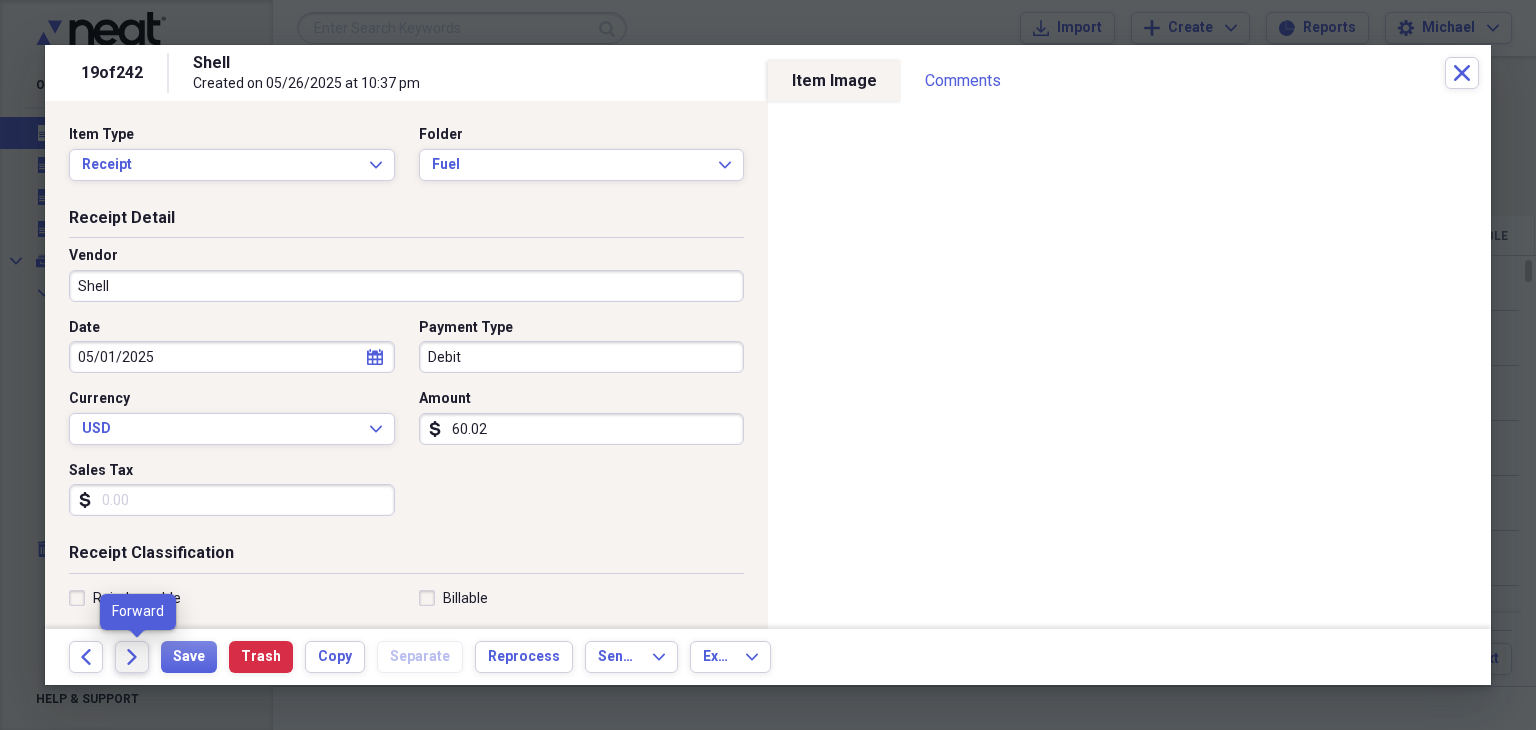 click on "Forward" at bounding box center [132, 657] 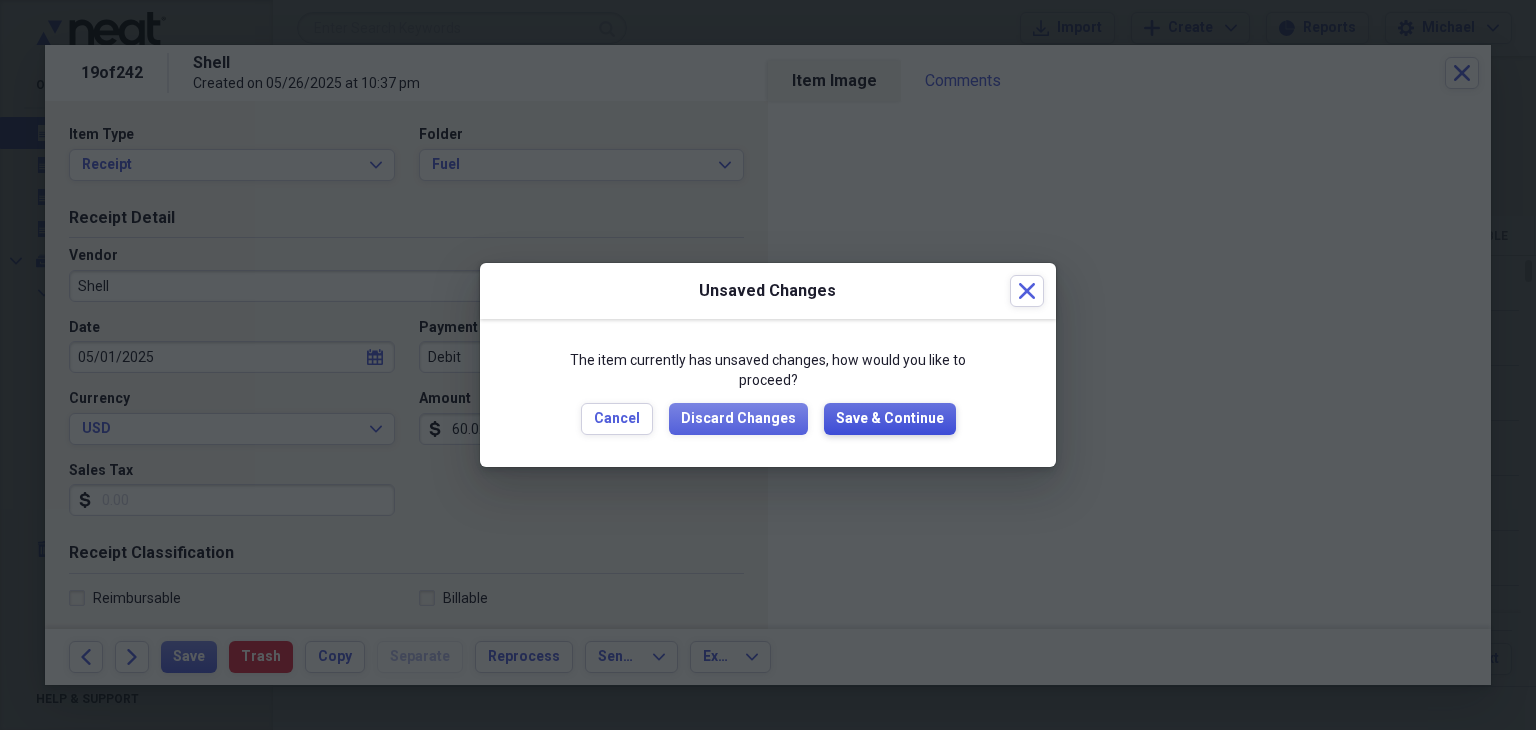 click on "Save & Continue" at bounding box center (890, 419) 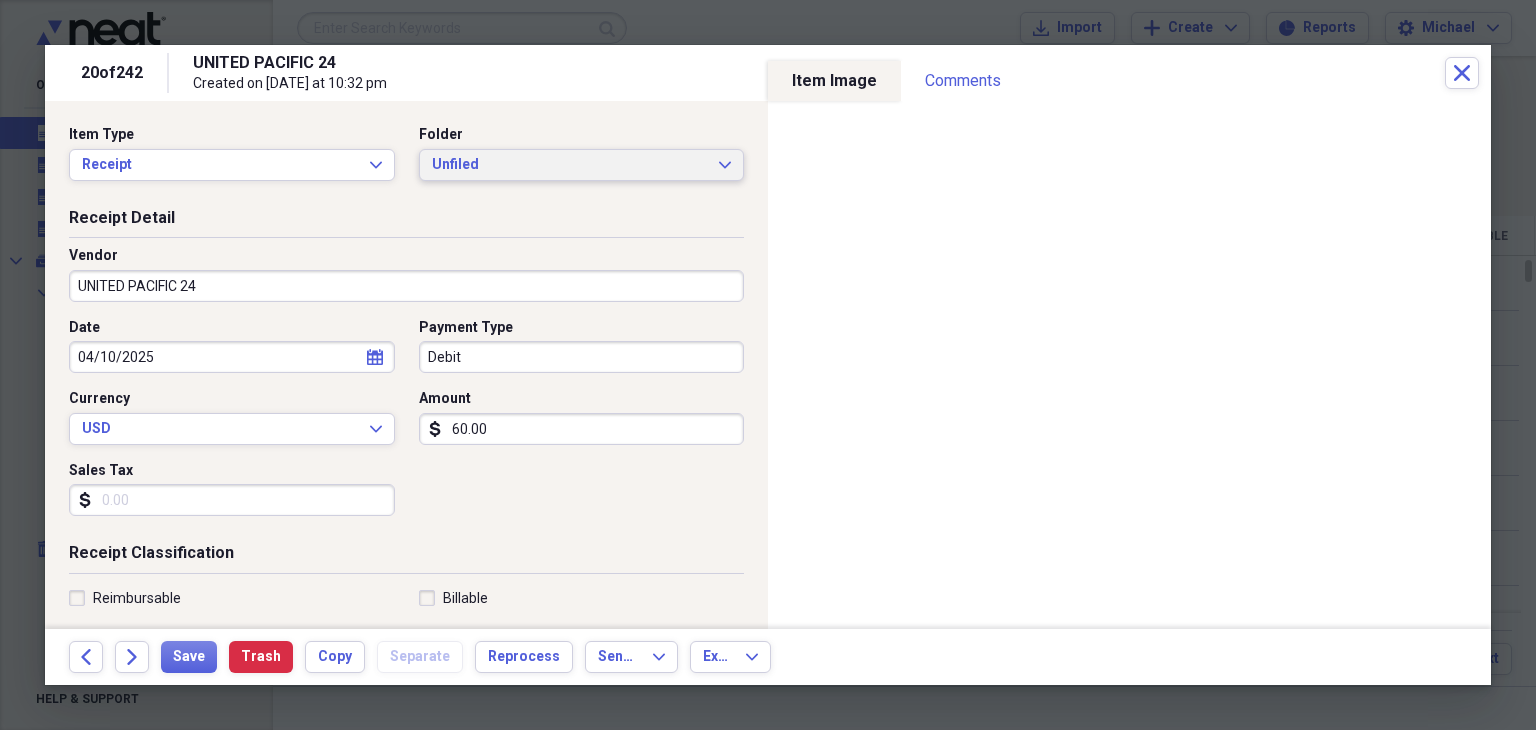 click on "Unfiled" at bounding box center (570, 165) 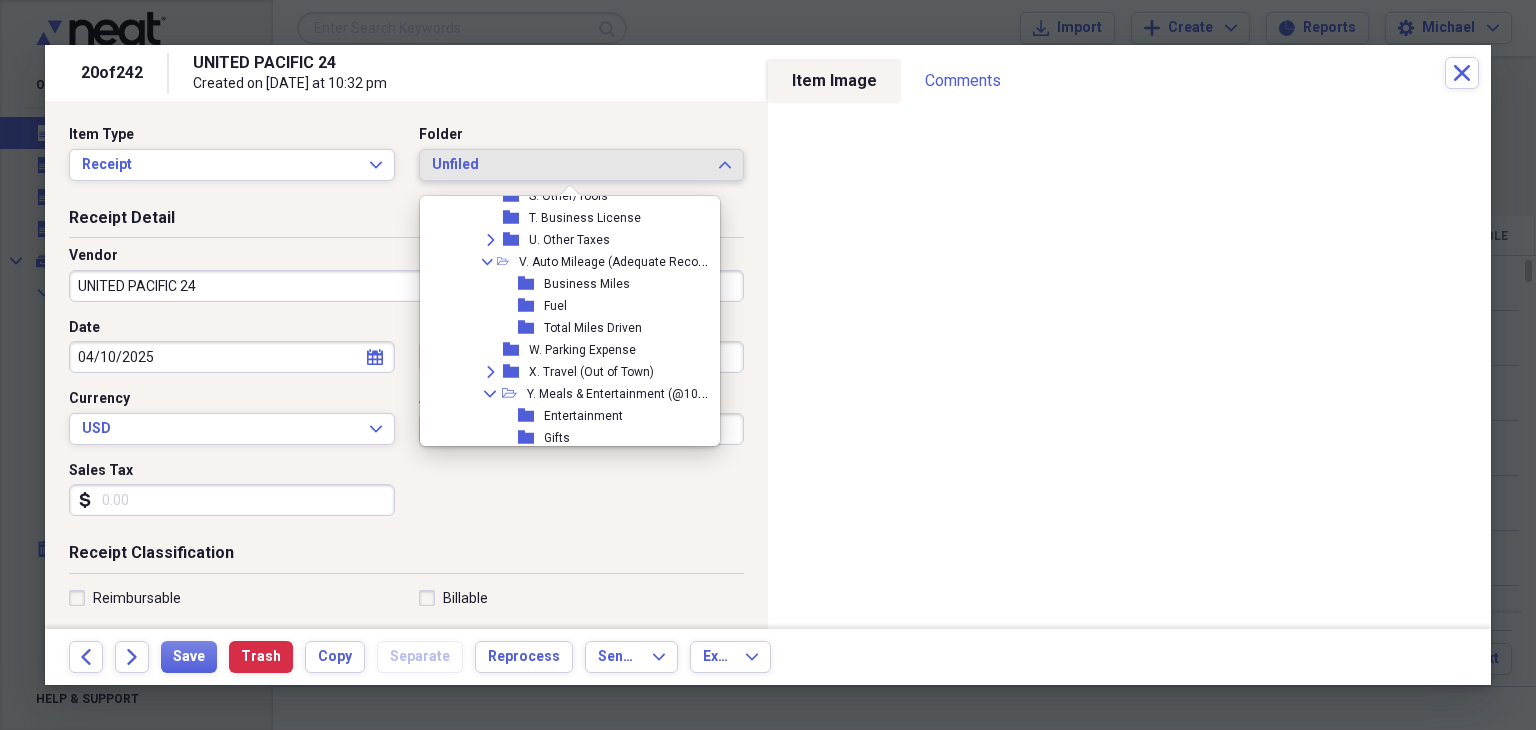 scroll, scrollTop: 908, scrollLeft: 2, axis: both 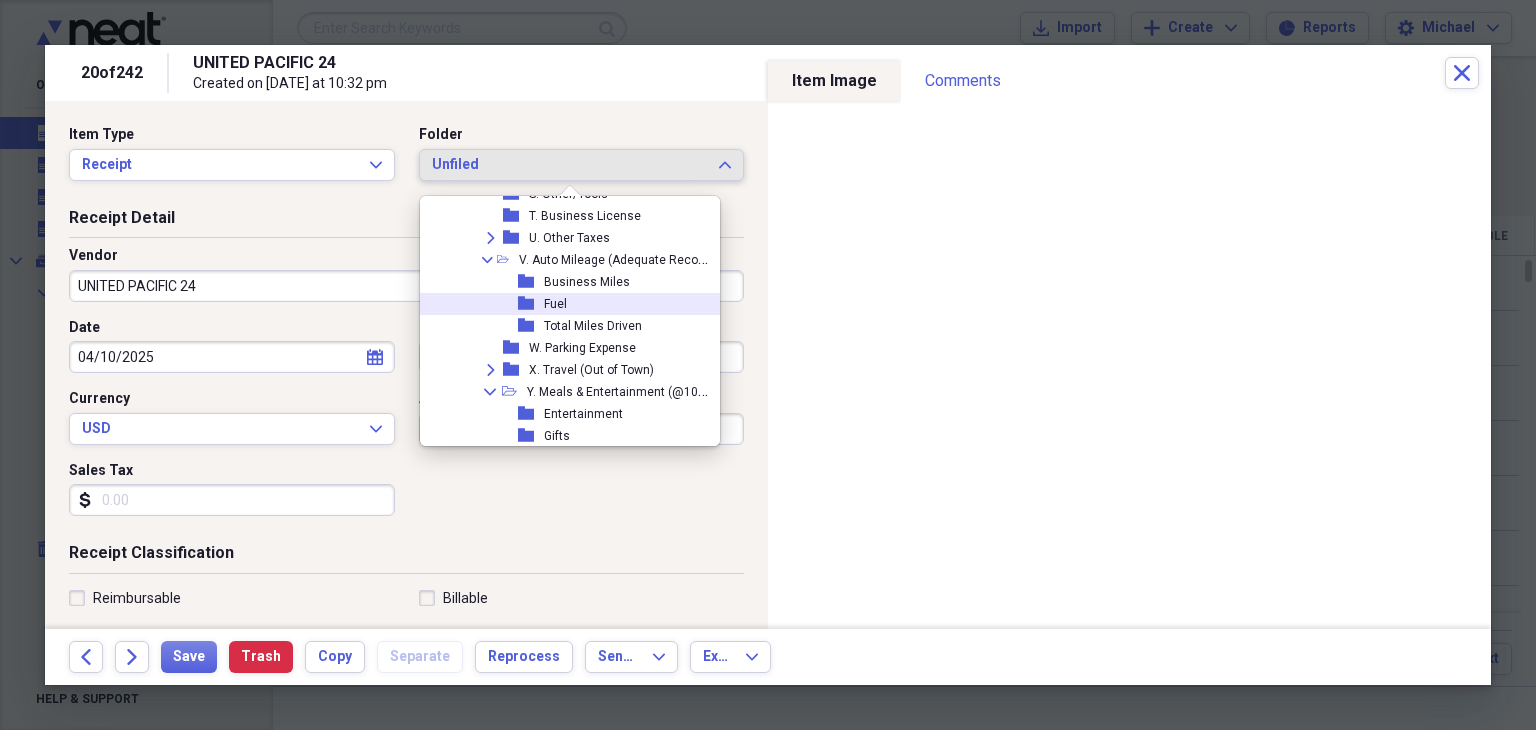 click on "folder Fuel" at bounding box center (567, 304) 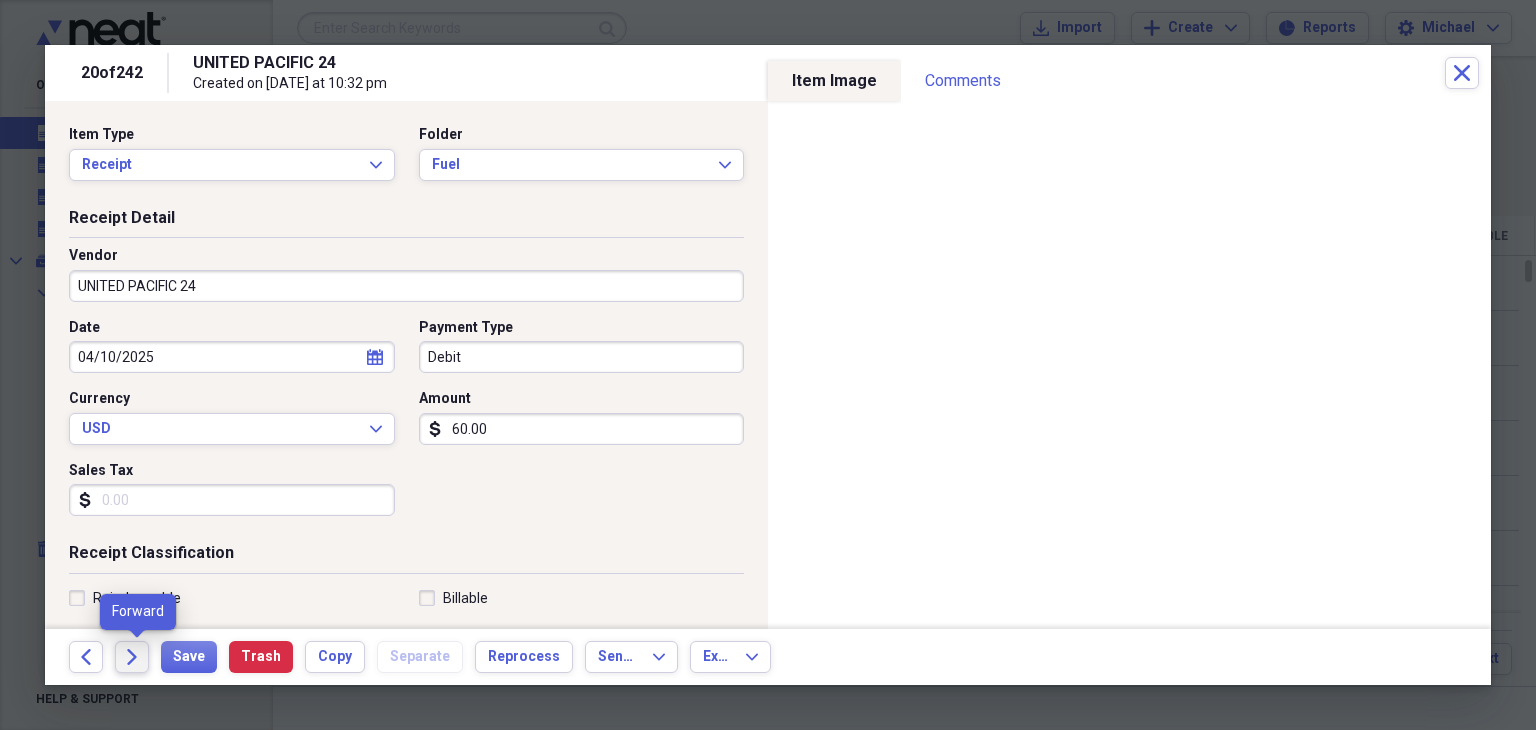 click on "Forward" at bounding box center (132, 657) 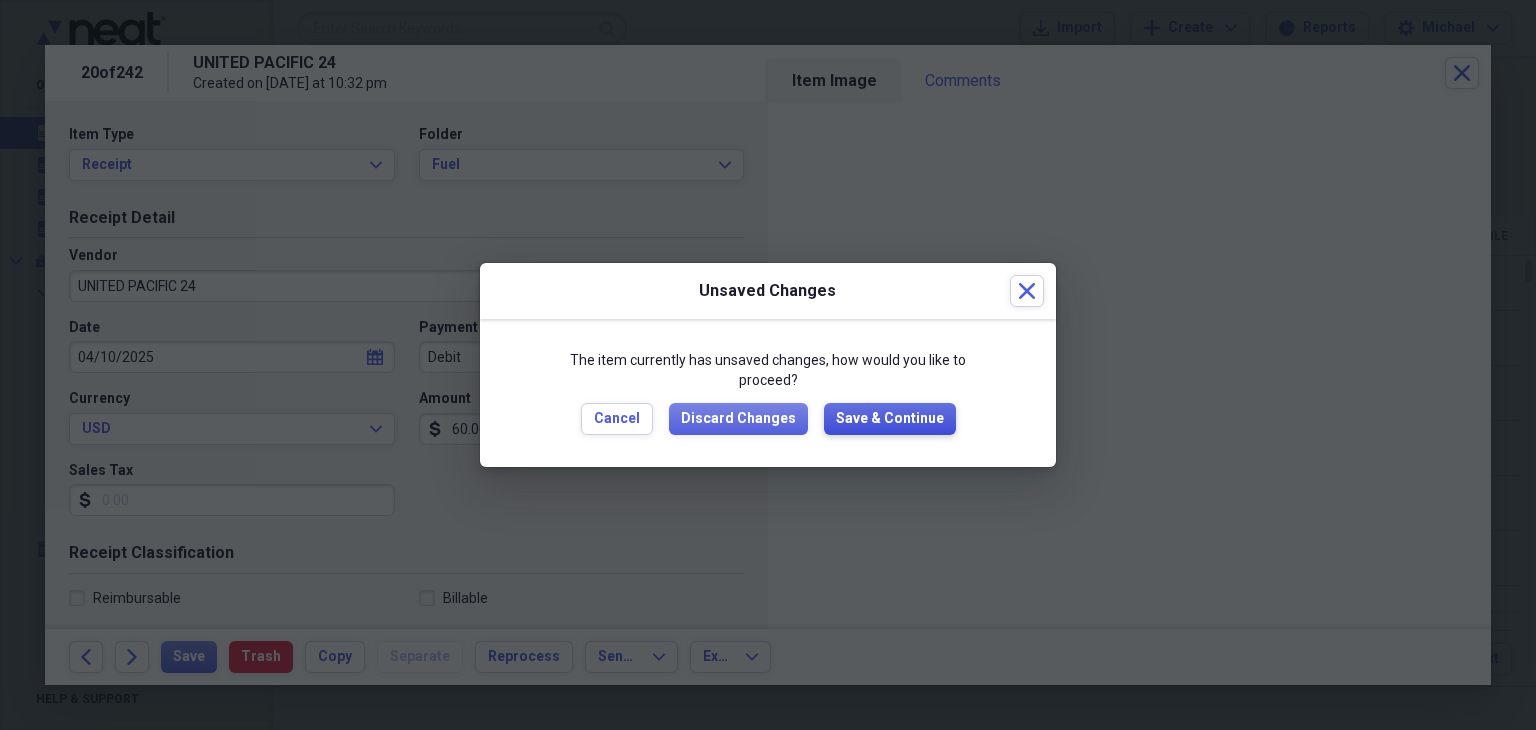 click on "Save & Continue" at bounding box center (890, 419) 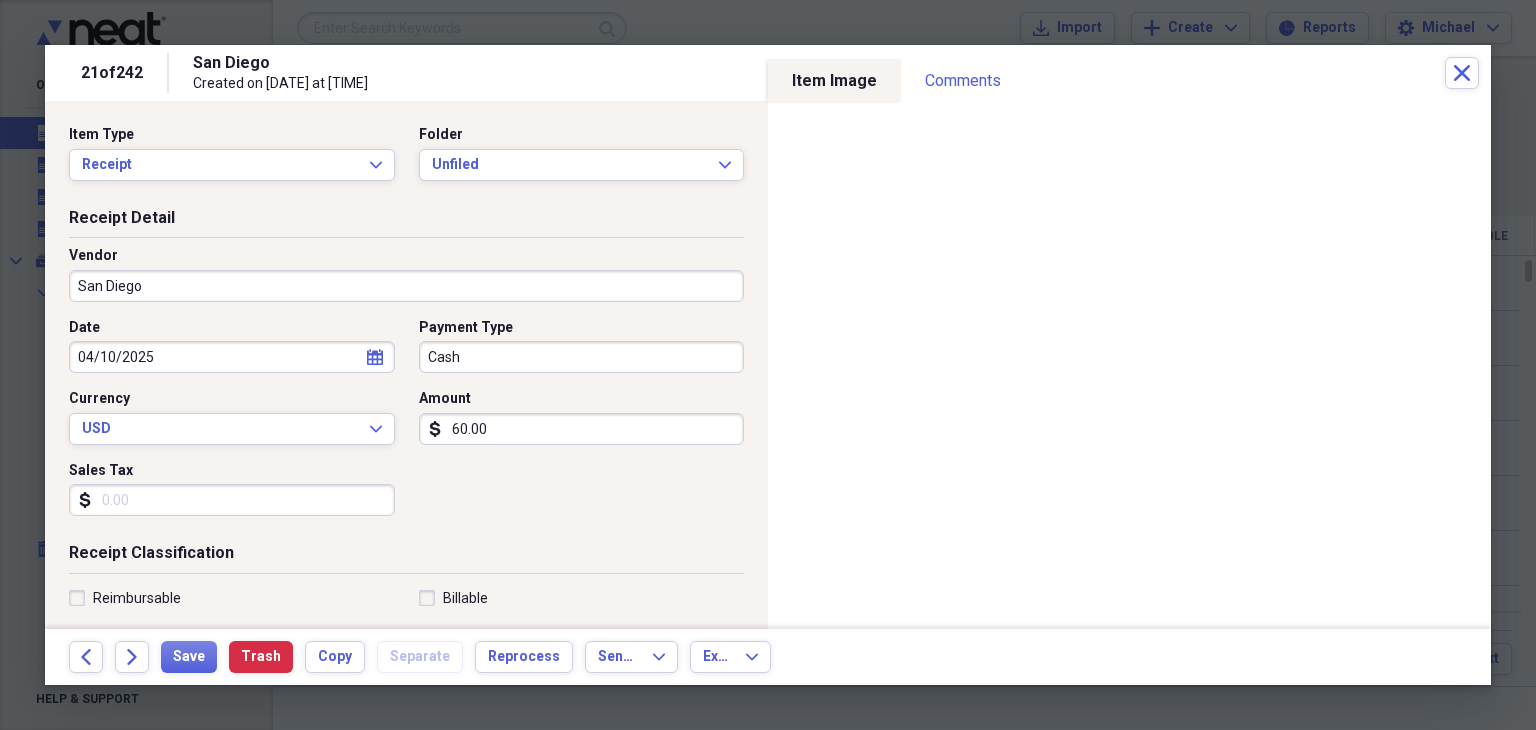 click on "San Diego" at bounding box center (406, 286) 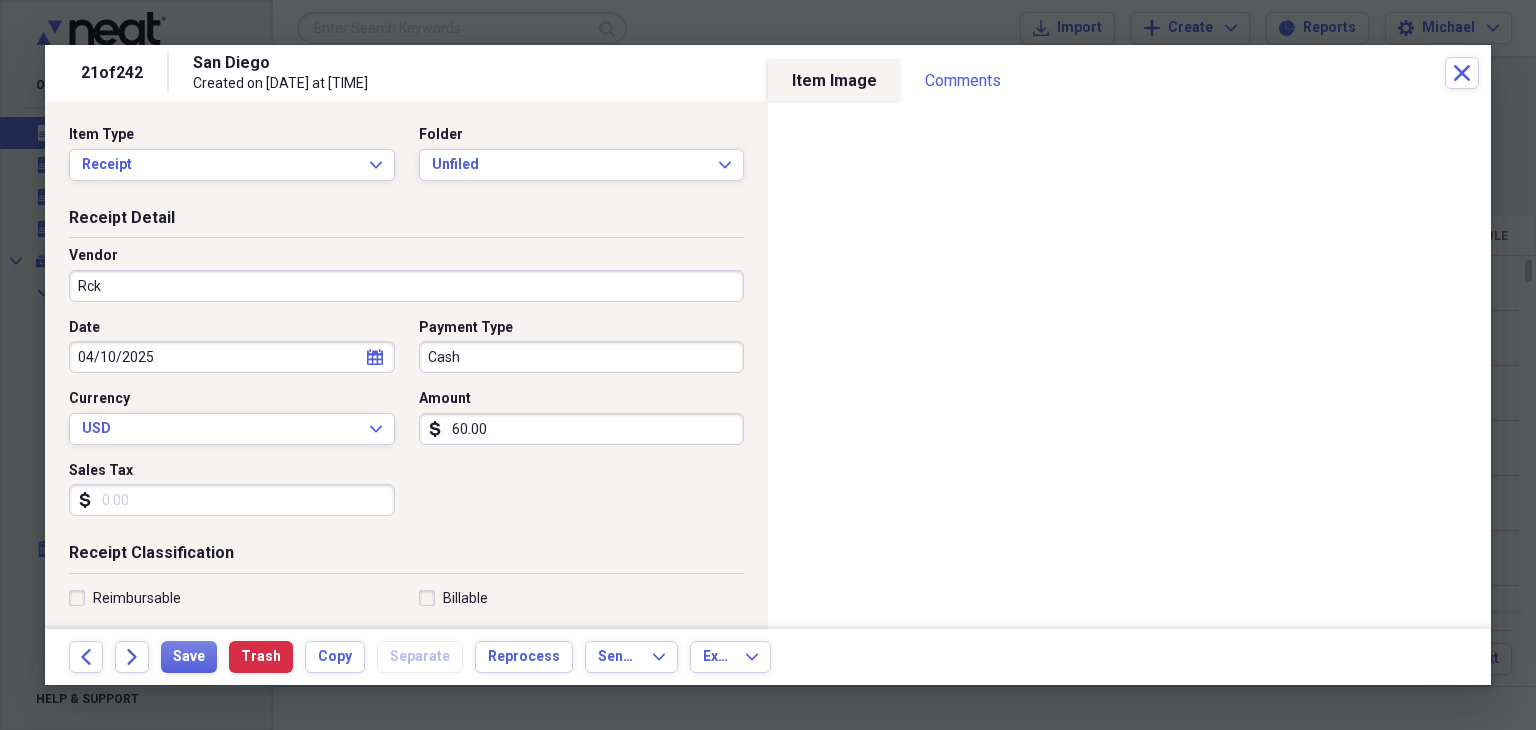 click on "Rck" at bounding box center (406, 286) 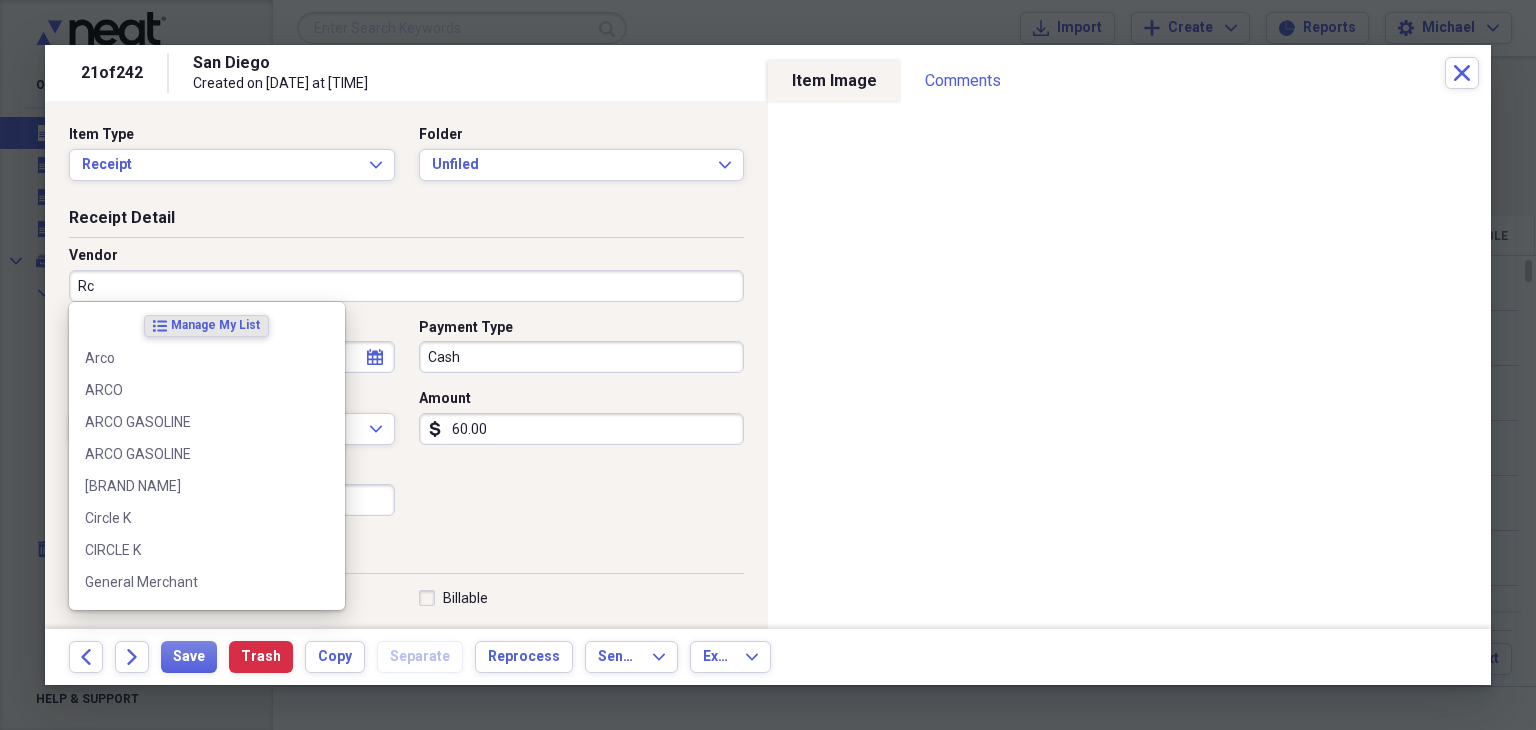 click on "Rc" at bounding box center (406, 286) 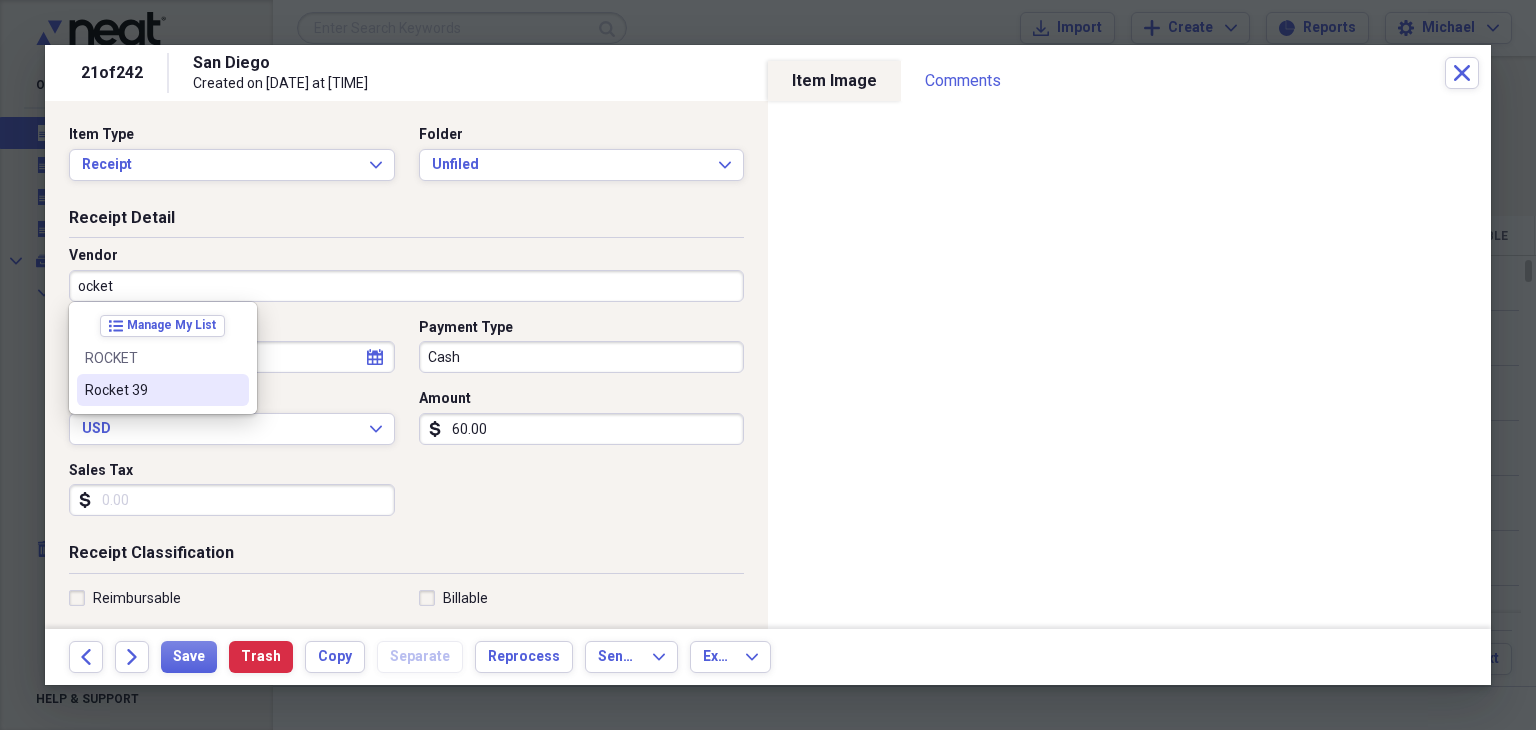 click on "Rocket 39" at bounding box center (151, 390) 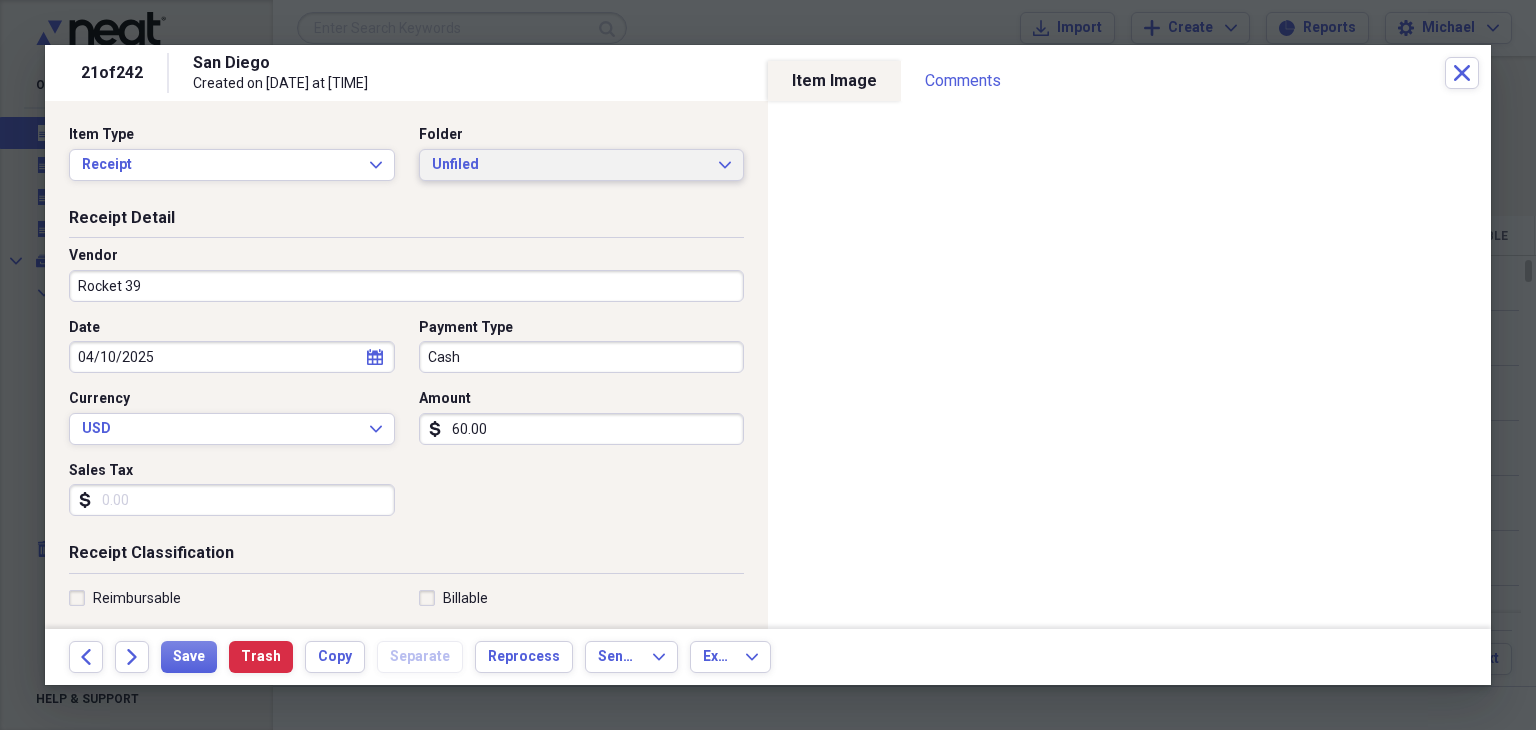 click on "Unfiled" at bounding box center (570, 165) 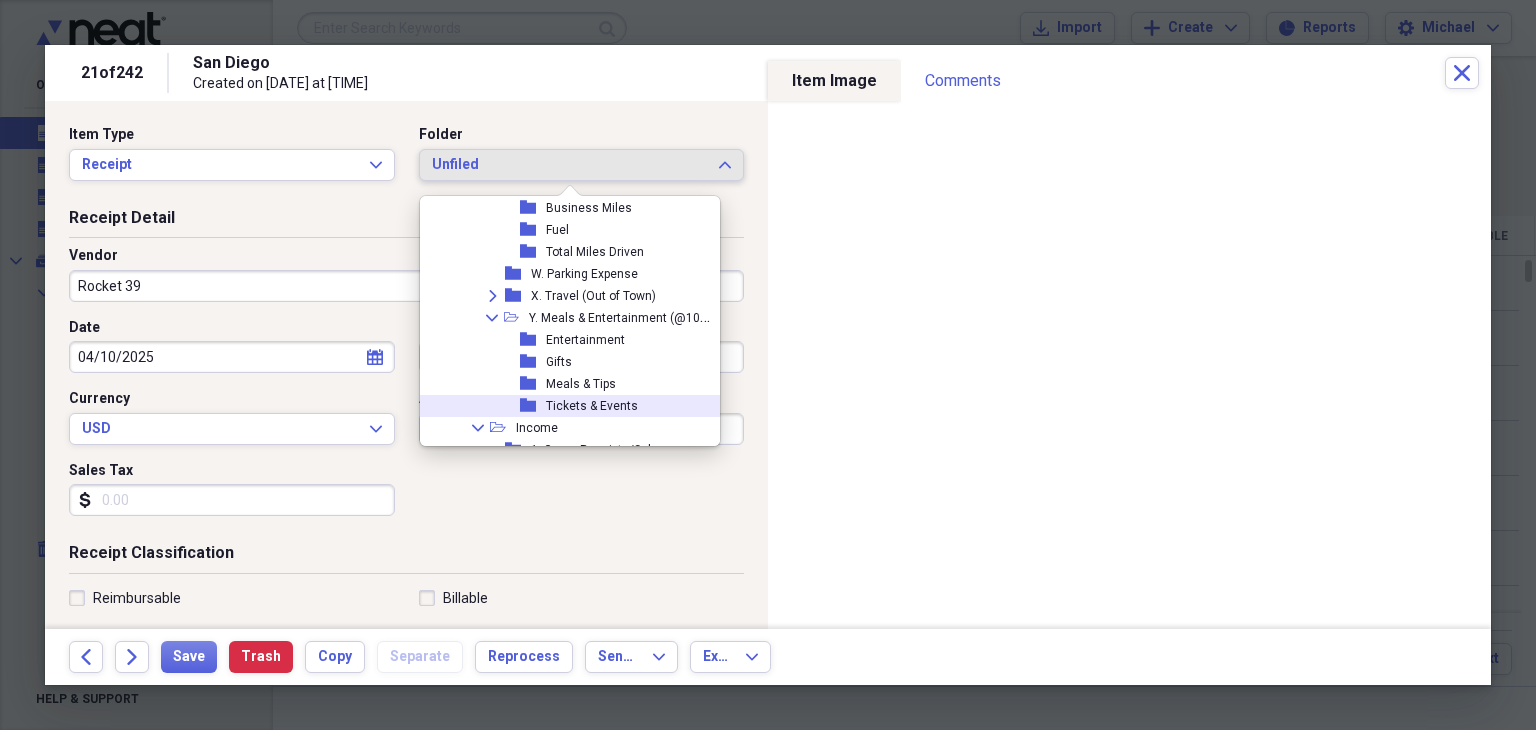 scroll, scrollTop: 976, scrollLeft: 0, axis: vertical 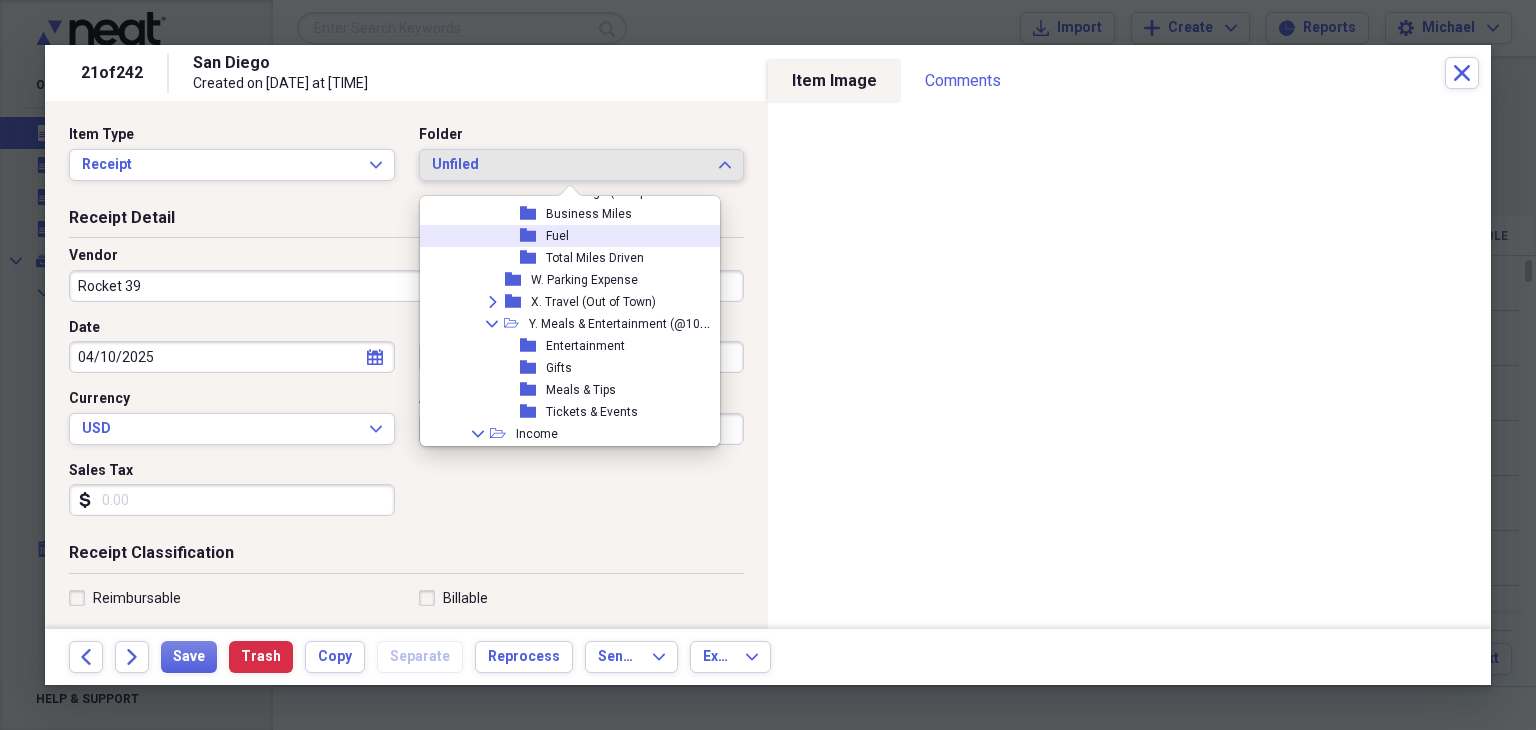 click on "folder Fuel" at bounding box center (569, 236) 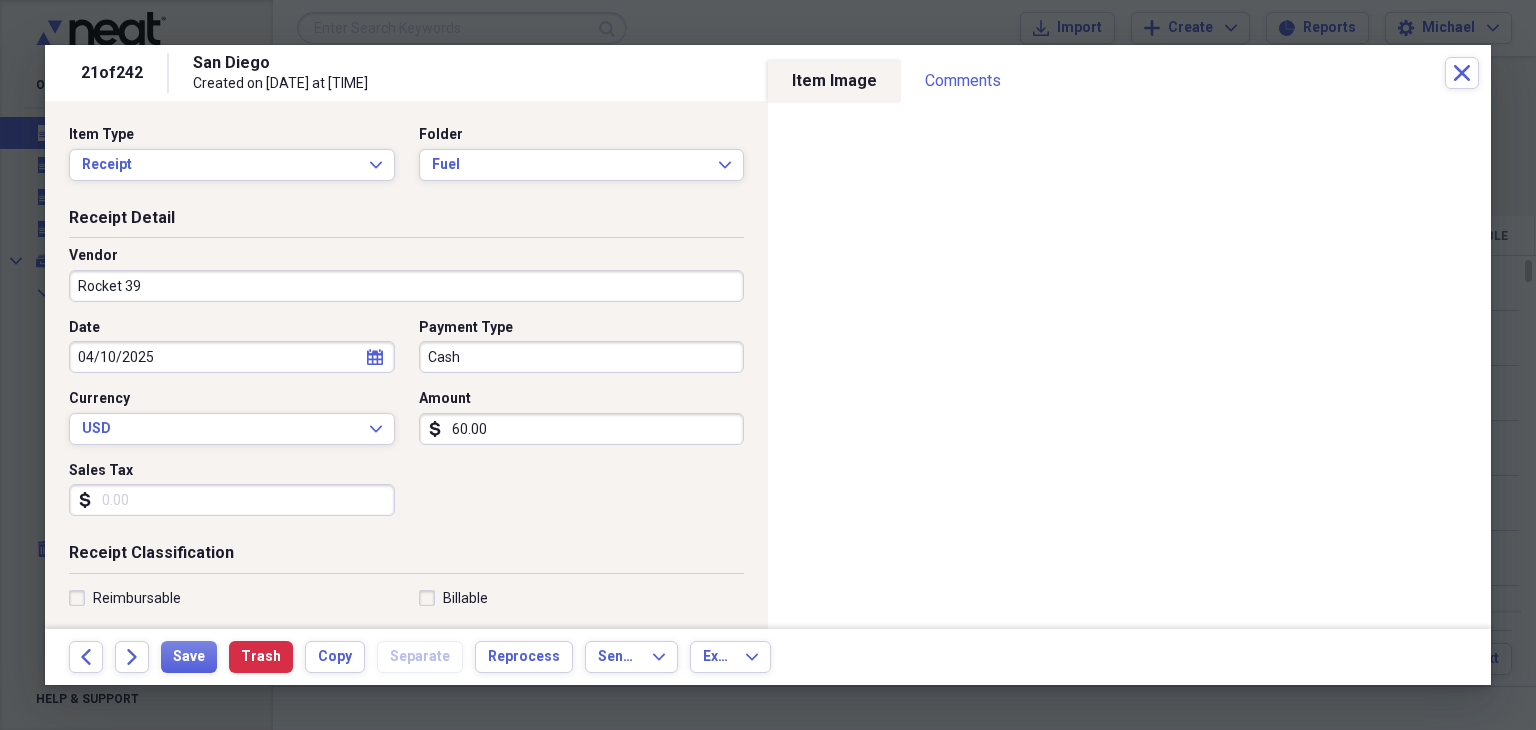 click on "Receipt Detail" at bounding box center (406, 222) 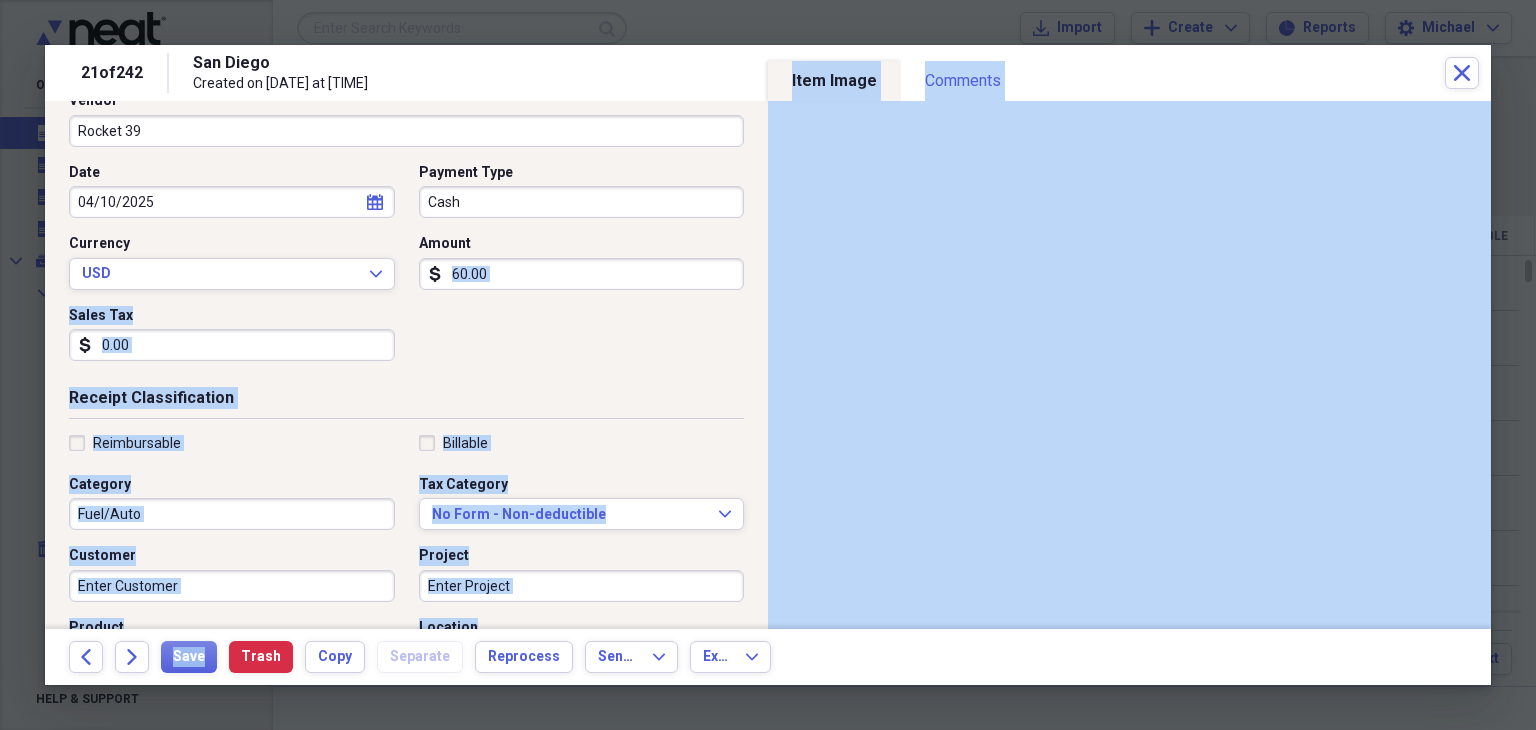 scroll, scrollTop: 492, scrollLeft: 0, axis: vertical 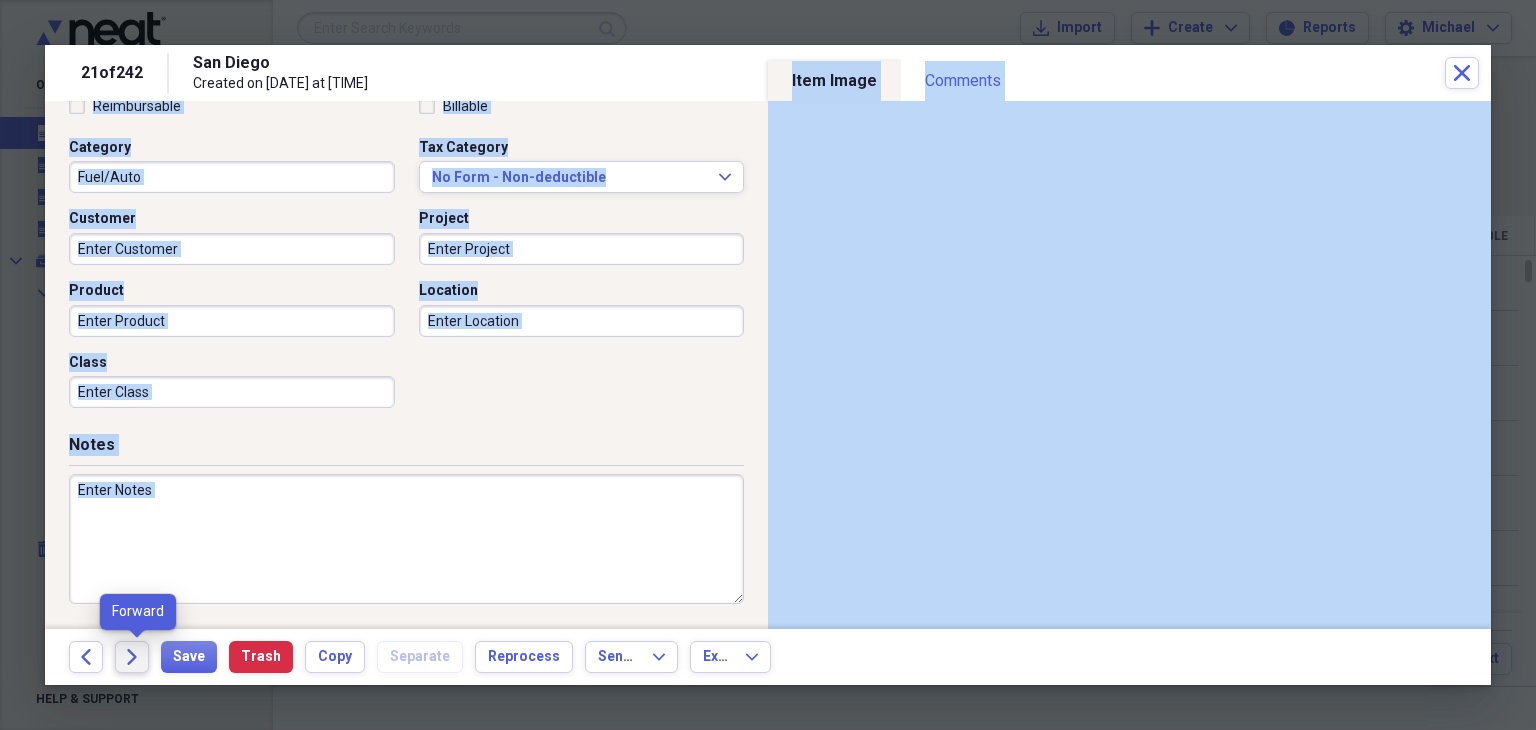drag, startPoint x: 432, startPoint y: 427, endPoint x: 136, endPoint y: 653, distance: 372.41376 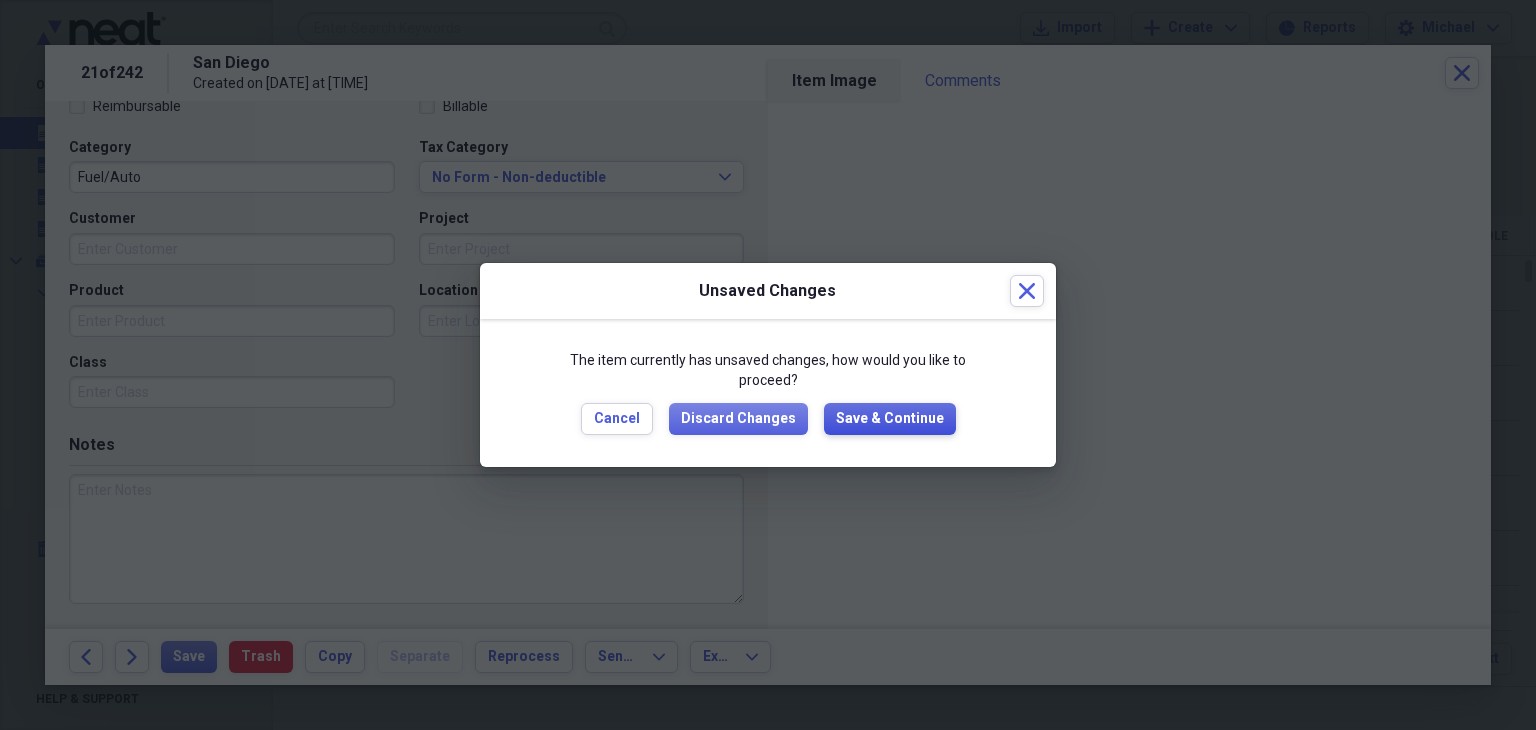 click on "Save & Continue" at bounding box center [890, 419] 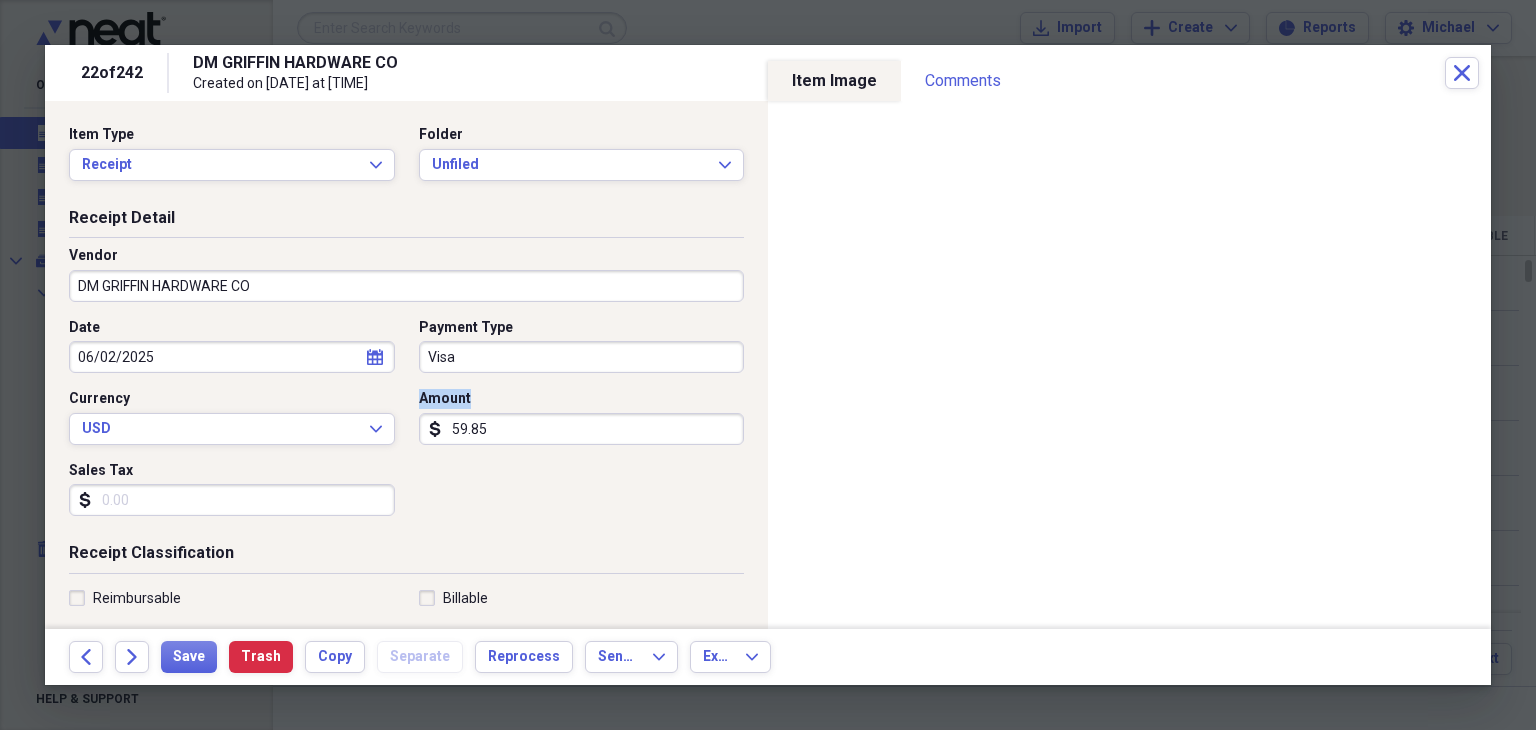 drag, startPoint x: 459, startPoint y: 397, endPoint x: 307, endPoint y: 447, distance: 160.0125 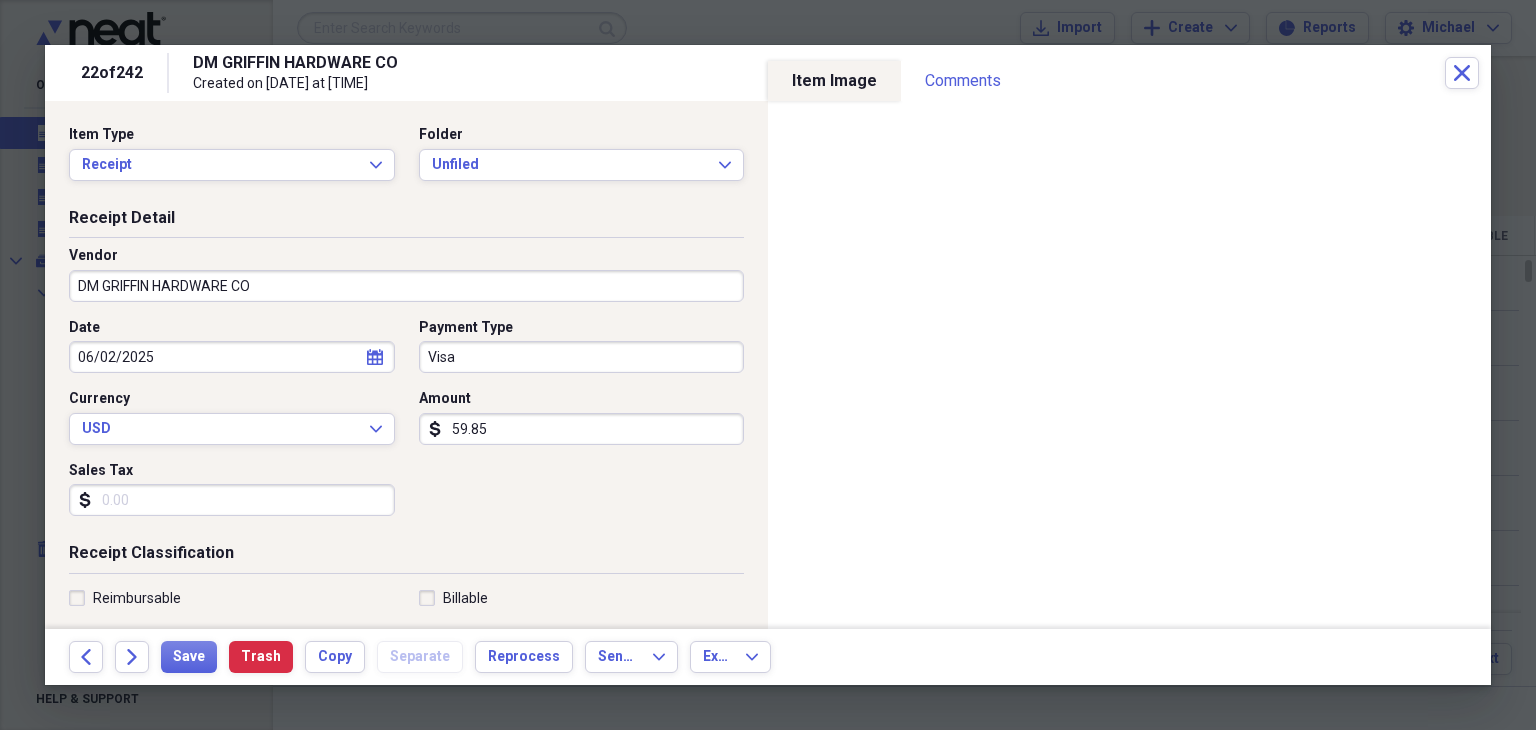 click on "Sales Tax" at bounding box center [232, 500] 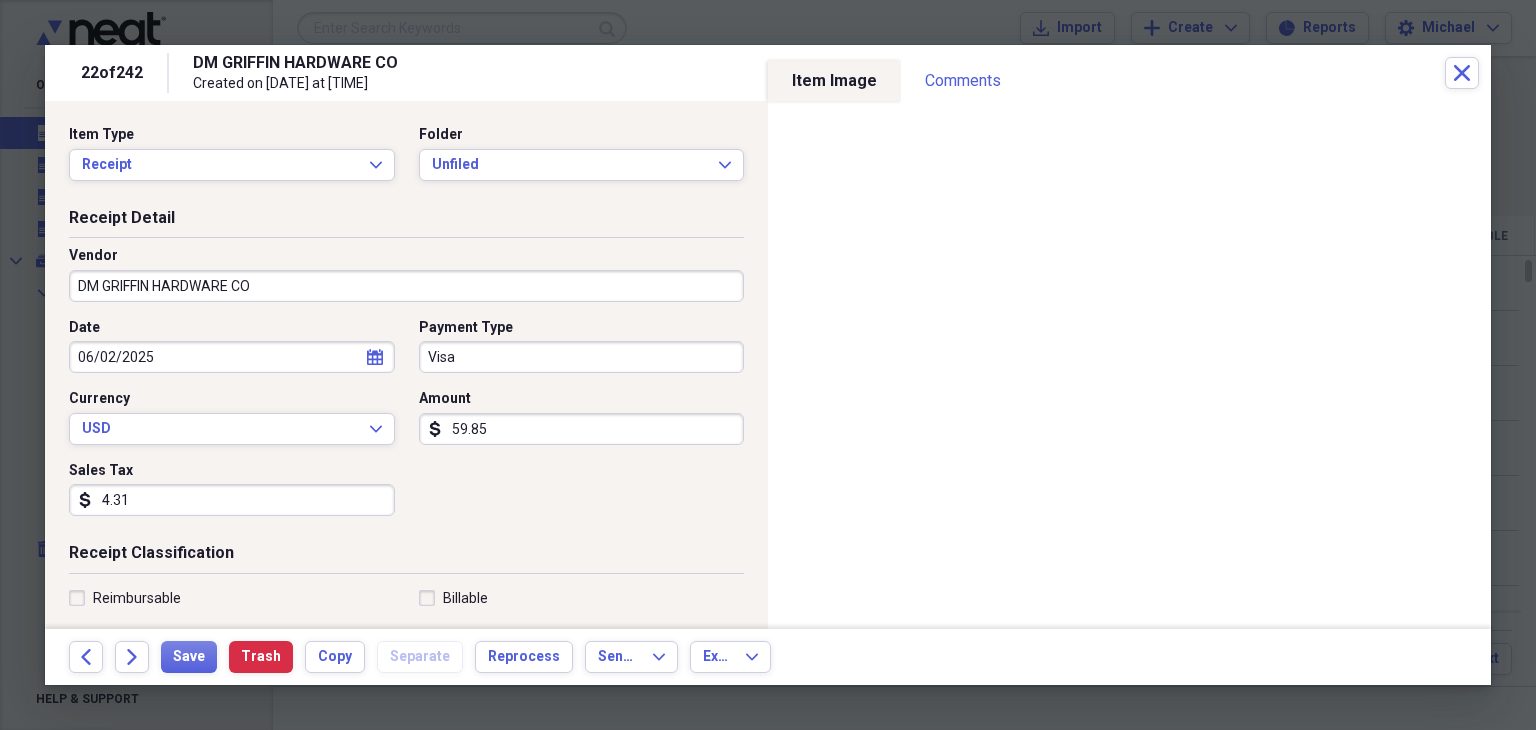 drag, startPoint x: 288, startPoint y: 495, endPoint x: 475, endPoint y: 326, distance: 252.05157 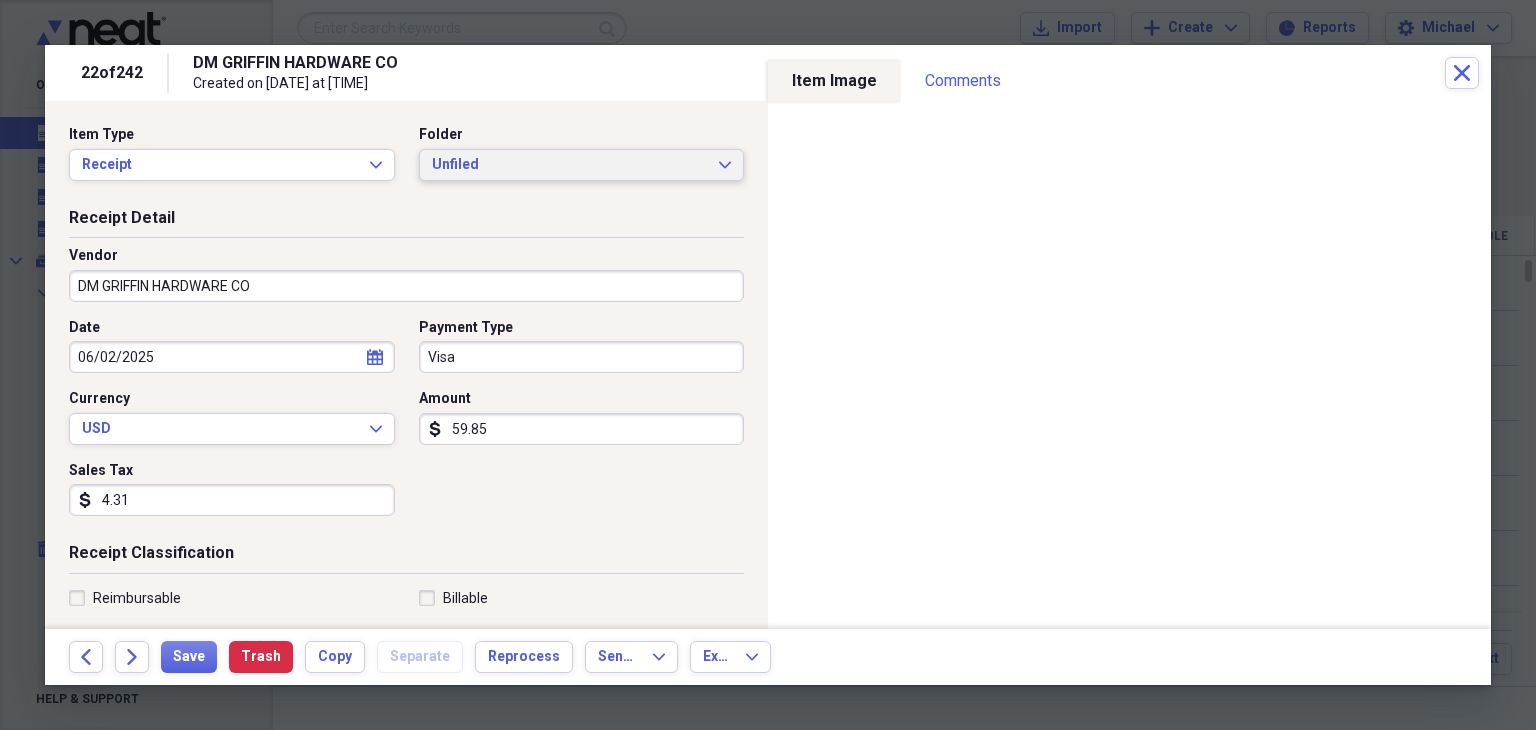 click on "Unfiled" at bounding box center [570, 165] 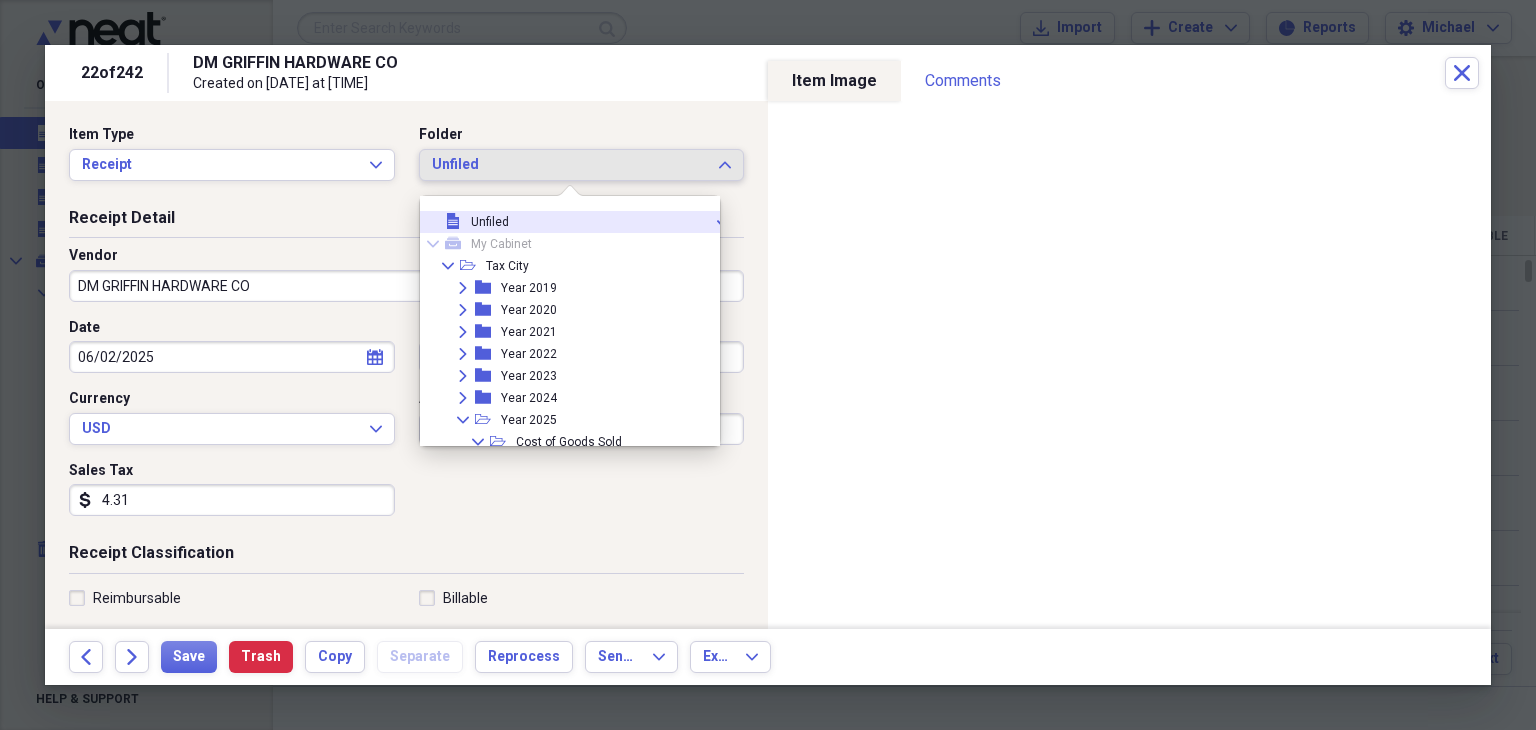 drag, startPoint x: 578, startPoint y: 172, endPoint x: 603, endPoint y: 141, distance: 39.824615 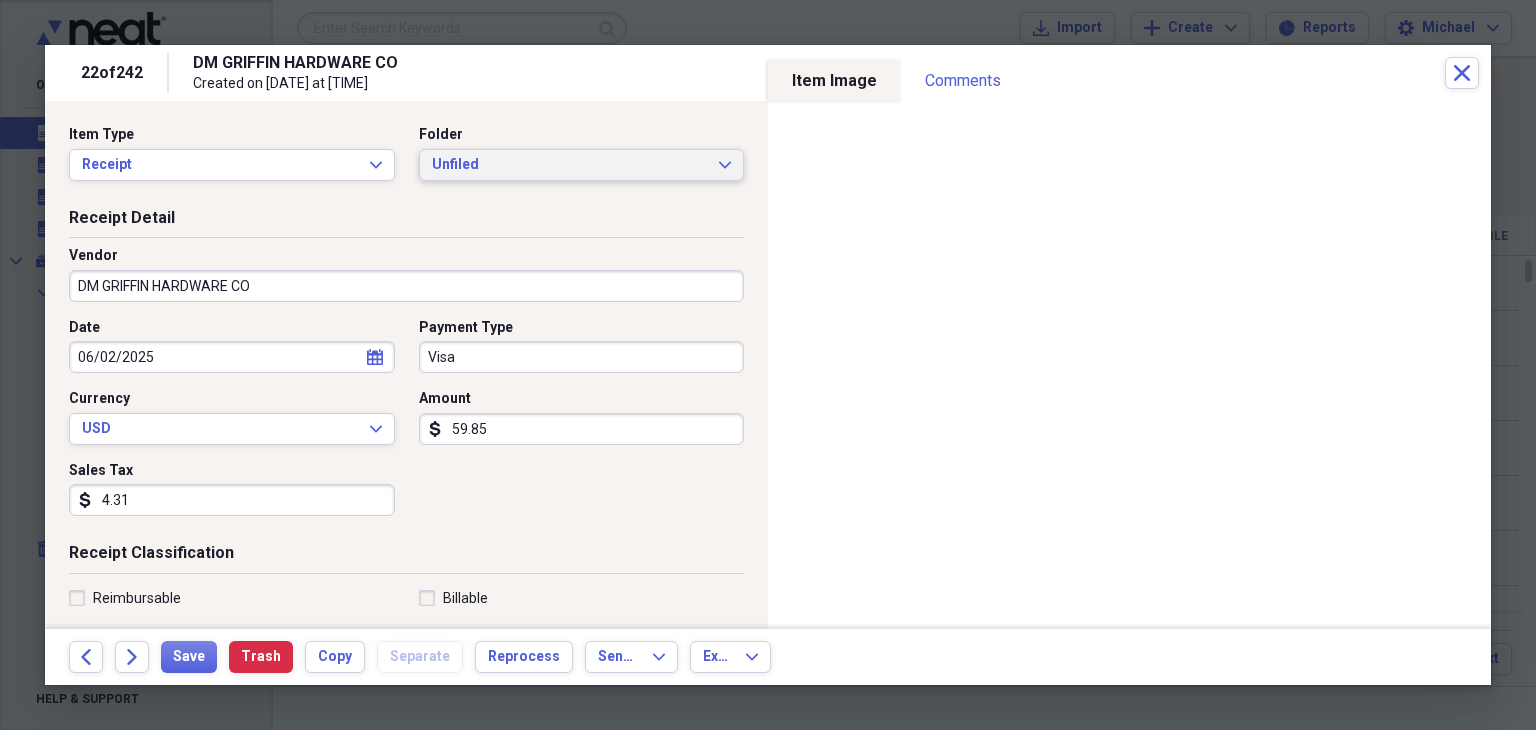 drag, startPoint x: 603, startPoint y: 141, endPoint x: 597, endPoint y: 173, distance: 32.55764 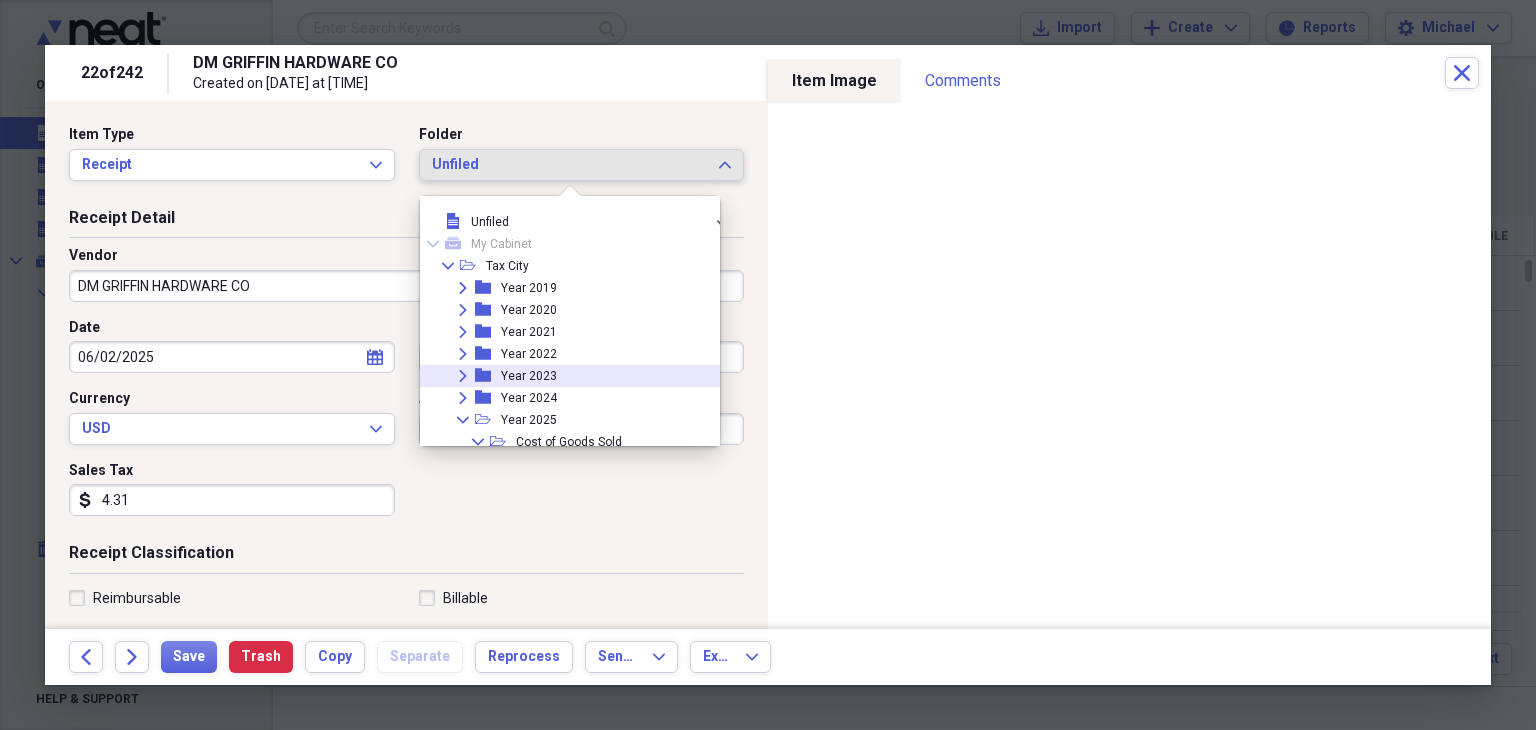 drag, startPoint x: 615, startPoint y: 396, endPoint x: 643, endPoint y: 332, distance: 69.856995 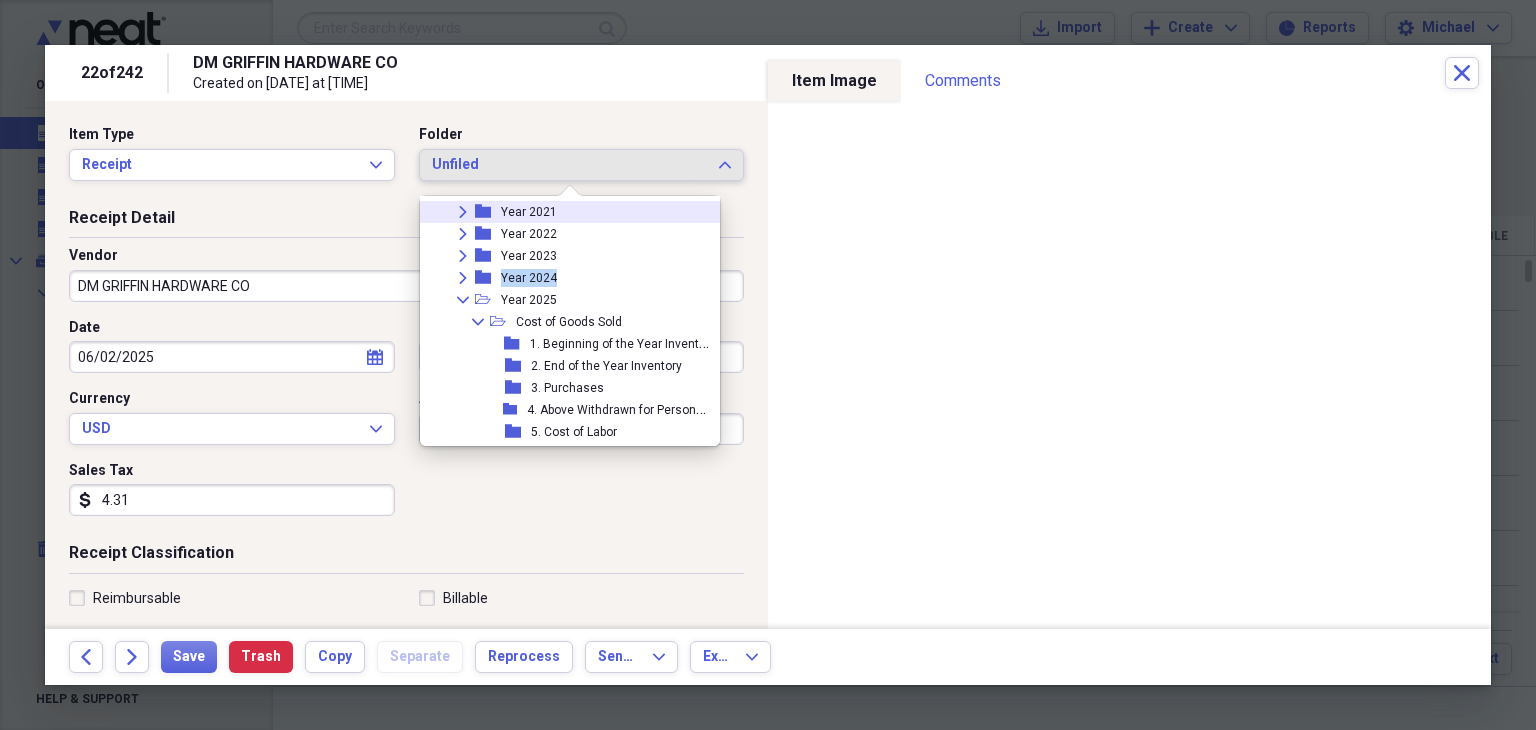 drag, startPoint x: 643, startPoint y: 332, endPoint x: 677, endPoint y: 249, distance: 89.693924 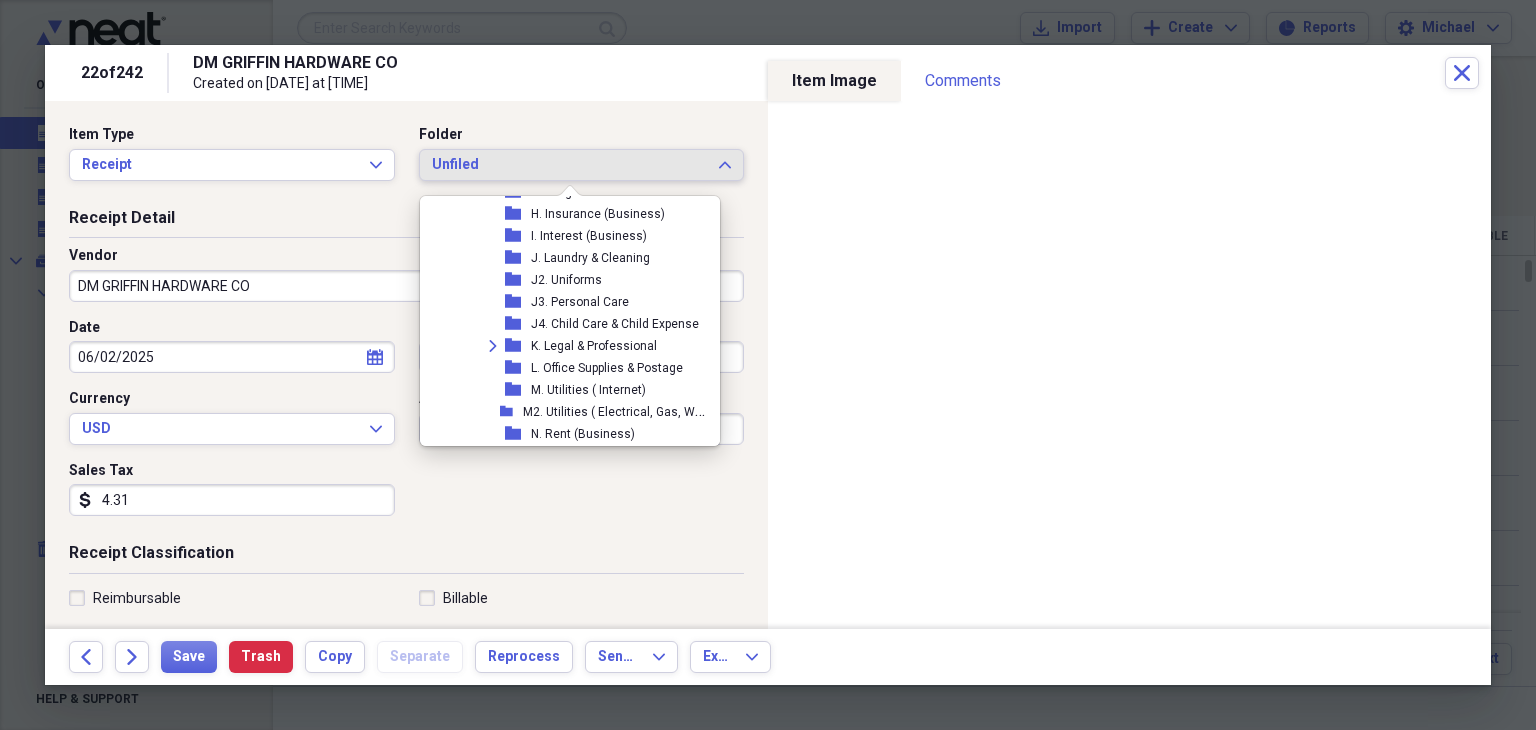 scroll, scrollTop: 560, scrollLeft: 0, axis: vertical 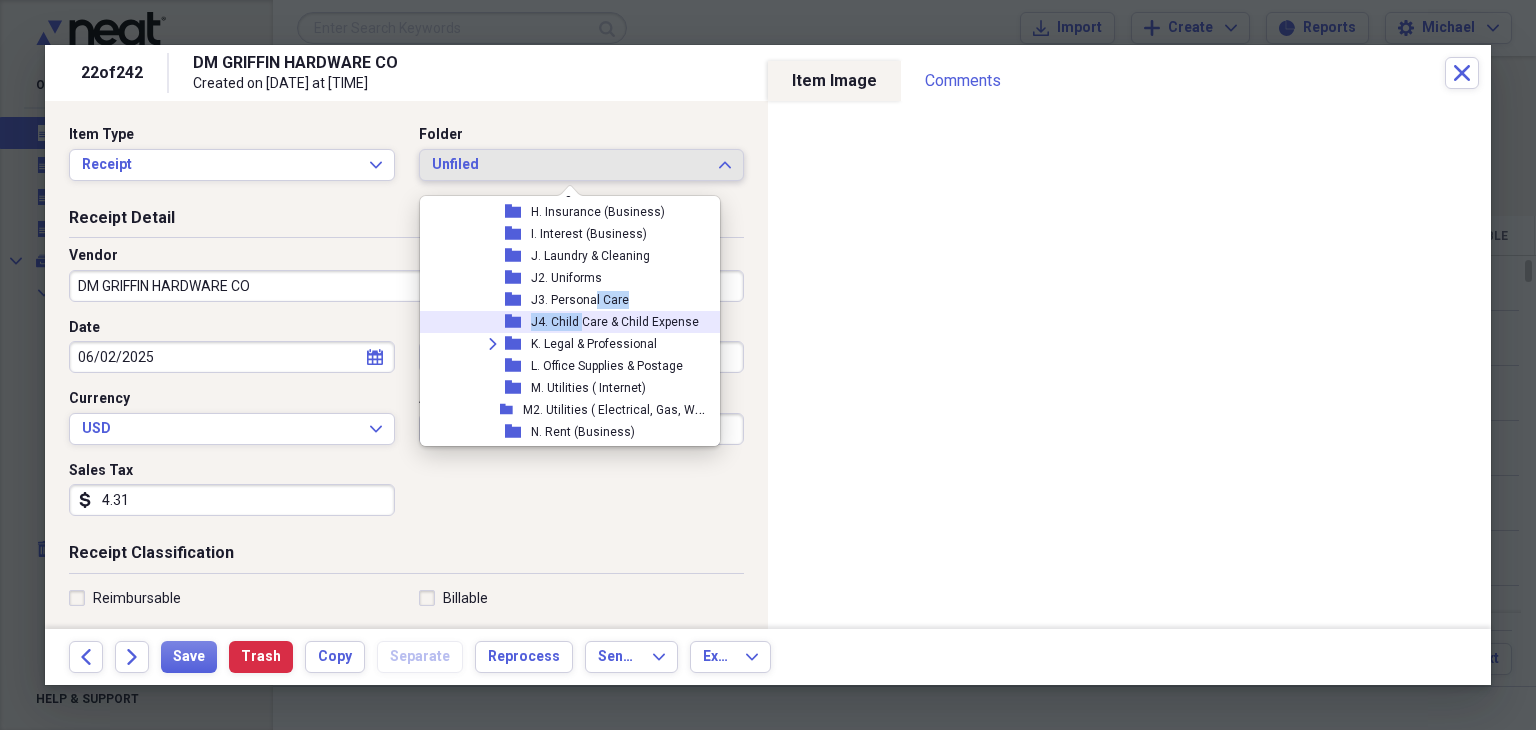 drag, startPoint x: 583, startPoint y: 313, endPoint x: 604, endPoint y: 203, distance: 111.9866 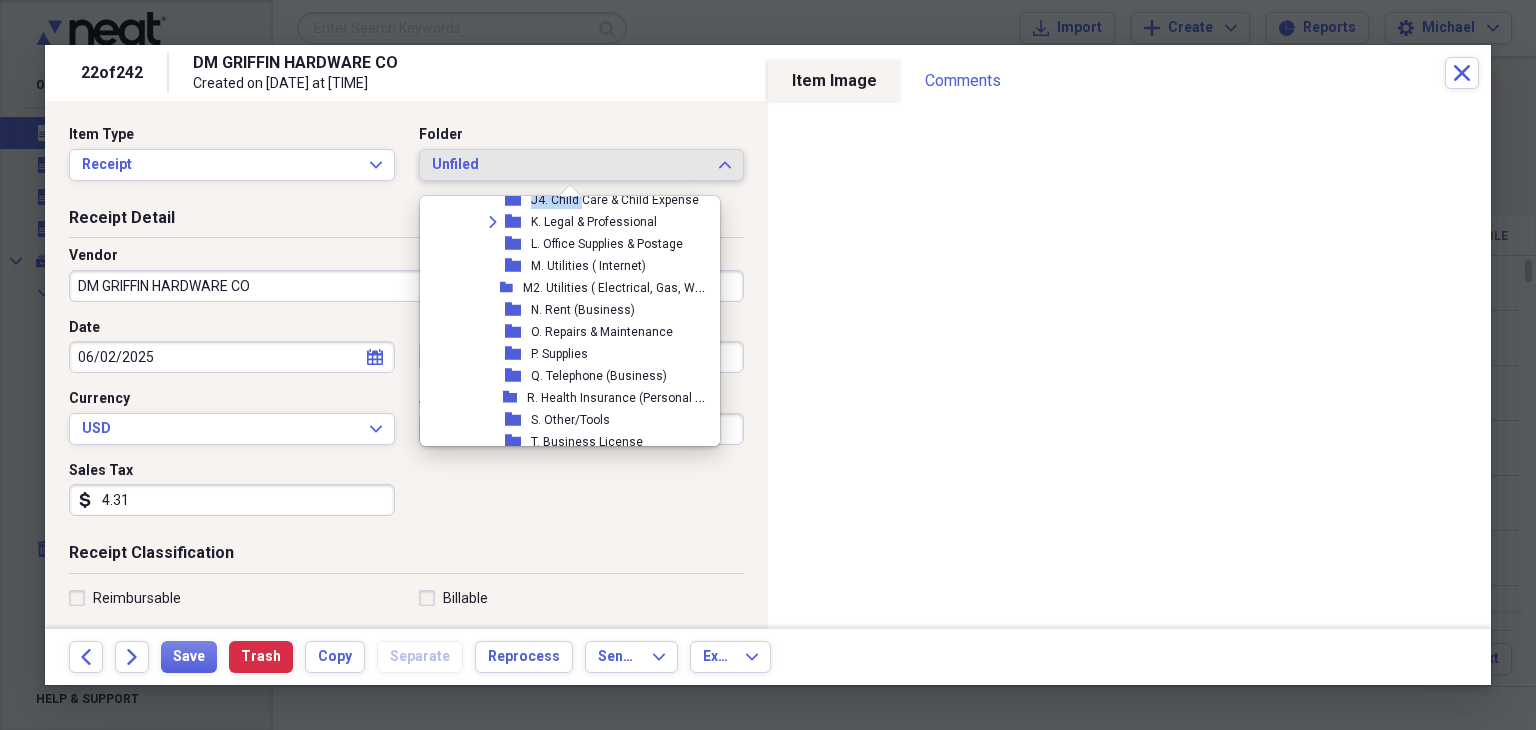 scroll, scrollTop: 683, scrollLeft: 0, axis: vertical 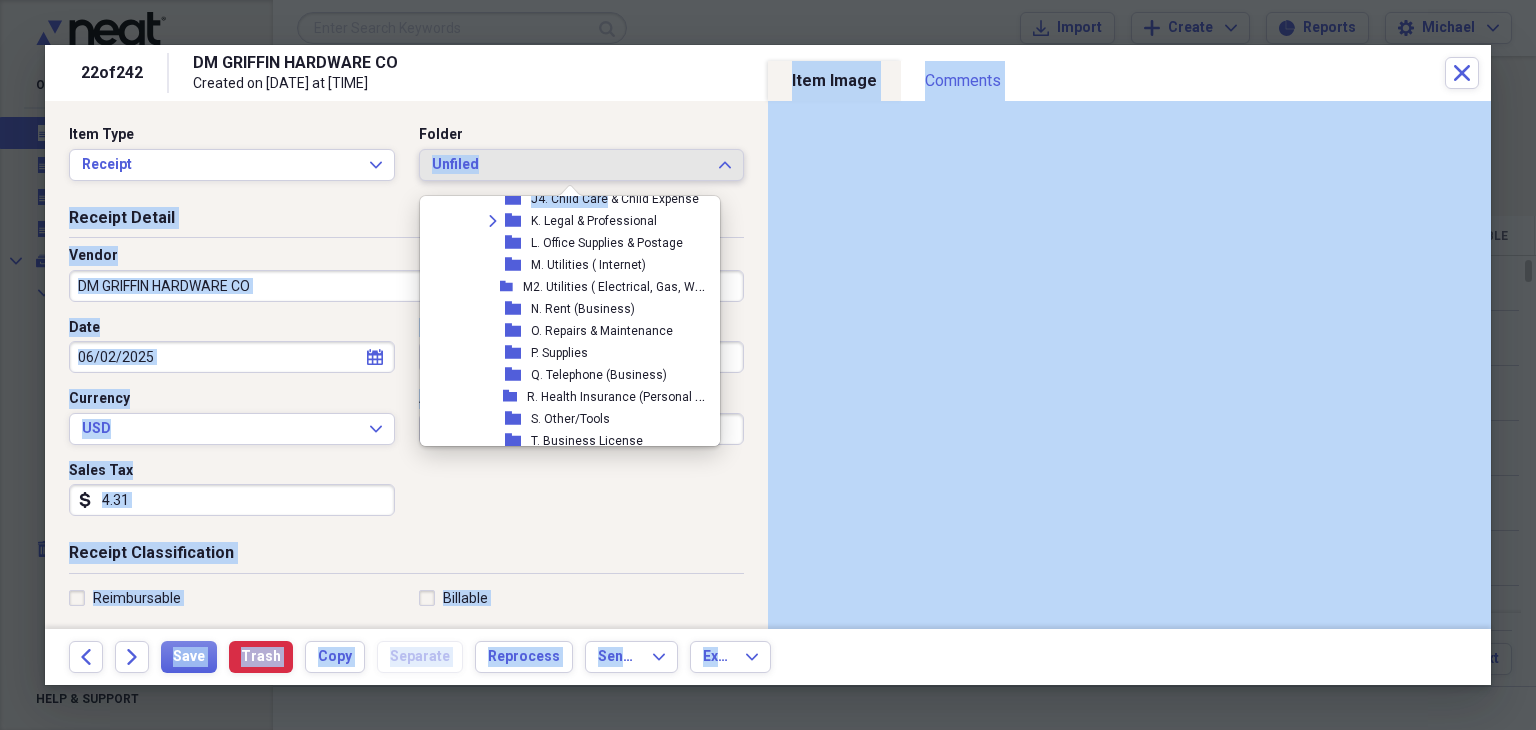 drag, startPoint x: 604, startPoint y: 203, endPoint x: 617, endPoint y: 51, distance: 152.5549 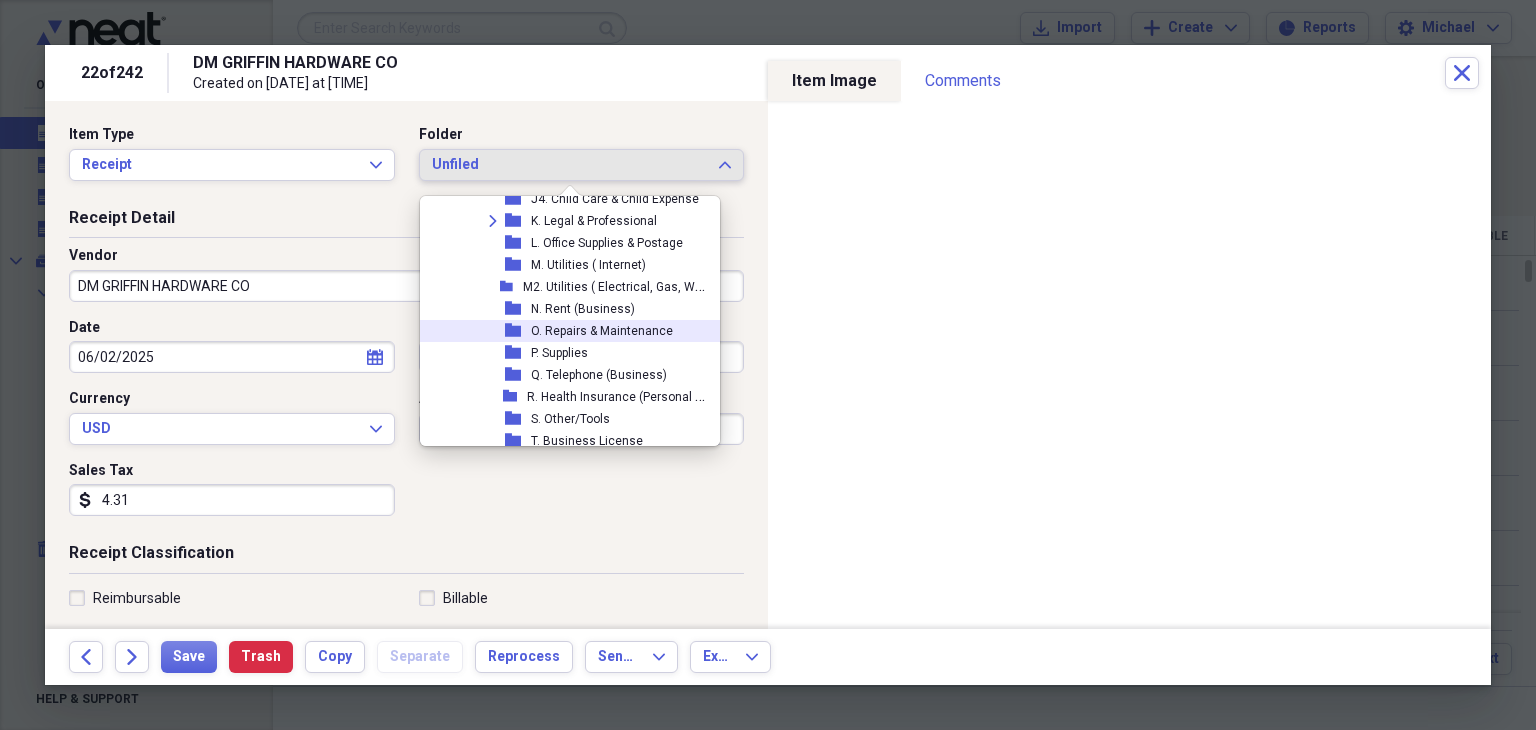 drag, startPoint x: 623, startPoint y: 331, endPoint x: 628, endPoint y: 310, distance: 21.587032 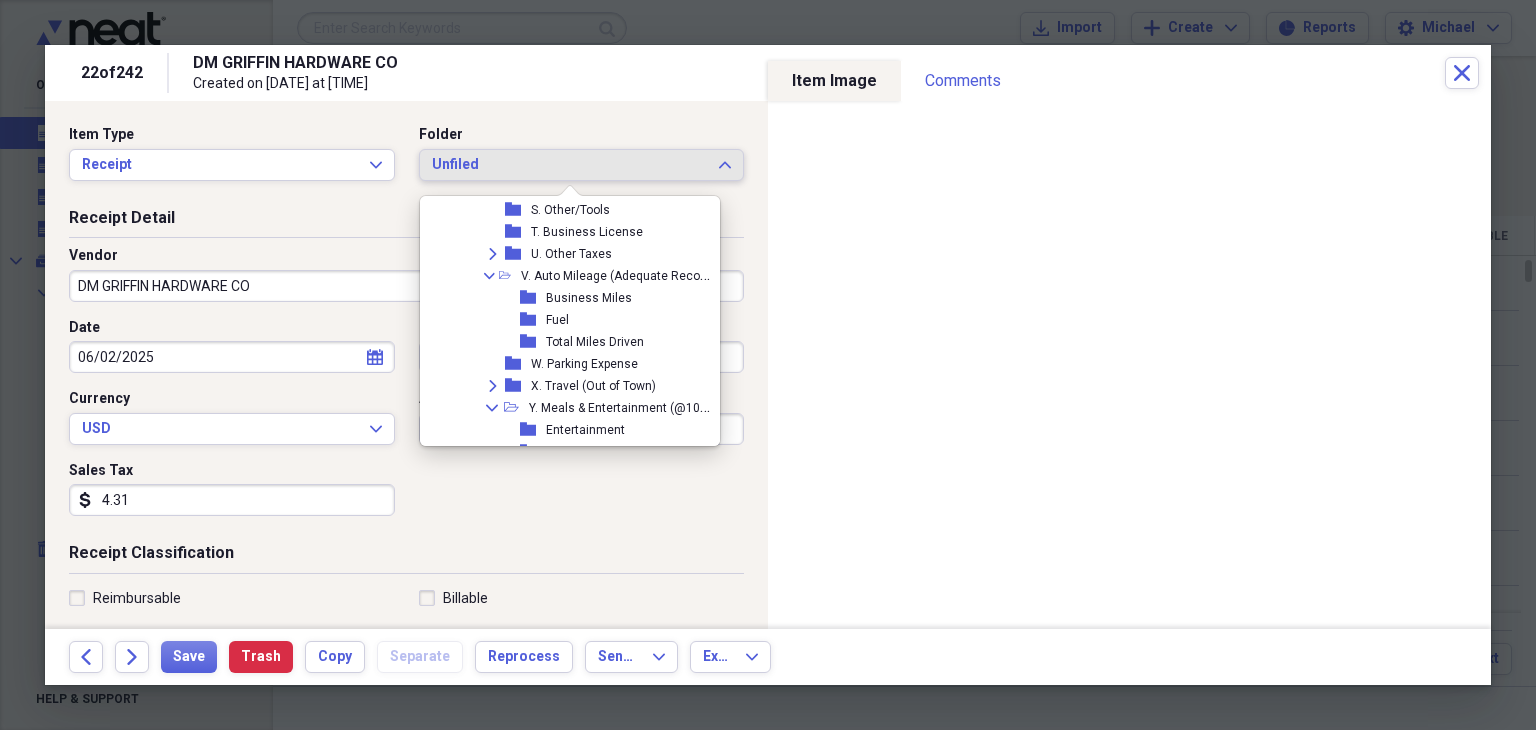 scroll, scrollTop: 893, scrollLeft: 0, axis: vertical 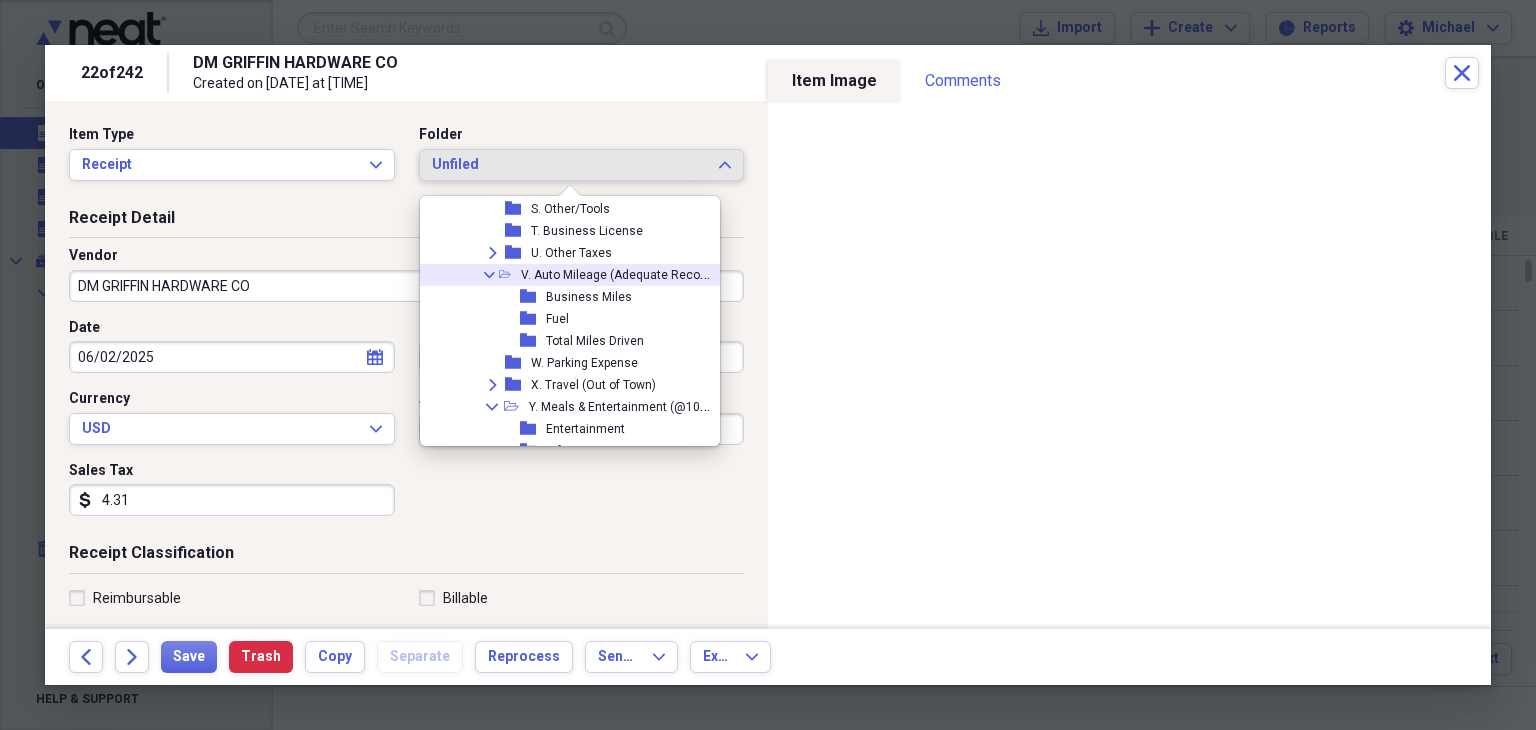 drag, startPoint x: 588, startPoint y: 281, endPoint x: 636, endPoint y: 475, distance: 199.84995 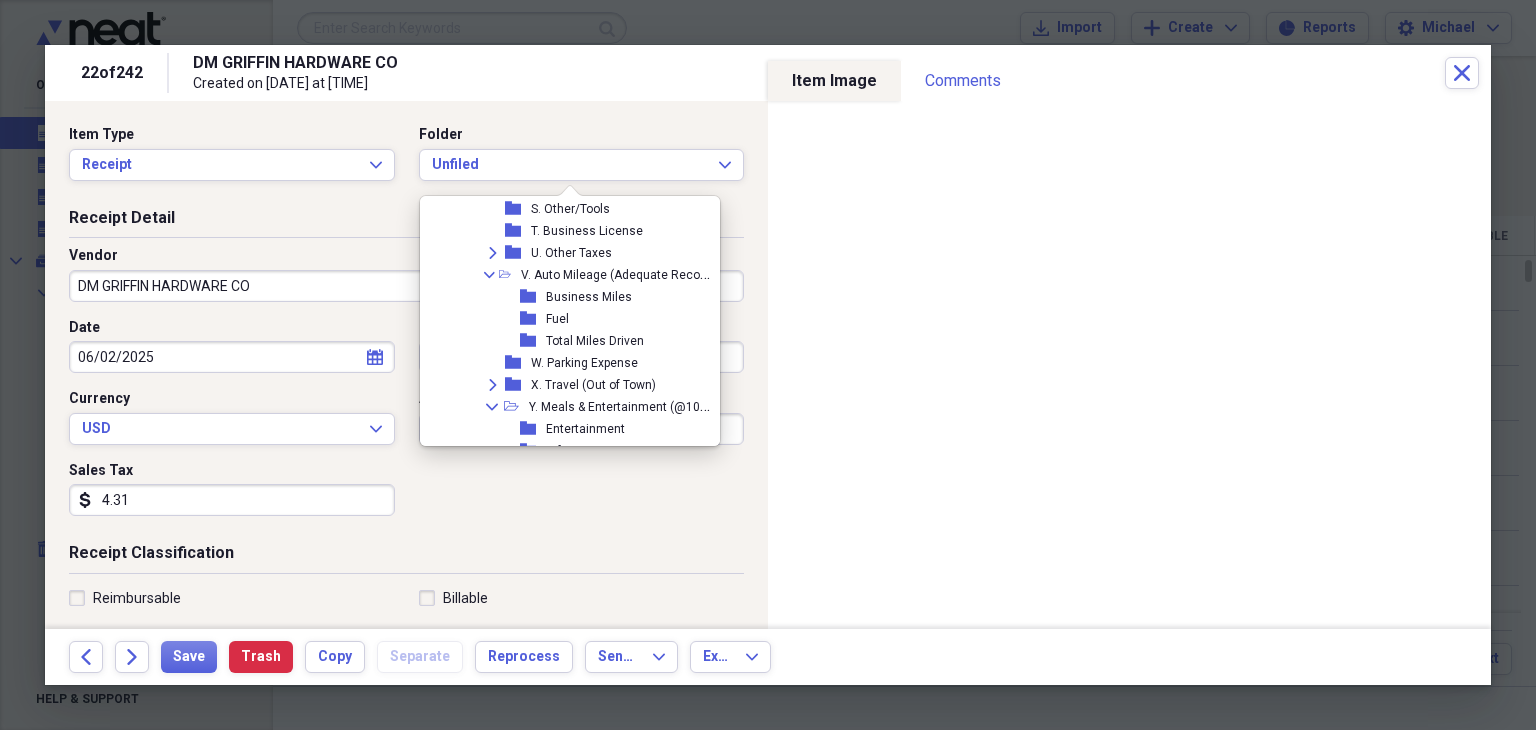 drag, startPoint x: 636, startPoint y: 475, endPoint x: 657, endPoint y: 574, distance: 101.20277 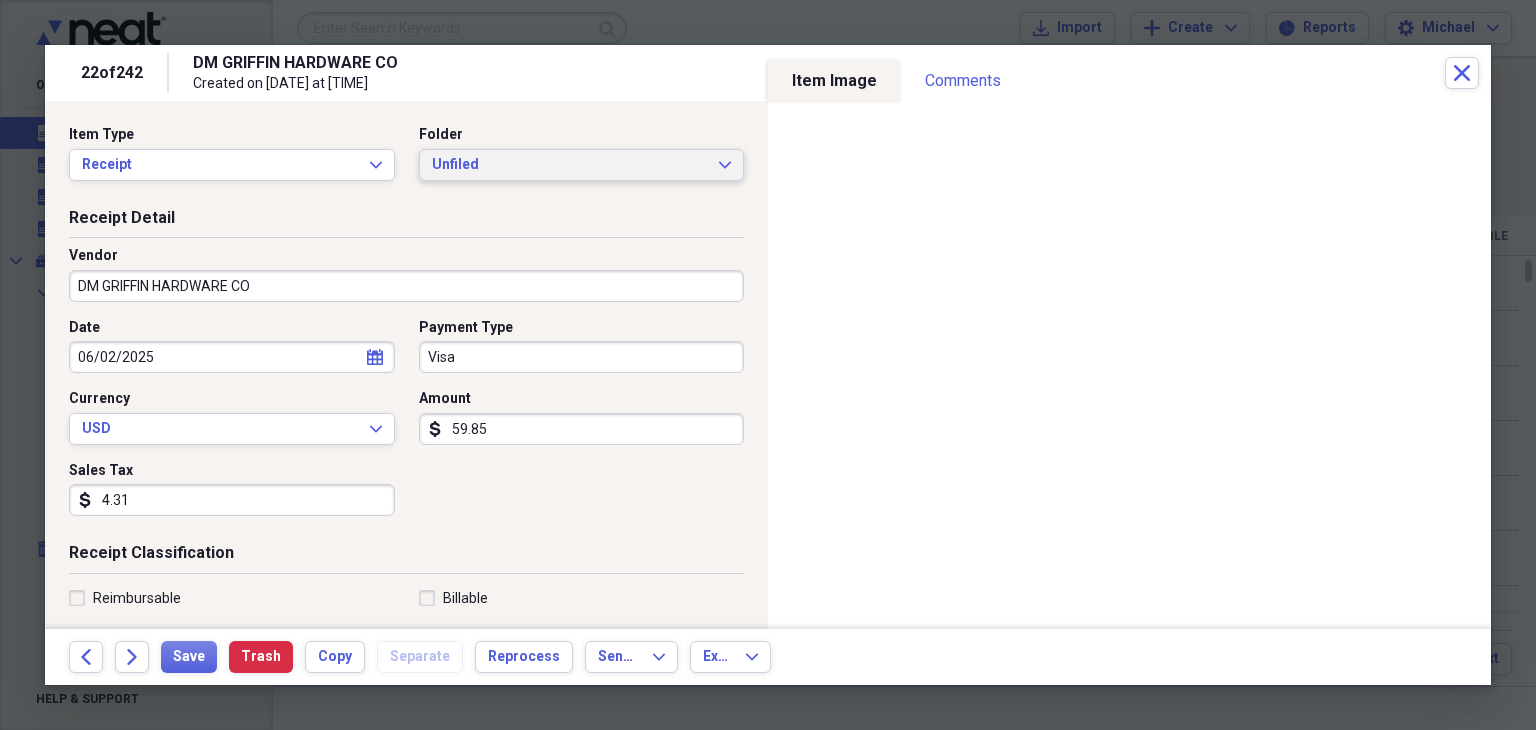 click on "Unfiled" at bounding box center (570, 165) 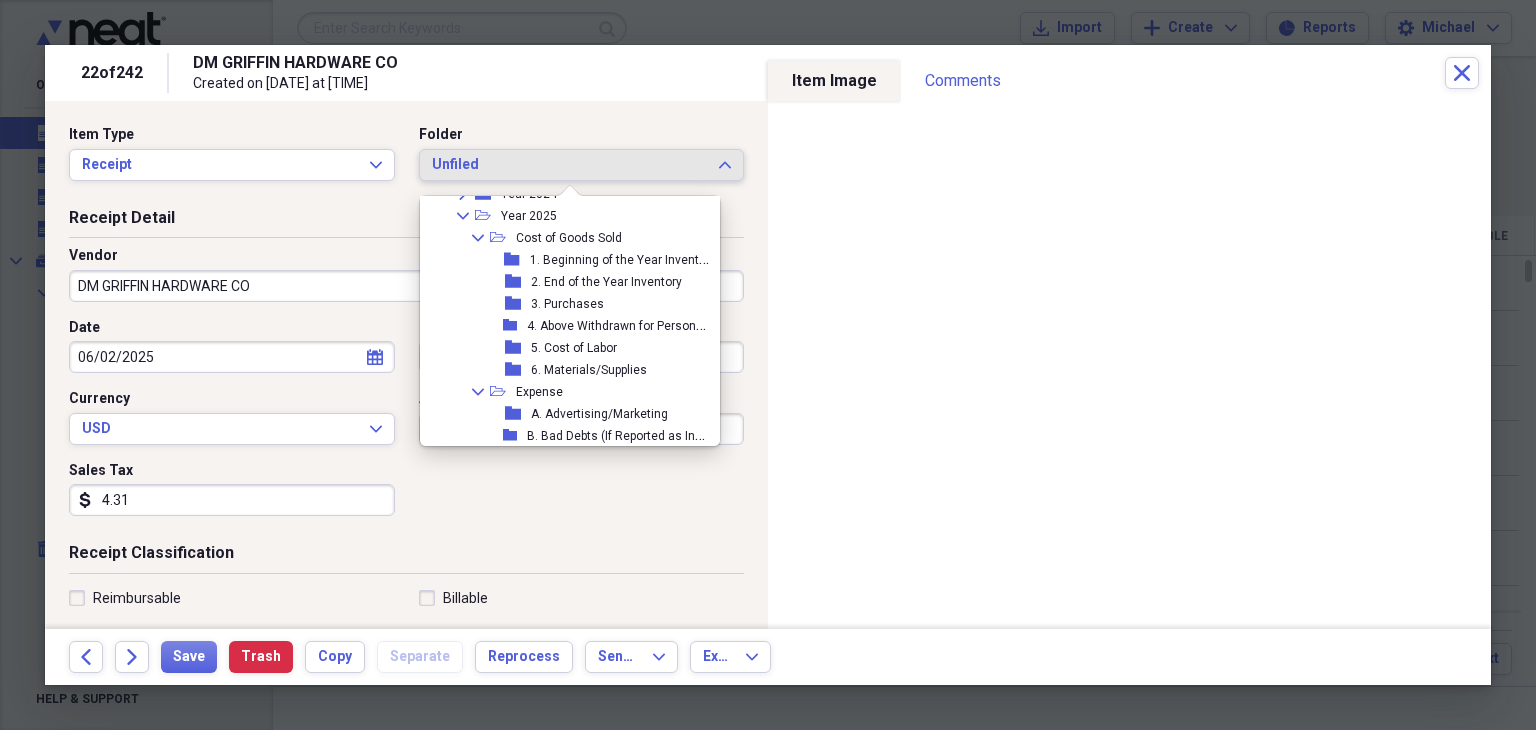 scroll, scrollTop: 216, scrollLeft: 0, axis: vertical 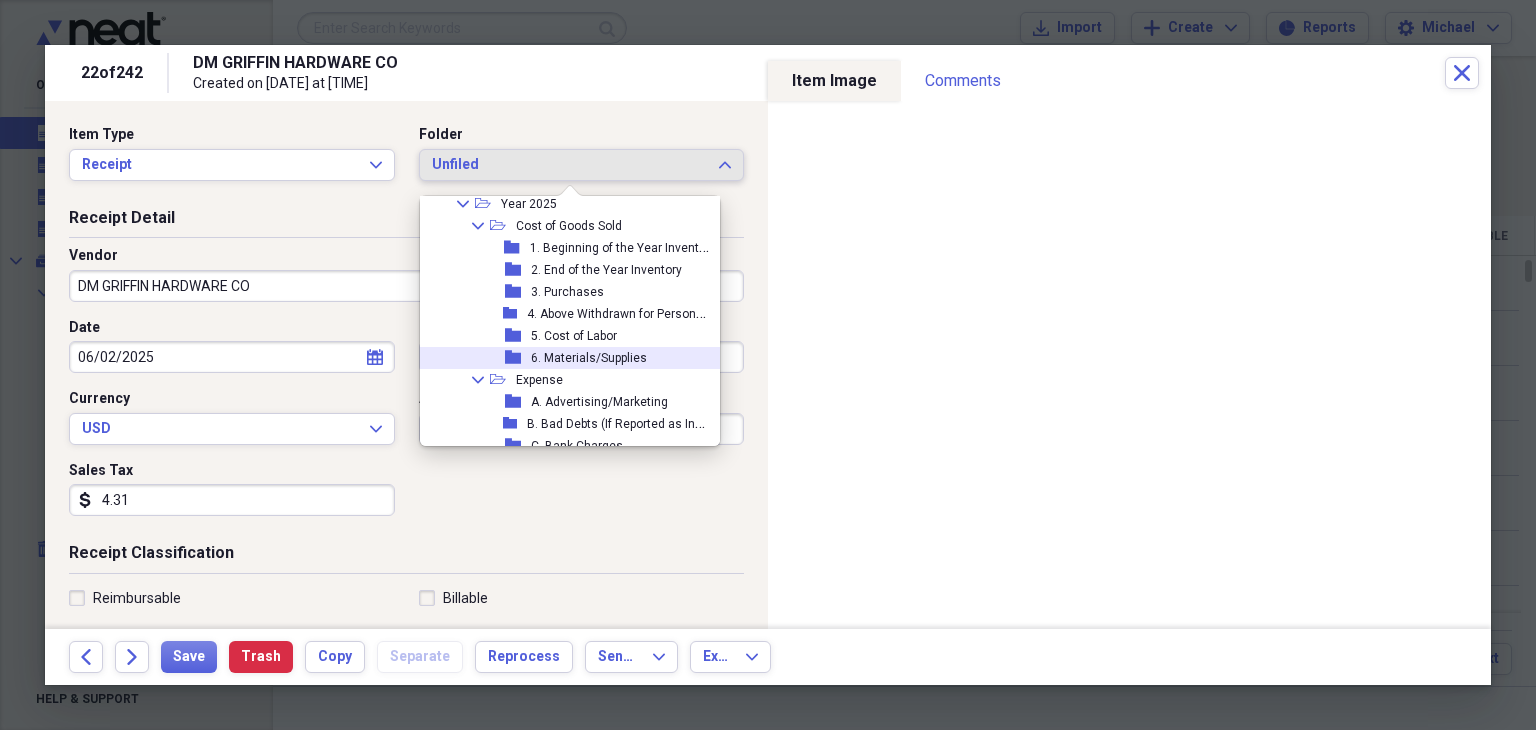 click on "6. Materials/Supplies" at bounding box center [589, 358] 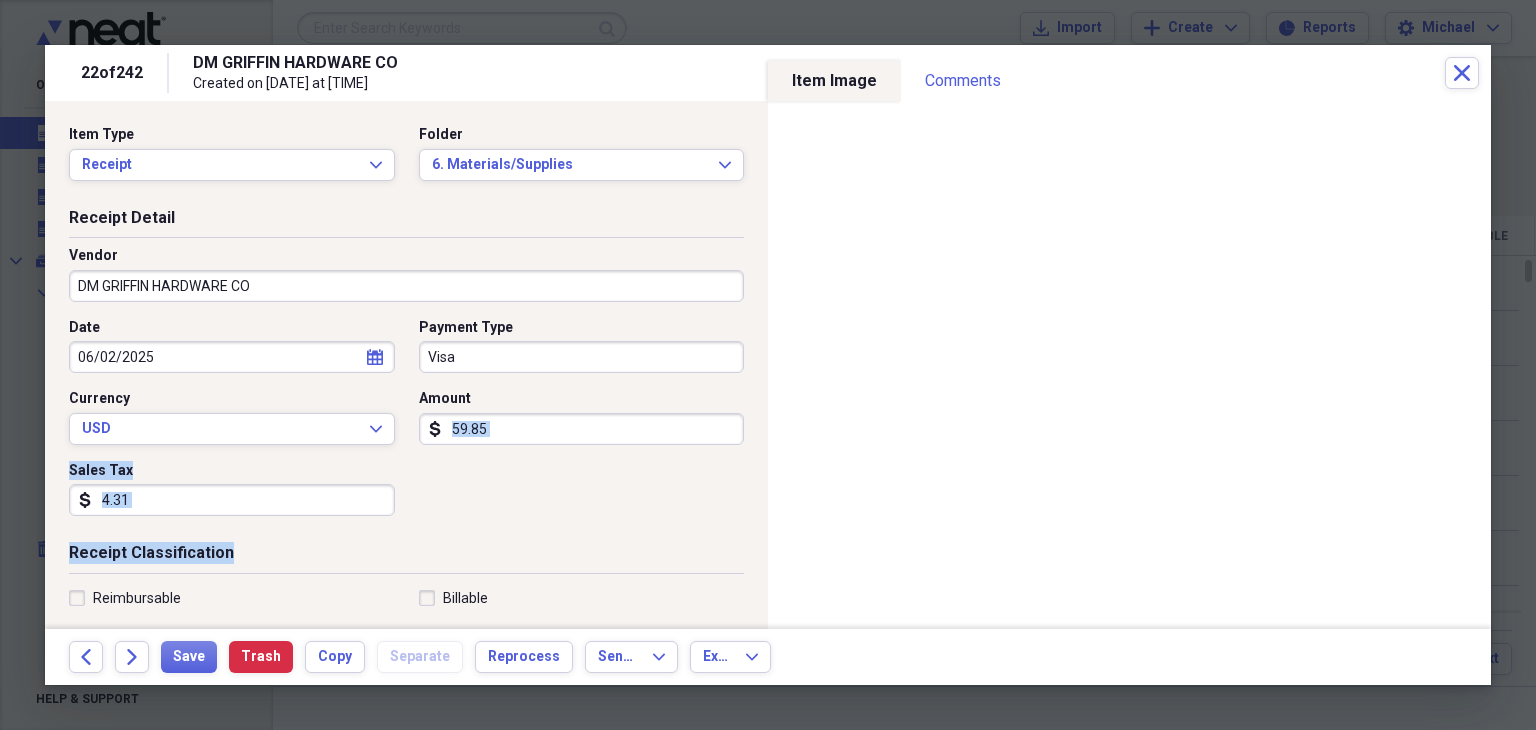 drag, startPoint x: 642, startPoint y: 505, endPoint x: 369, endPoint y: 571, distance: 280.86475 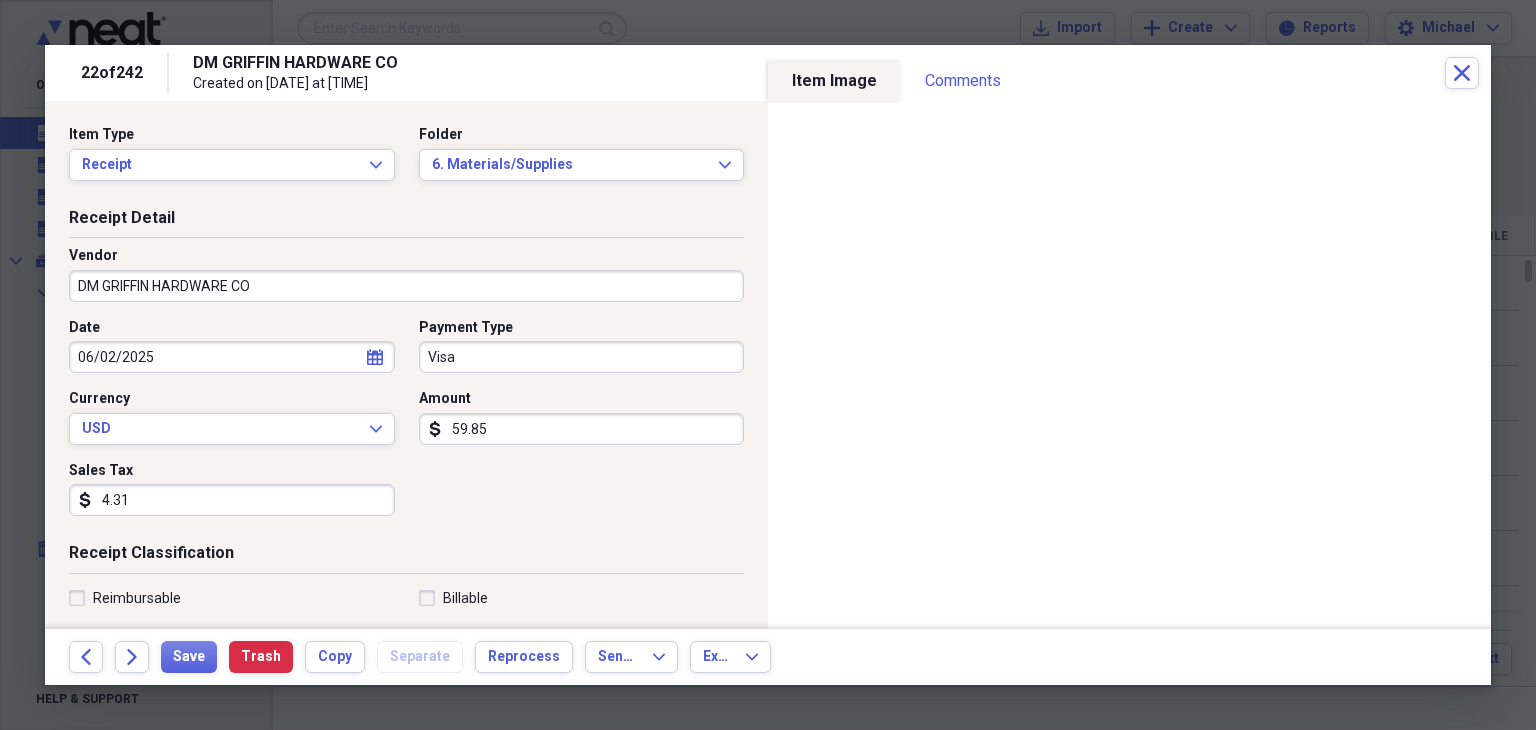 drag, startPoint x: 628, startPoint y: 509, endPoint x: 645, endPoint y: 417, distance: 93.55747 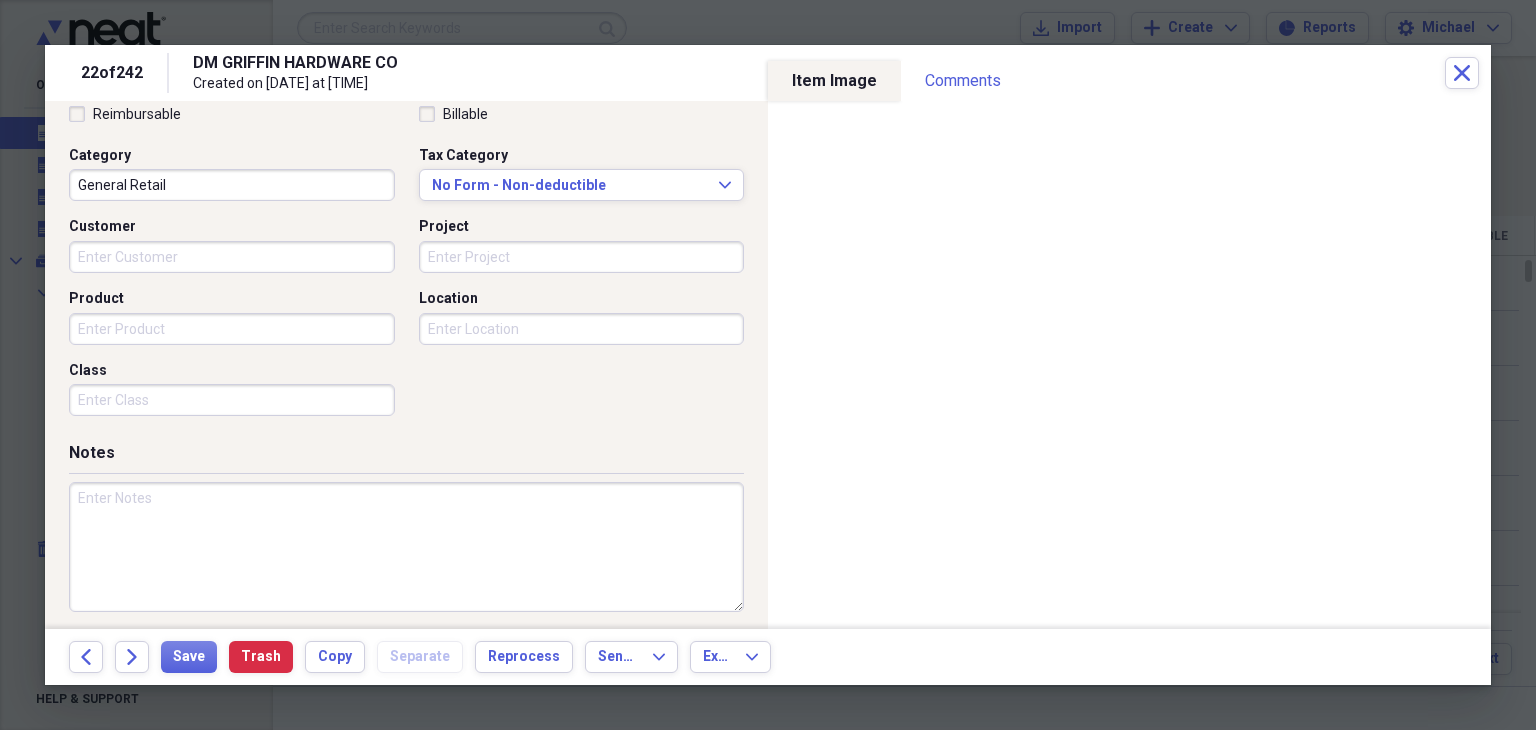 scroll, scrollTop: 492, scrollLeft: 0, axis: vertical 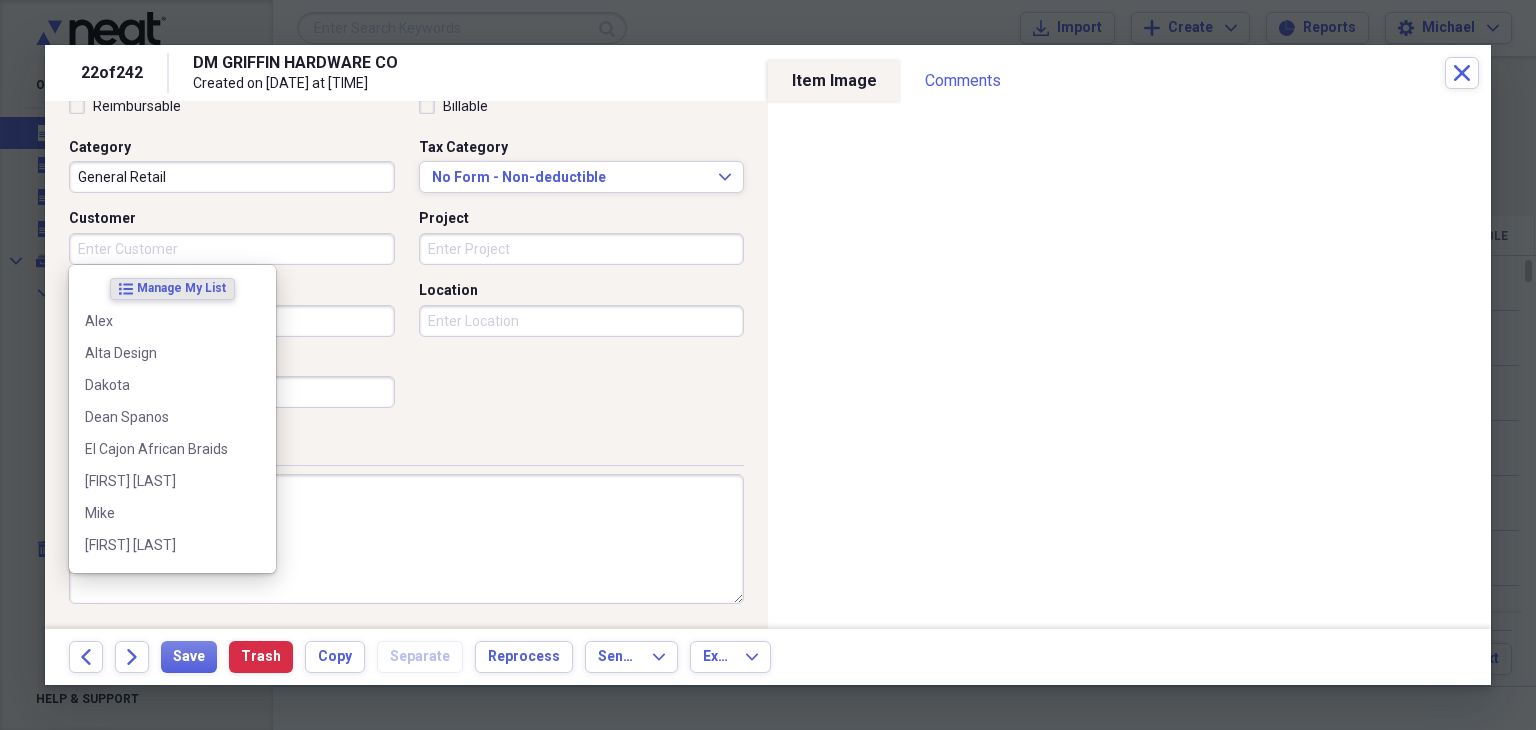 click on "Customer" at bounding box center [232, 249] 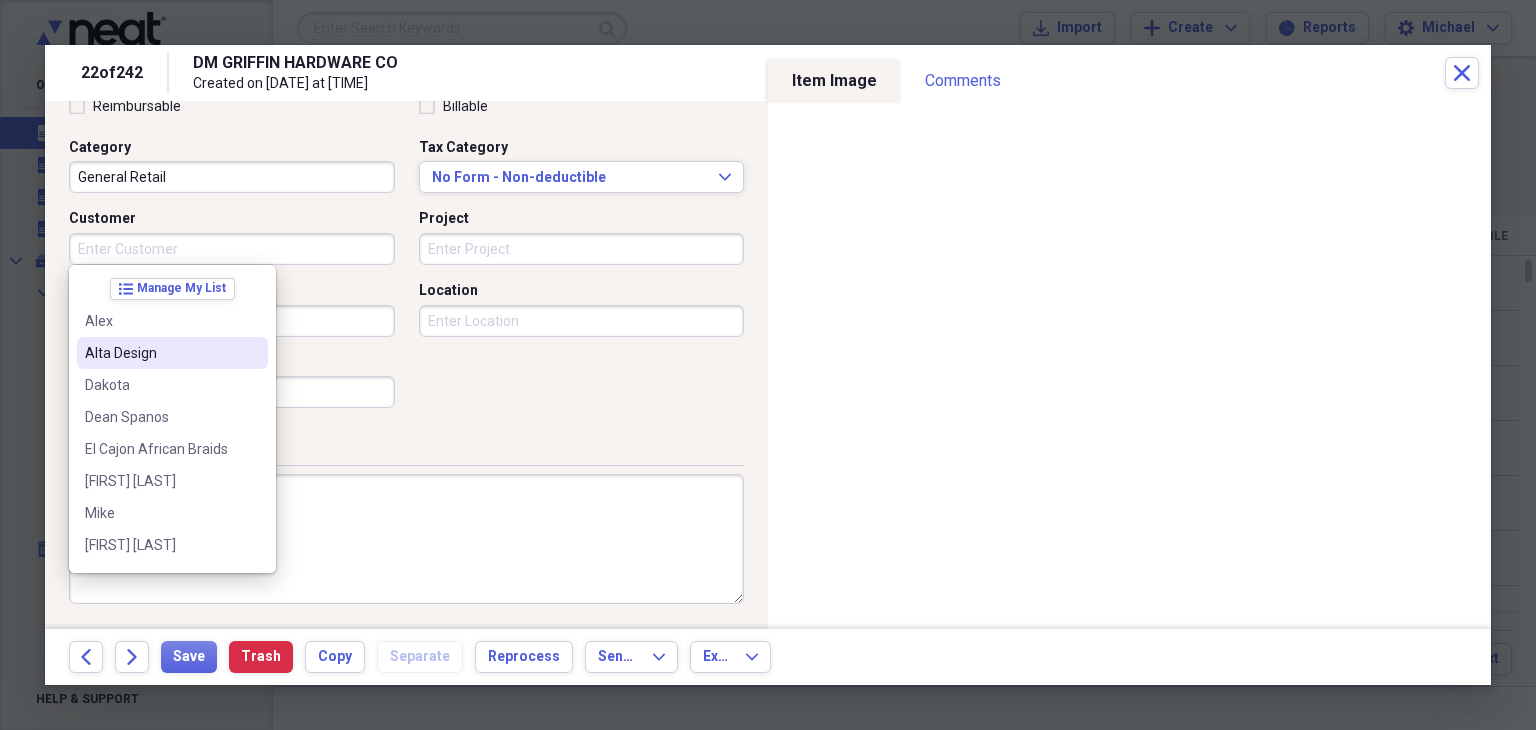 click on "Alta Design" at bounding box center [160, 353] 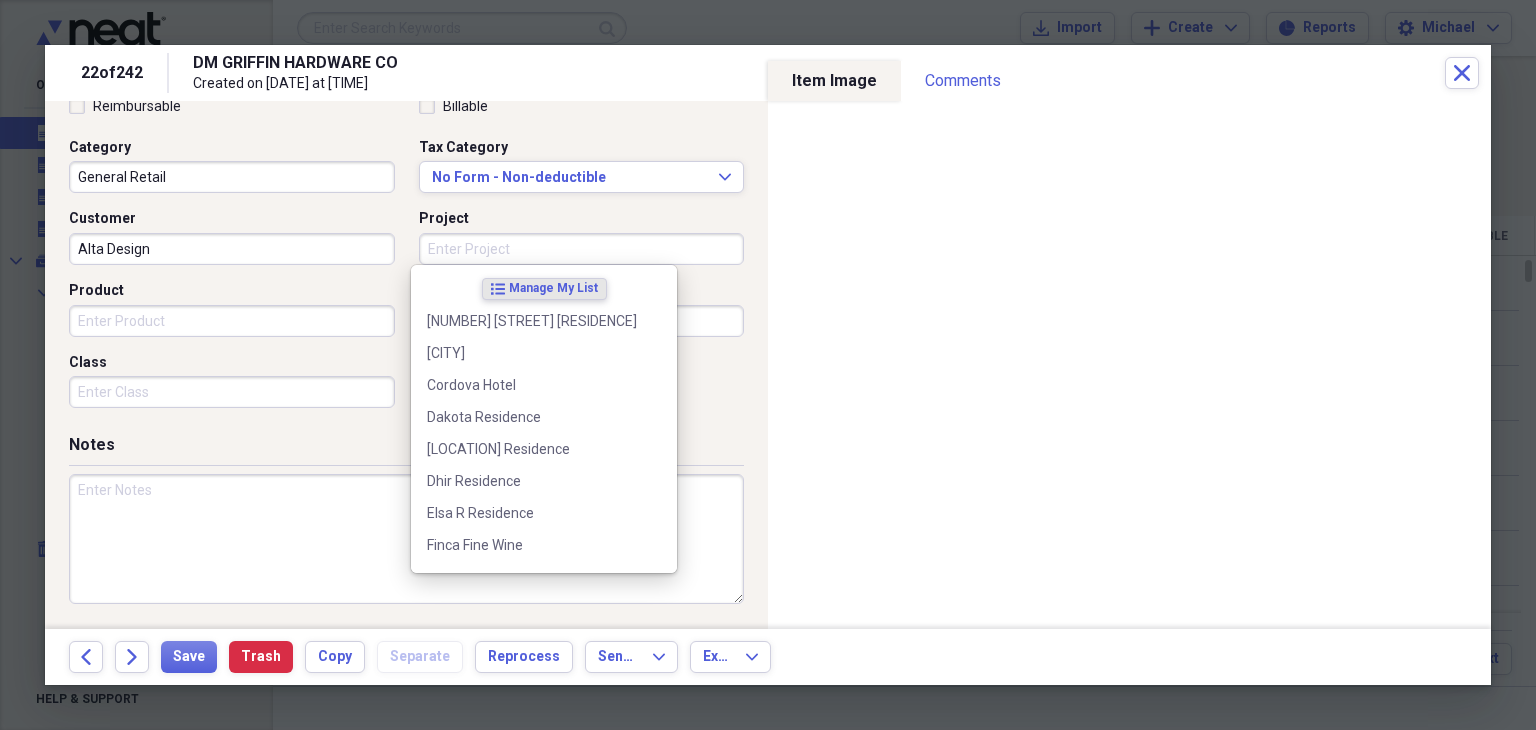 click on "Project" at bounding box center [582, 249] 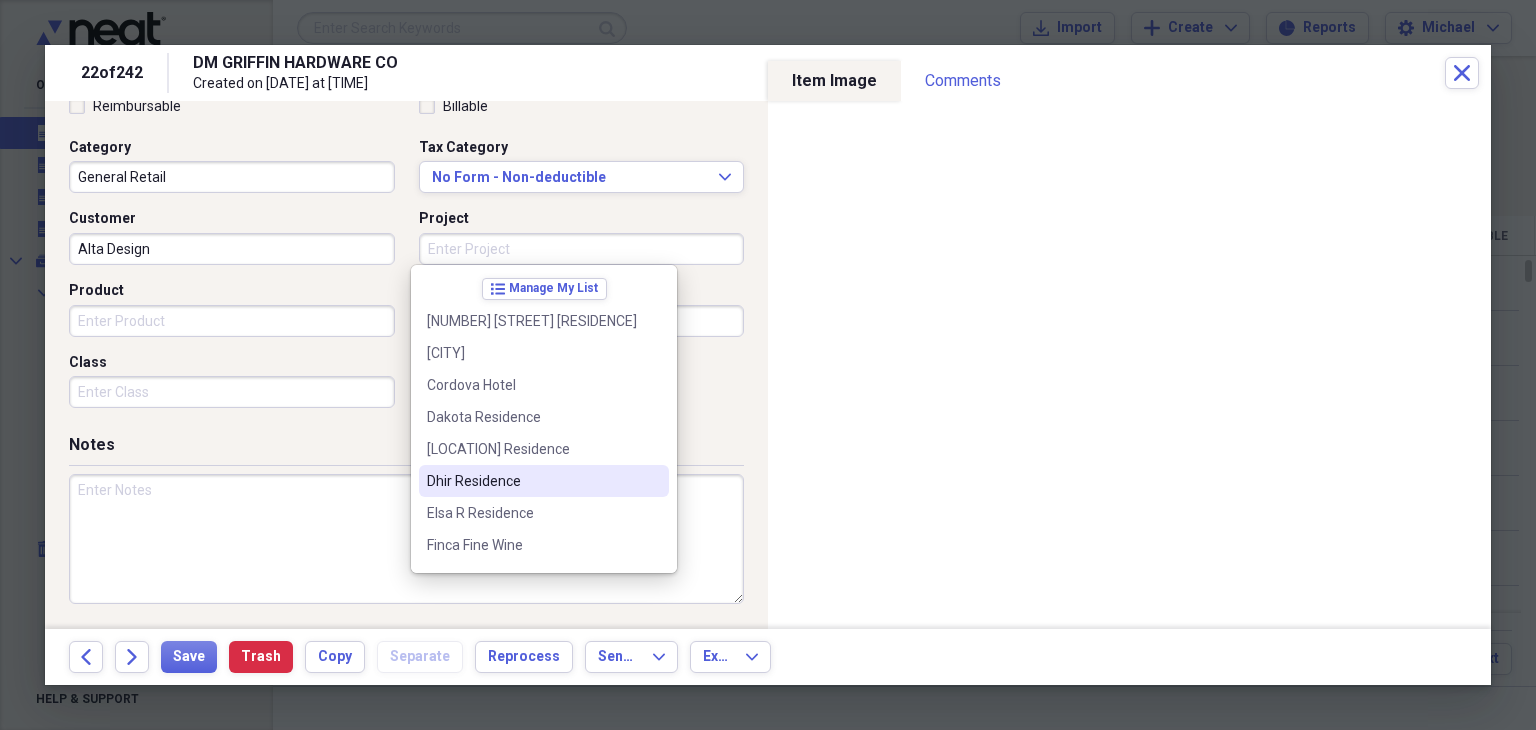 click on "Dhir Residence" at bounding box center (532, 481) 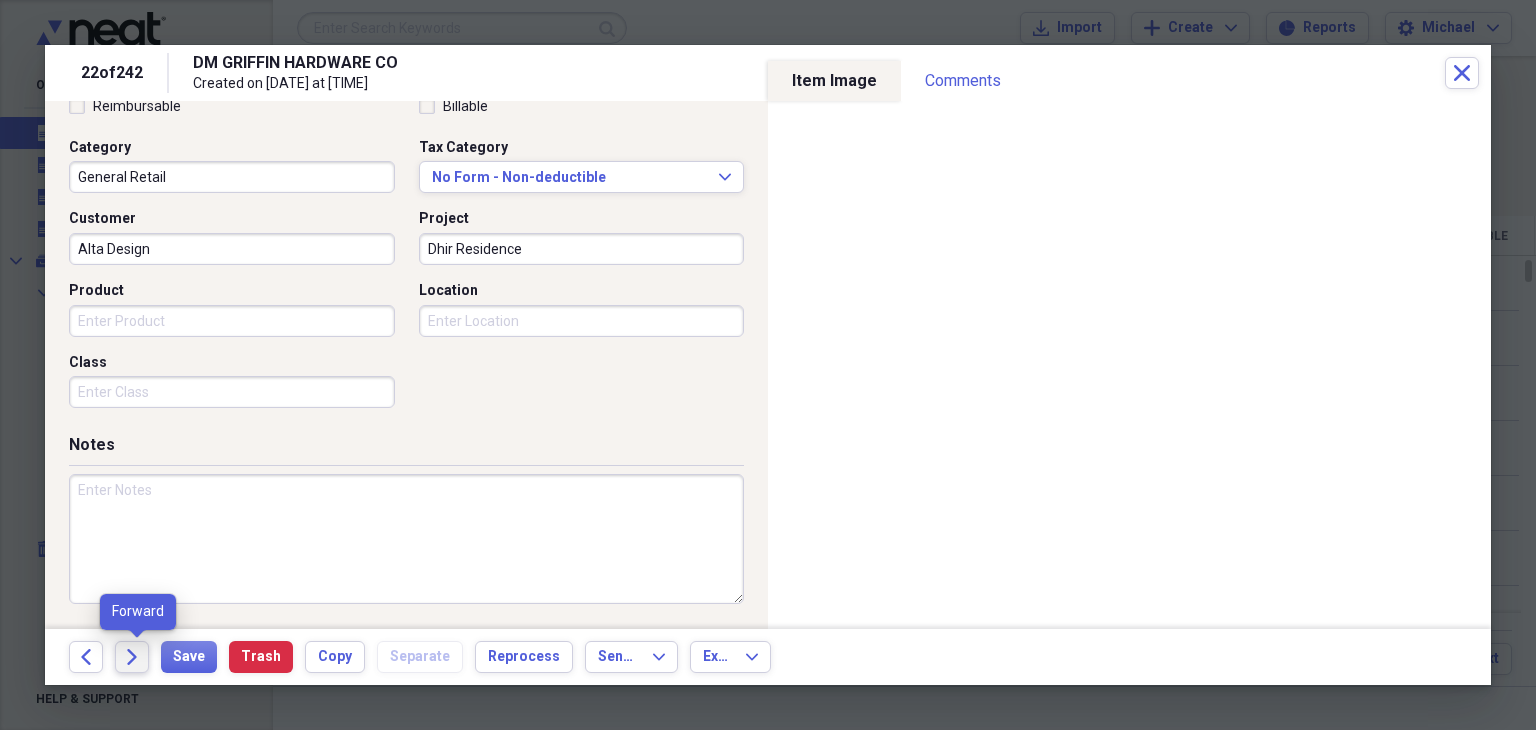 click on "Forward" 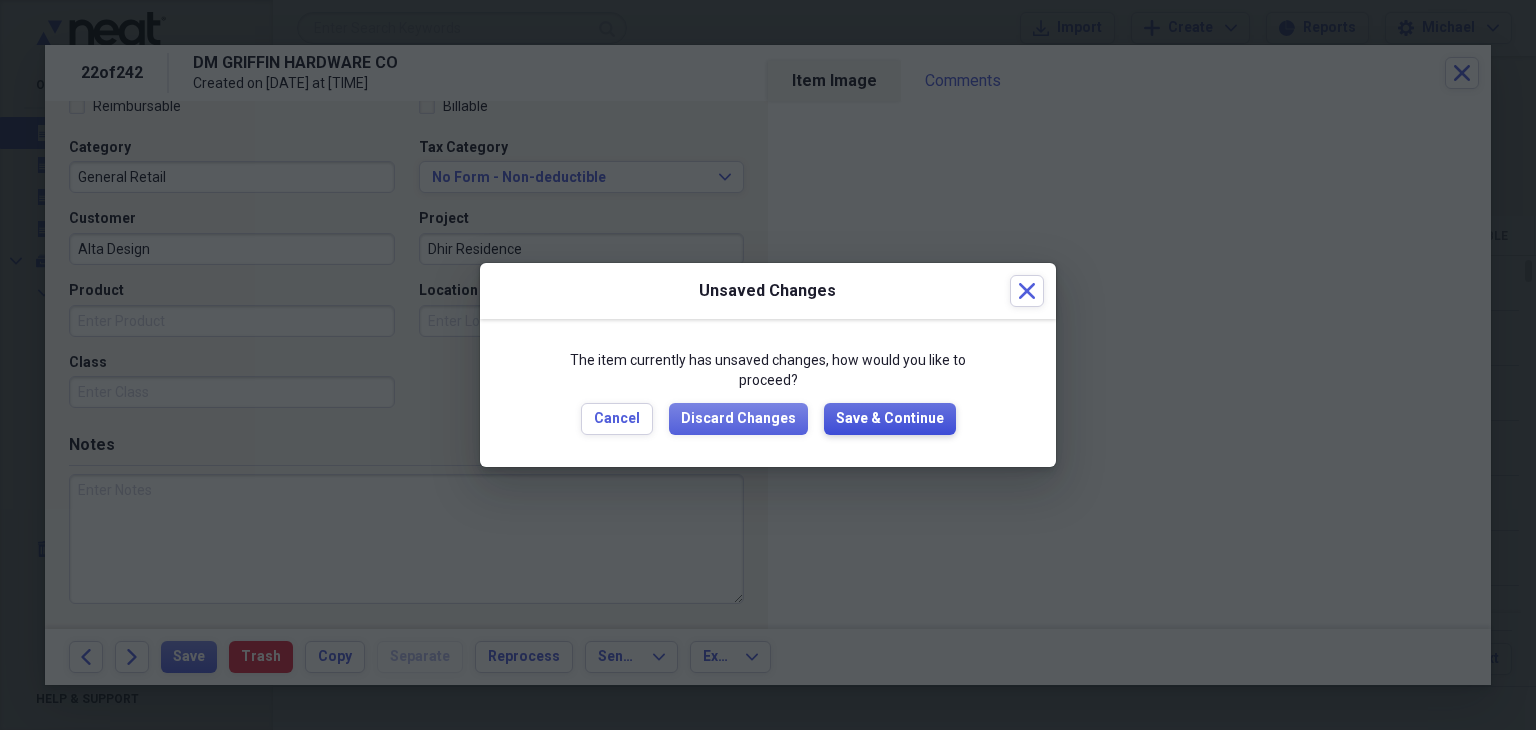 click on "Save & Continue" at bounding box center (890, 419) 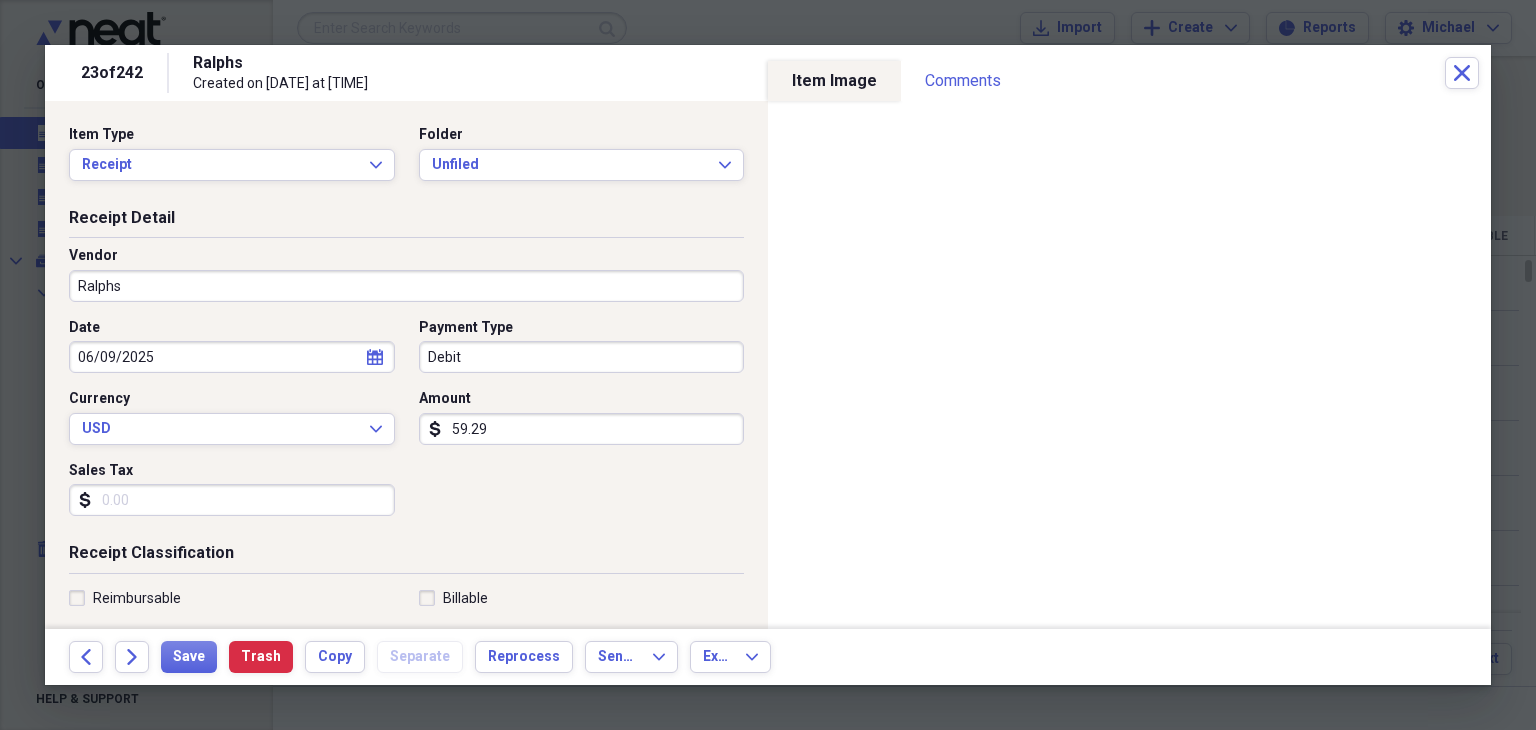 click on "Item Type Receipt Expand Folder Unfiled Expand" at bounding box center [406, 161] 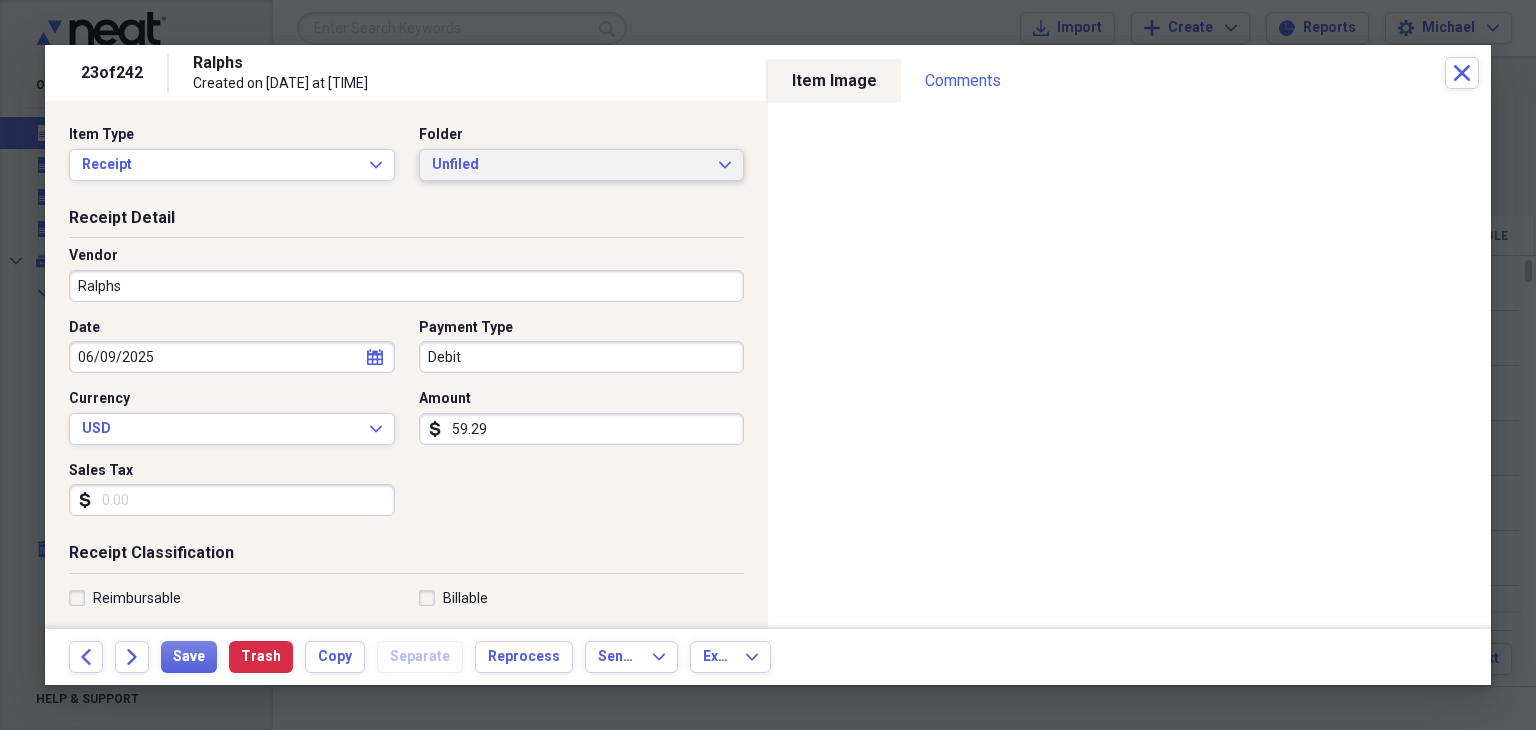 click on "Unfiled" at bounding box center [570, 165] 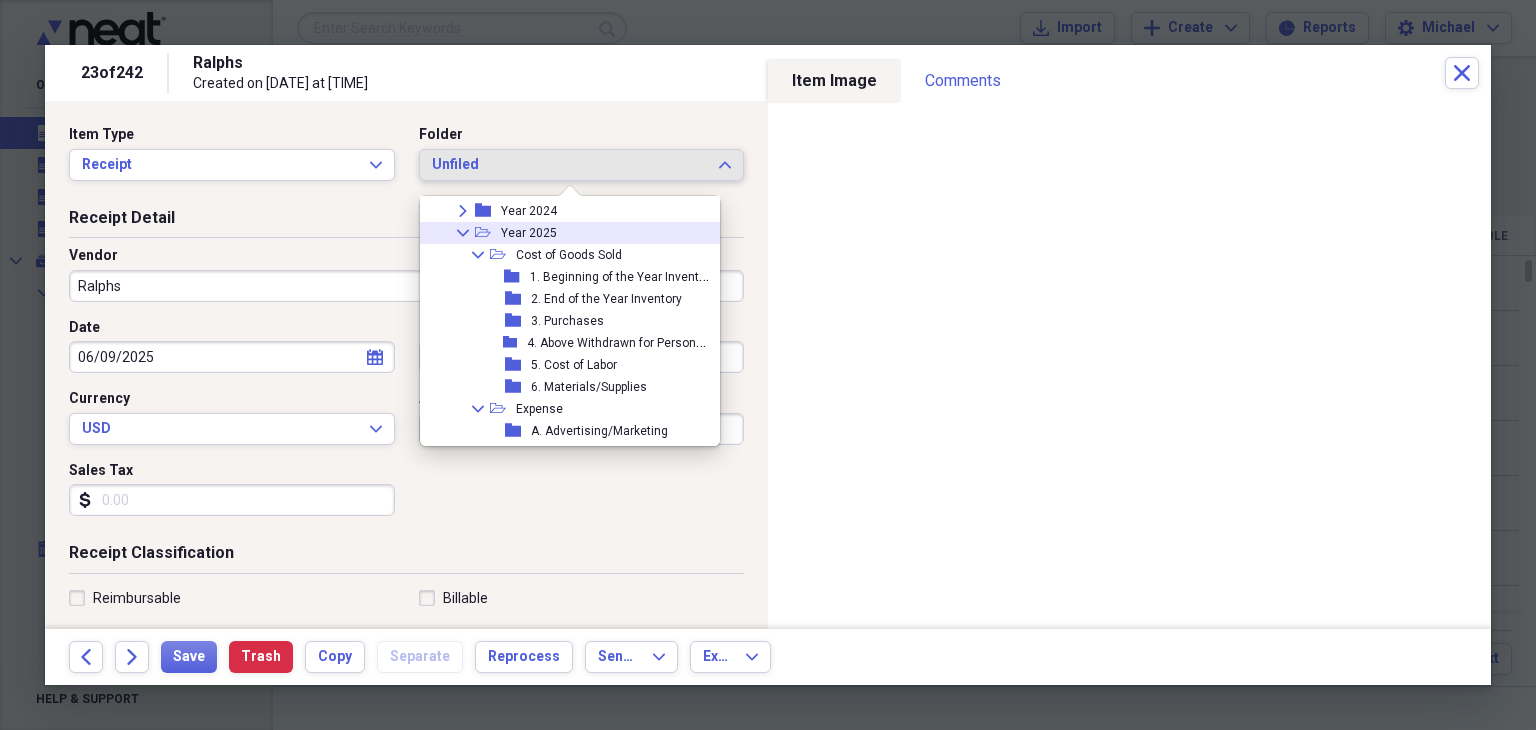 scroll, scrollTop: 188, scrollLeft: 0, axis: vertical 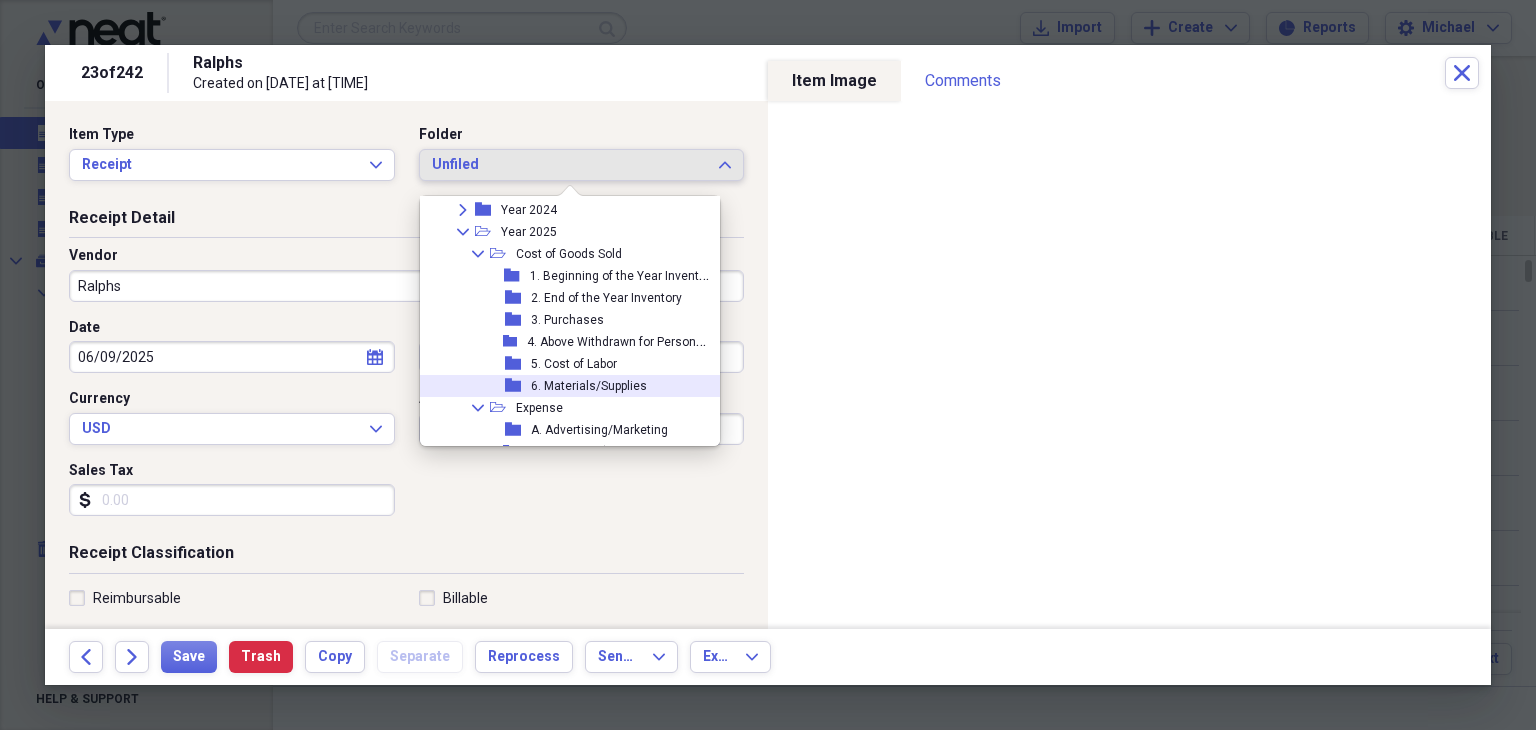 click on "6. Materials/Supplies" at bounding box center [589, 386] 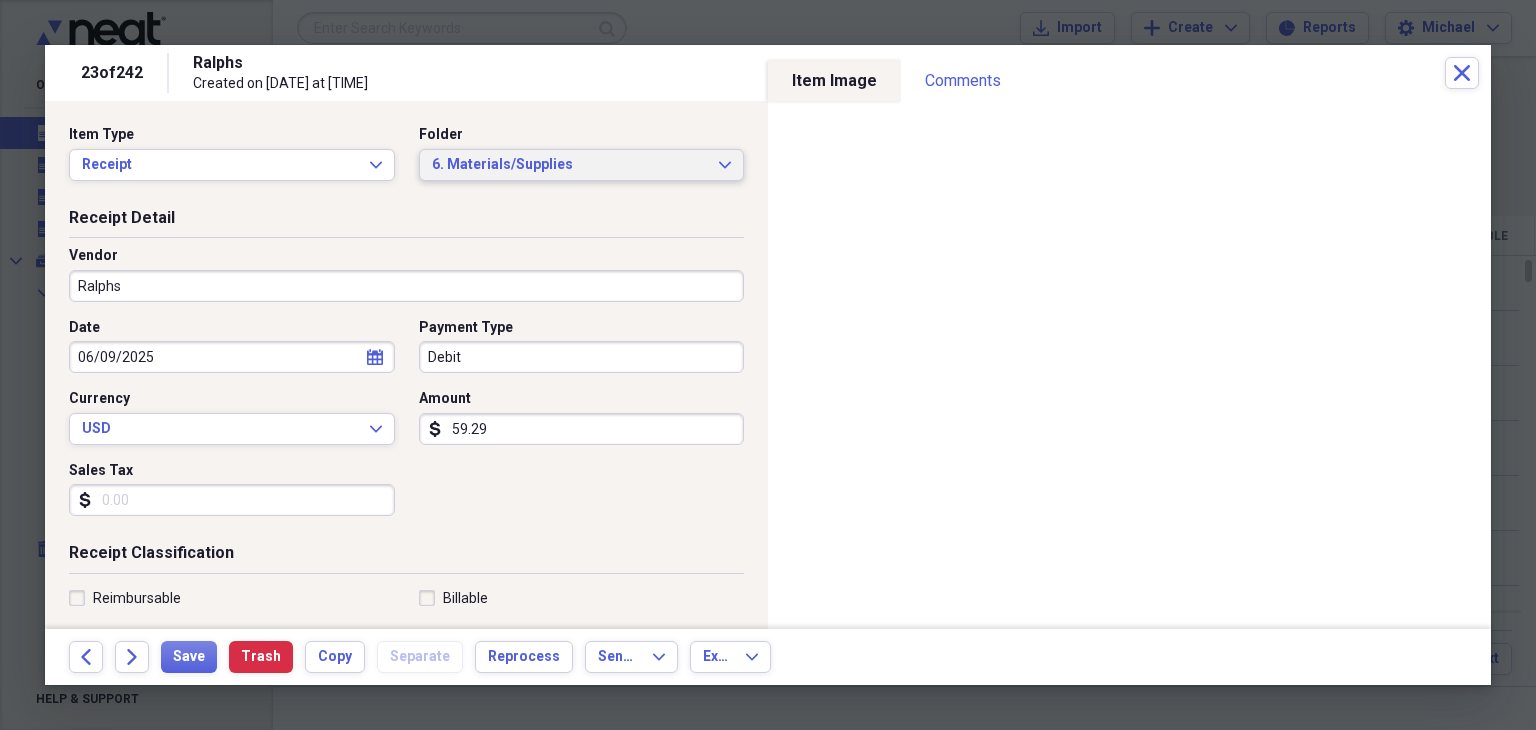 click on "6. Materials/Supplies" at bounding box center (570, 165) 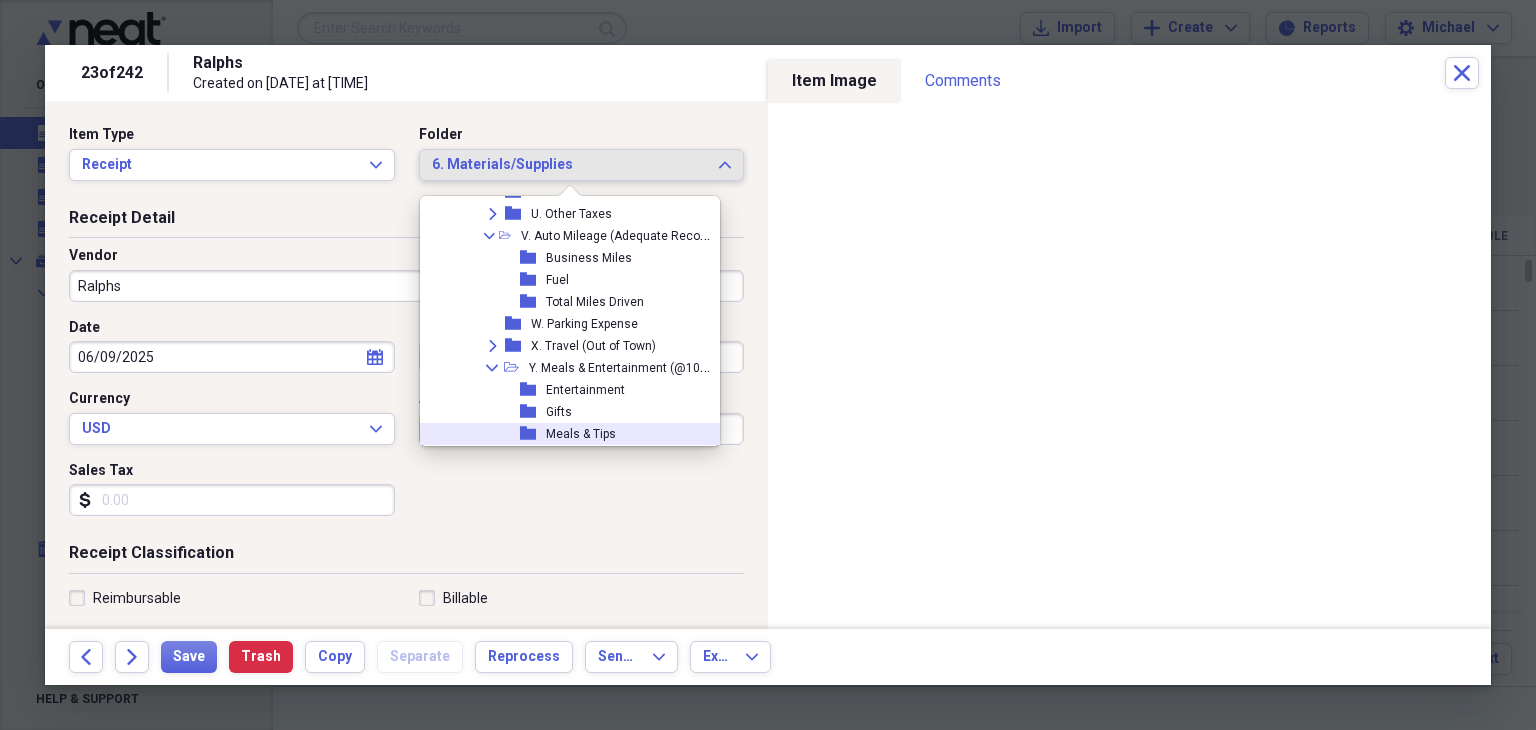 scroll, scrollTop: 932, scrollLeft: 0, axis: vertical 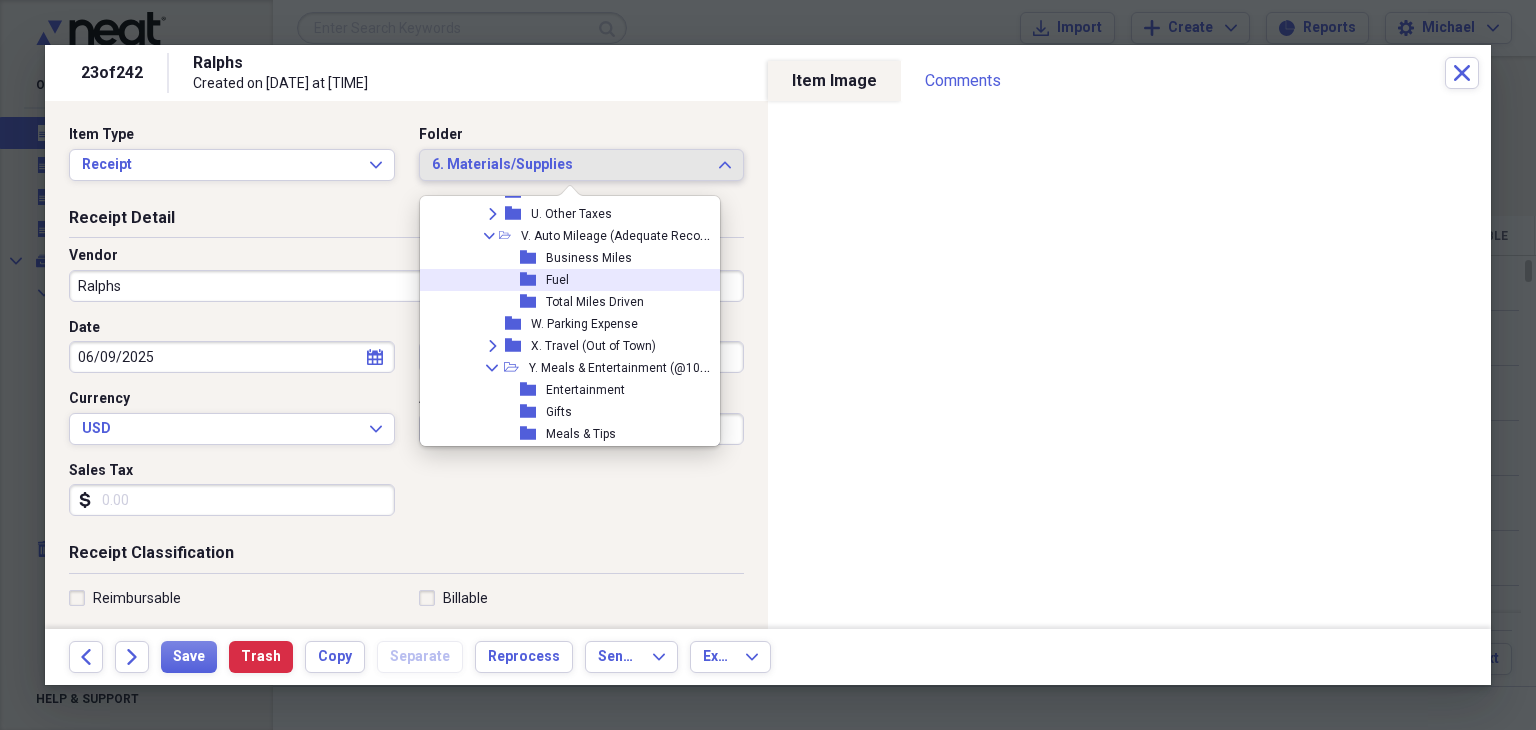click on "folder Fuel" at bounding box center [569, 280] 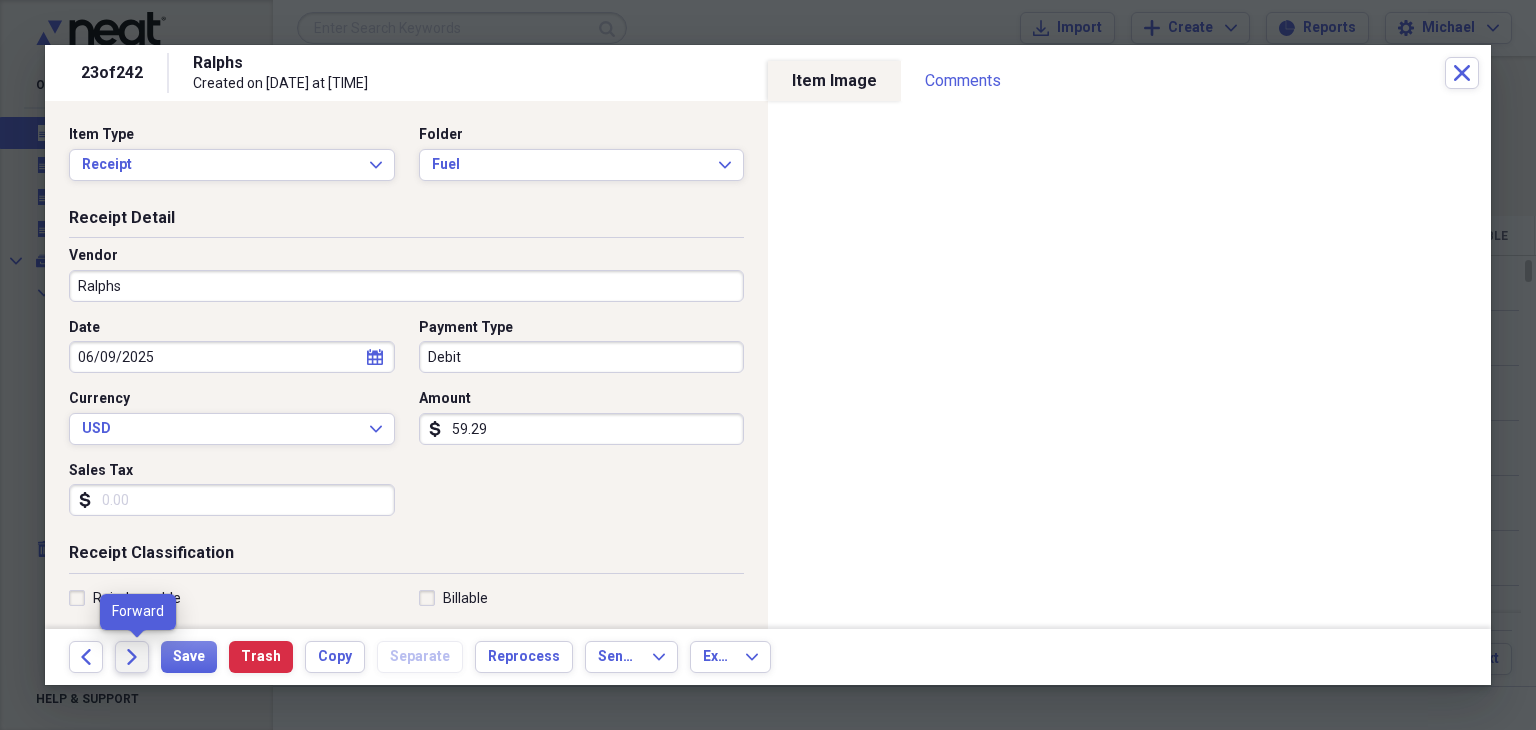 click on "Forward" at bounding box center [132, 657] 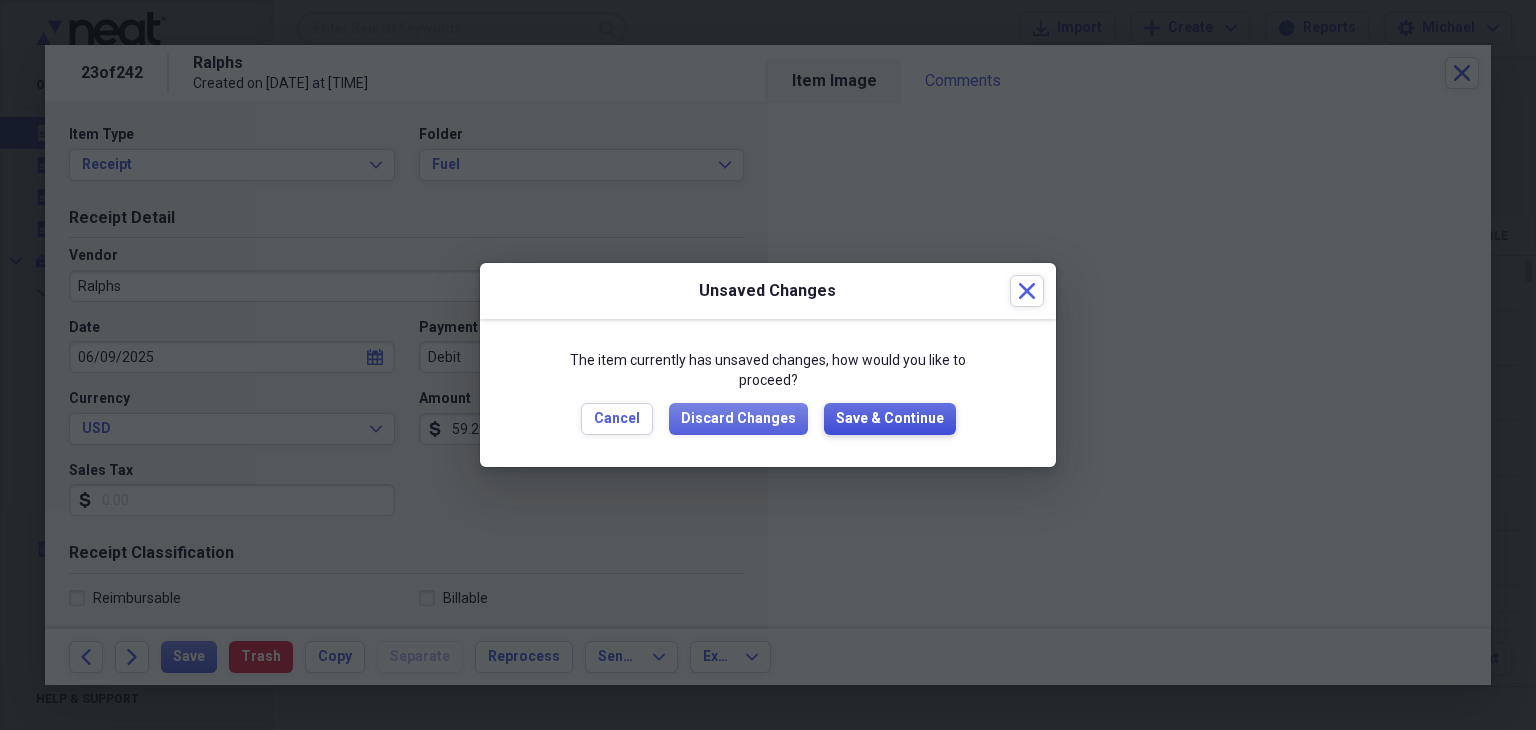 click on "Save & Continue" at bounding box center (890, 419) 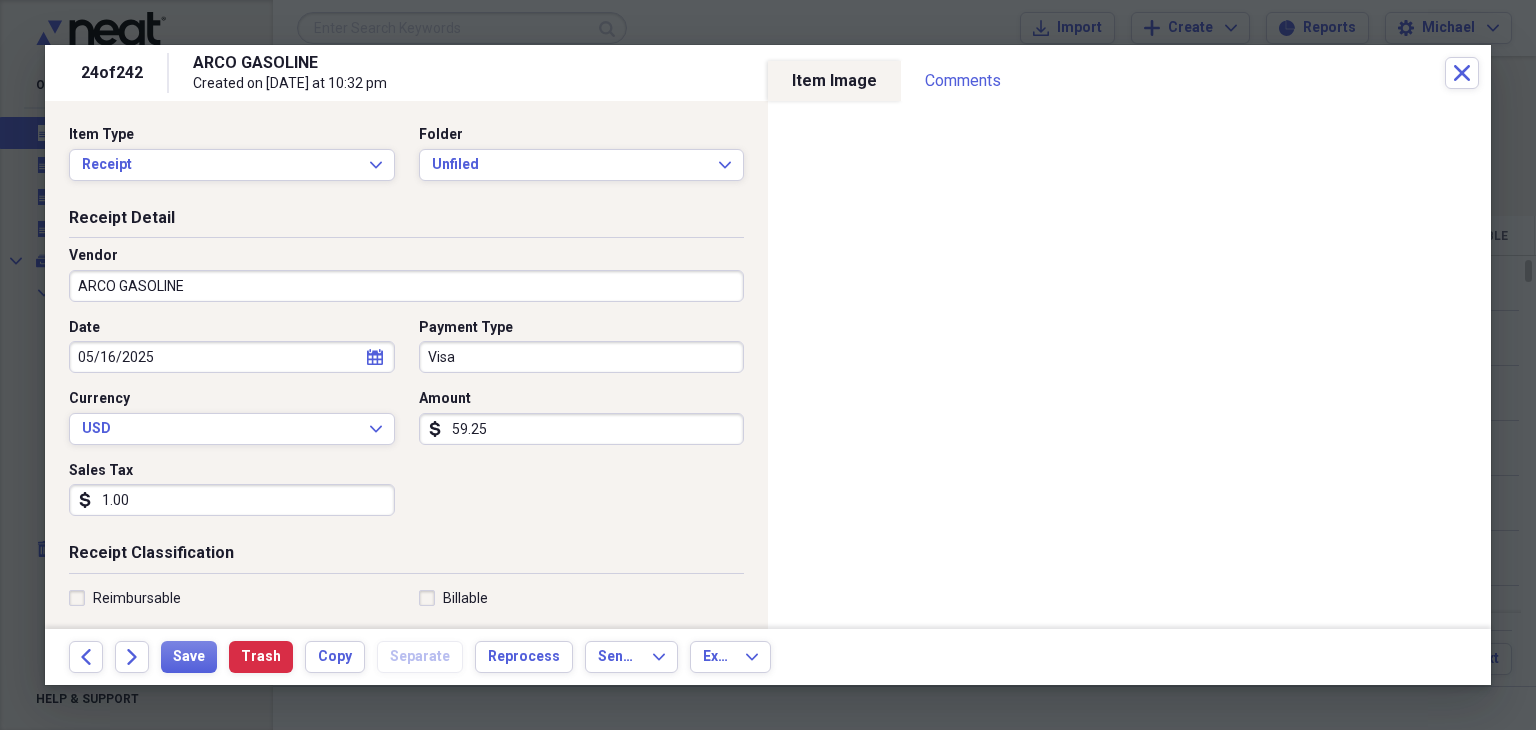 click on "Sales Tax dollar-sign 1.00" at bounding box center [238, 489] 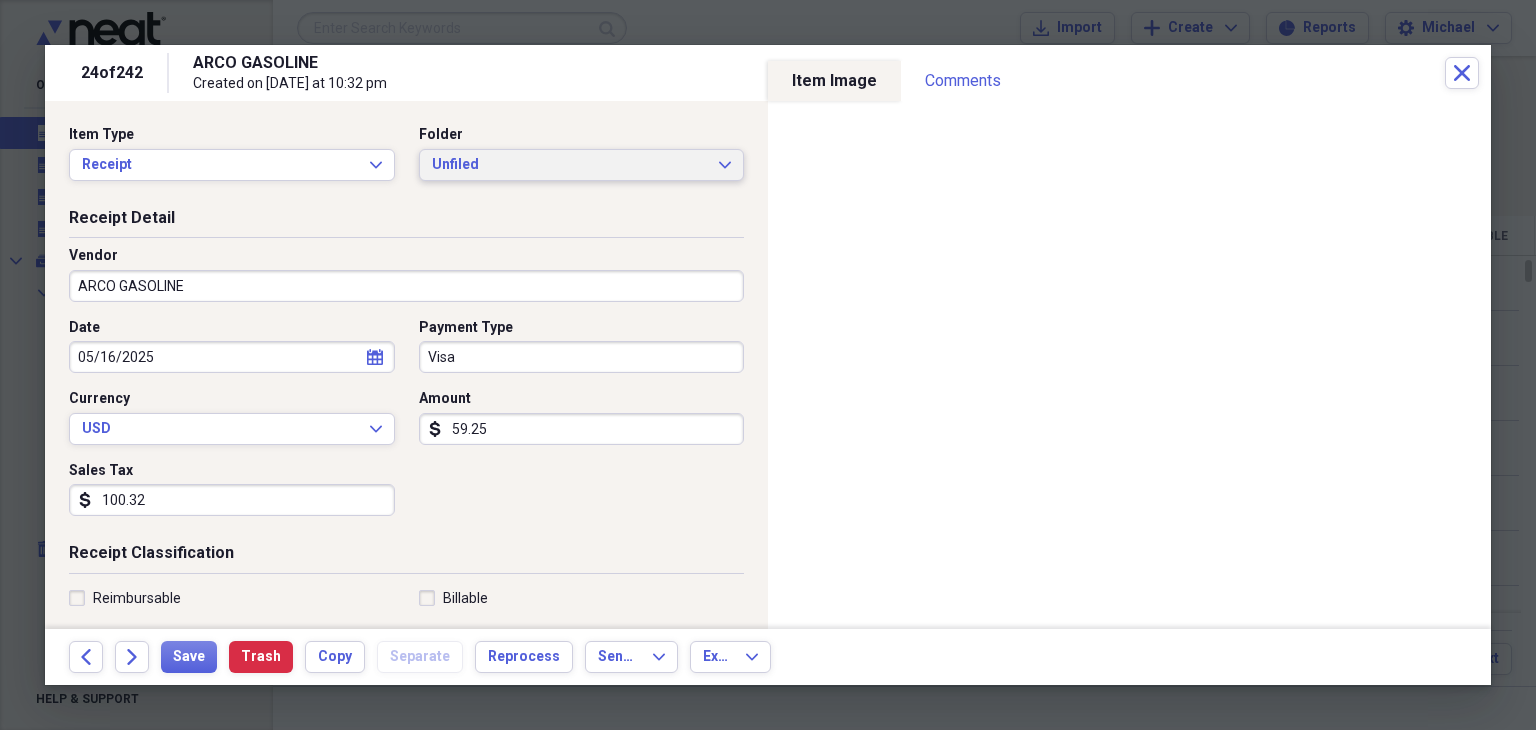 type on "100.32" 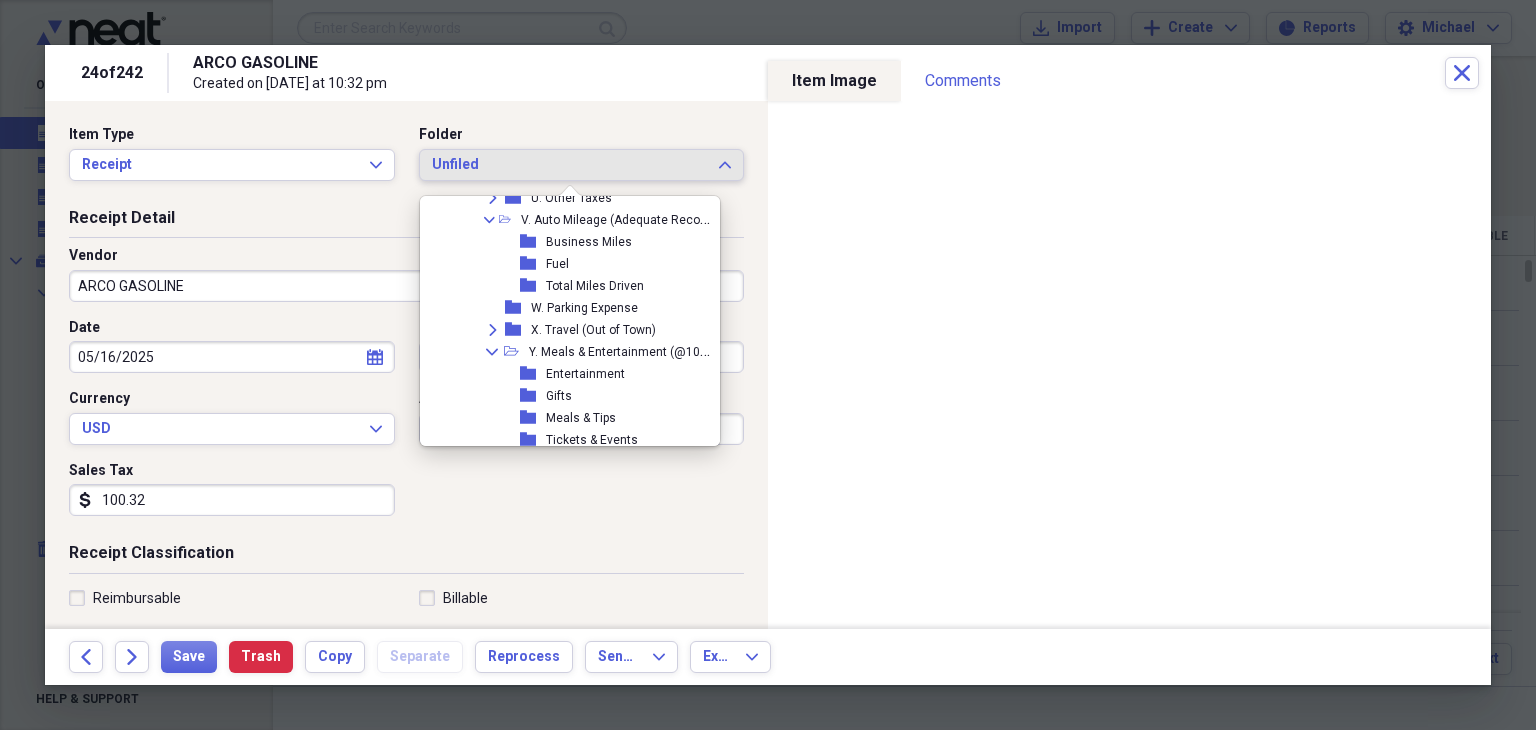 scroll, scrollTop: 948, scrollLeft: 0, axis: vertical 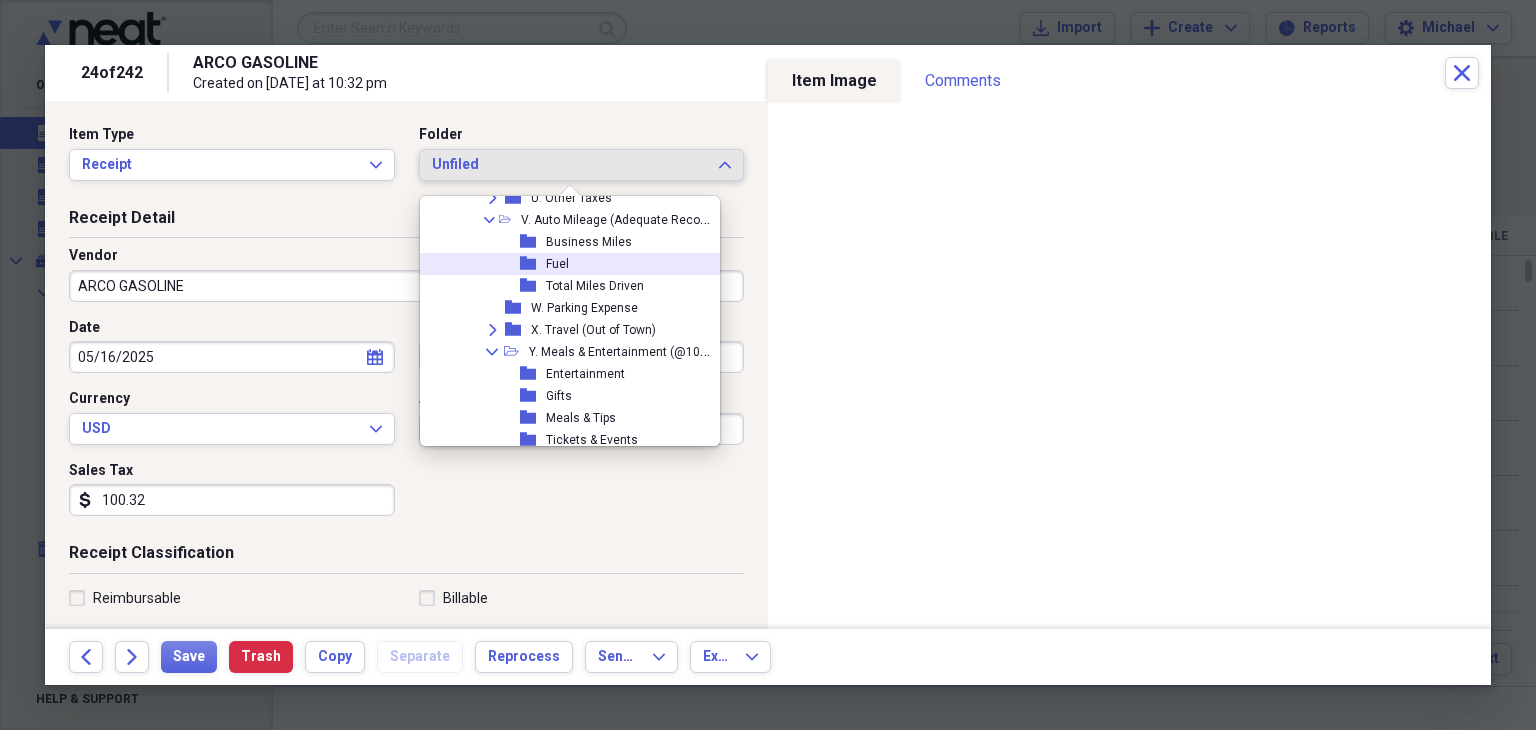 click on "folder Fuel" at bounding box center (569, 264) 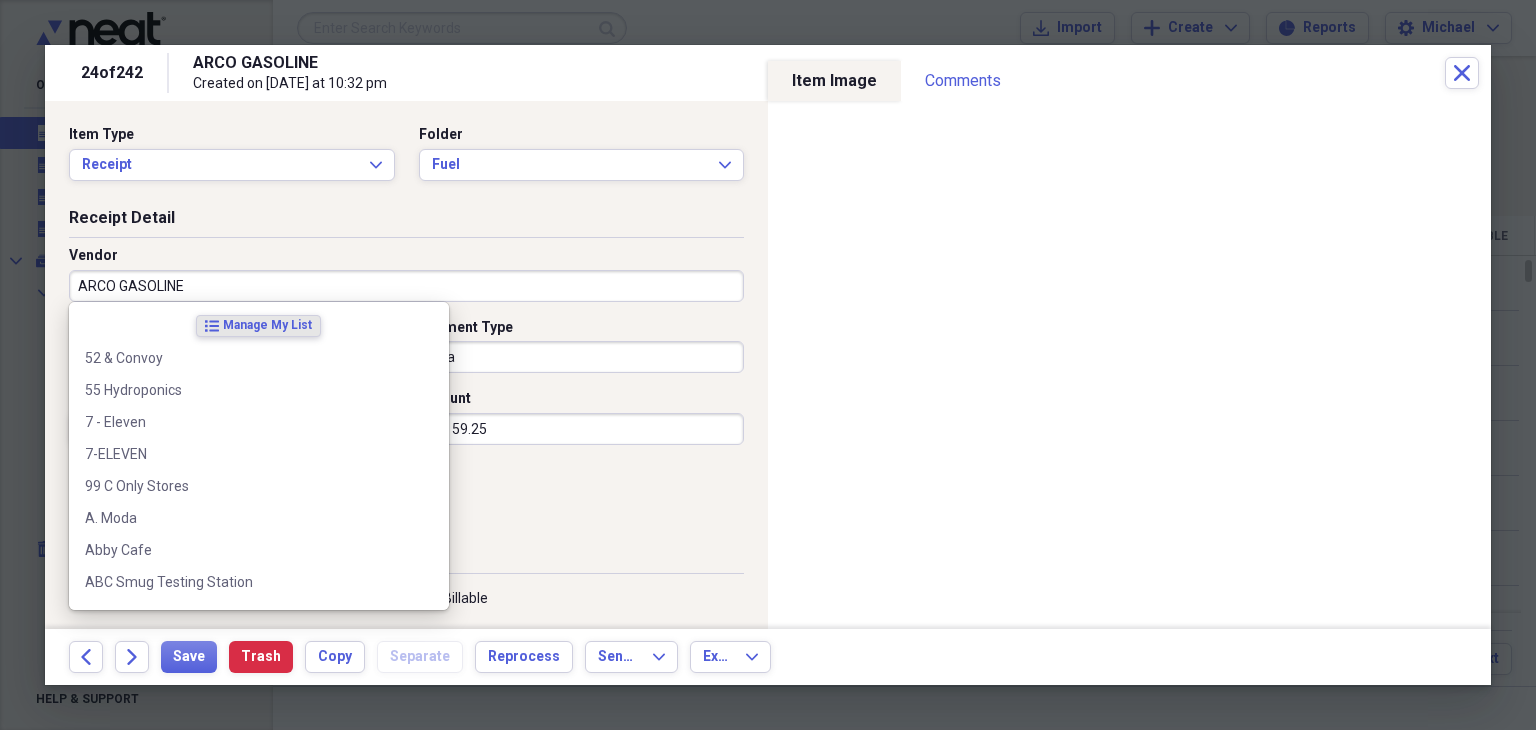click on "ARCO GASOLINE" at bounding box center (406, 286) 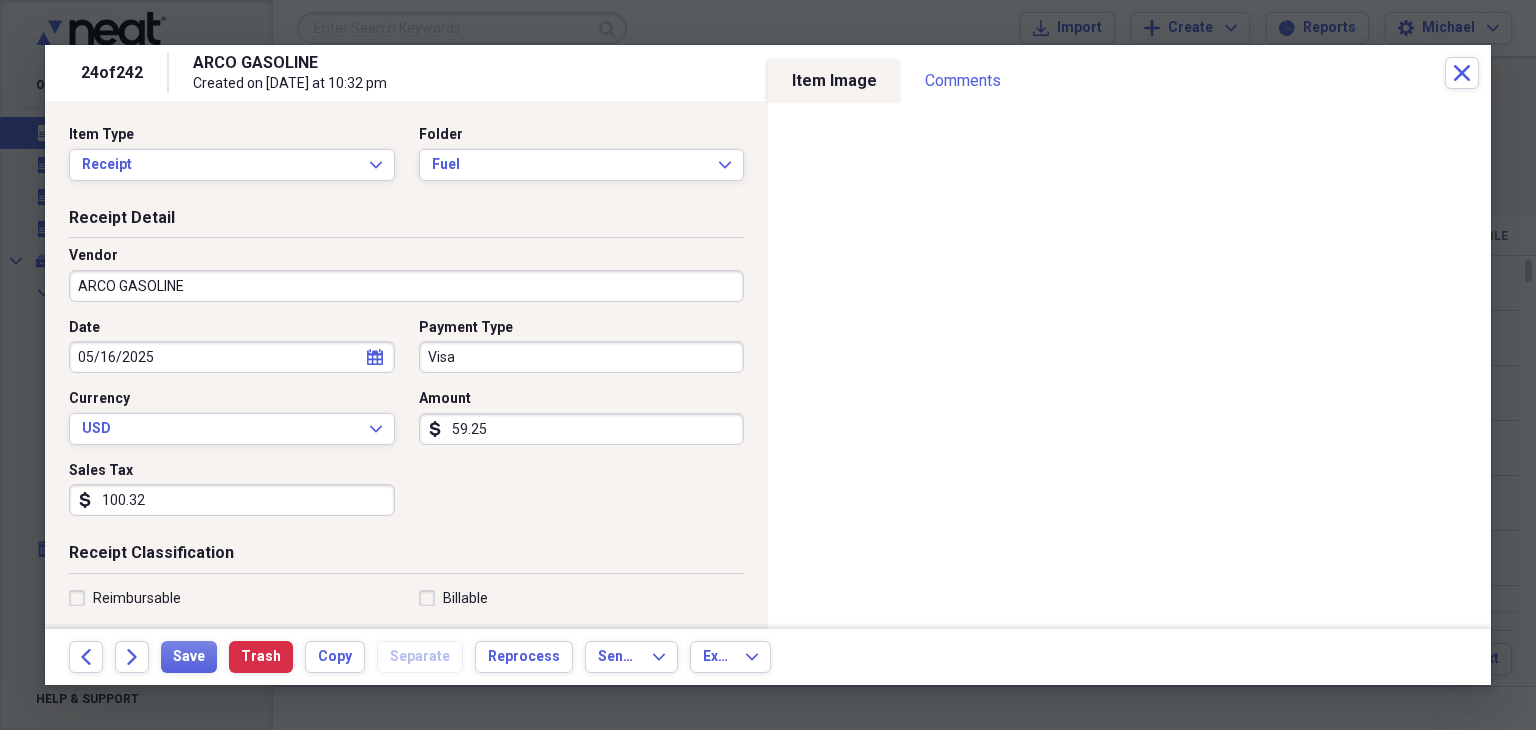 click on "Date 05/16/2025 calendar Calendar Payment Type Visa Currency USD Expand Amount dollar-sign 59.25 Sales Tax dollar-sign 100.32" at bounding box center (406, 425) 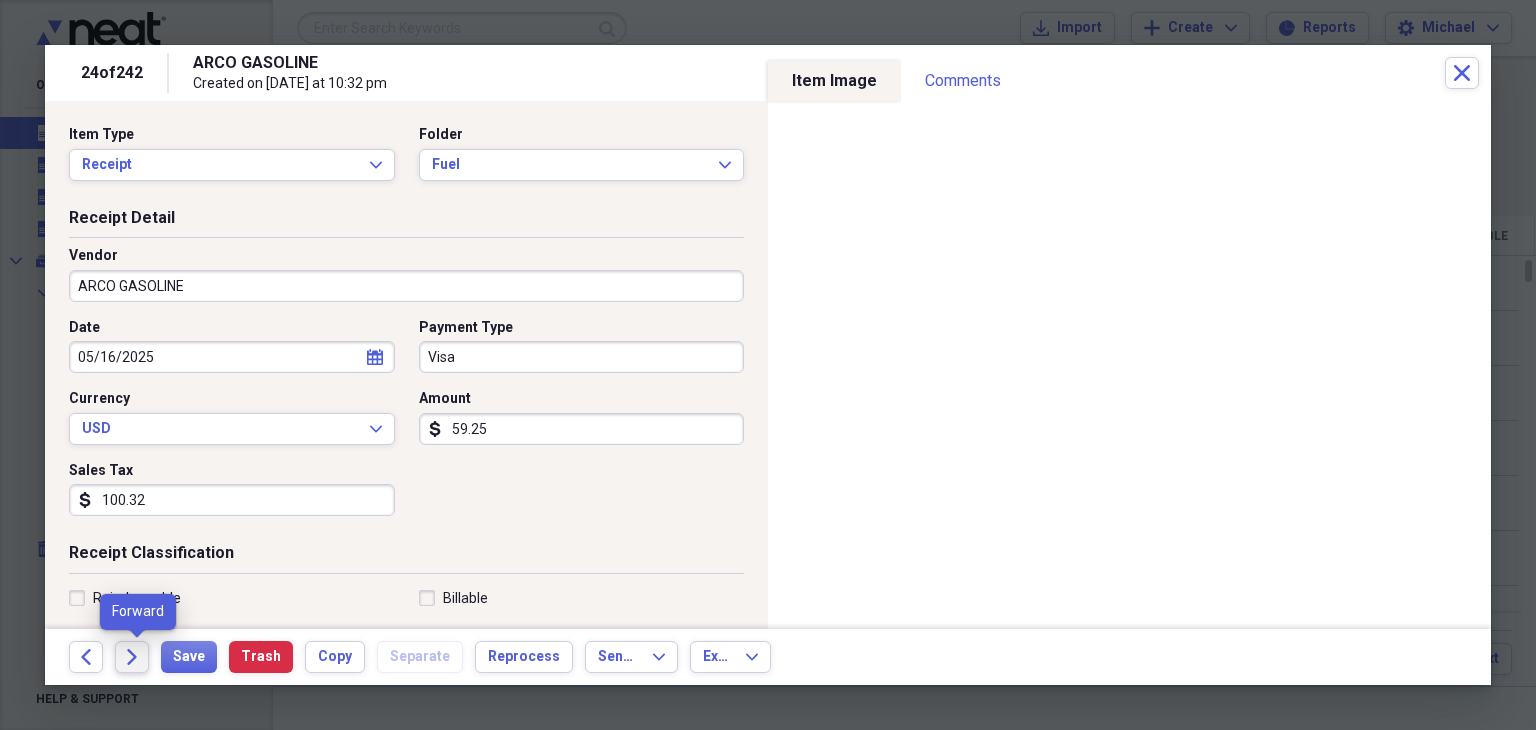 click on "Forward" 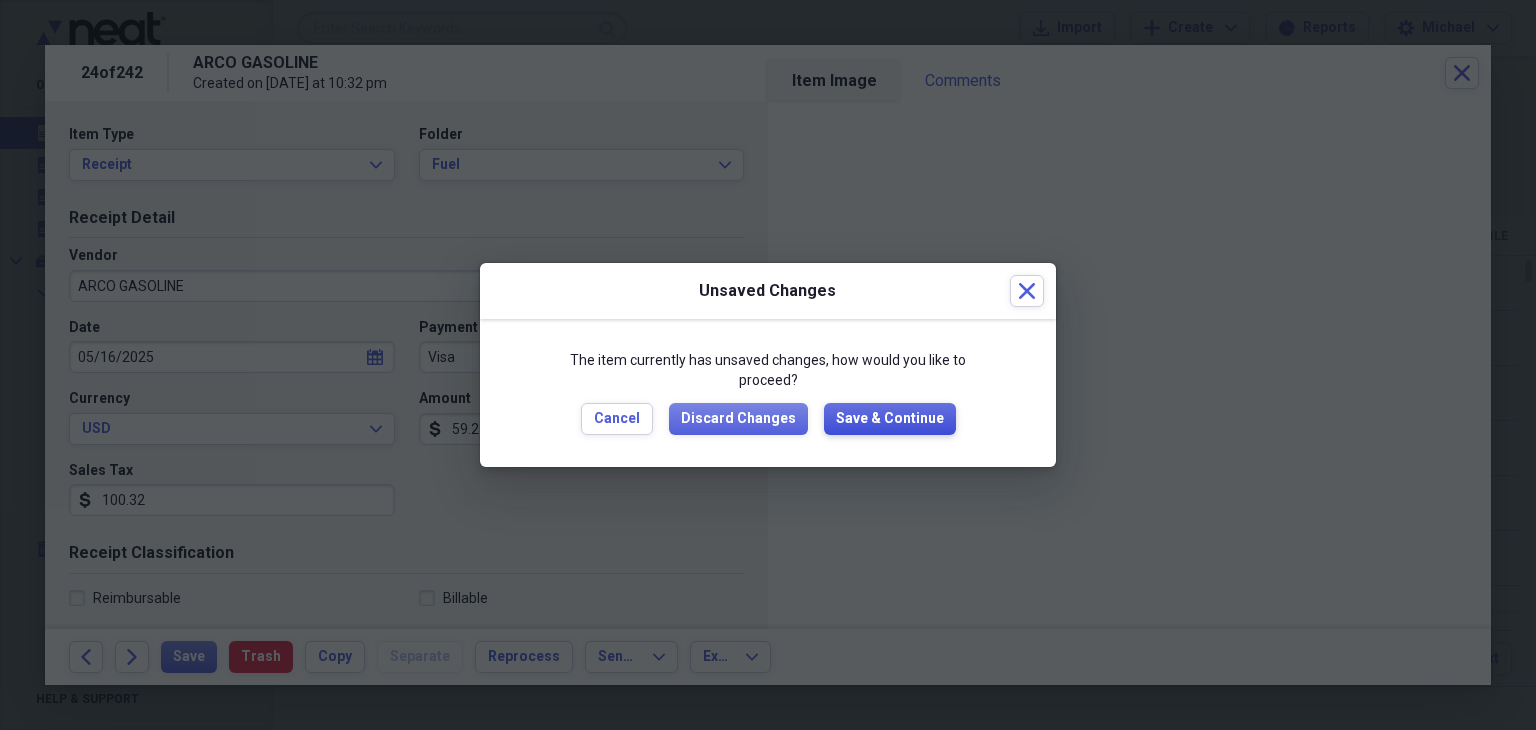 click on "Save & Continue" at bounding box center [890, 419] 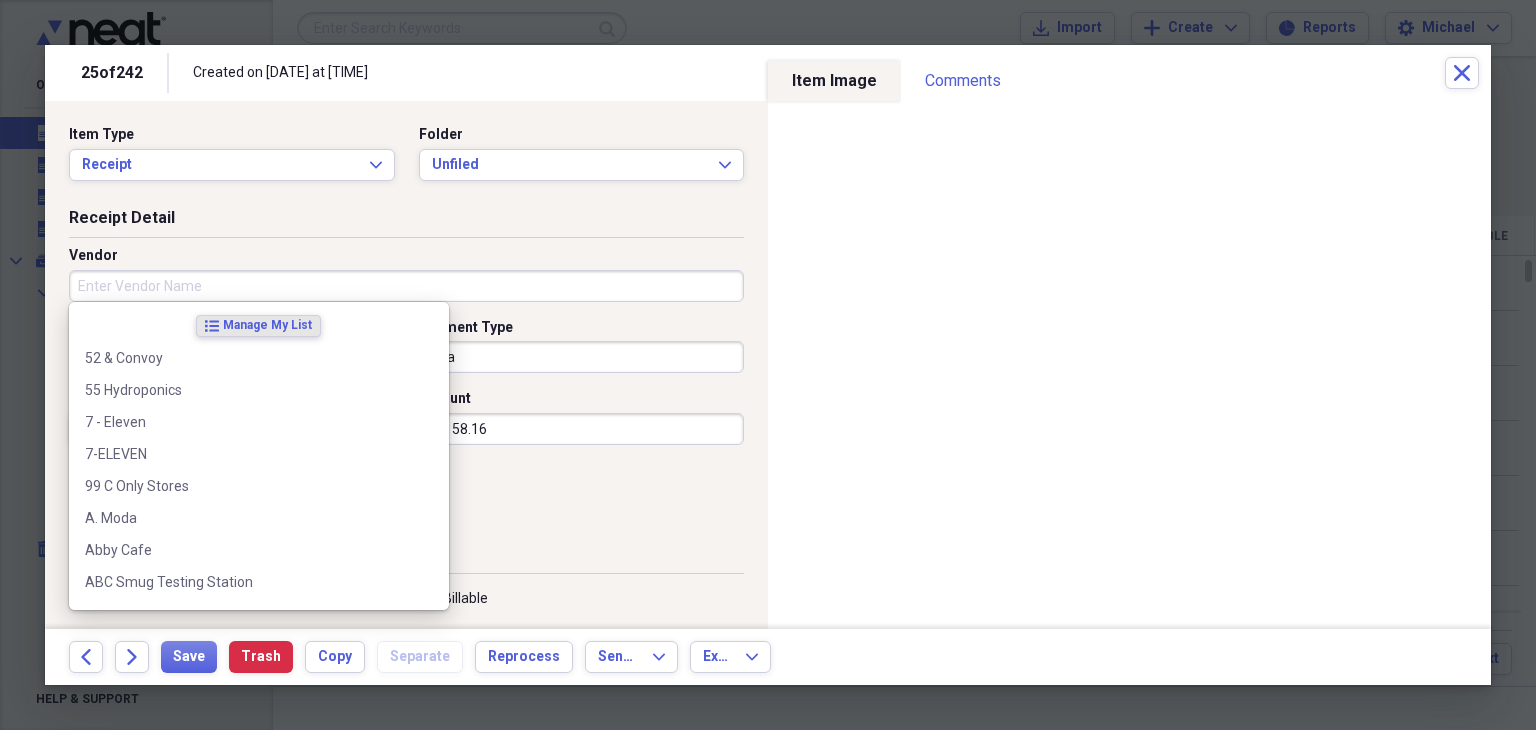 click on "Vendor" at bounding box center (406, 286) 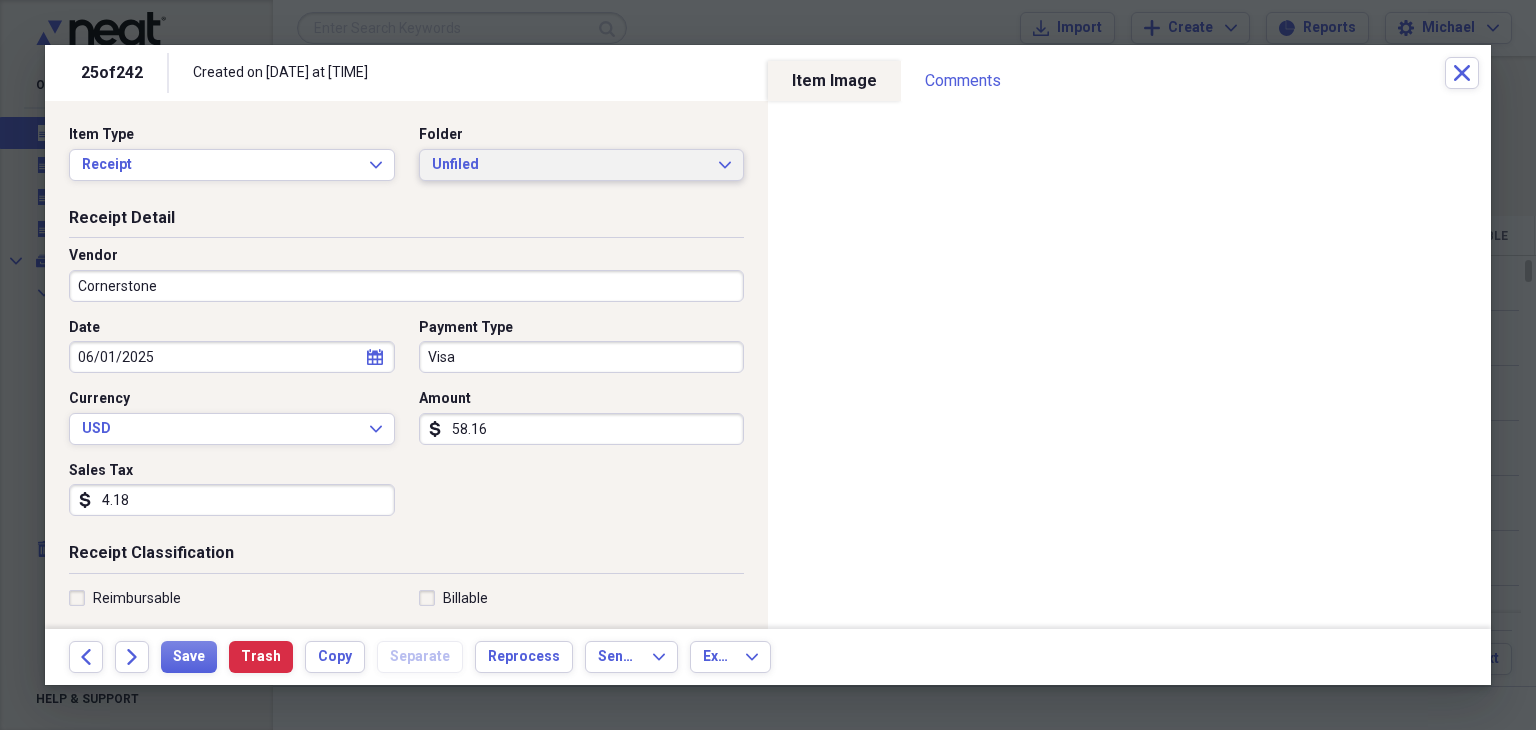 type on "Cornerstone" 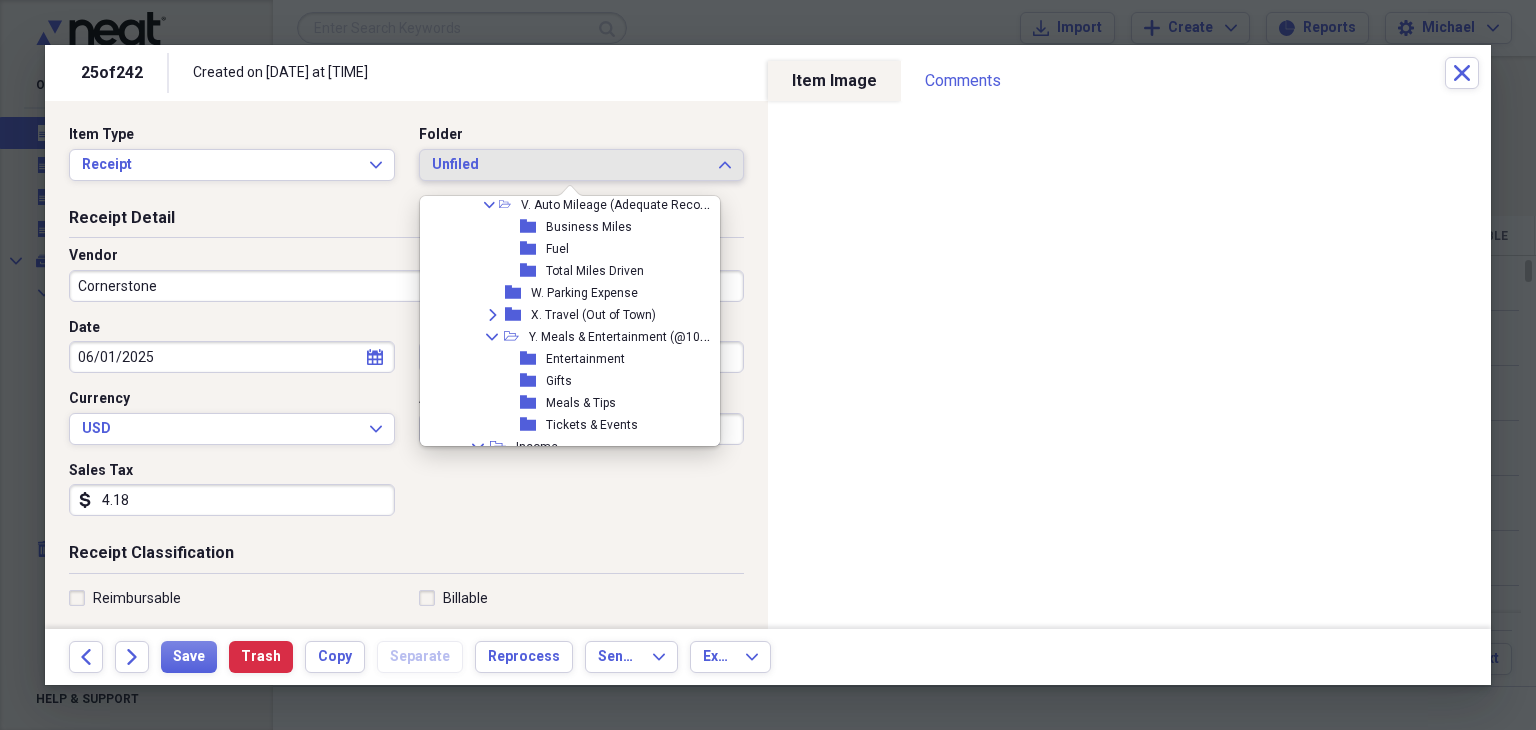 scroll, scrollTop: 964, scrollLeft: 0, axis: vertical 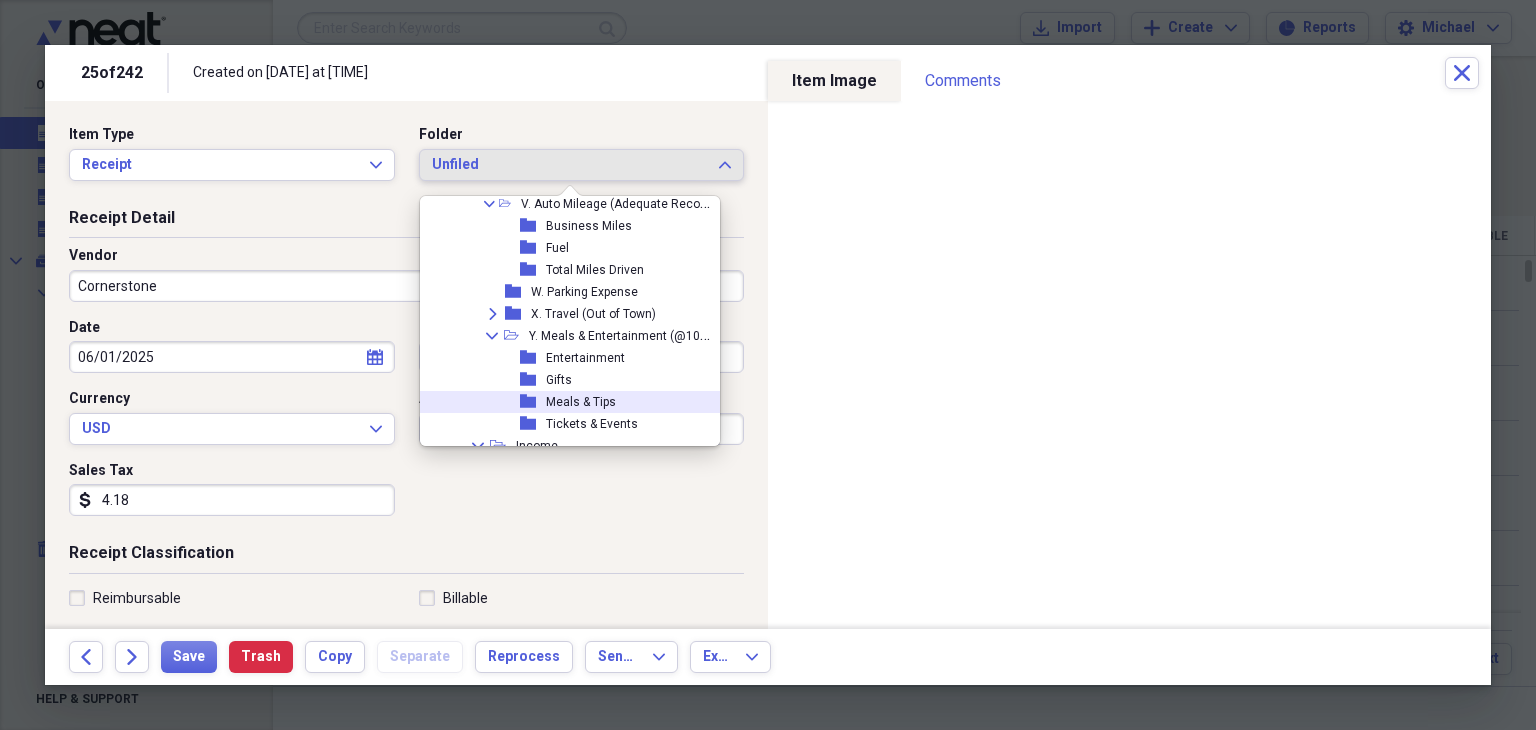 click on "Meals & Tips" at bounding box center [581, 402] 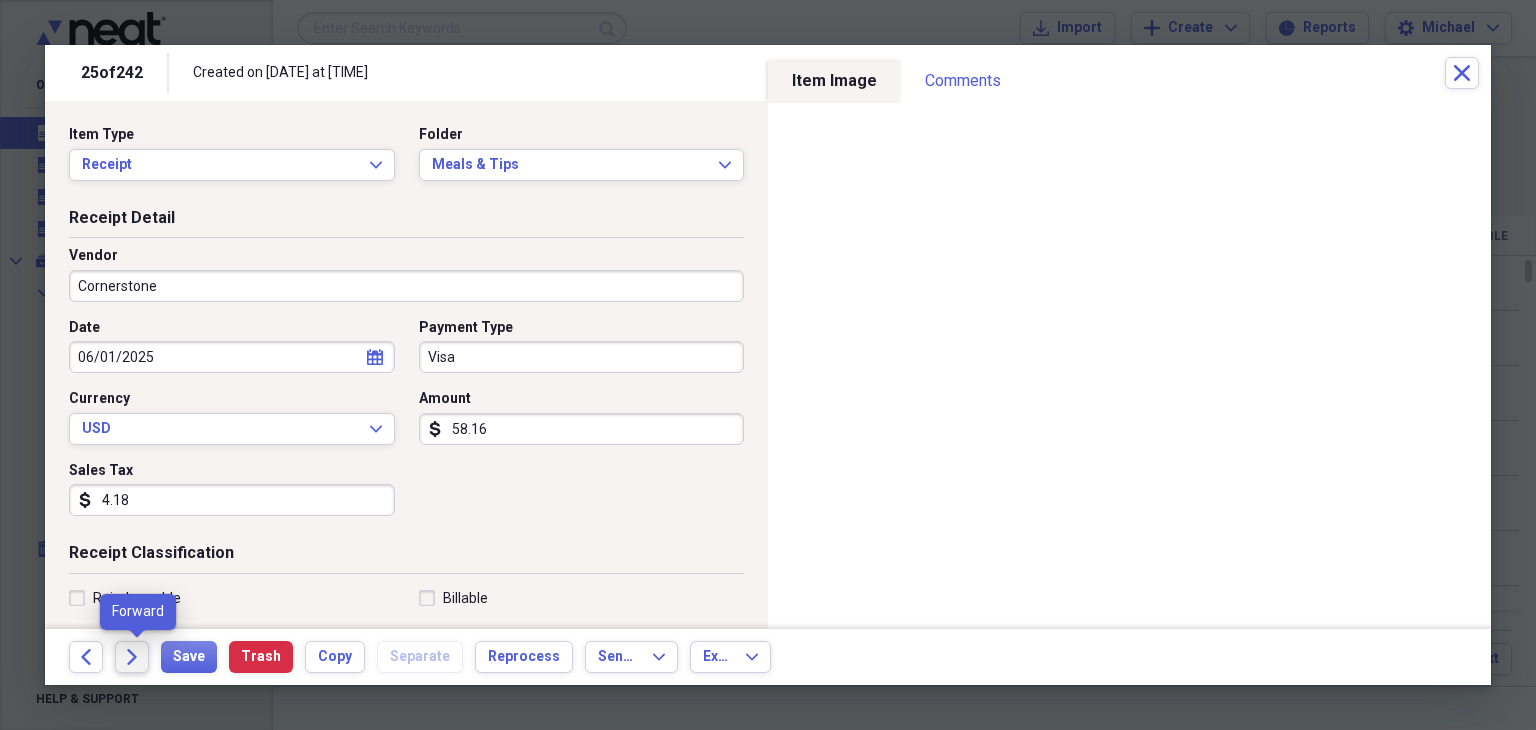 click on "Forward" 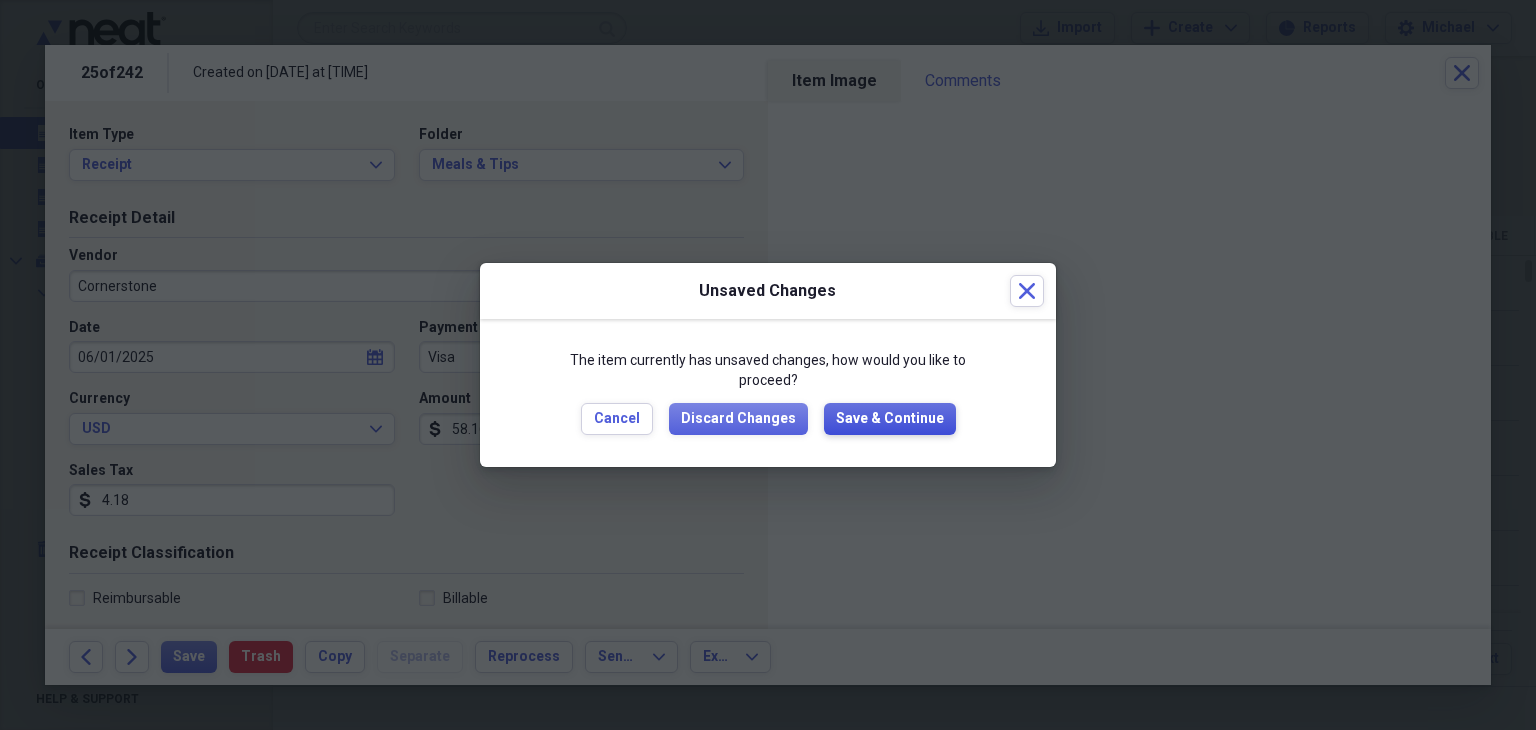 click on "Save & Continue" at bounding box center (890, 419) 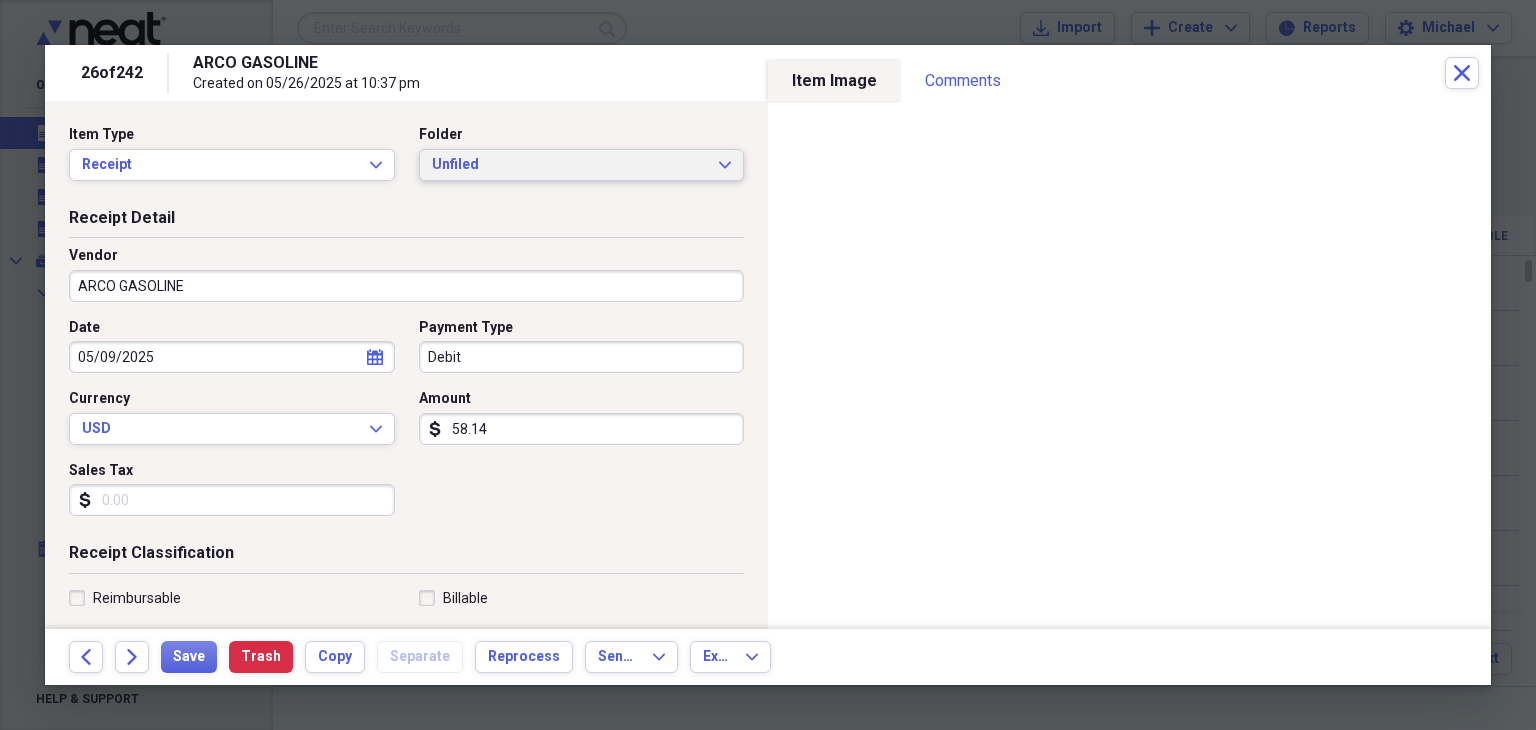 click on "Unfiled Expand" at bounding box center (582, 165) 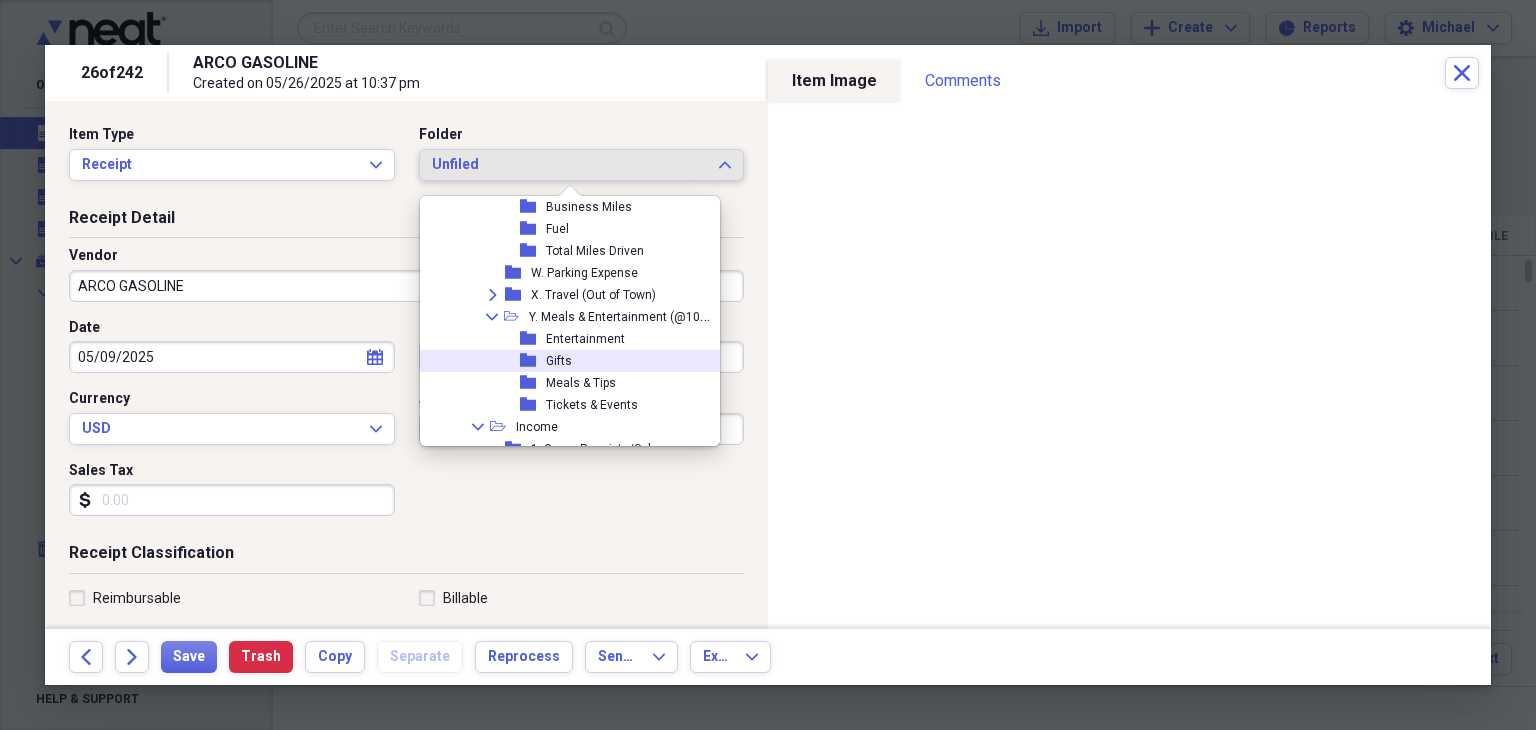 scroll, scrollTop: 978, scrollLeft: 0, axis: vertical 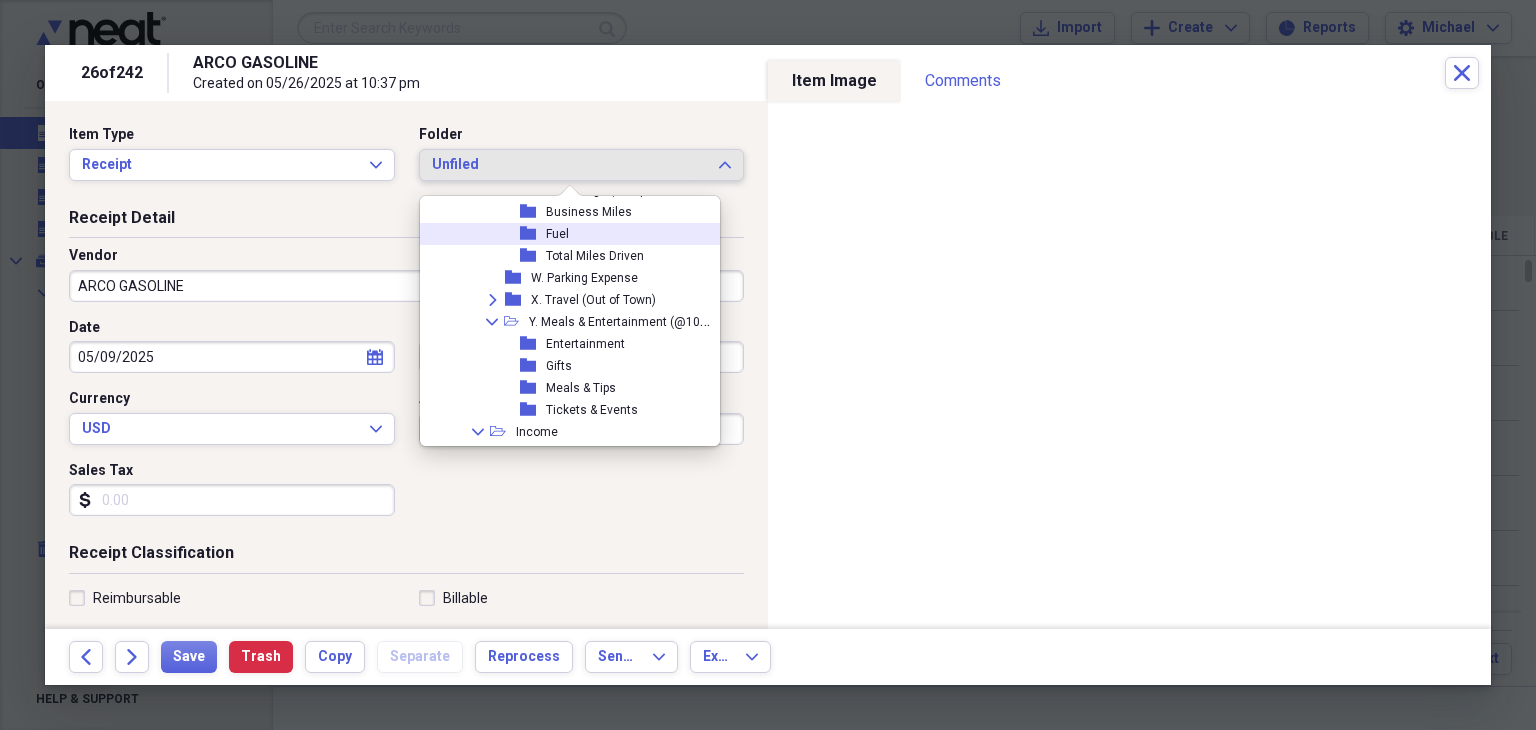 click on "folder Fuel" at bounding box center [569, 234] 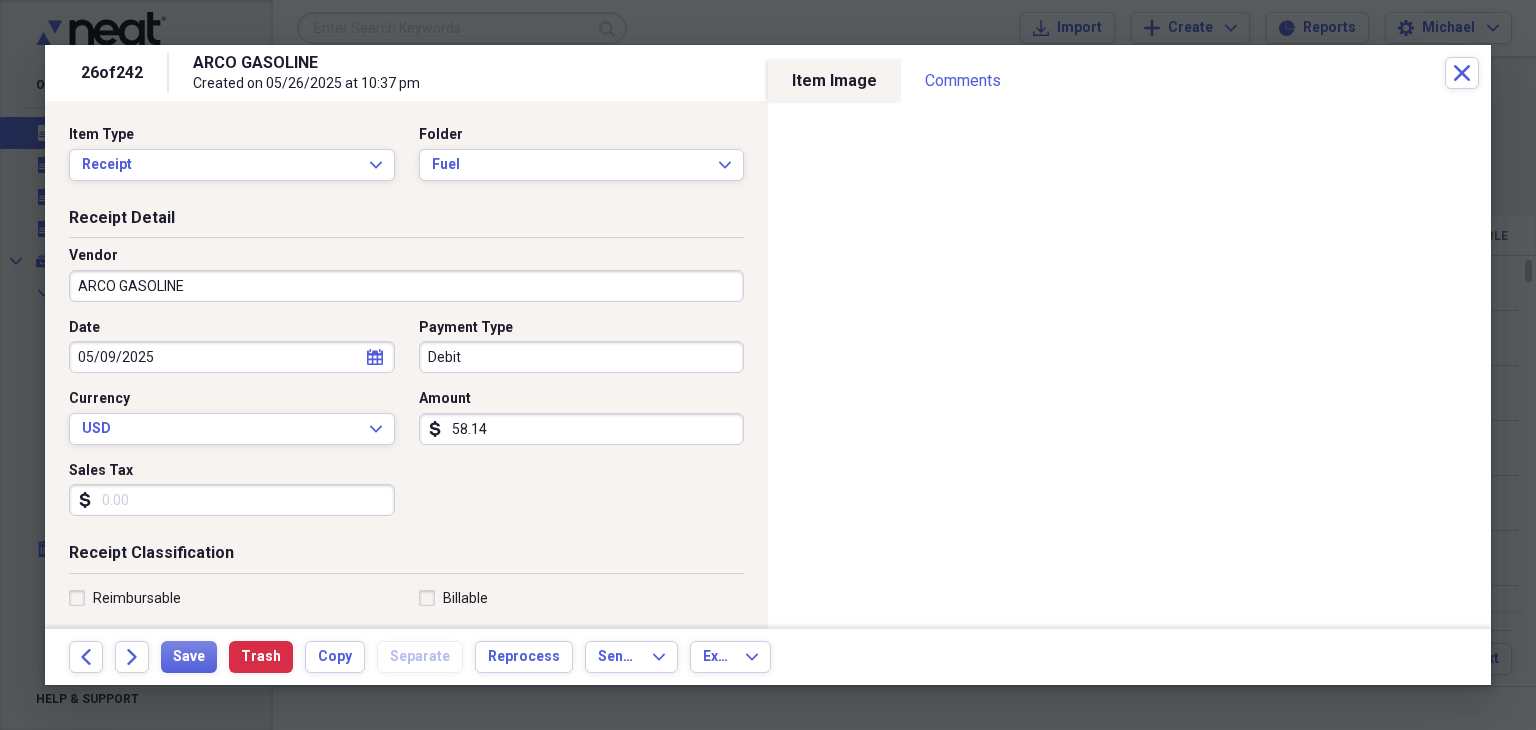 click on "Date 05/09/2025 calendar Calendar Payment Type Debit Currency USD Expand Amount dollar-sign 58.14 Sales Tax dollar-sign" at bounding box center [406, 425] 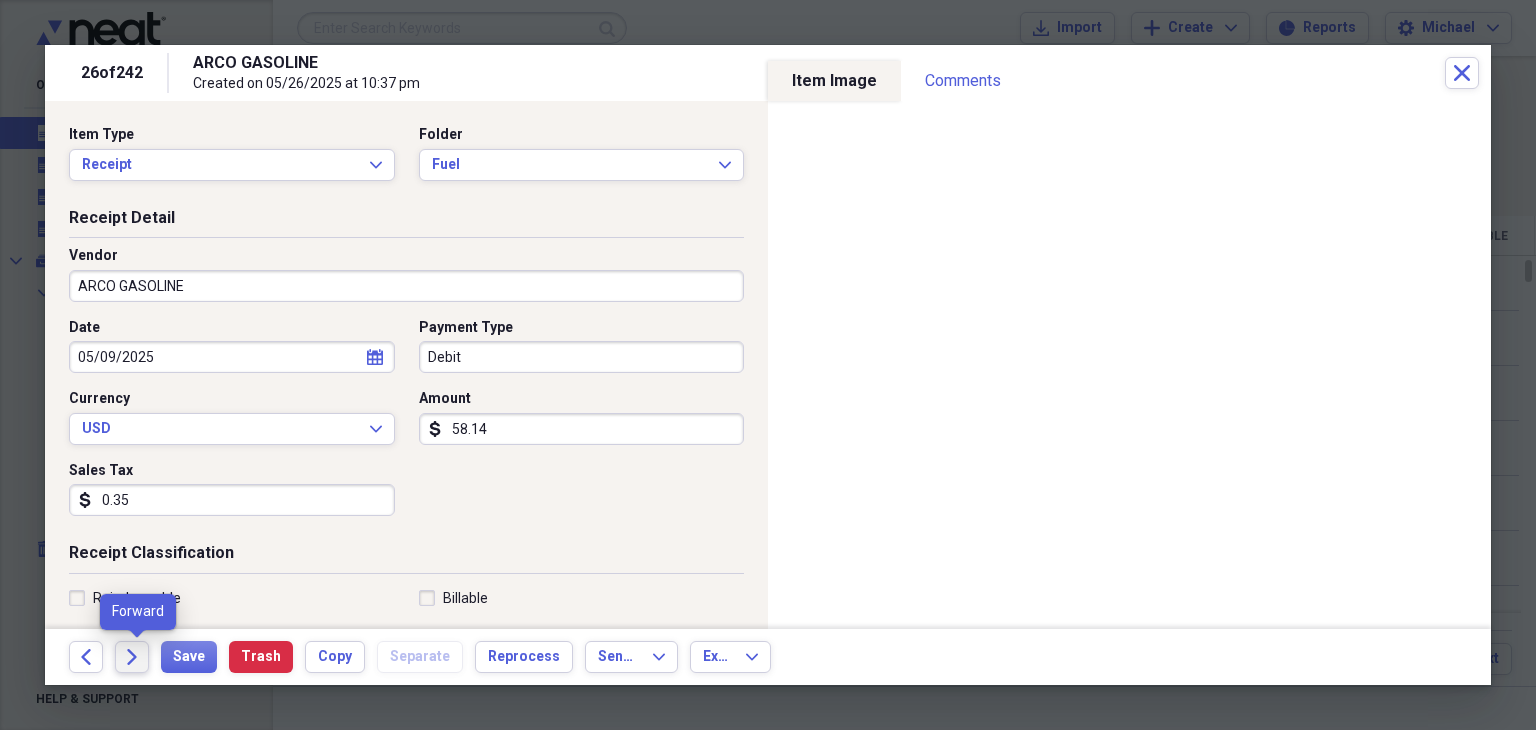 type on "0.35" 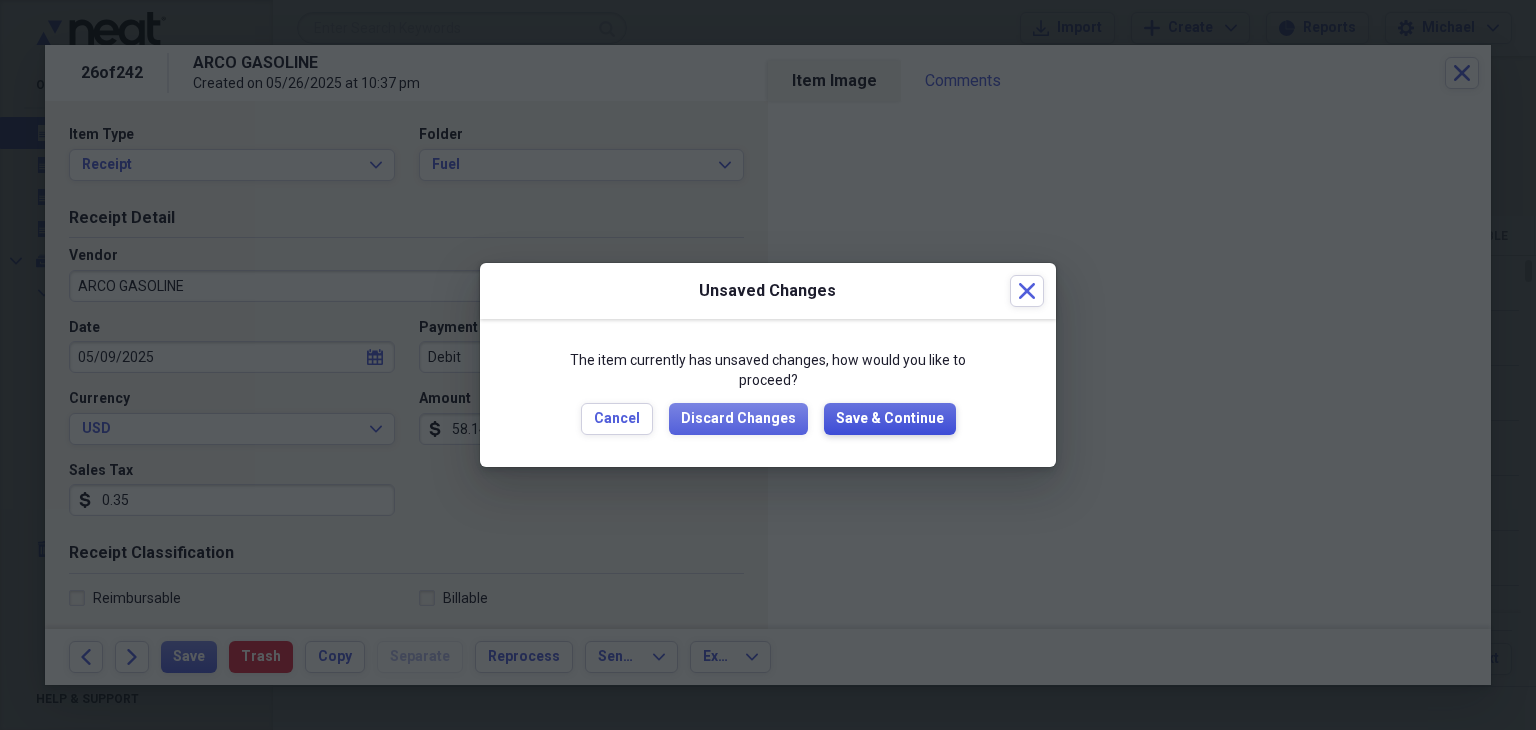 click on "Save & Continue" at bounding box center (890, 419) 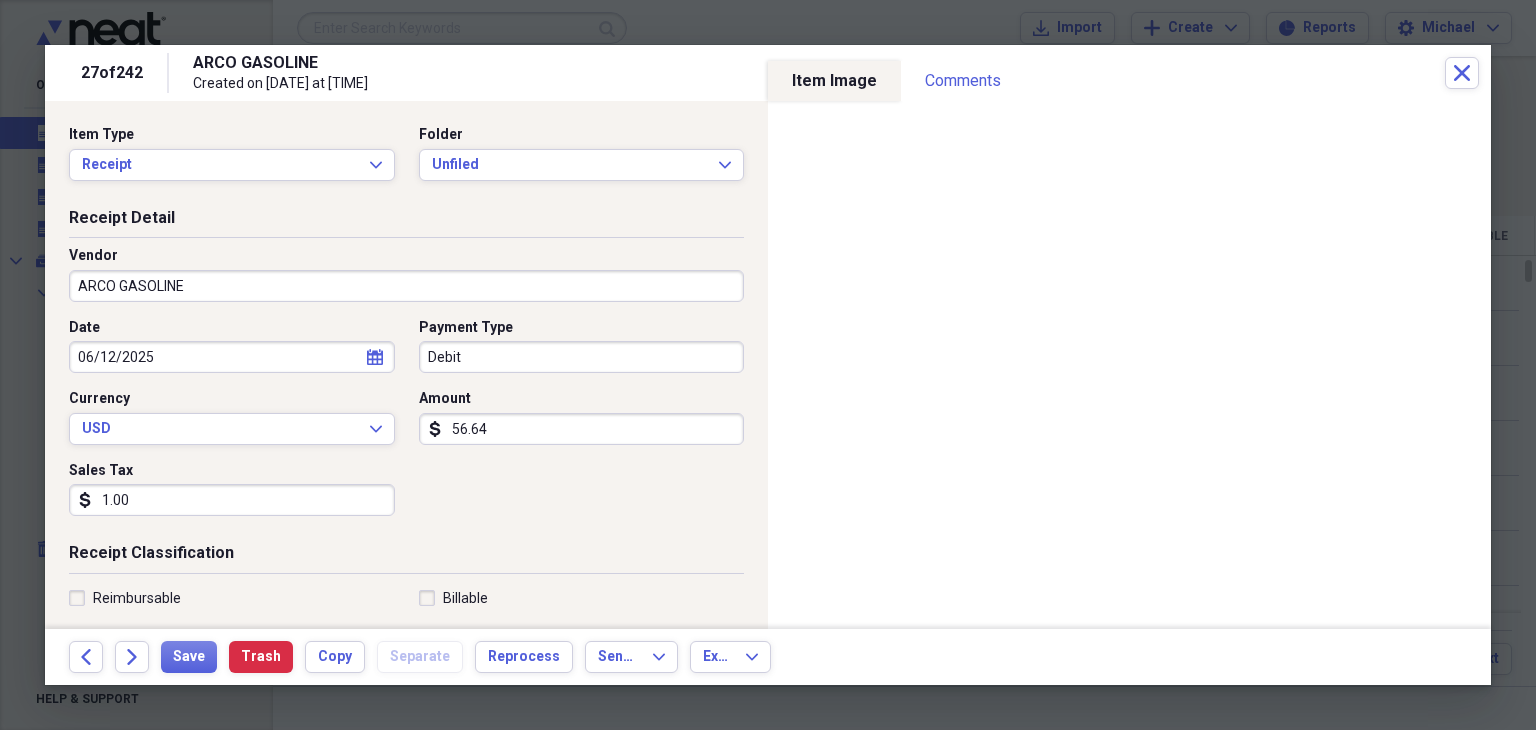 click on "1.00" at bounding box center (232, 500) 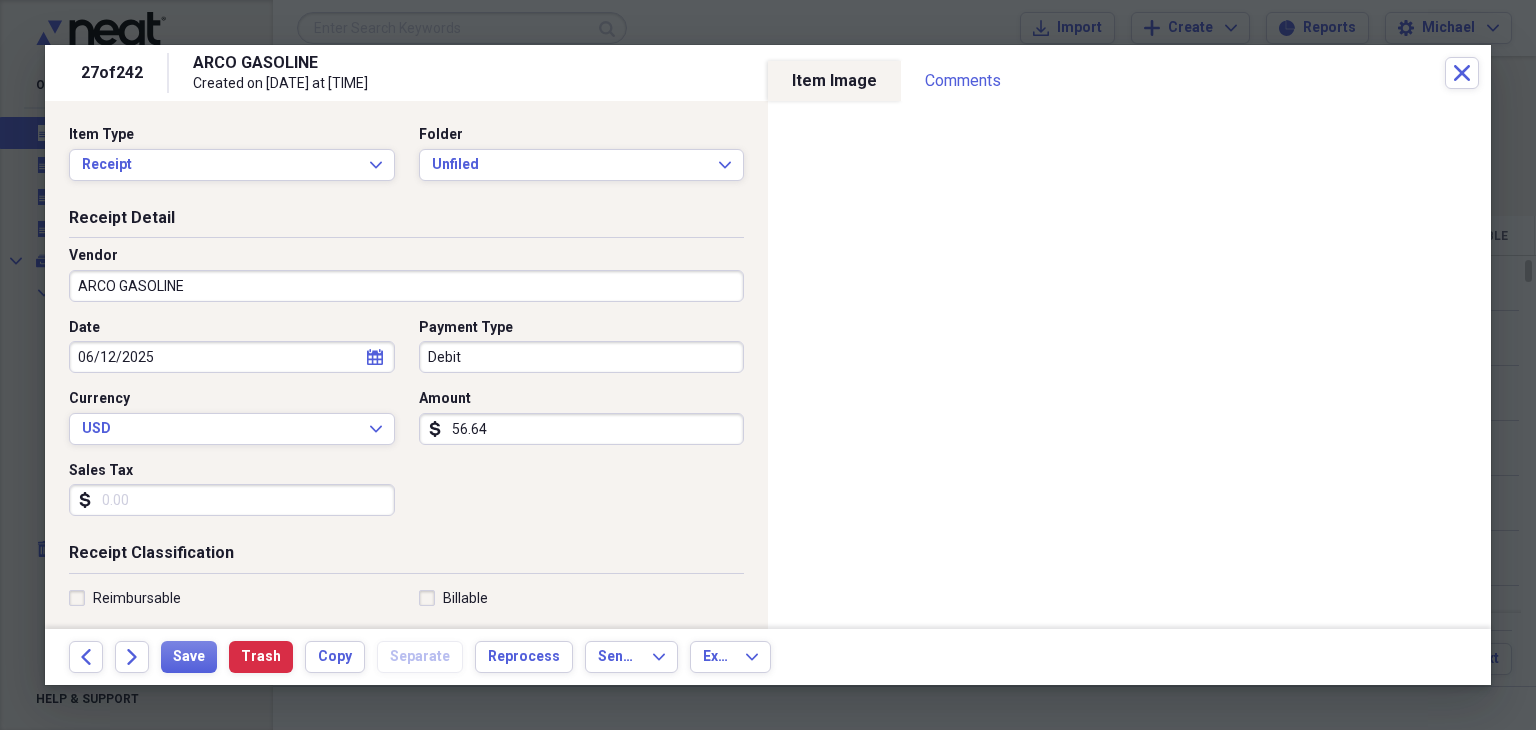 click on "Sales Tax" at bounding box center [232, 500] 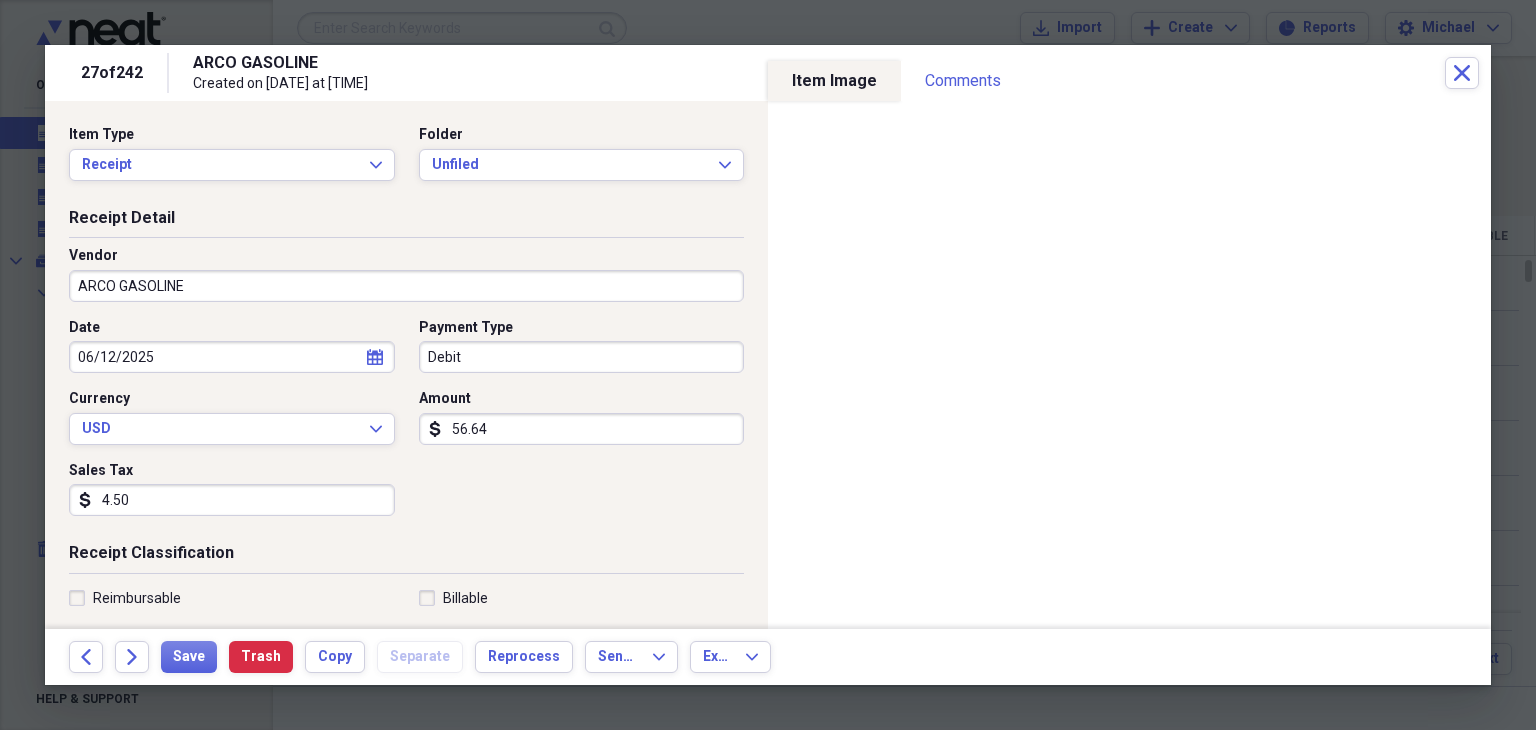 drag, startPoint x: 180, startPoint y: 500, endPoint x: 354, endPoint y: 401, distance: 200.19241 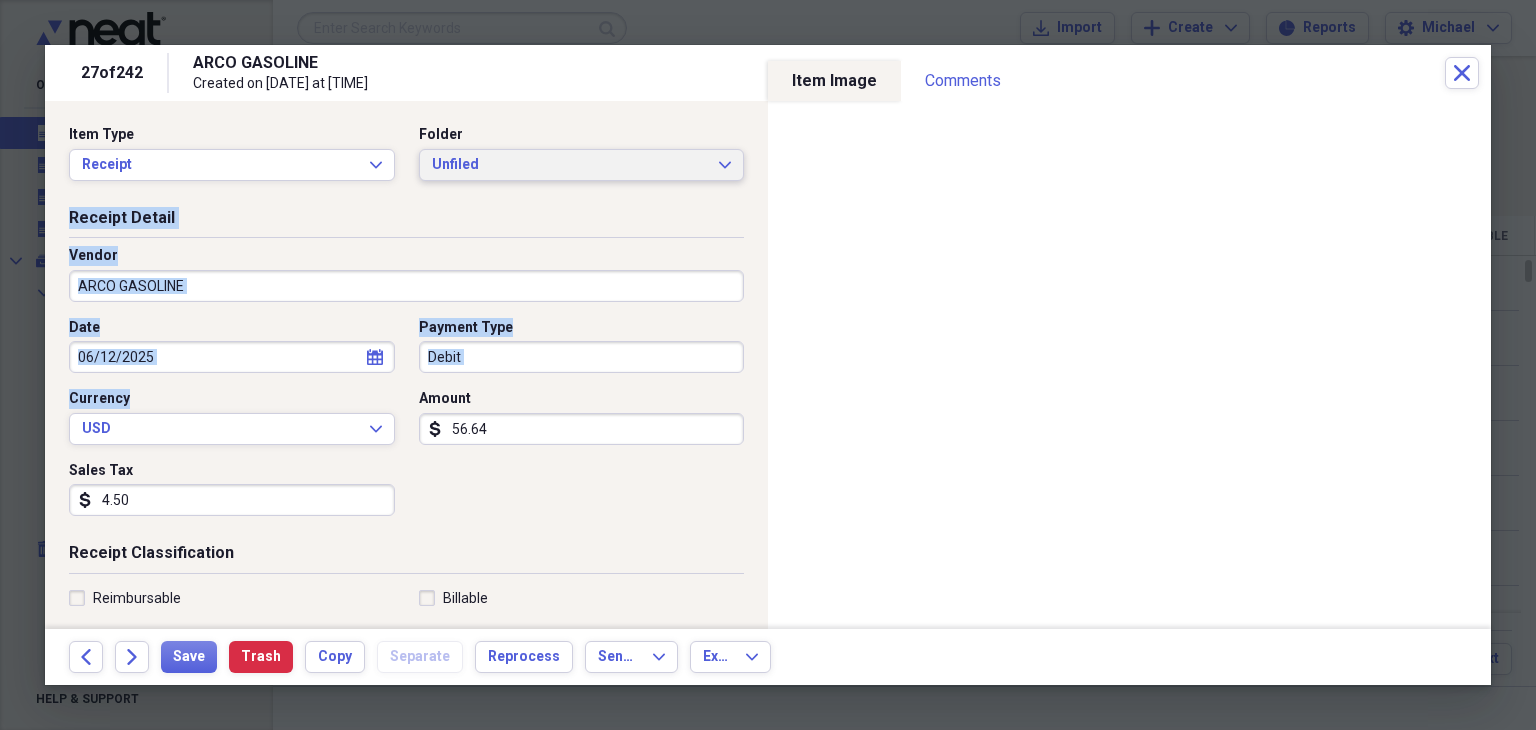 drag, startPoint x: 354, startPoint y: 401, endPoint x: 472, endPoint y: 156, distance: 271.93567 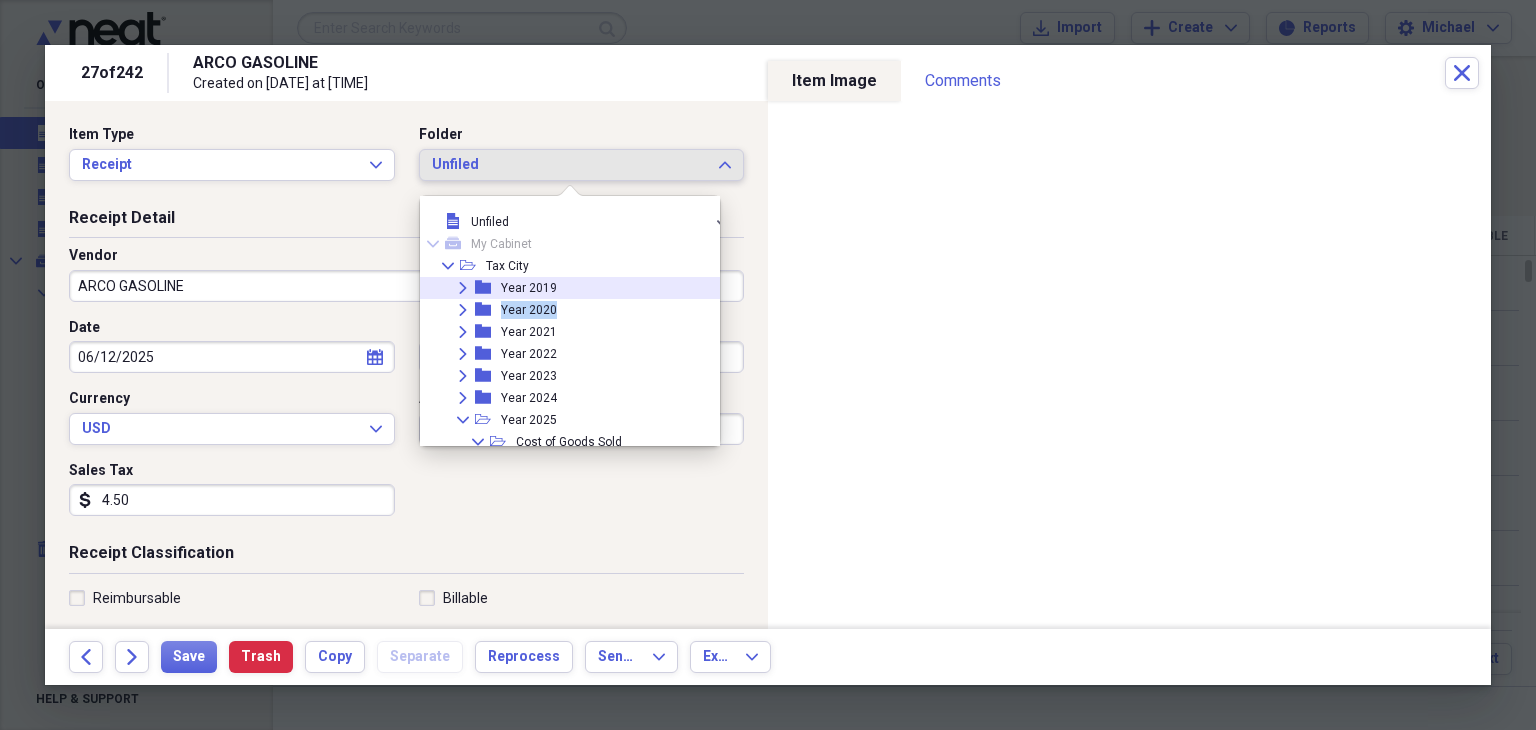 drag, startPoint x: 560, startPoint y: 312, endPoint x: 595, endPoint y: 156, distance: 159.87808 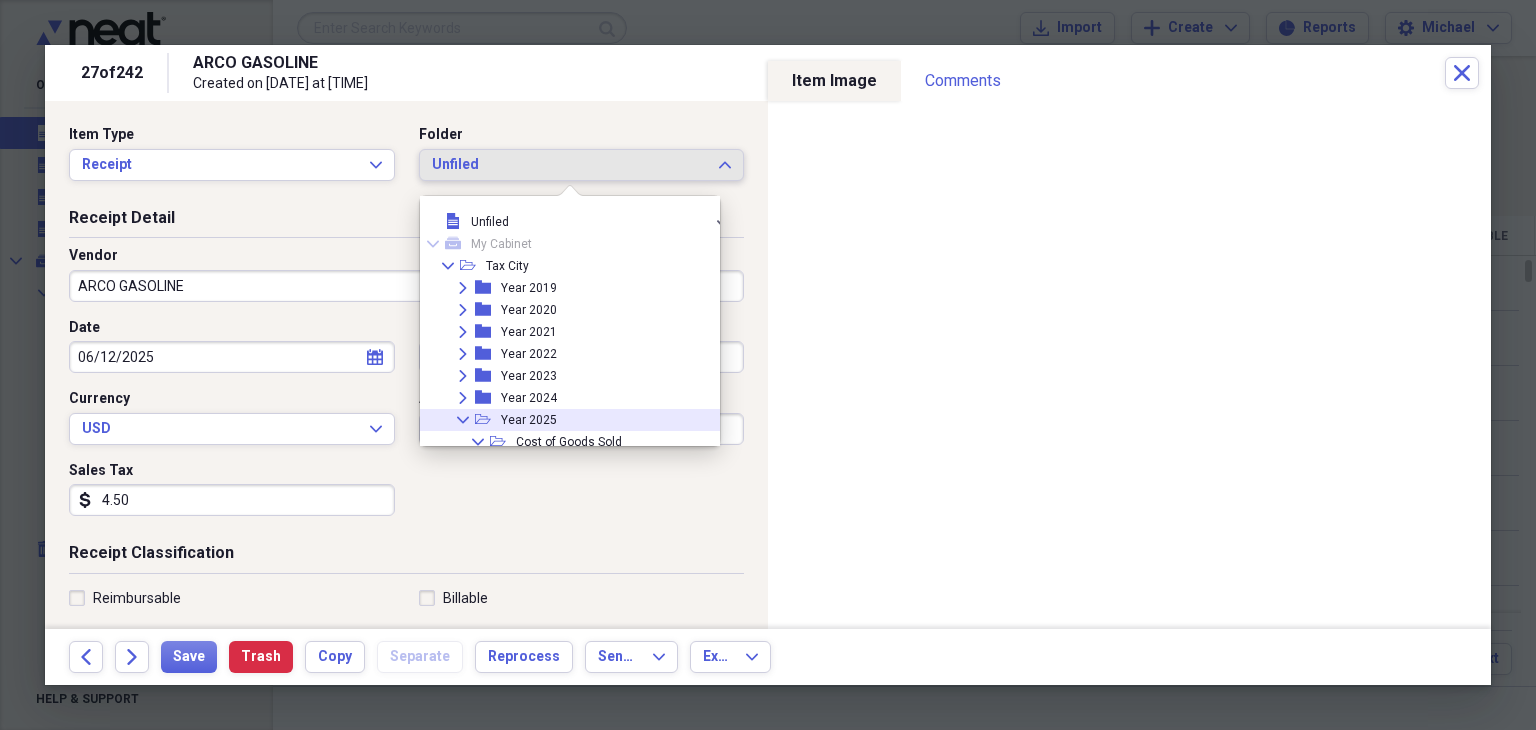 click on "open-folder" 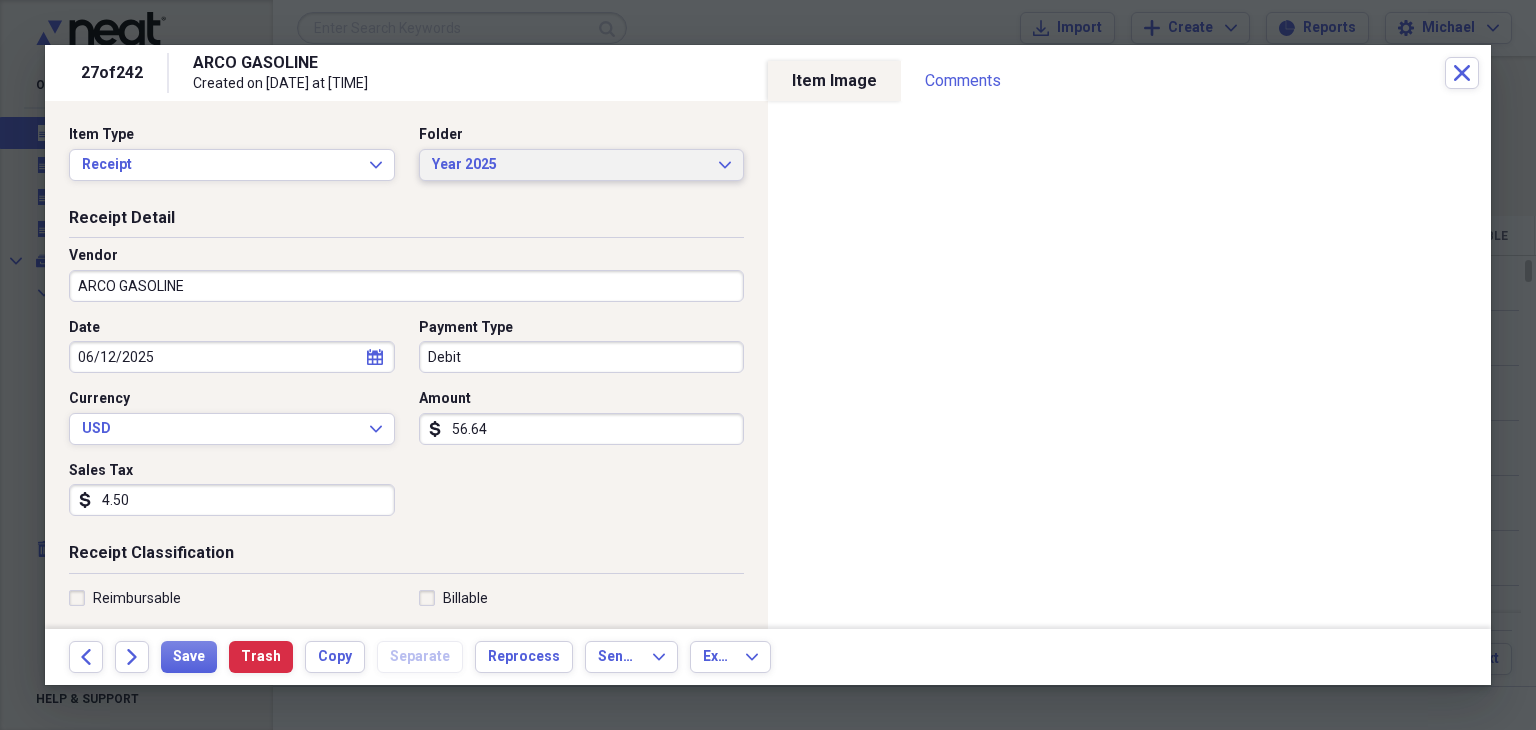 click on "Year 2025" at bounding box center (570, 165) 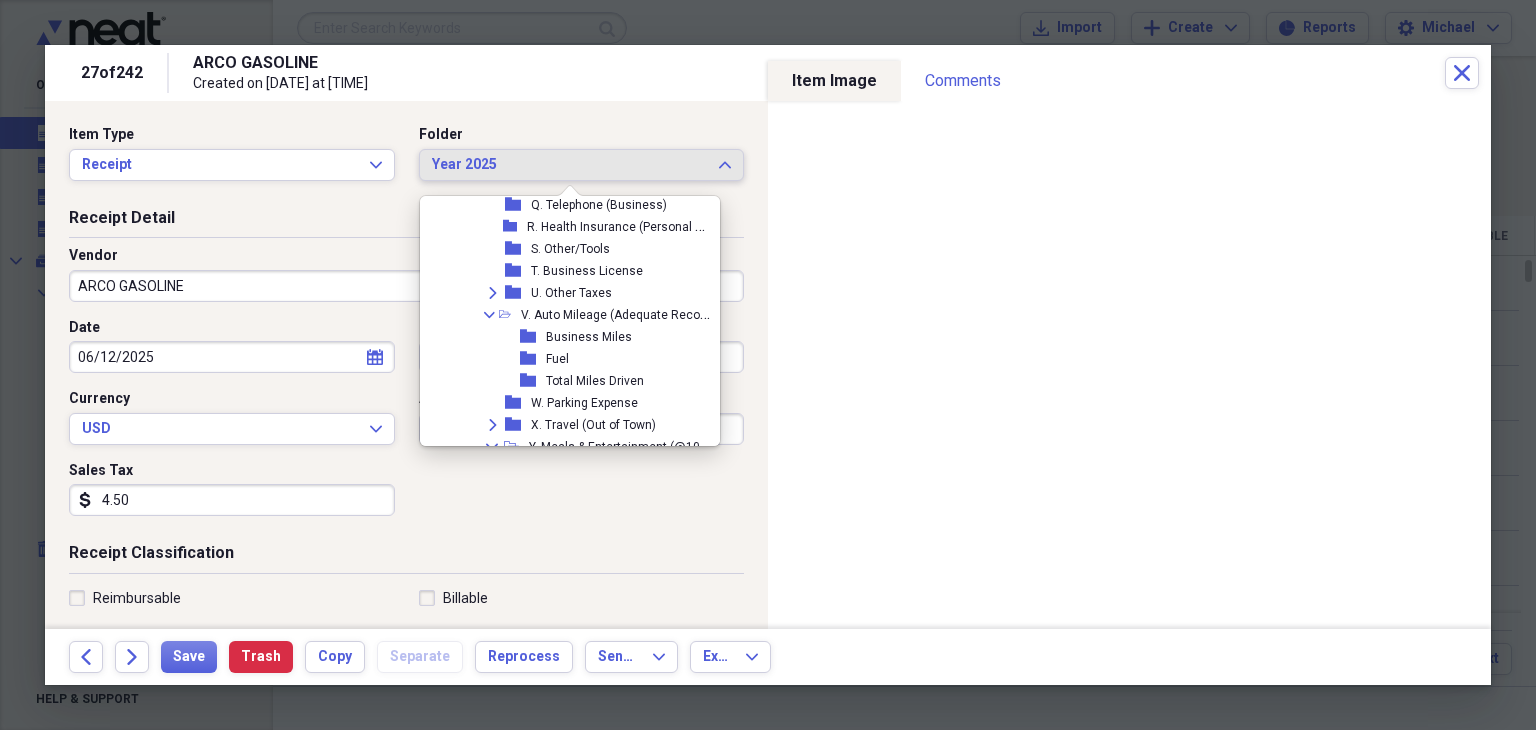 scroll, scrollTop: 855, scrollLeft: 0, axis: vertical 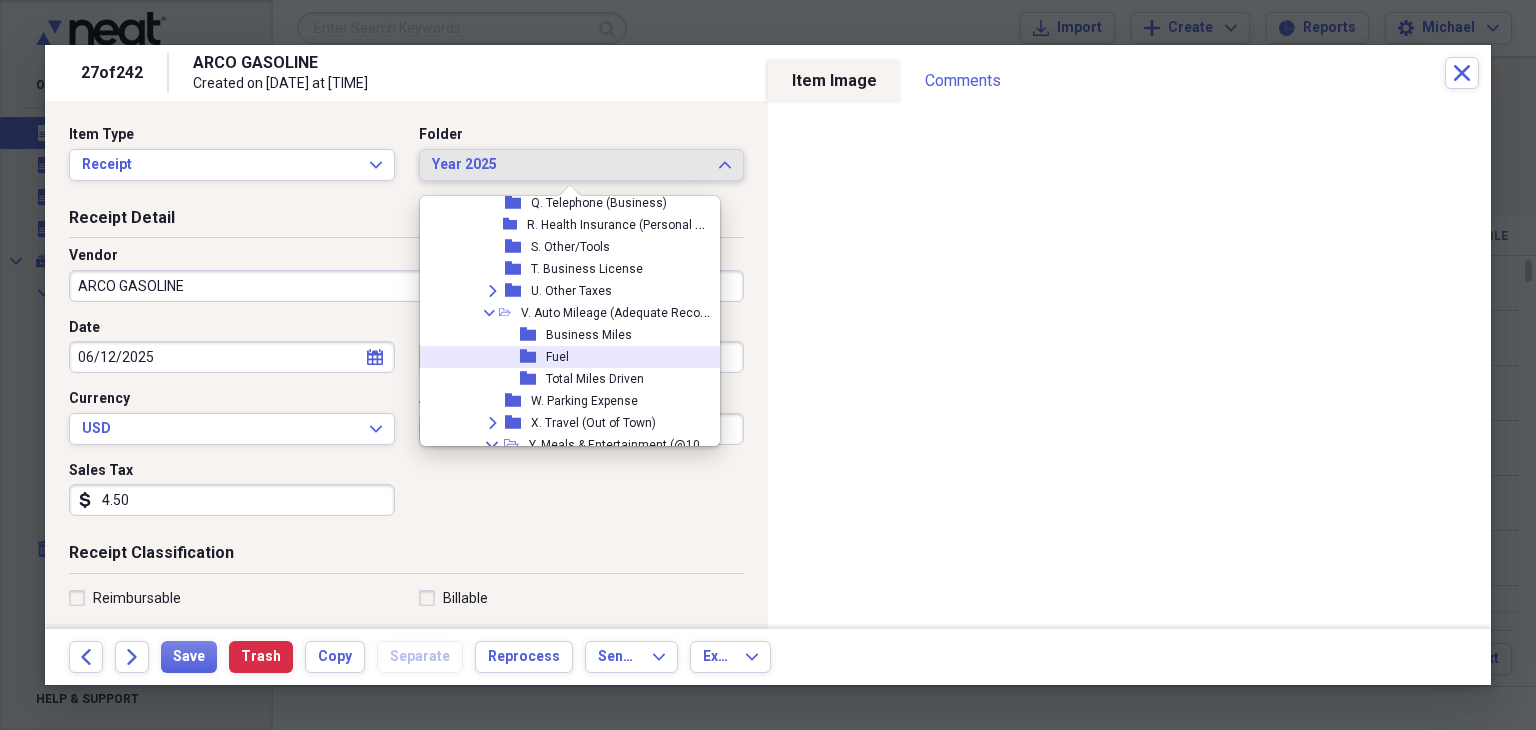 drag, startPoint x: 598, startPoint y: 344, endPoint x: 600, endPoint y: 361, distance: 17.117243 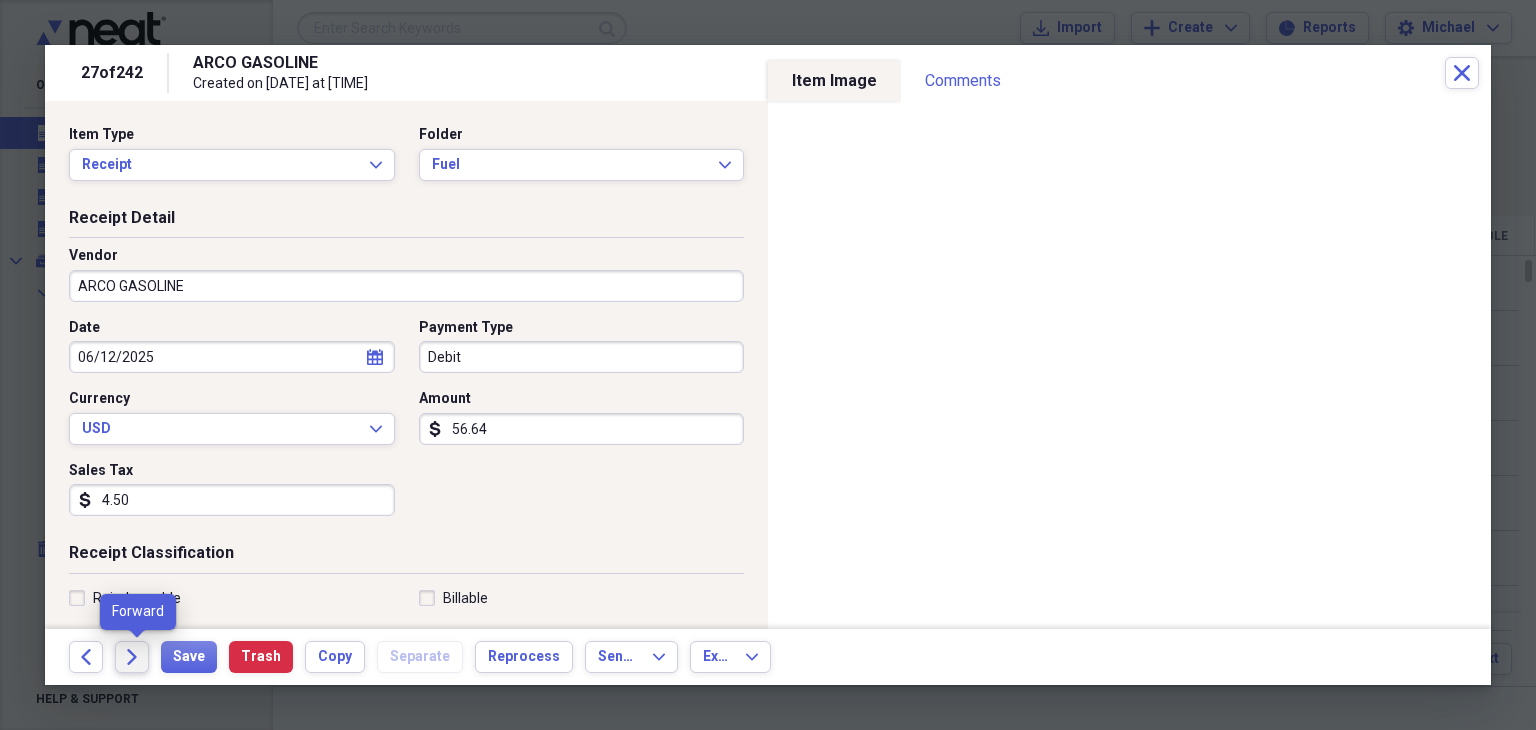 click on "Forward" 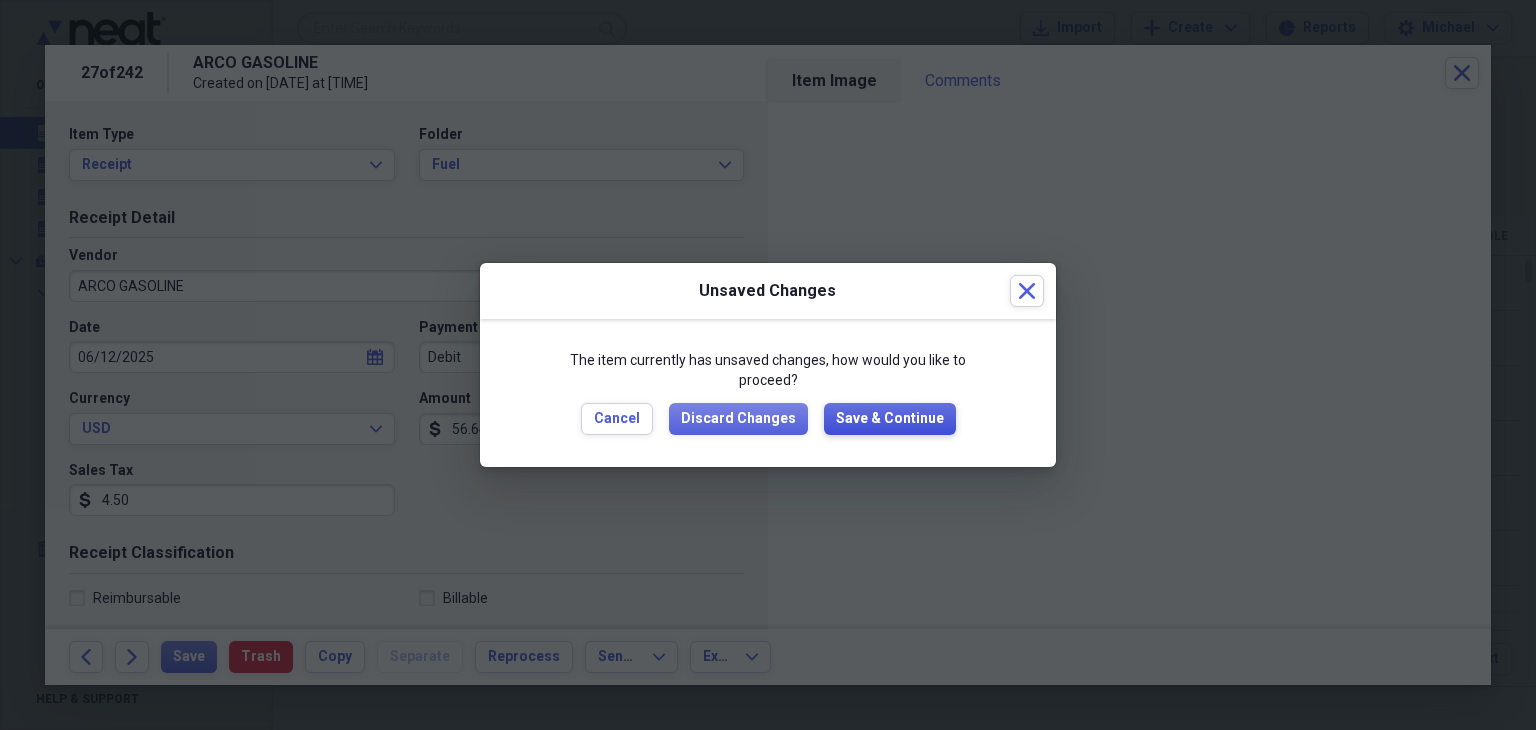 click on "Save & Continue" at bounding box center [890, 419] 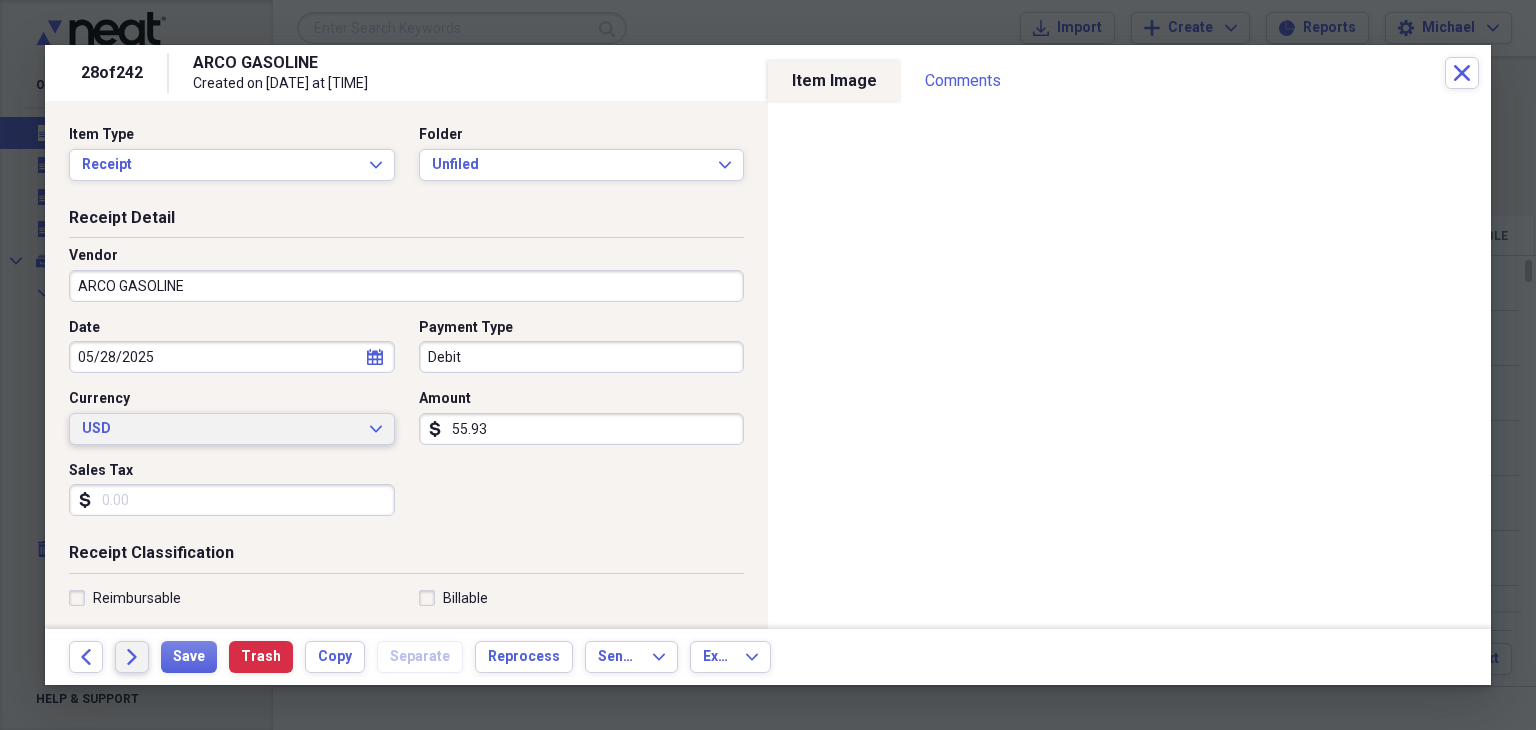 drag, startPoint x: 108, startPoint y: 437, endPoint x: 131, endPoint y: 663, distance: 227.16734 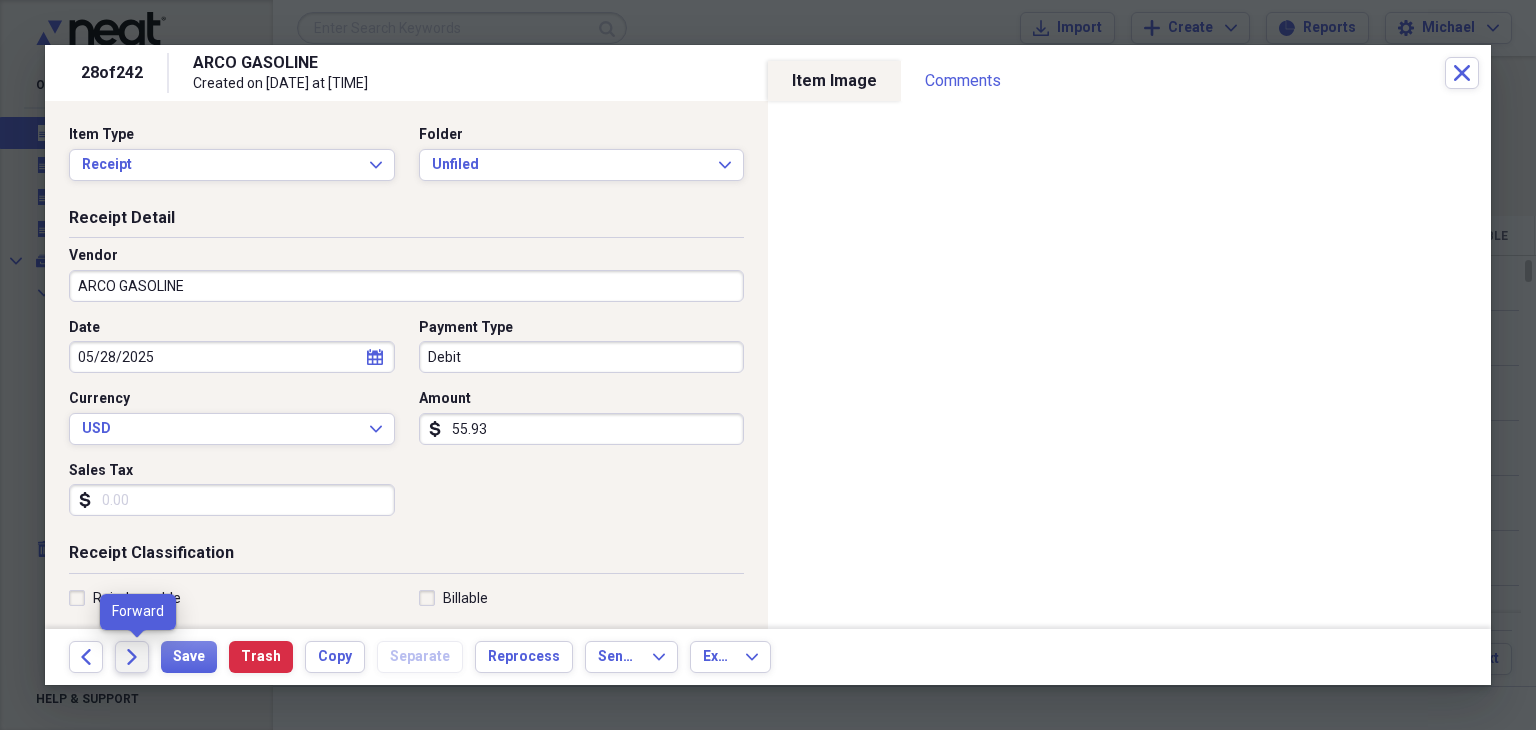 click on "Forward" 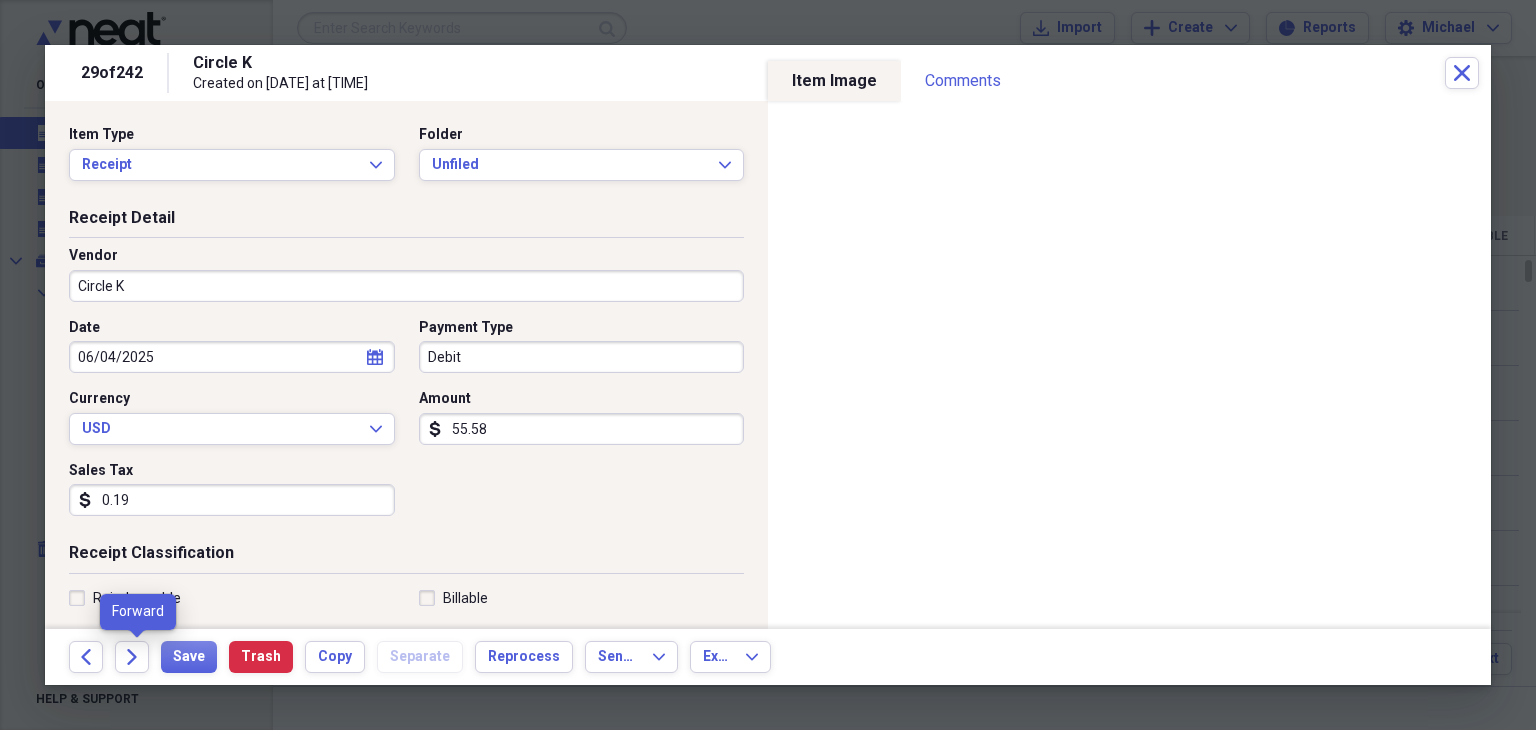 click on "Forward" 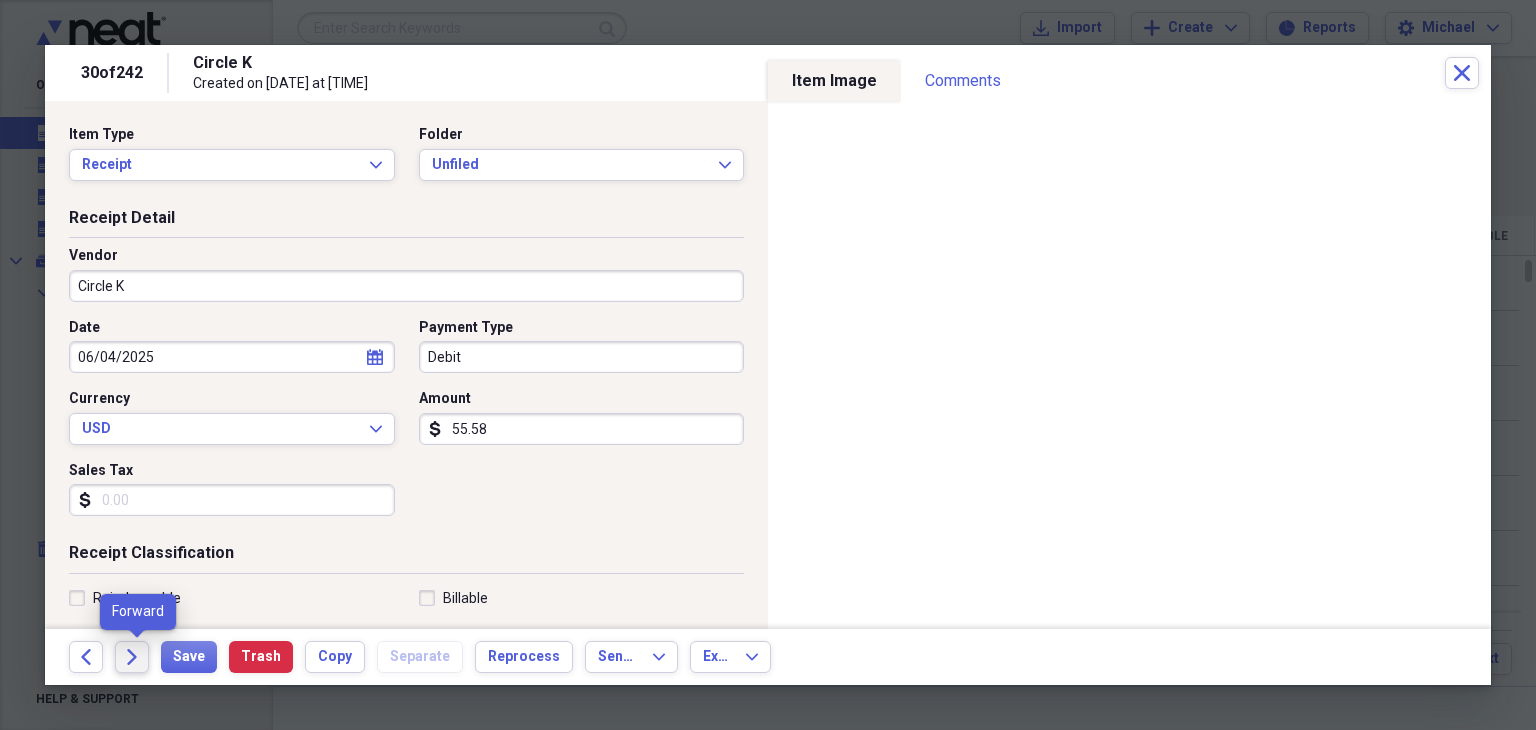 click on "Forward" 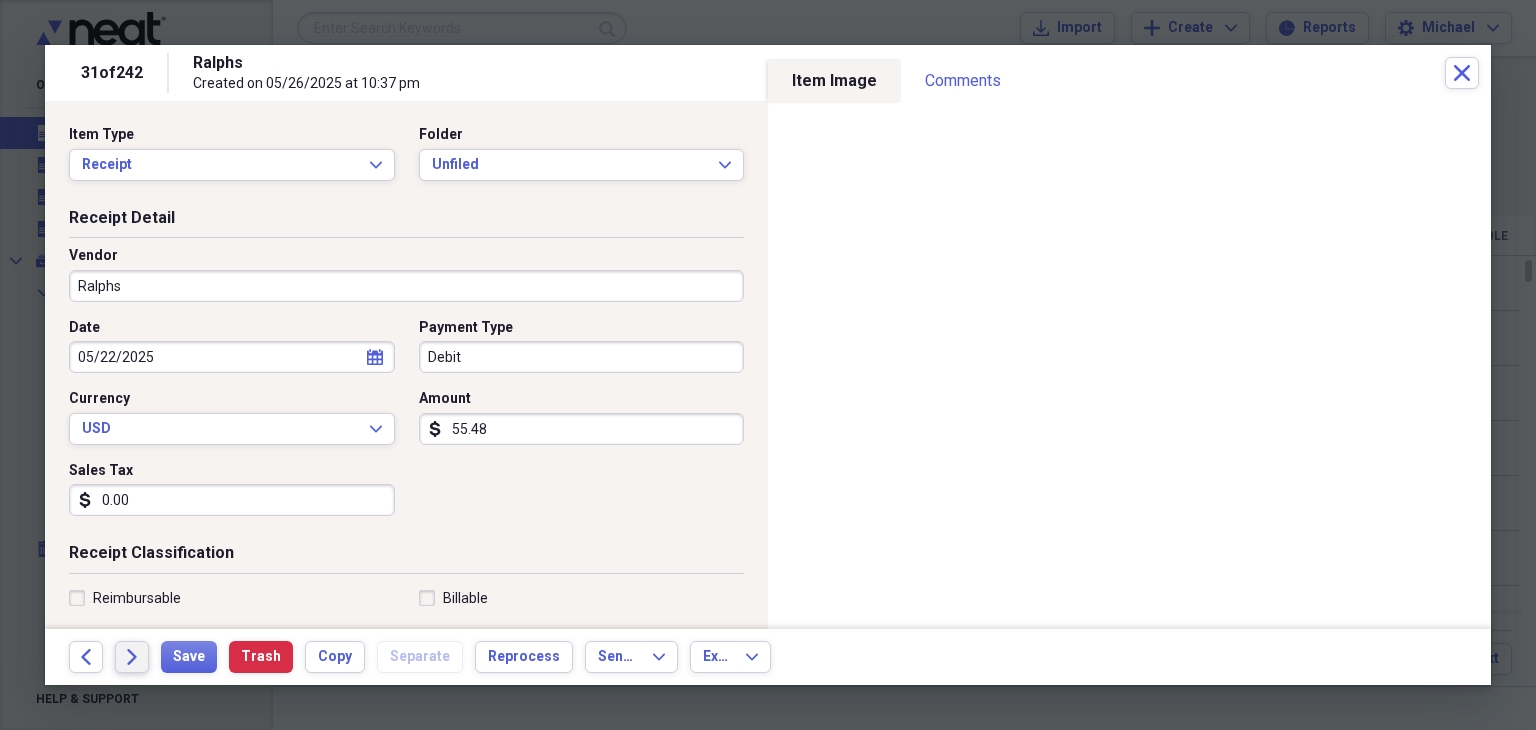 drag, startPoint x: 131, startPoint y: 663, endPoint x: 547, endPoint y: 403, distance: 490.56702 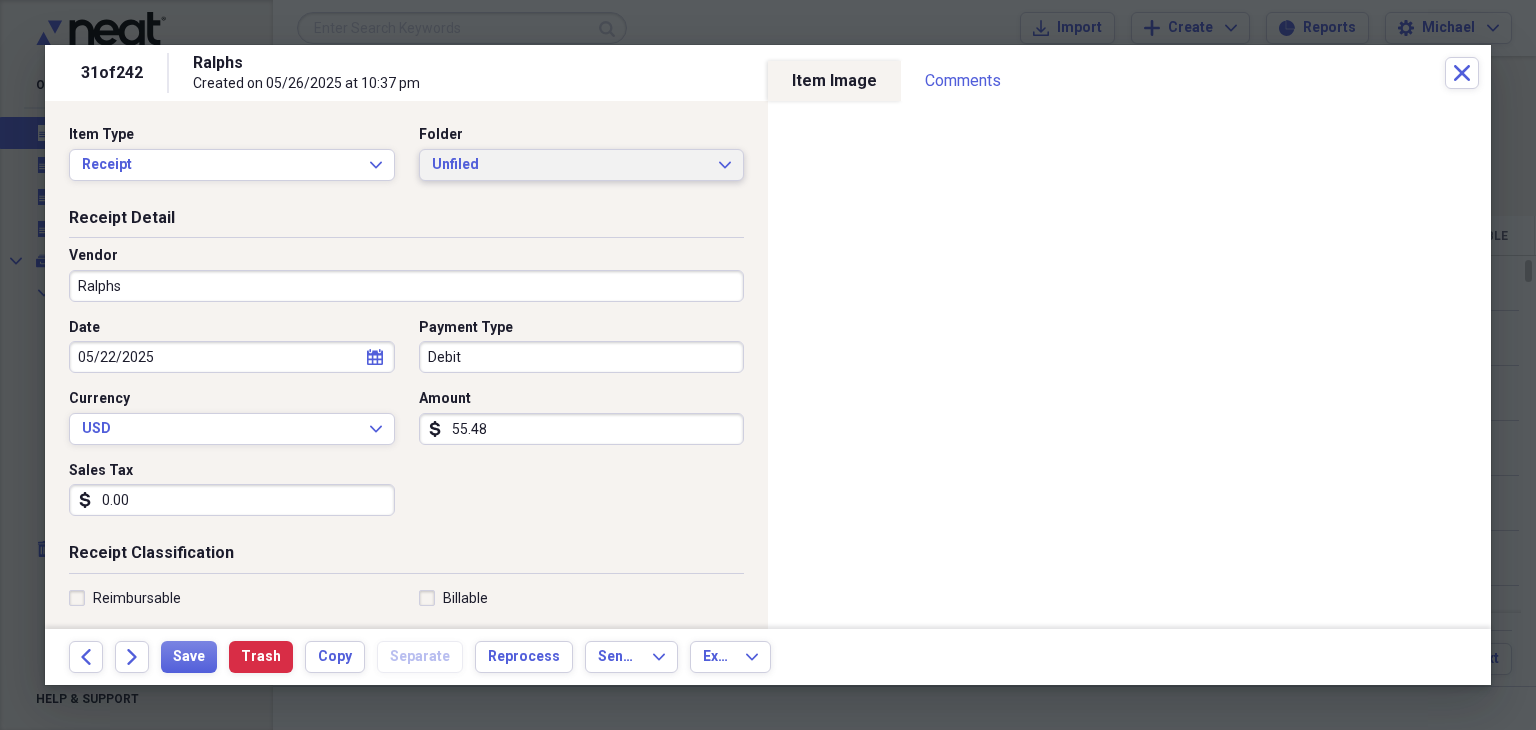 click on "Unfiled" at bounding box center [570, 165] 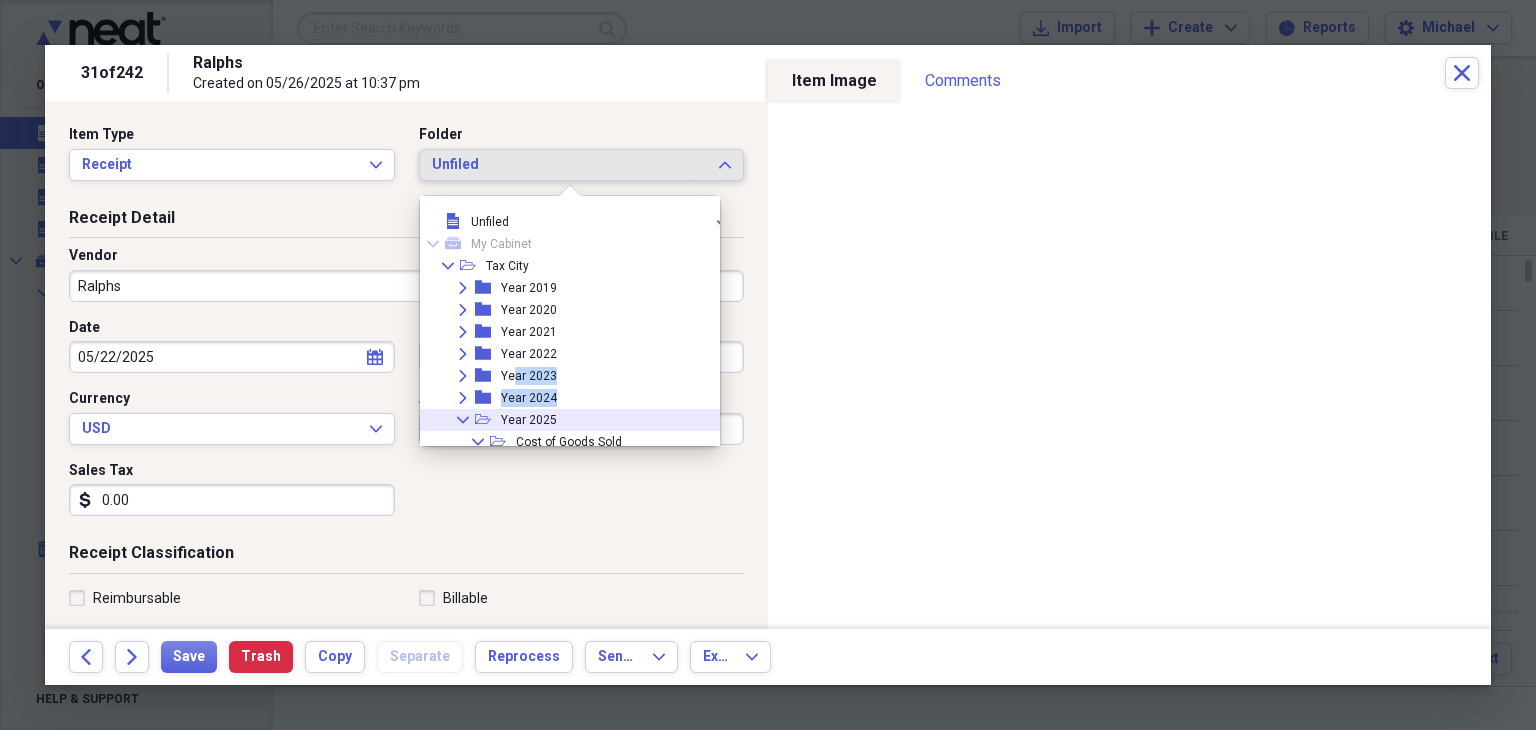 drag, startPoint x: 492, startPoint y: 414, endPoint x: 528, endPoint y: 323, distance: 97.862144 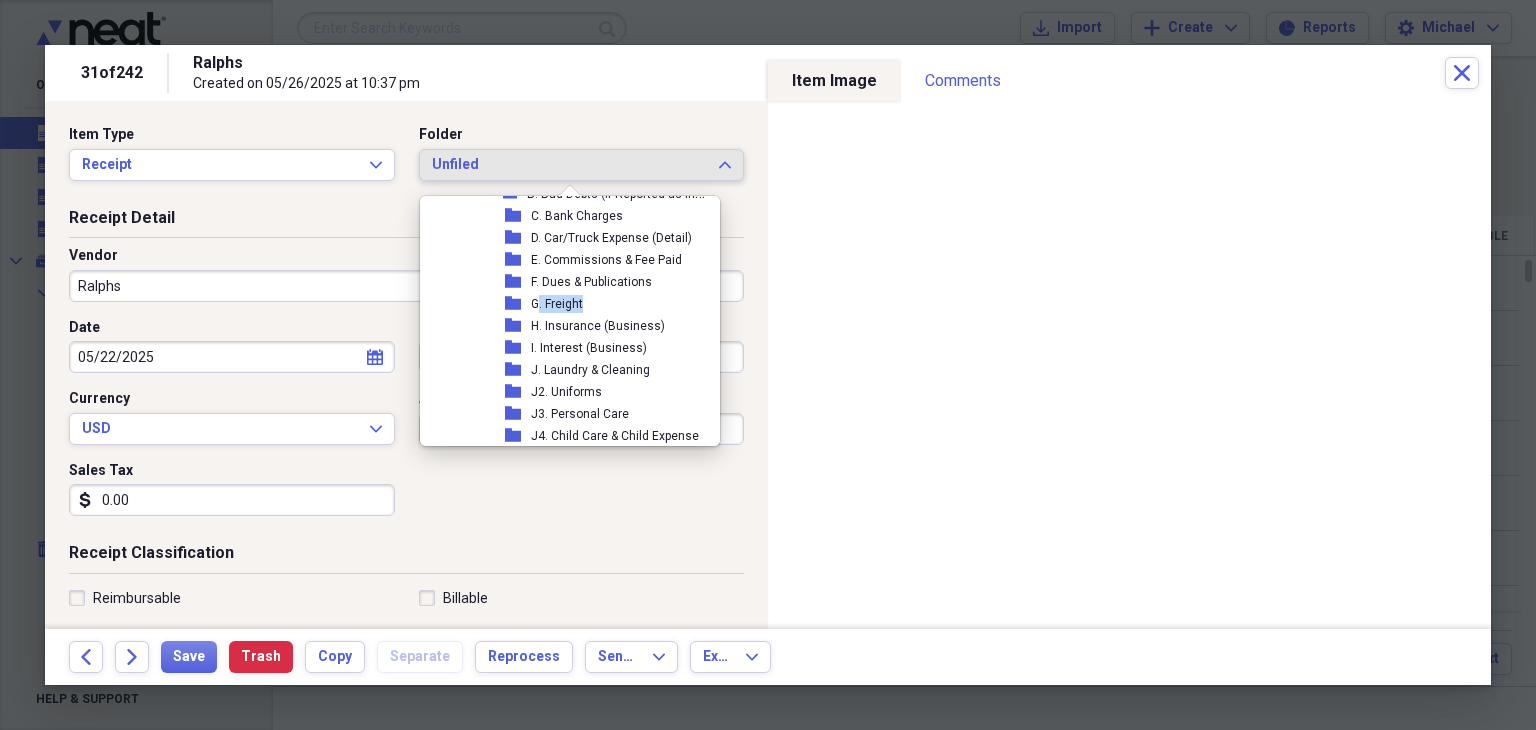 drag, startPoint x: 528, startPoint y: 323, endPoint x: 563, endPoint y: 217, distance: 111.62885 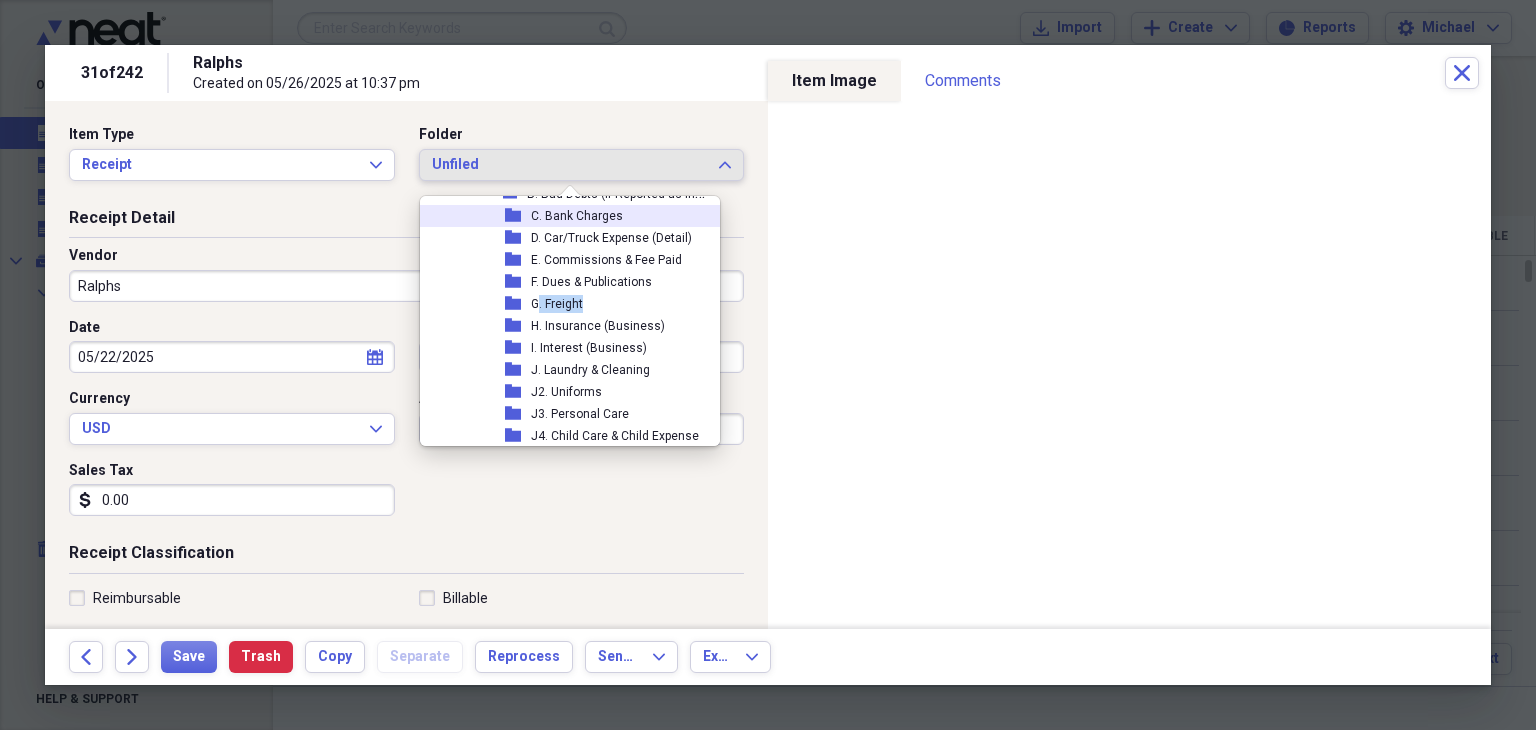 scroll, scrollTop: 478, scrollLeft: 0, axis: vertical 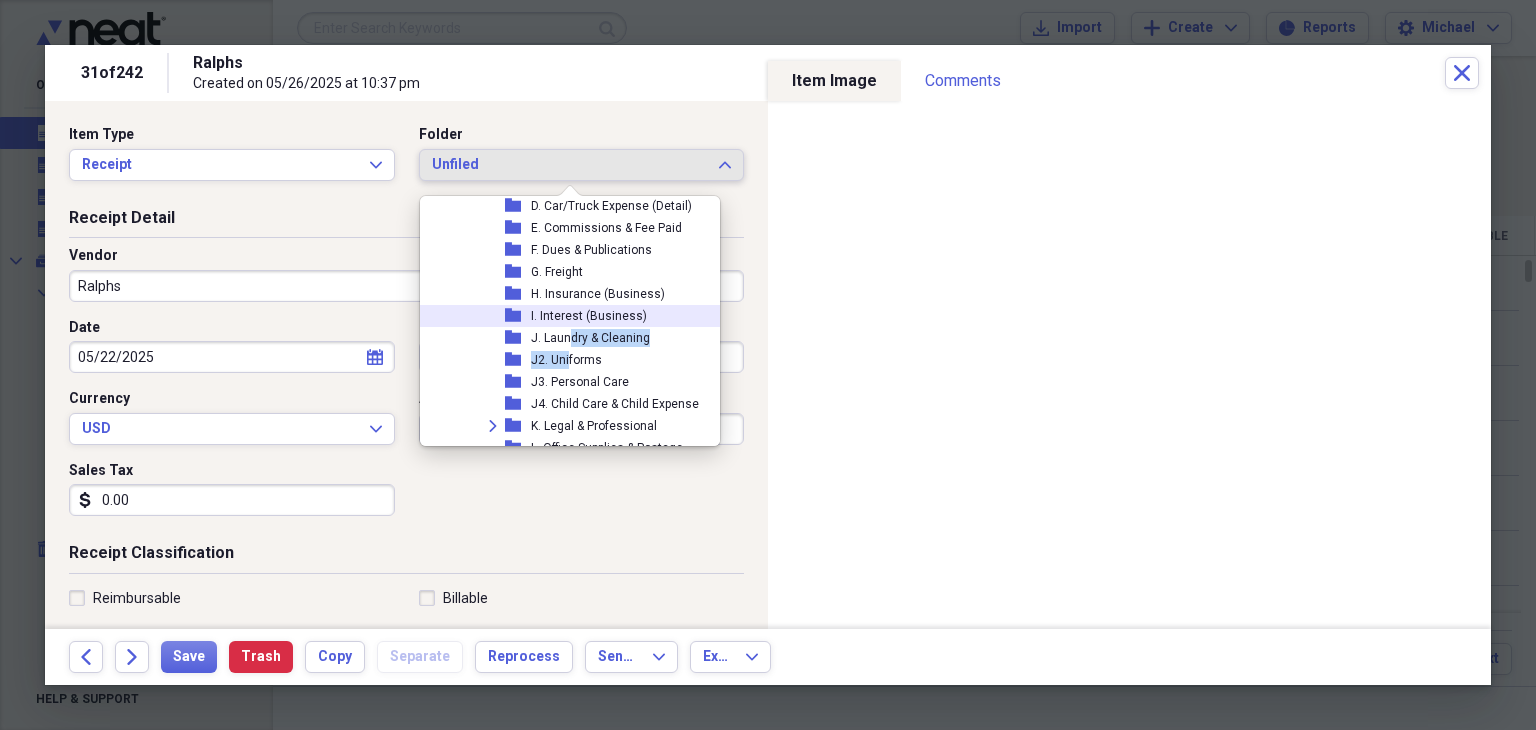 drag, startPoint x: 566, startPoint y: 357, endPoint x: 588, endPoint y: 265, distance: 94.59387 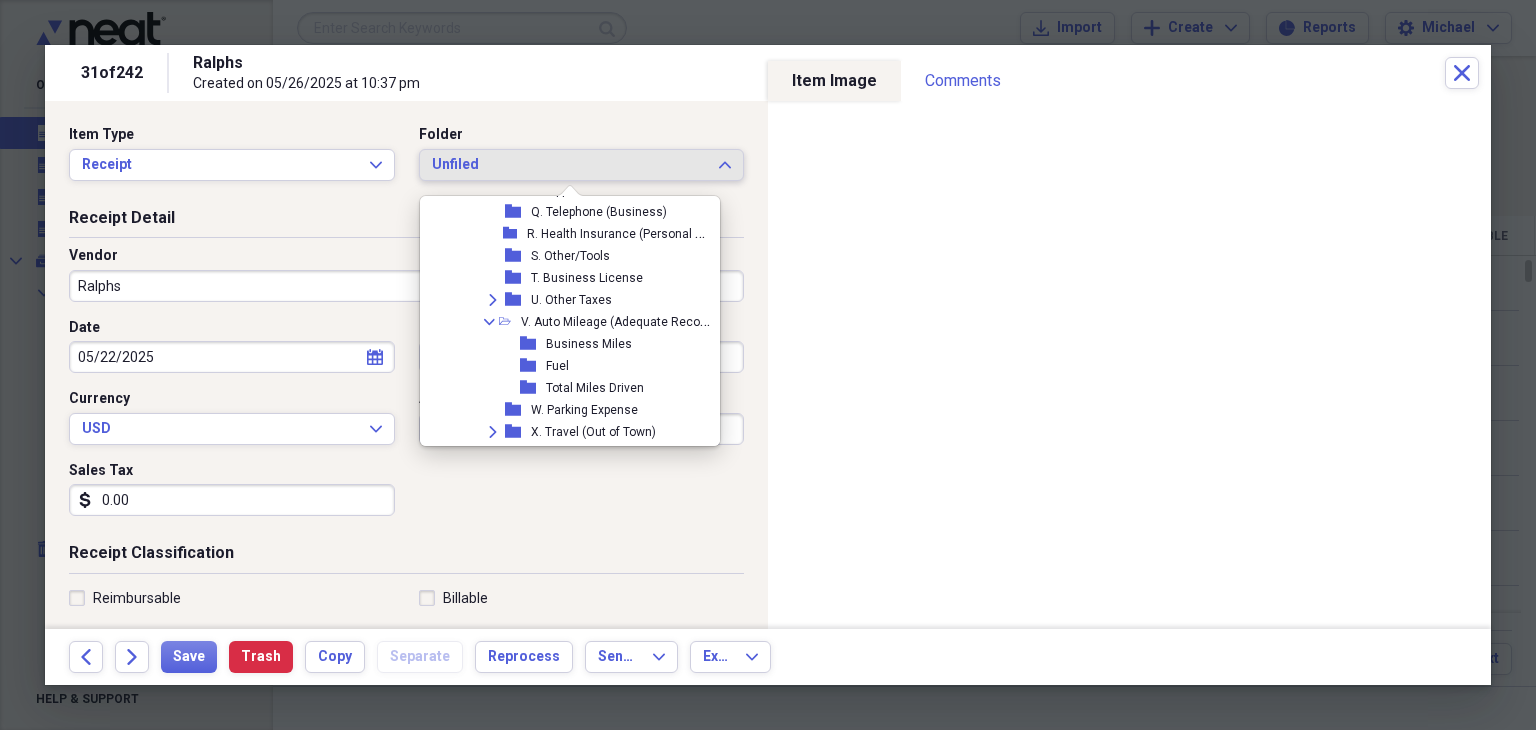 scroll, scrollTop: 847, scrollLeft: 0, axis: vertical 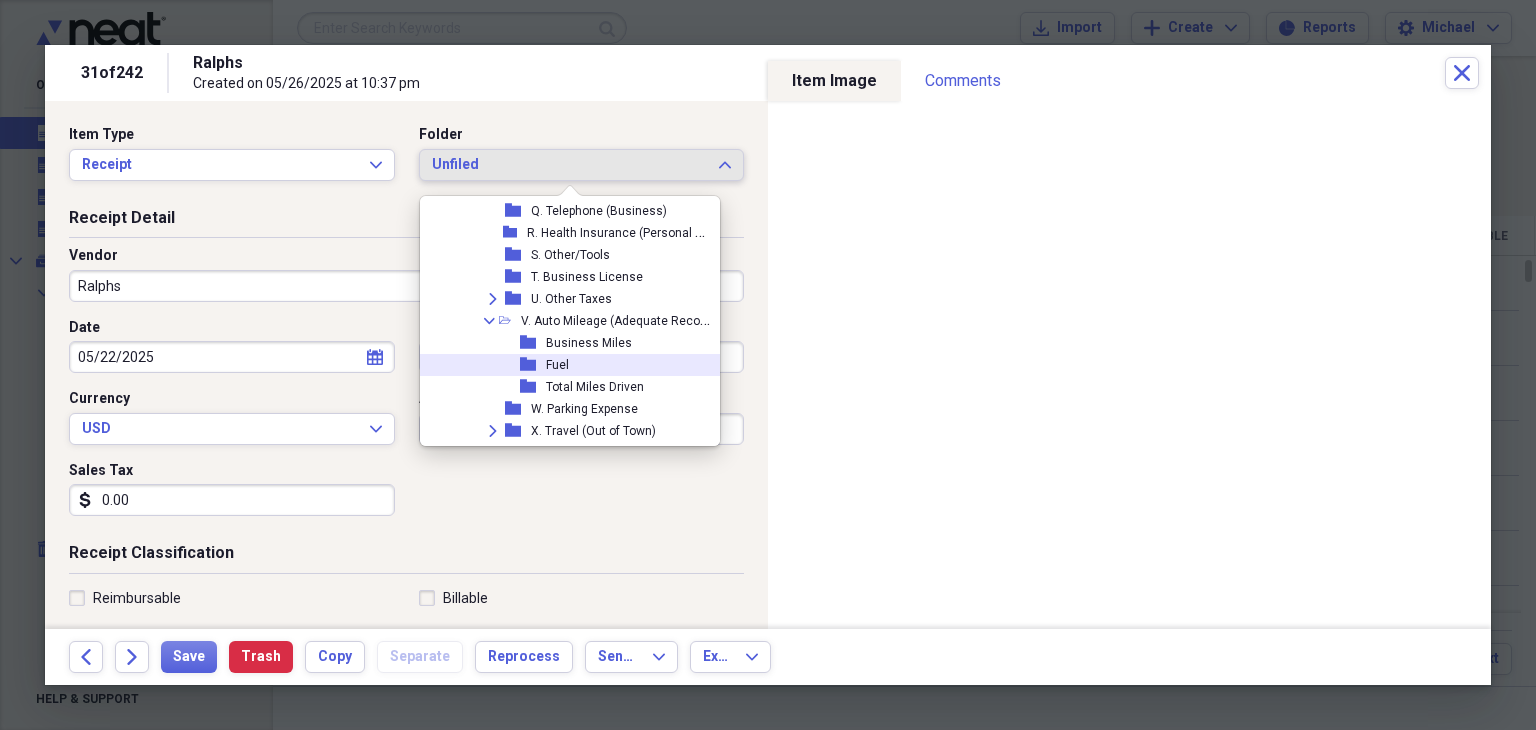 click on "folder Fuel" at bounding box center [569, 365] 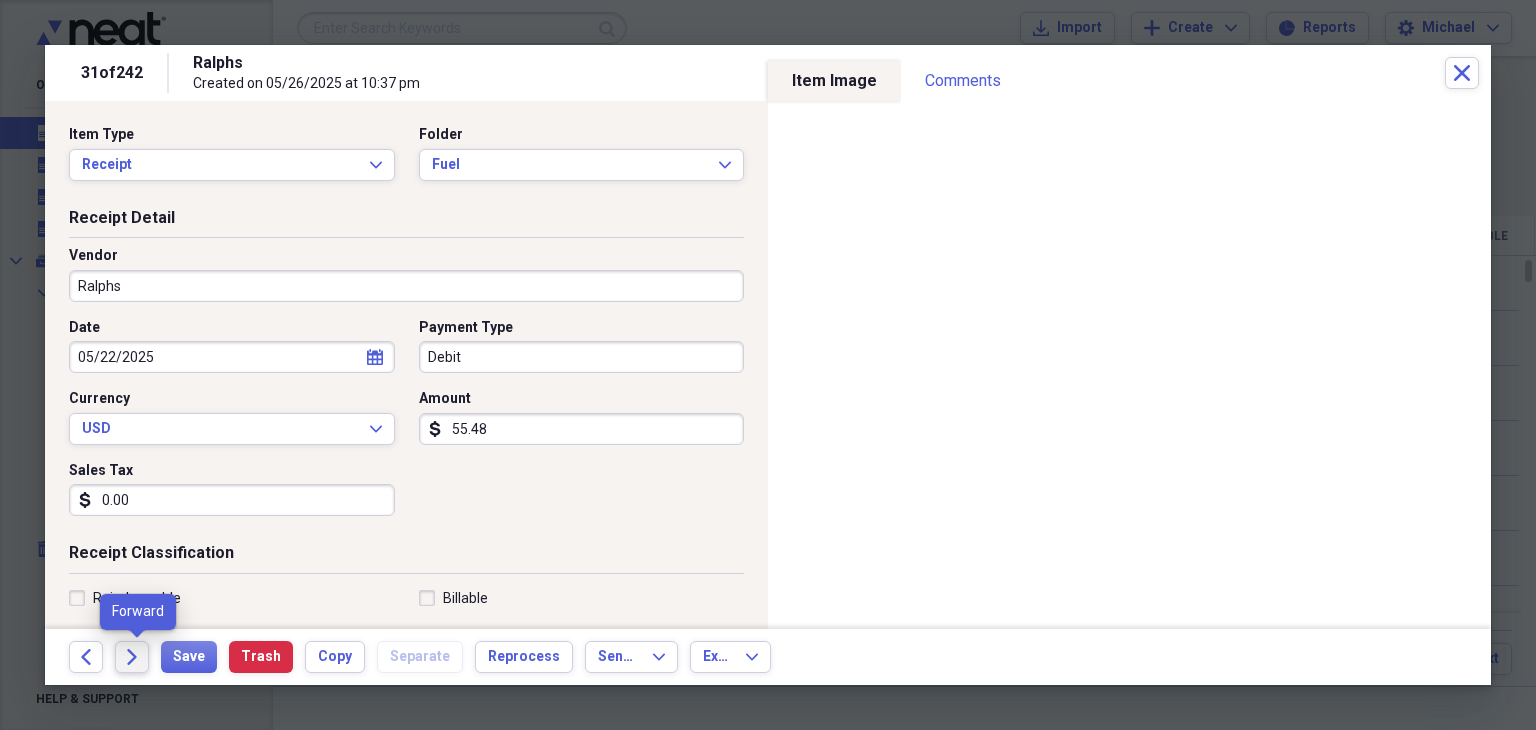 click on "Forward" 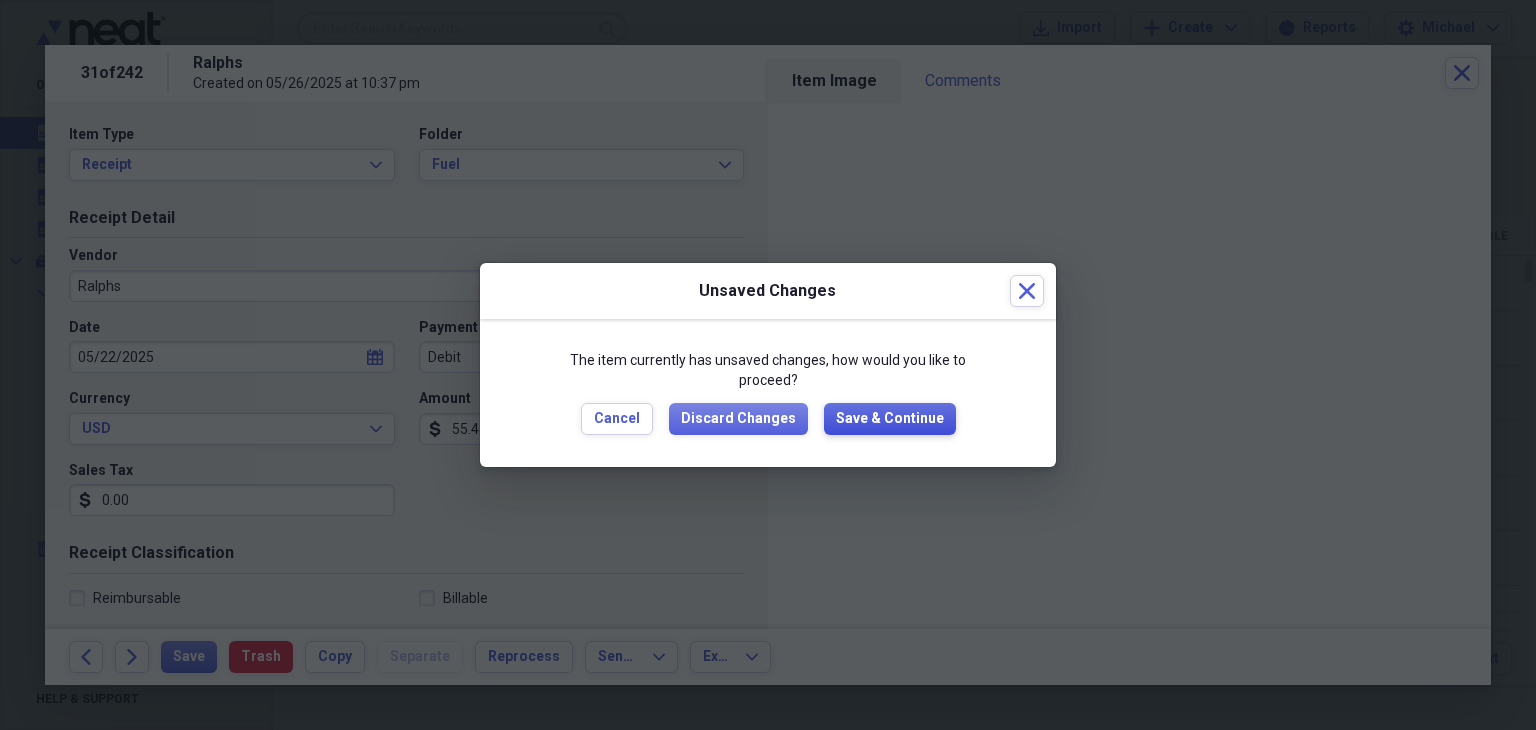 click on "Save & Continue" at bounding box center [890, 419] 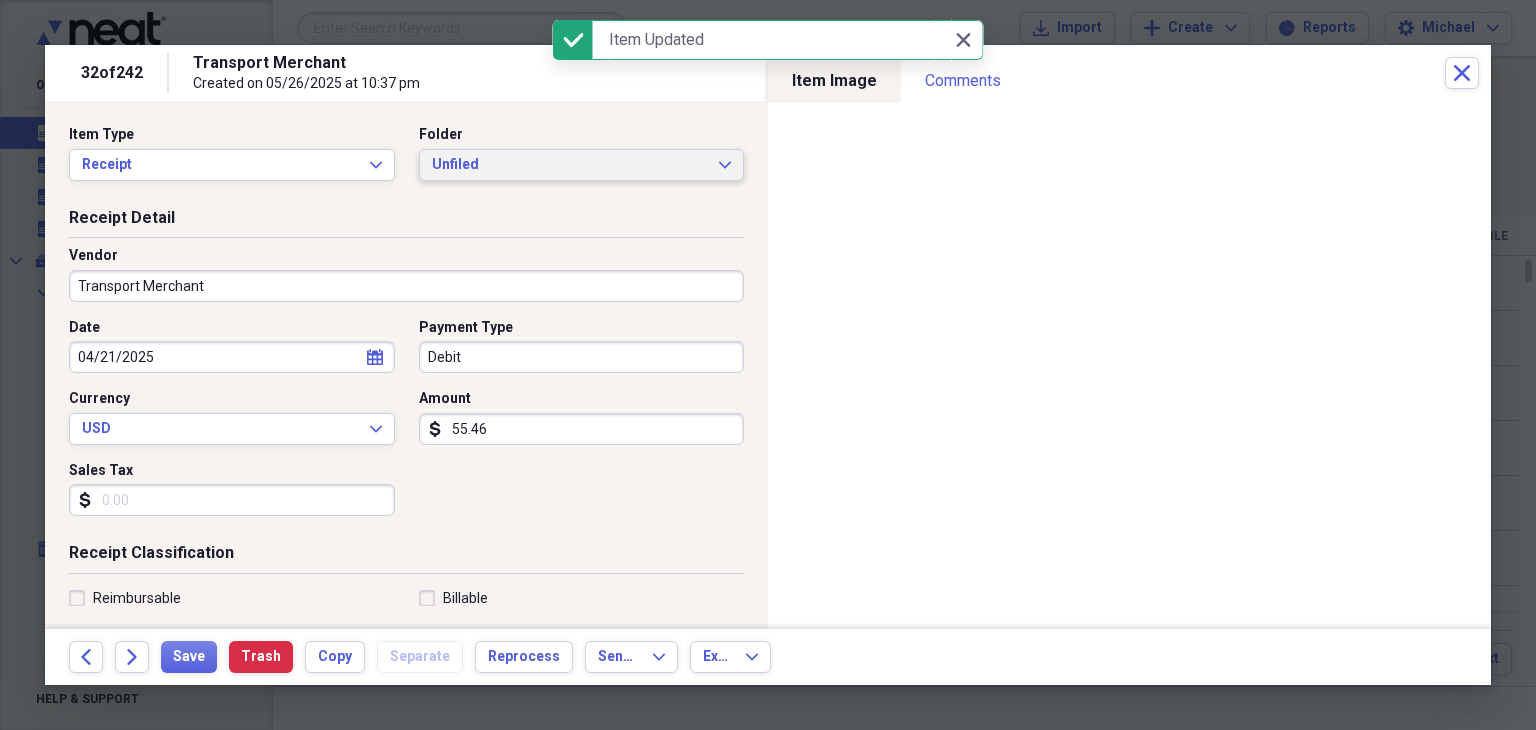 click on "Unfiled" at bounding box center [570, 165] 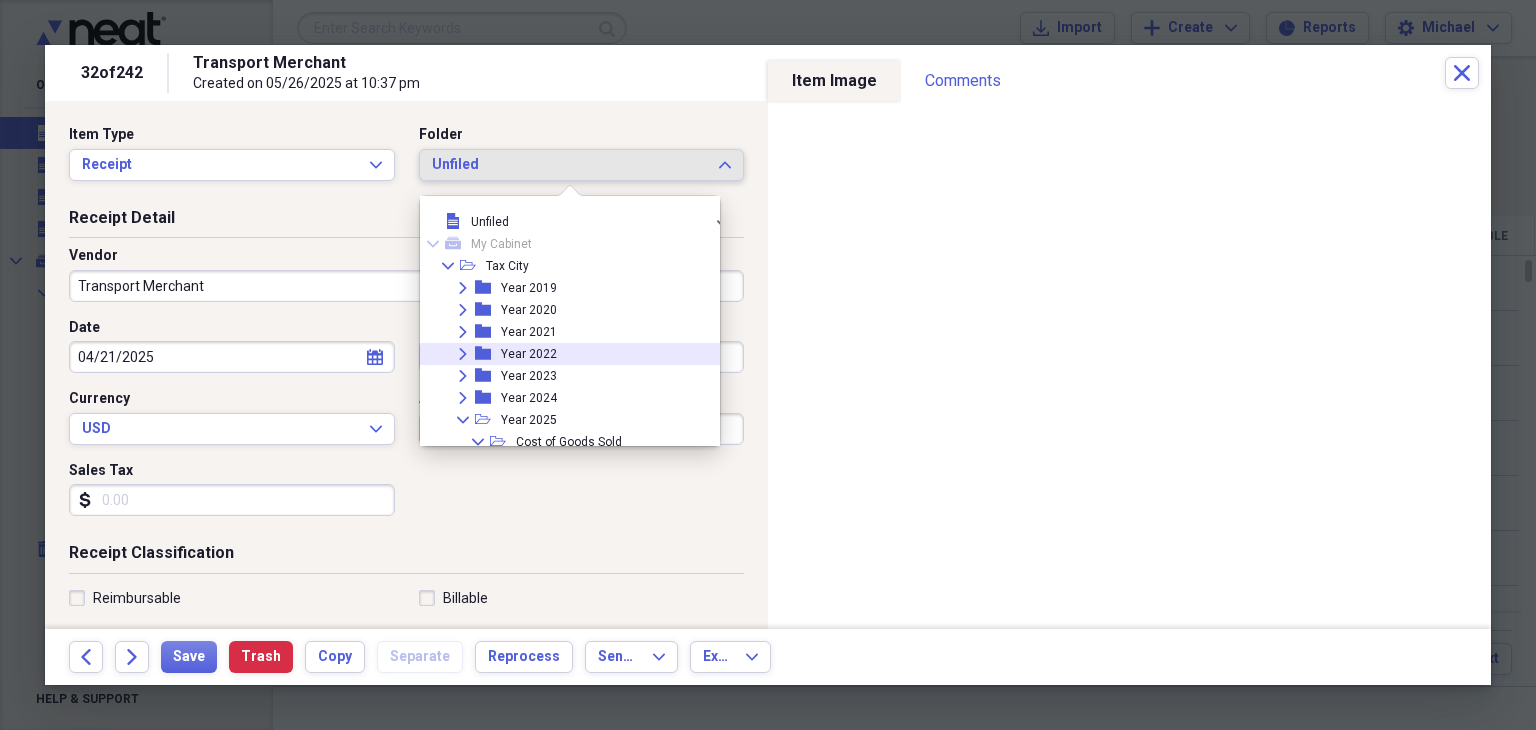 drag, startPoint x: 584, startPoint y: 361, endPoint x: 584, endPoint y: 350, distance: 11 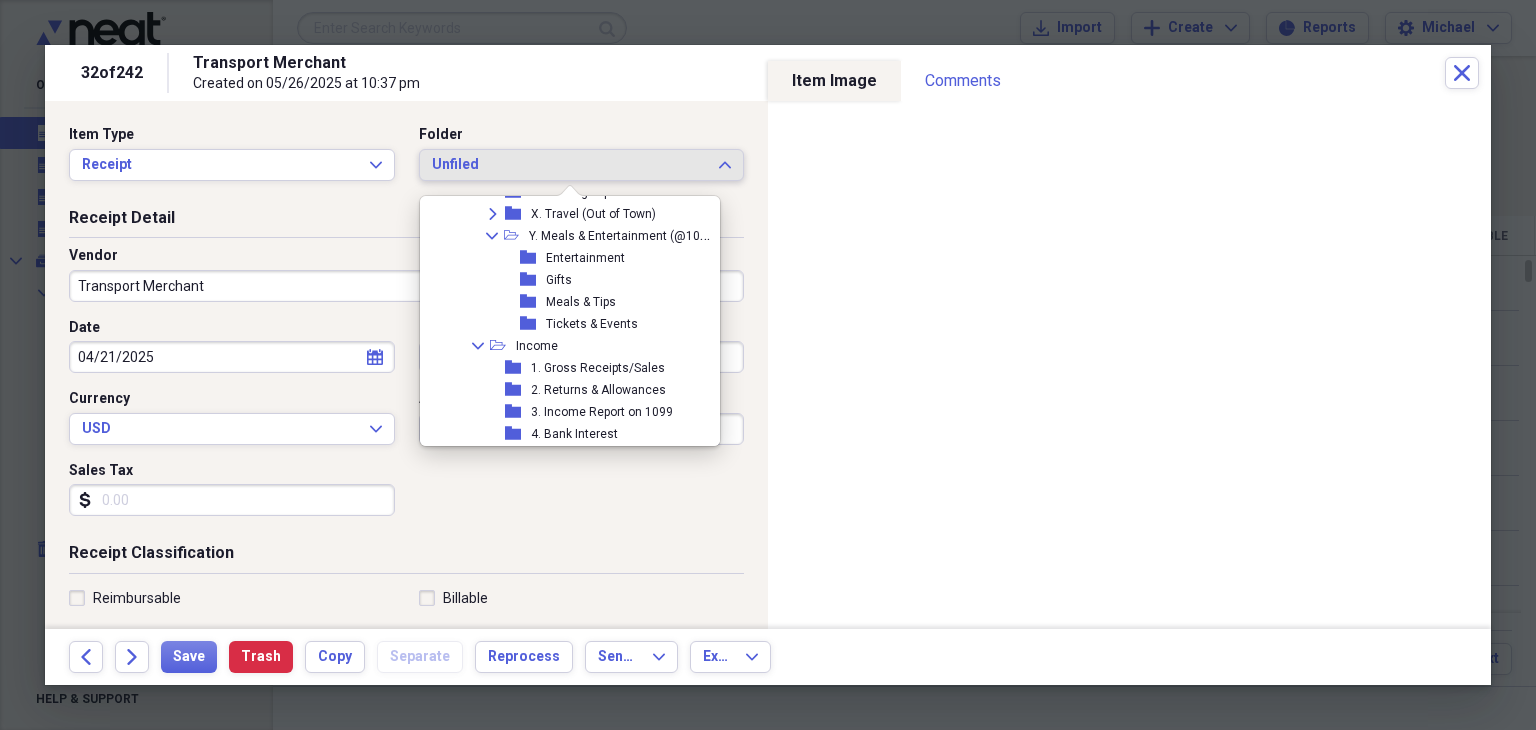 scroll, scrollTop: 1064, scrollLeft: 0, axis: vertical 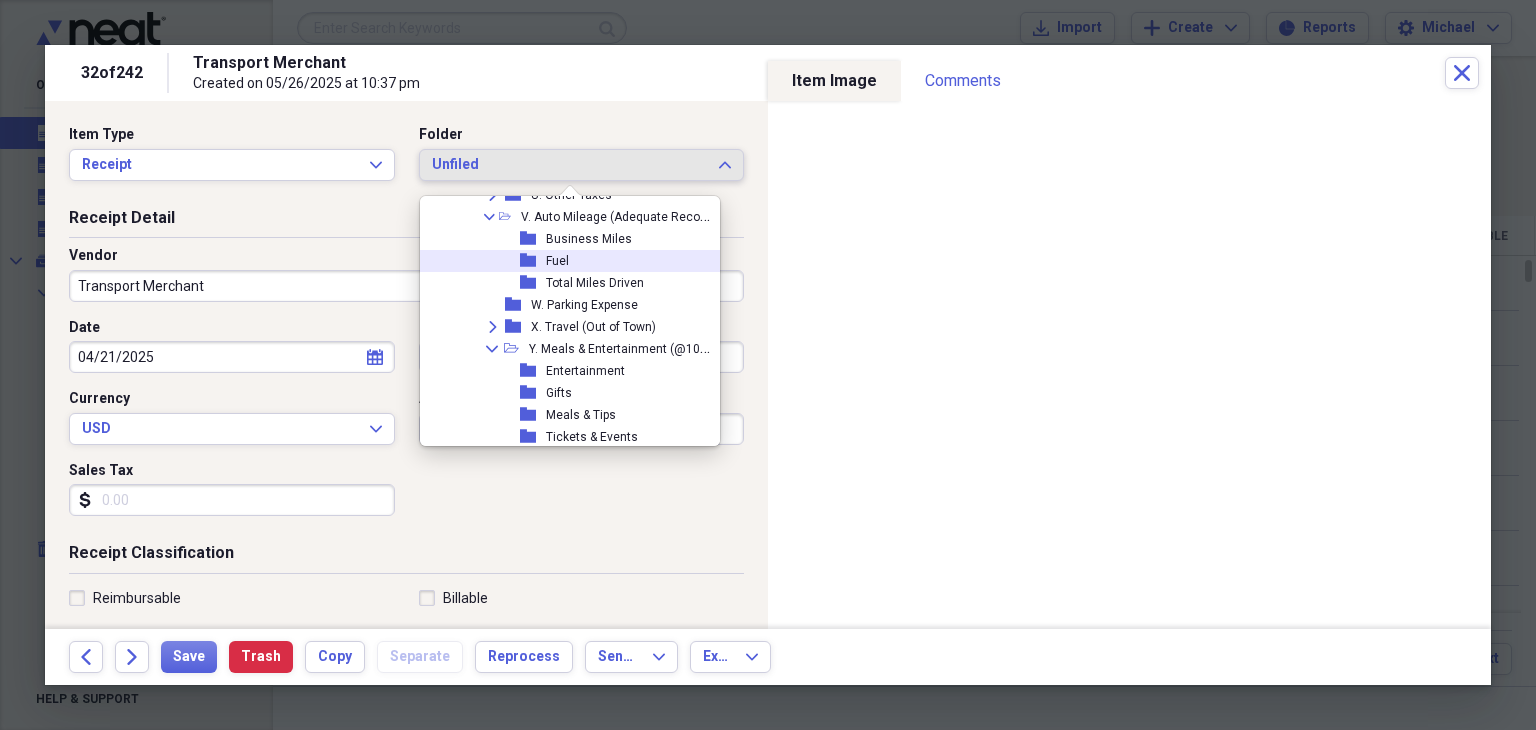 click on "Fuel" at bounding box center [557, 261] 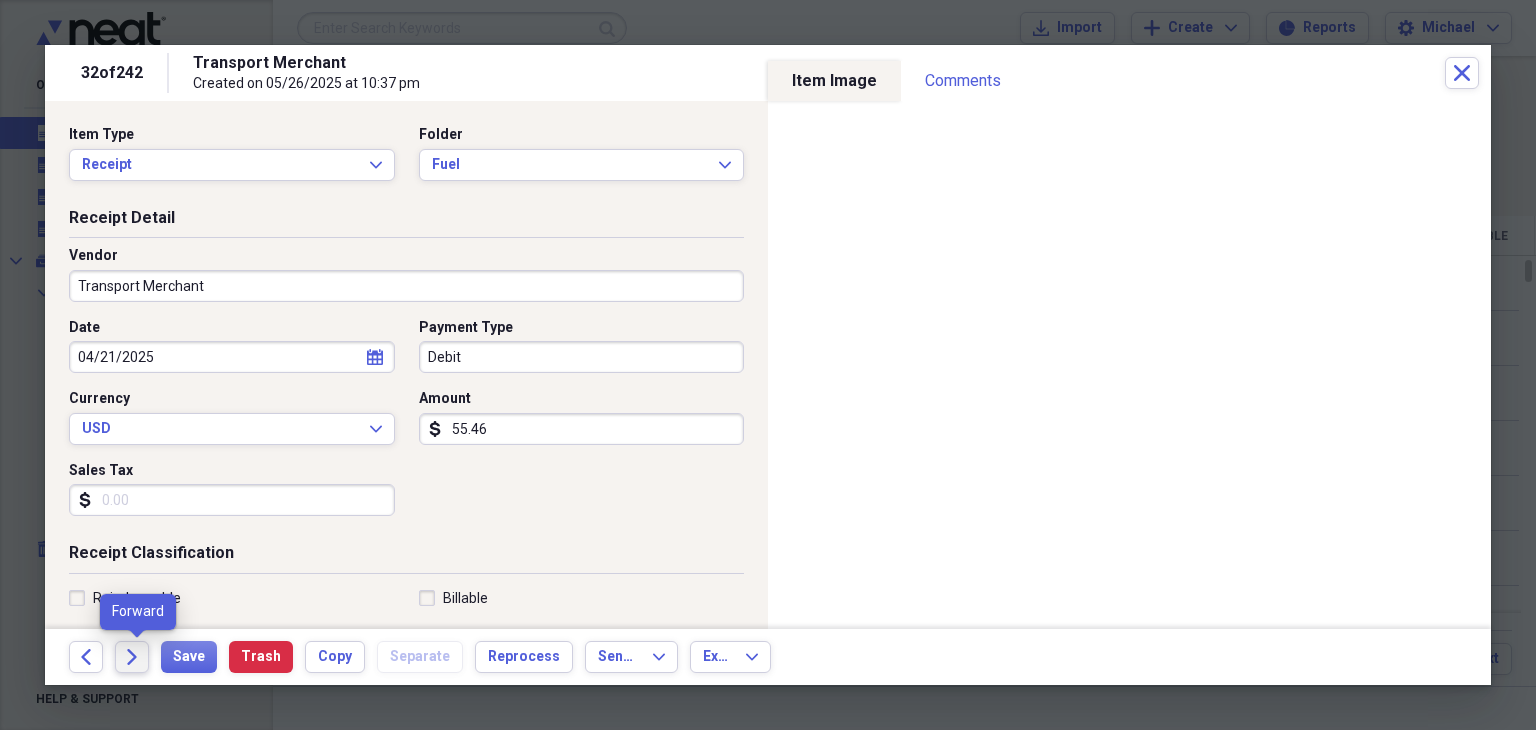 click on "Forward" 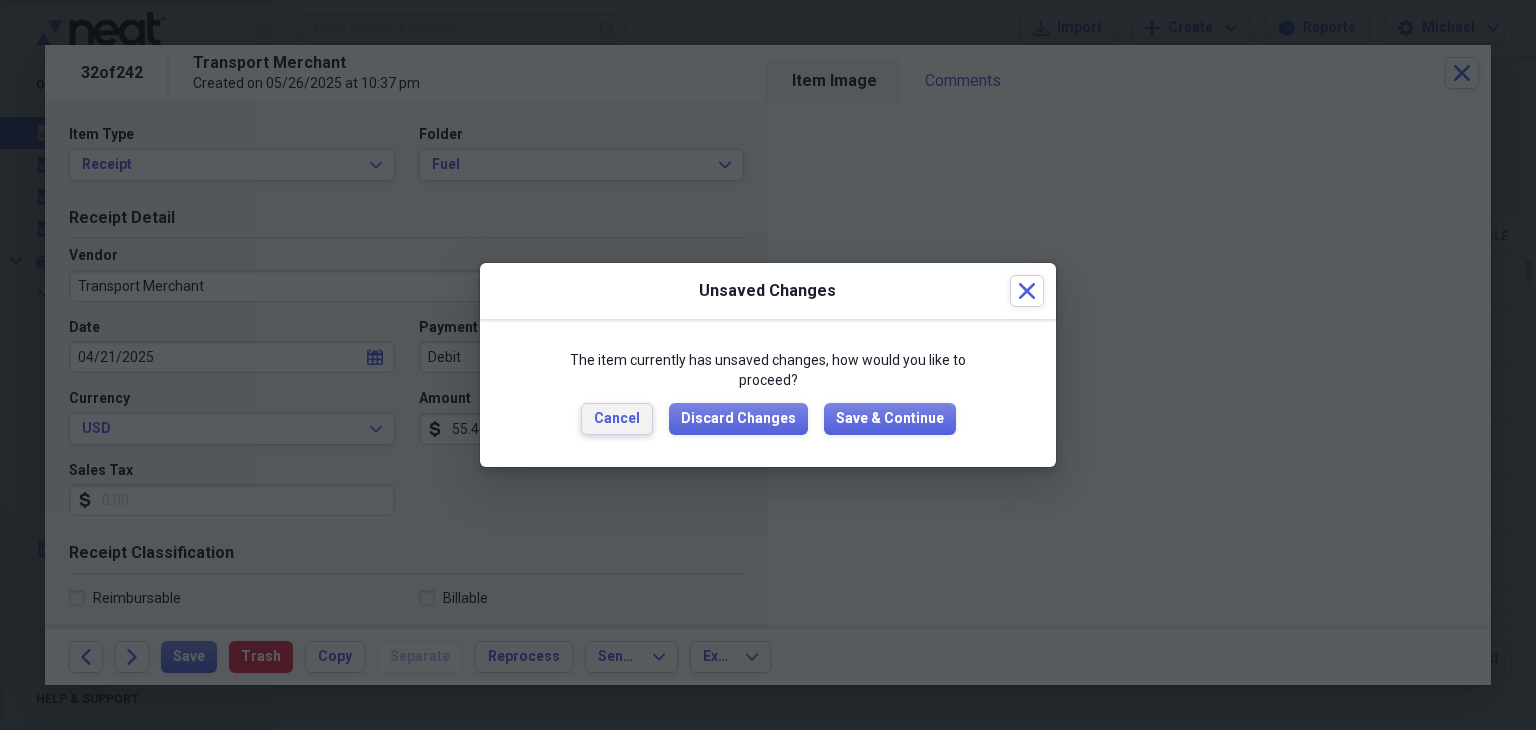click on "Cancel" at bounding box center (617, 419) 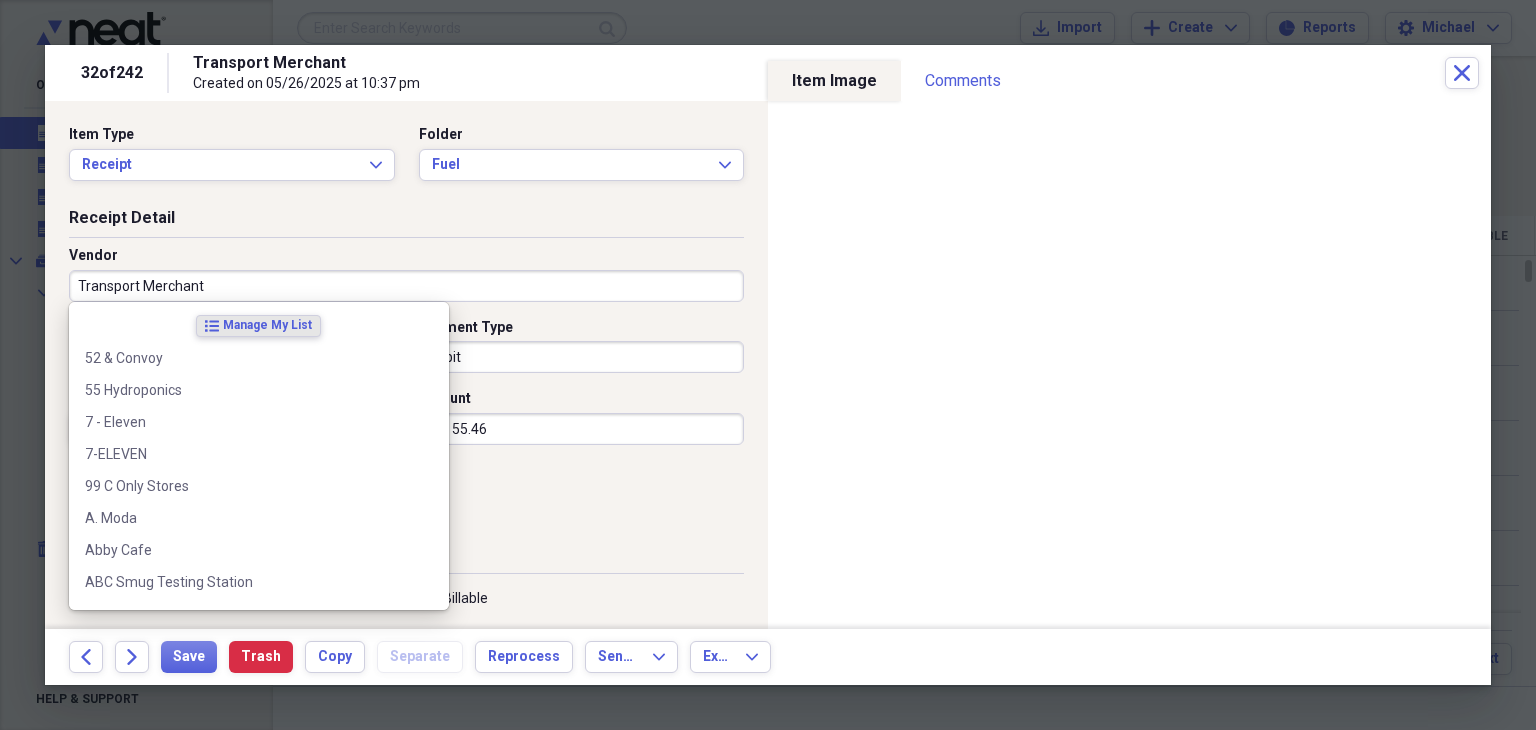 click on "Transport Merchant" at bounding box center (406, 286) 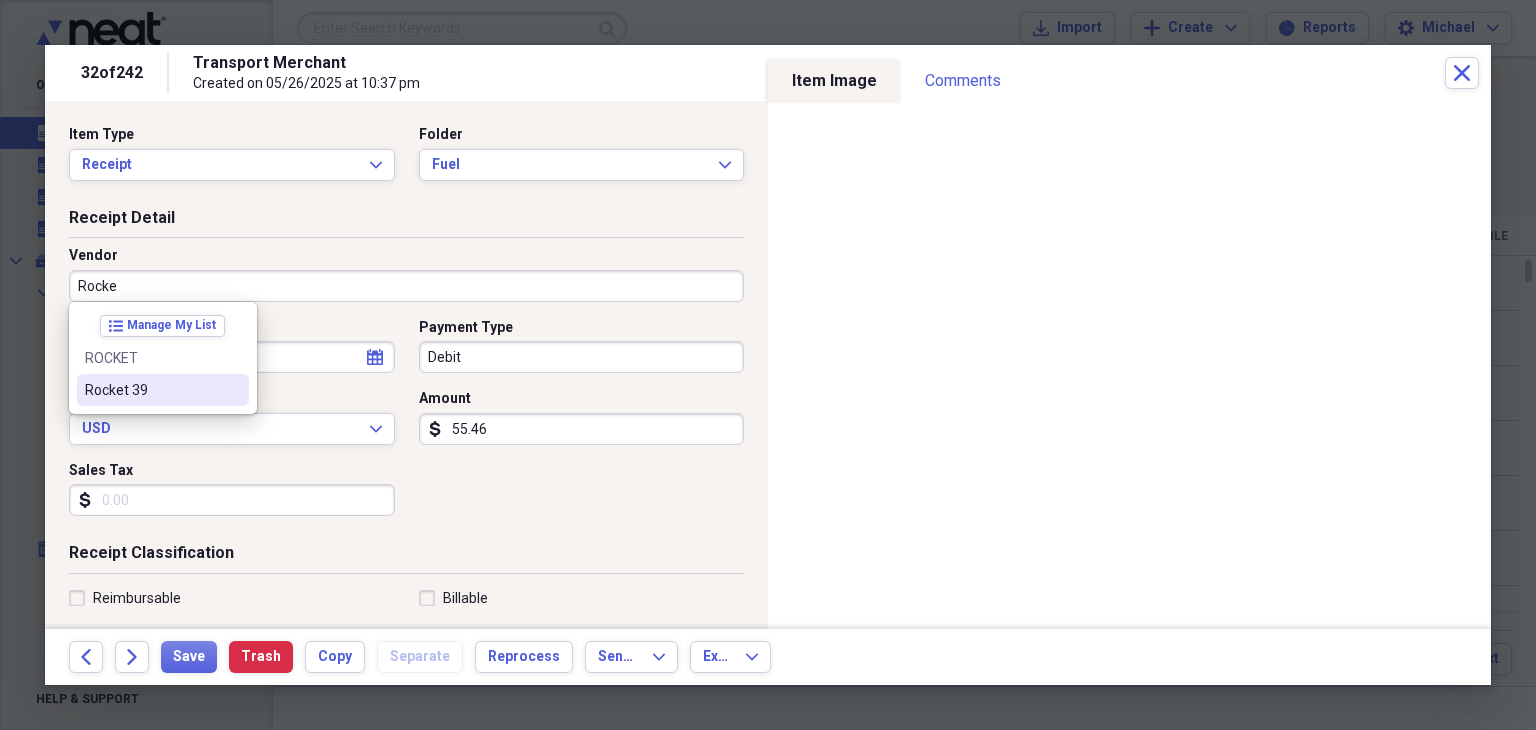 click on "Rocket 39" at bounding box center (151, 390) 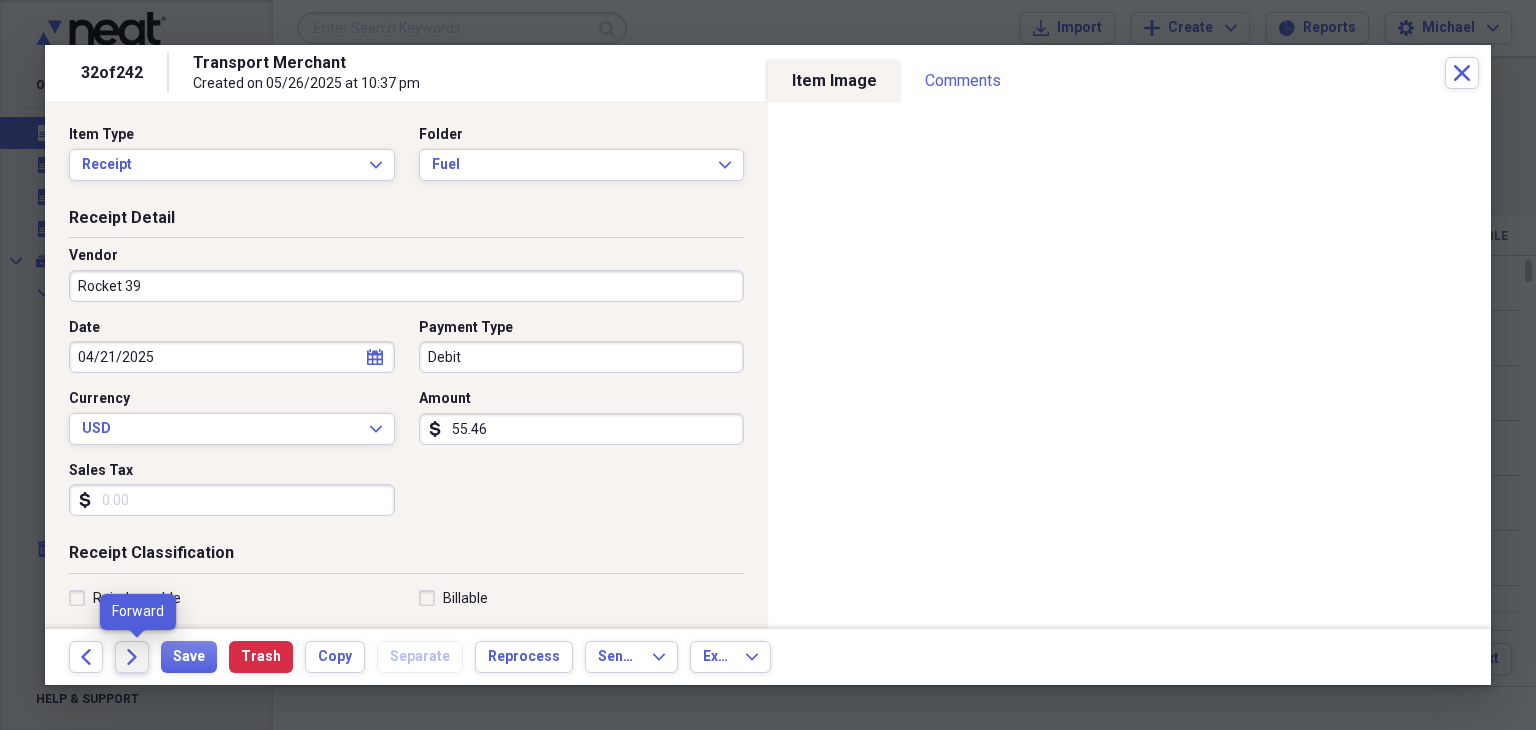 click on "Forward" at bounding box center (132, 657) 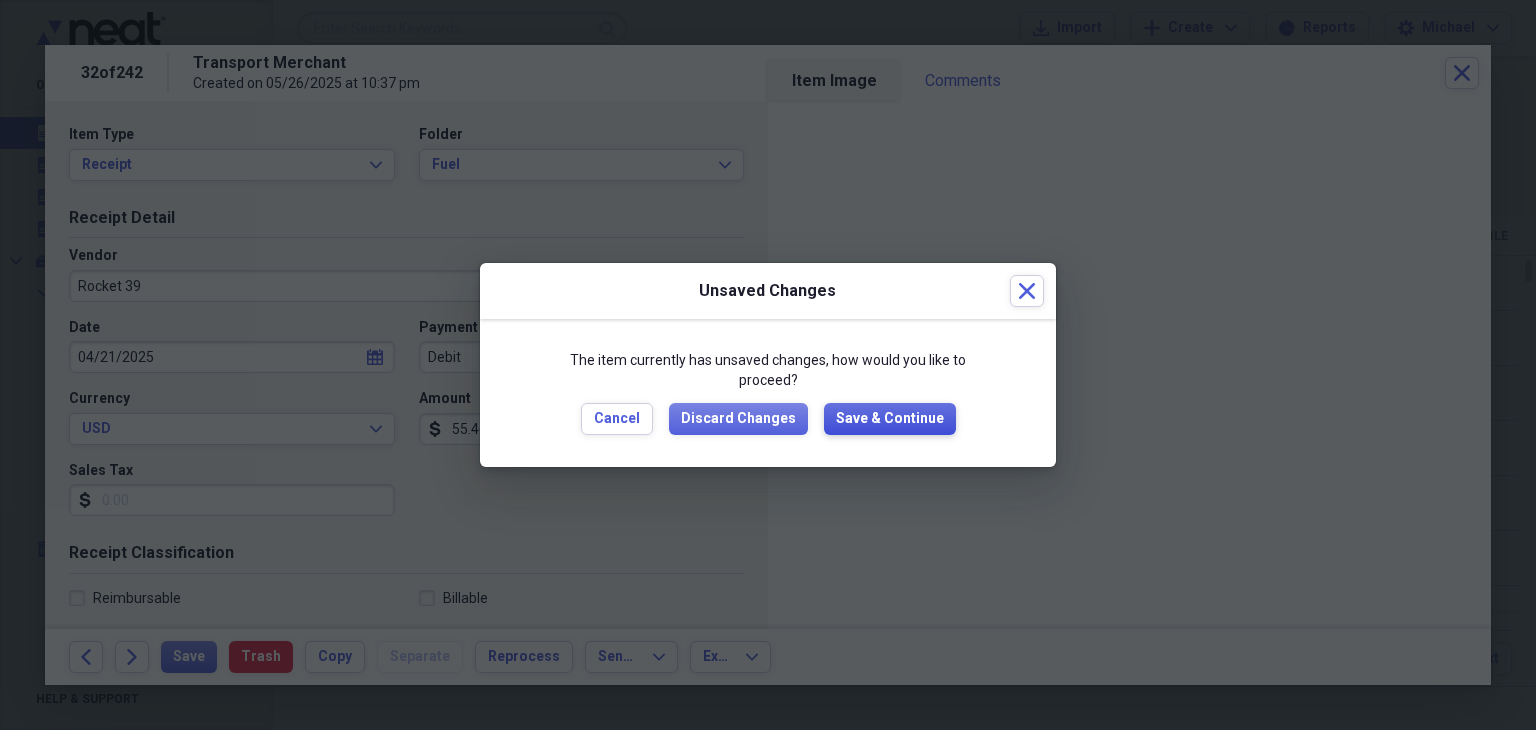 click on "Save & Continue" at bounding box center (890, 419) 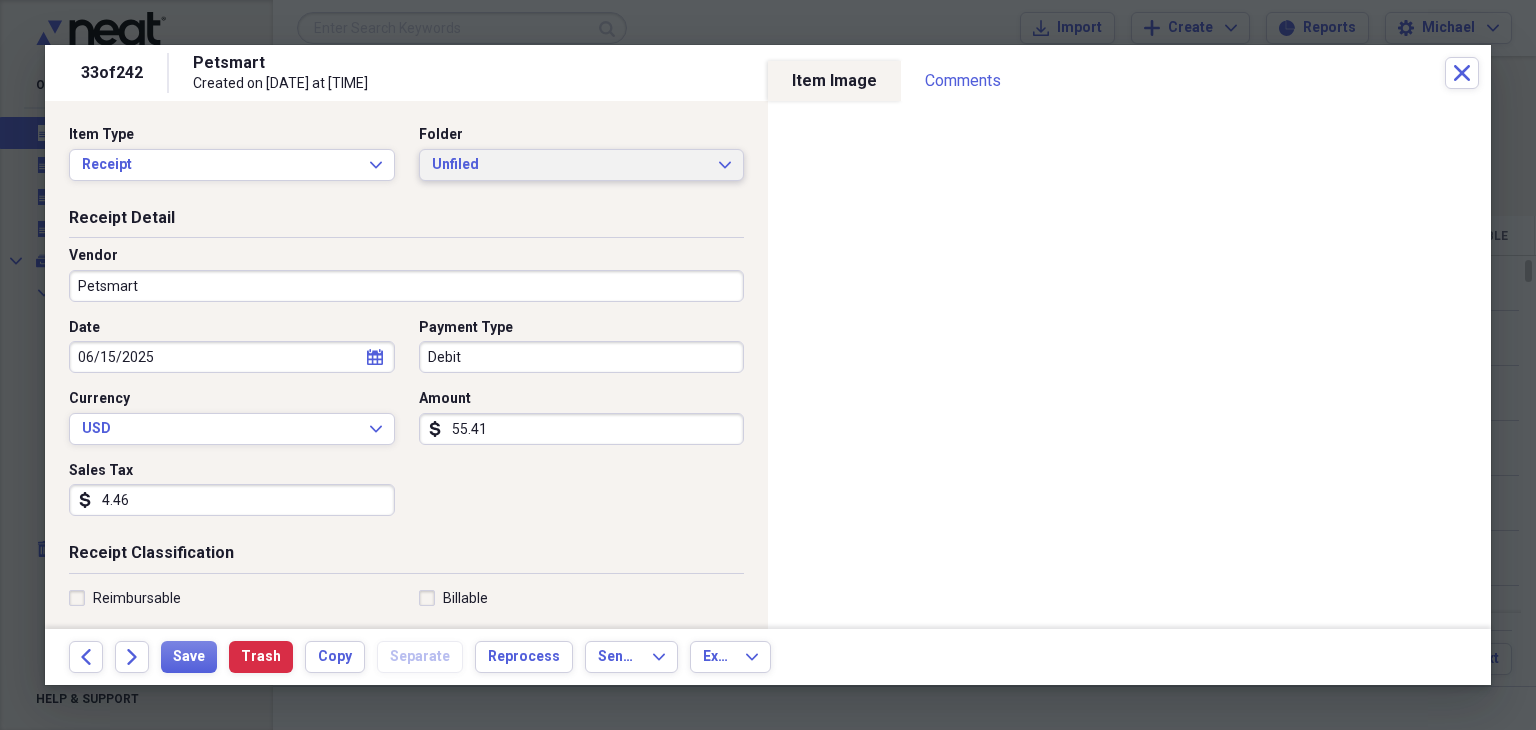 click on "Unfiled" at bounding box center [570, 165] 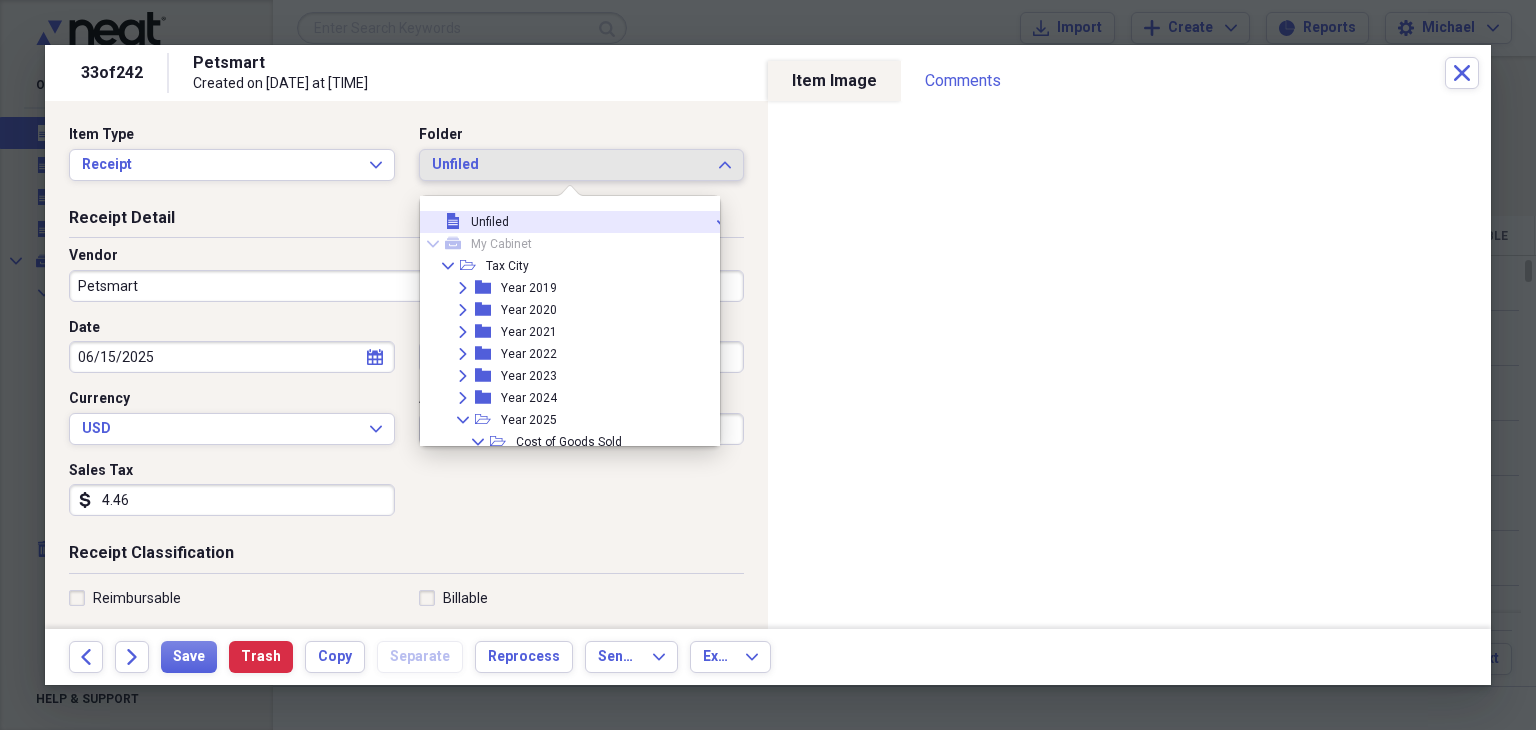 click on "Unfiled" at bounding box center [570, 165] 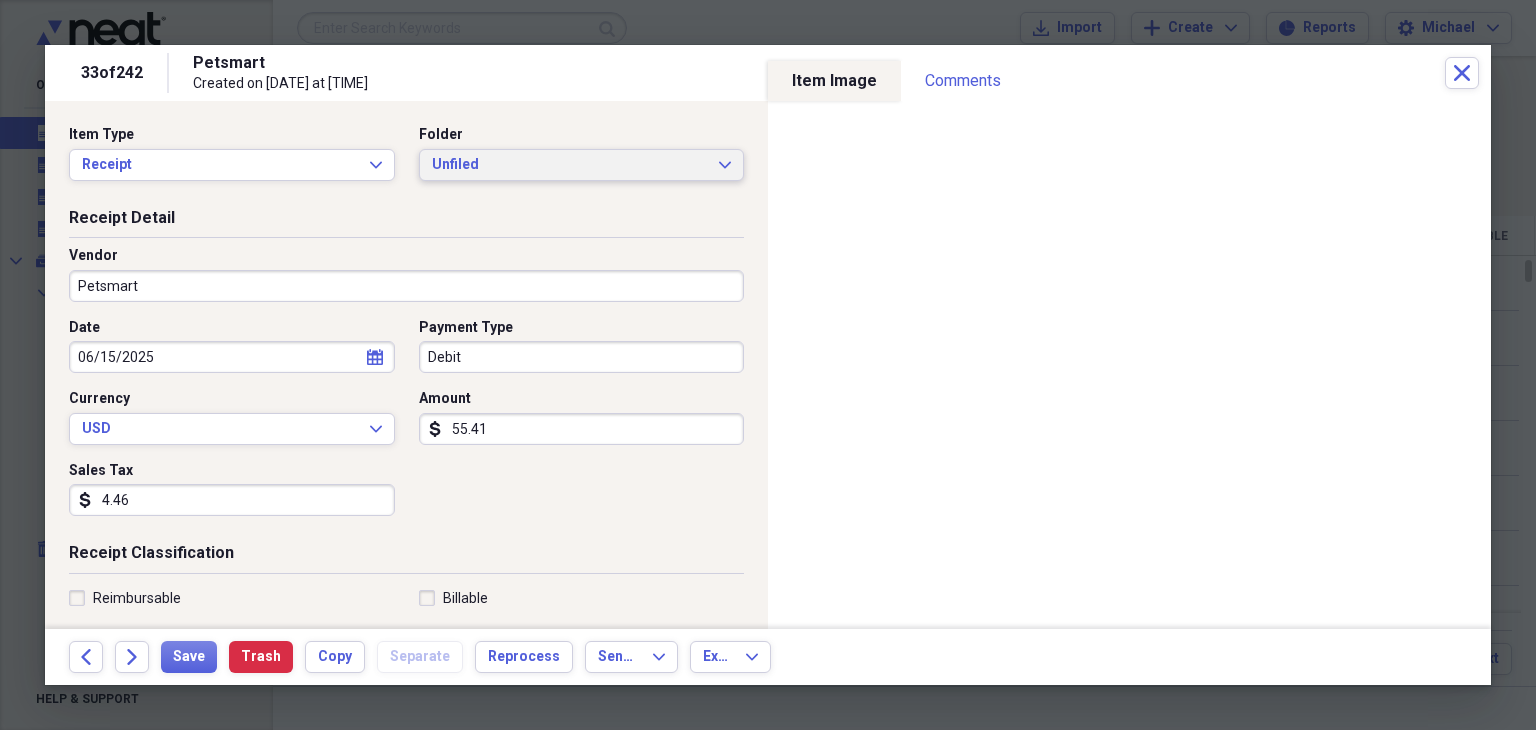 click on "Unfiled" at bounding box center (570, 165) 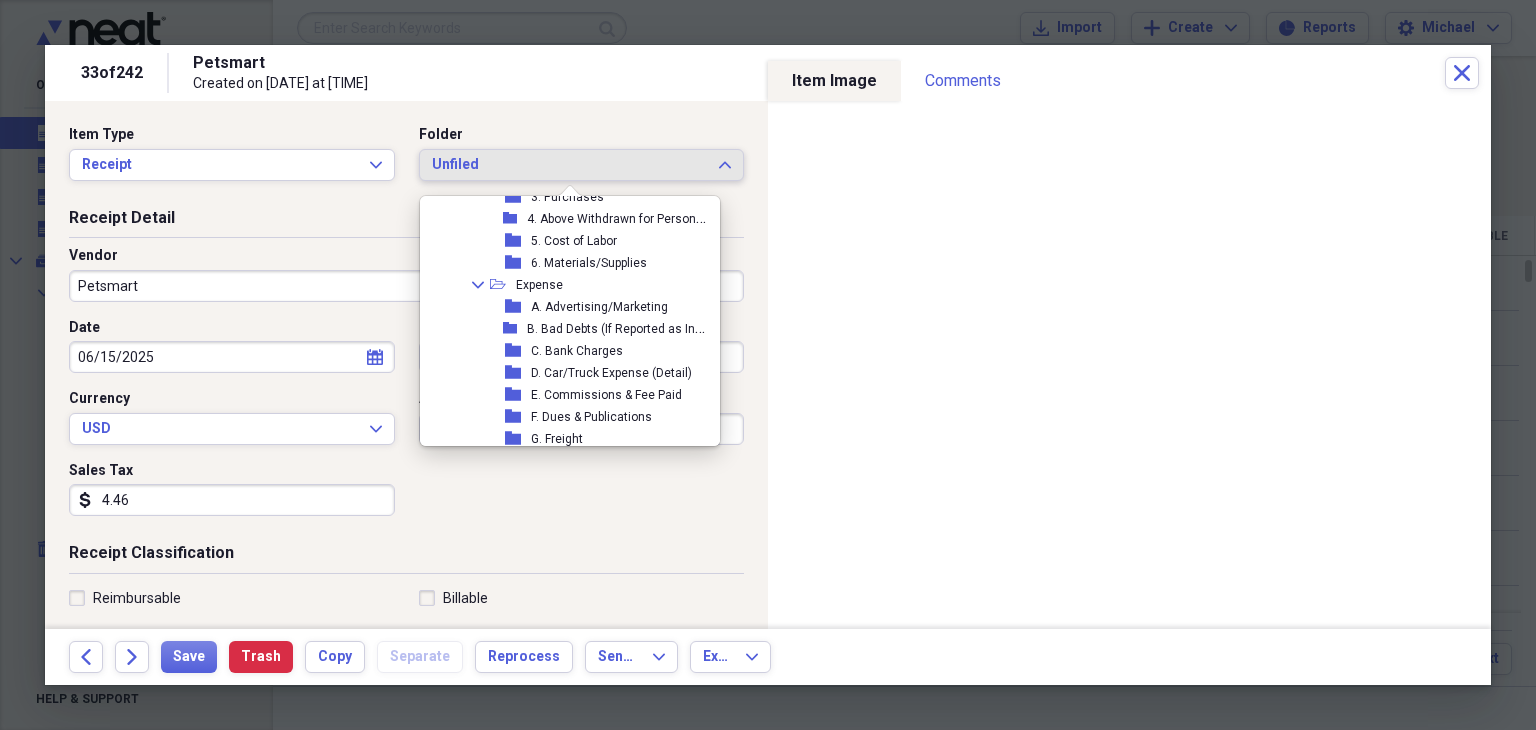 scroll, scrollTop: 312, scrollLeft: 0, axis: vertical 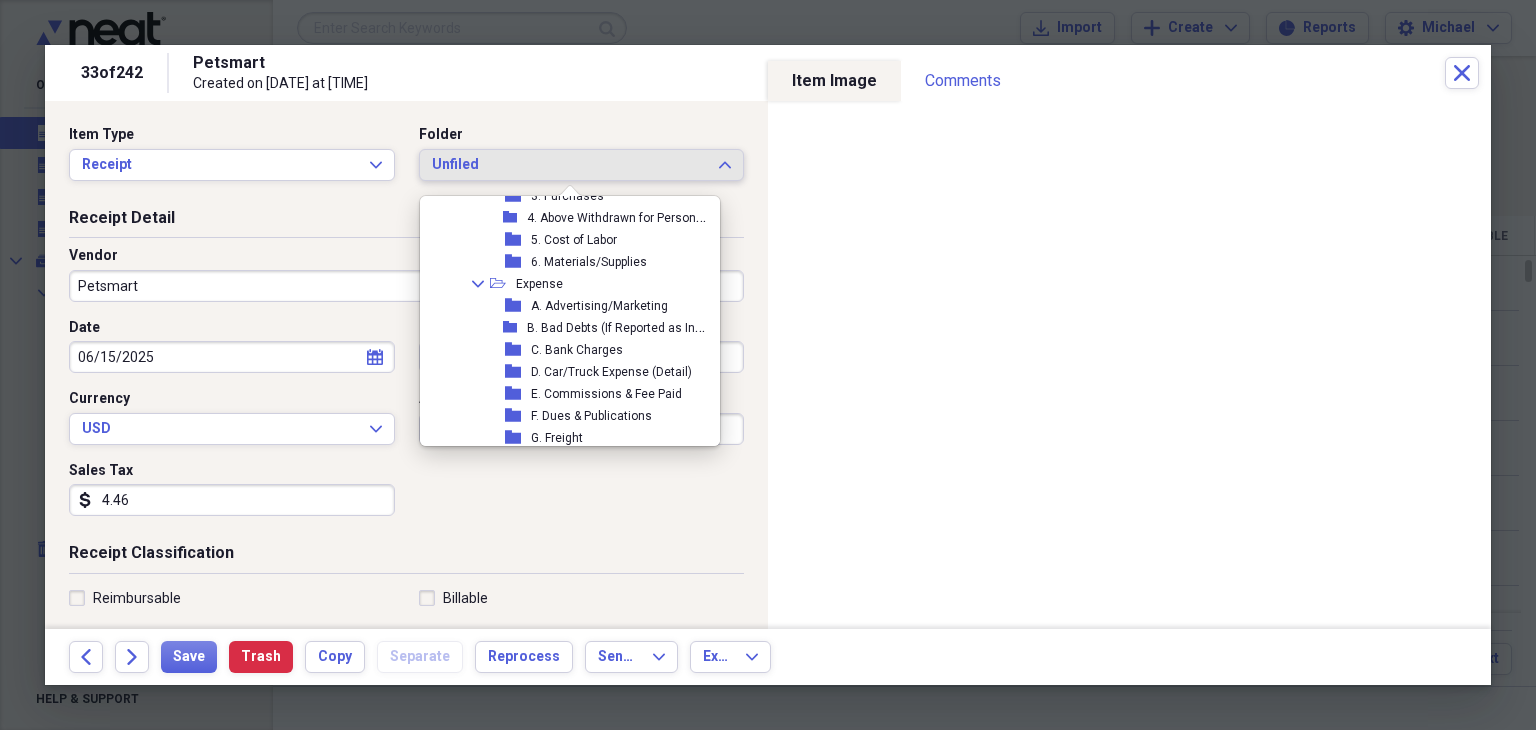 click on "E. Commissions & Fee Paid" at bounding box center (606, 394) 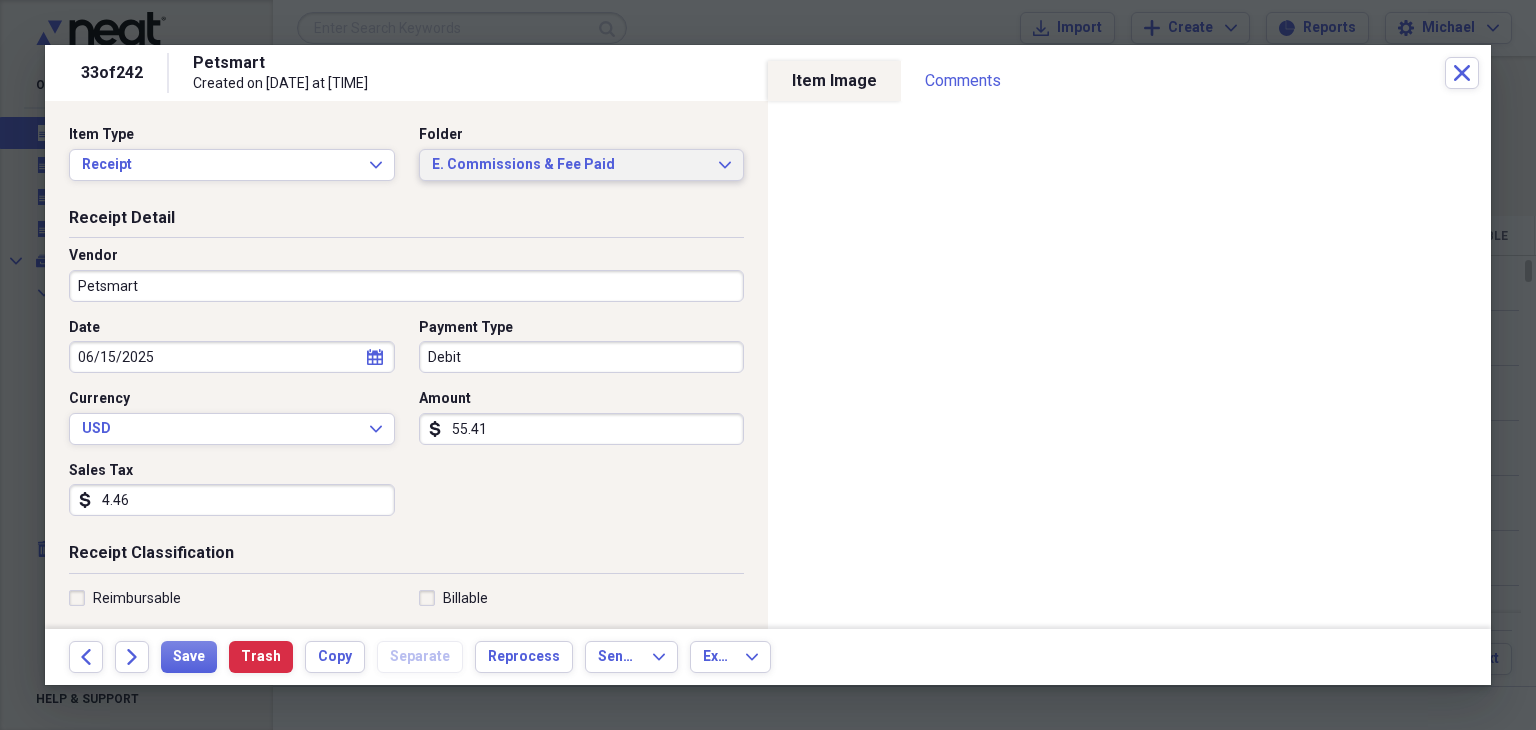 click on "E. Commissions & Fee Paid" at bounding box center [570, 165] 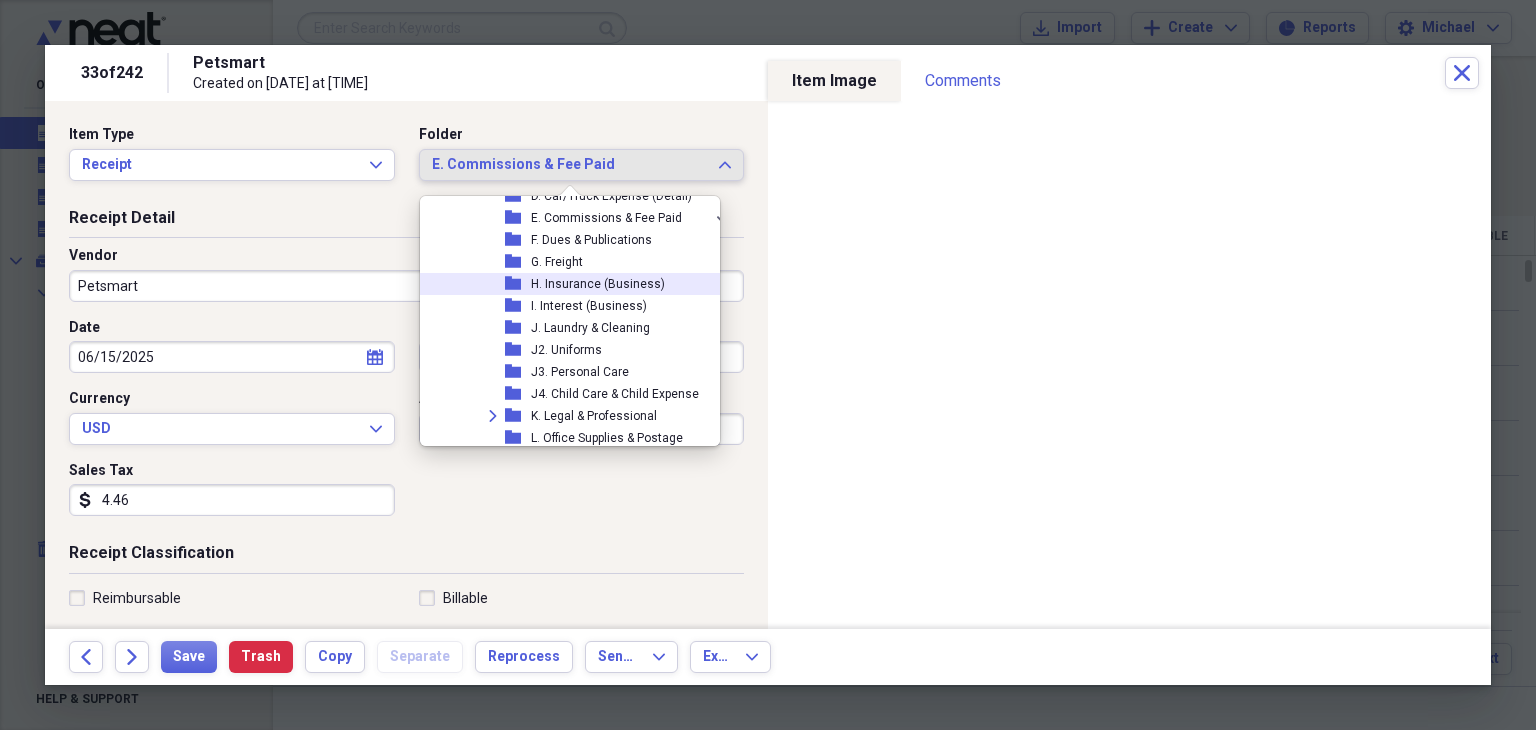scroll, scrollTop: 489, scrollLeft: 0, axis: vertical 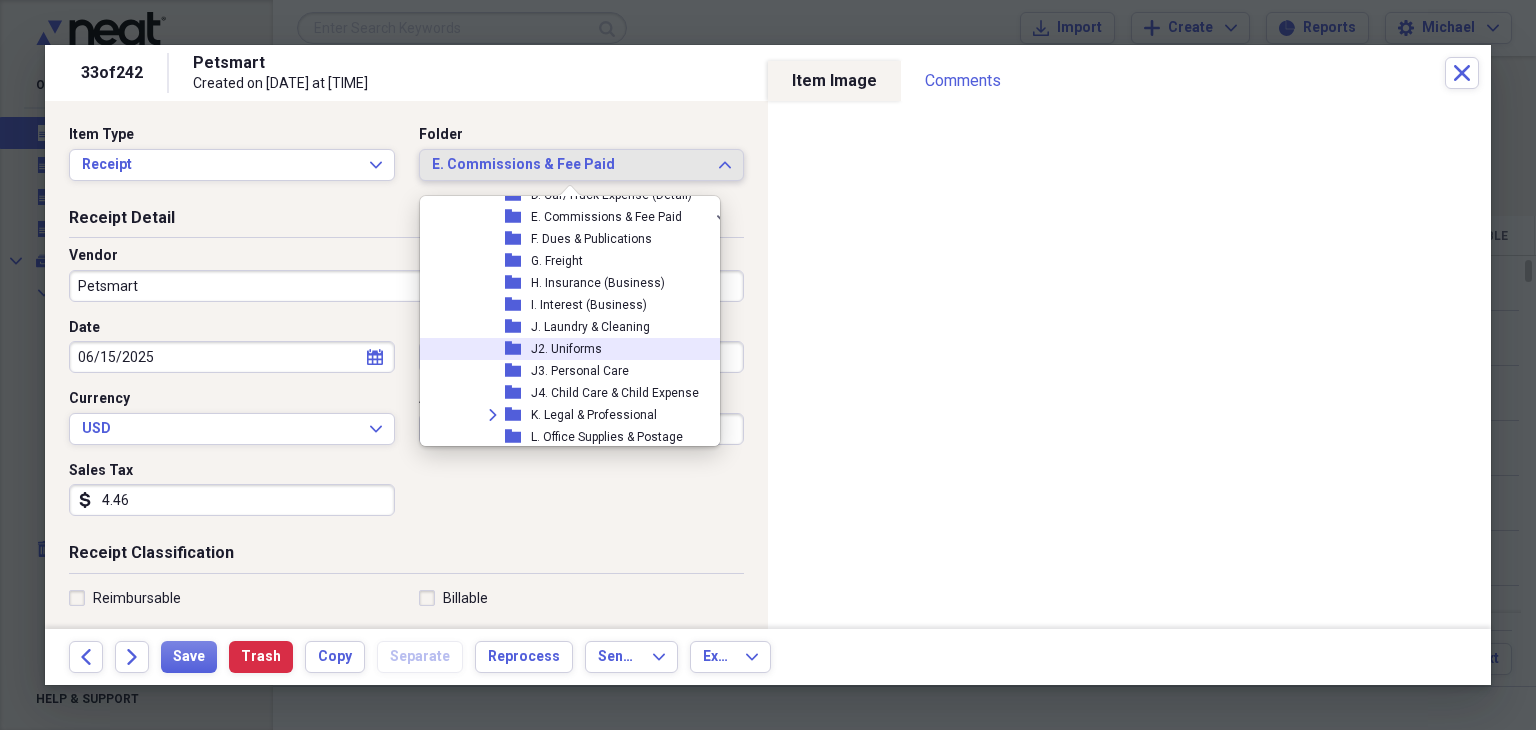 drag, startPoint x: 634, startPoint y: 380, endPoint x: 640, endPoint y: 364, distance: 17.088007 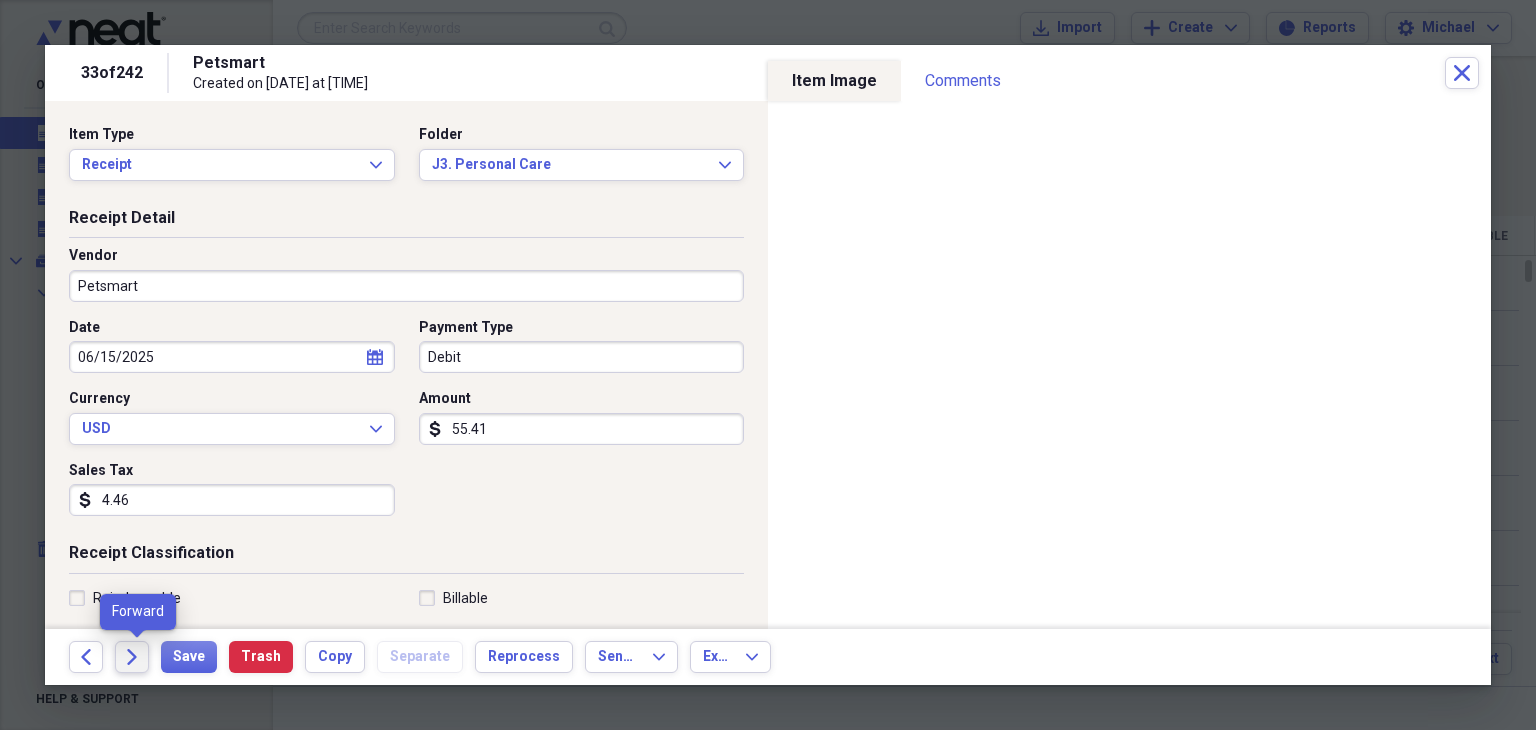click on "Forward" 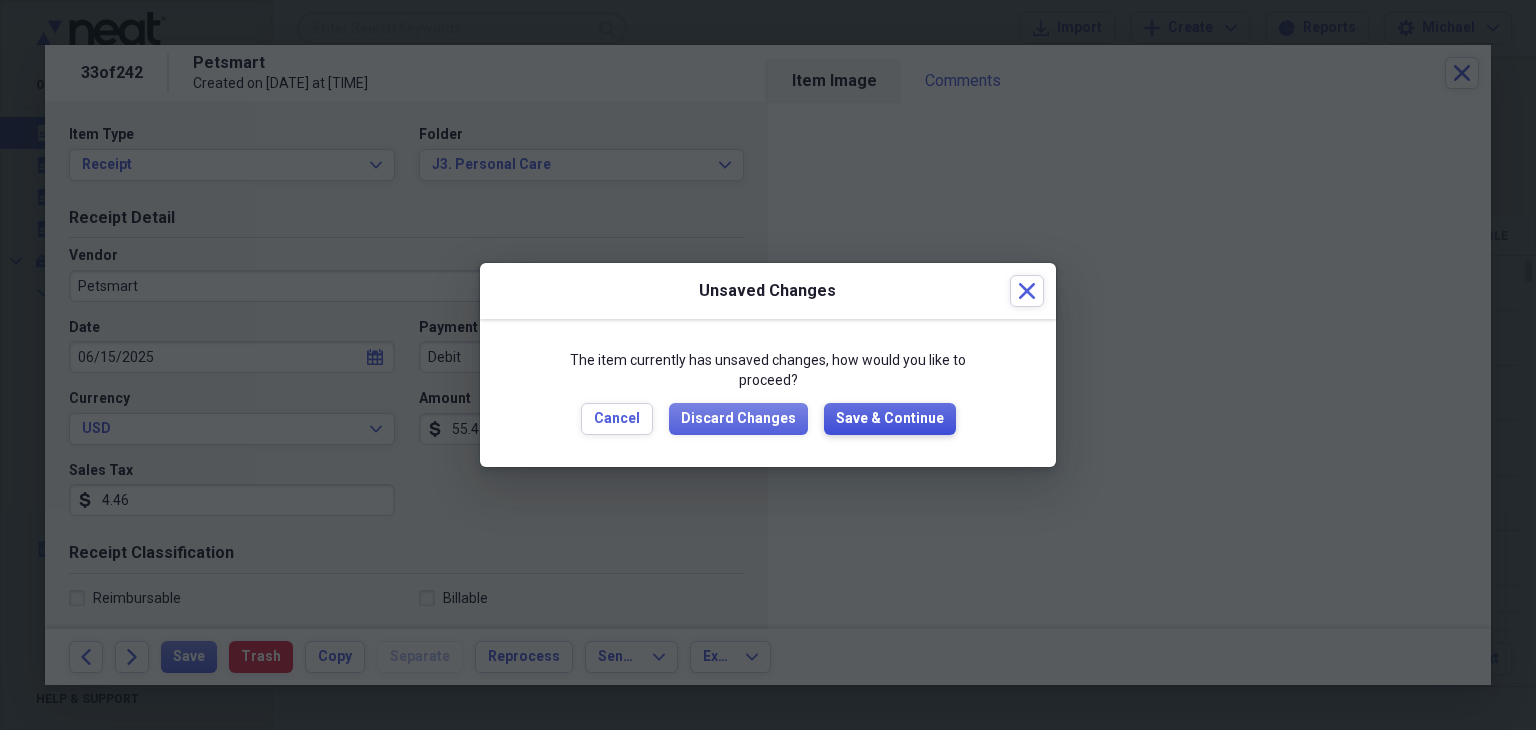 click on "Save & Continue" at bounding box center [890, 419] 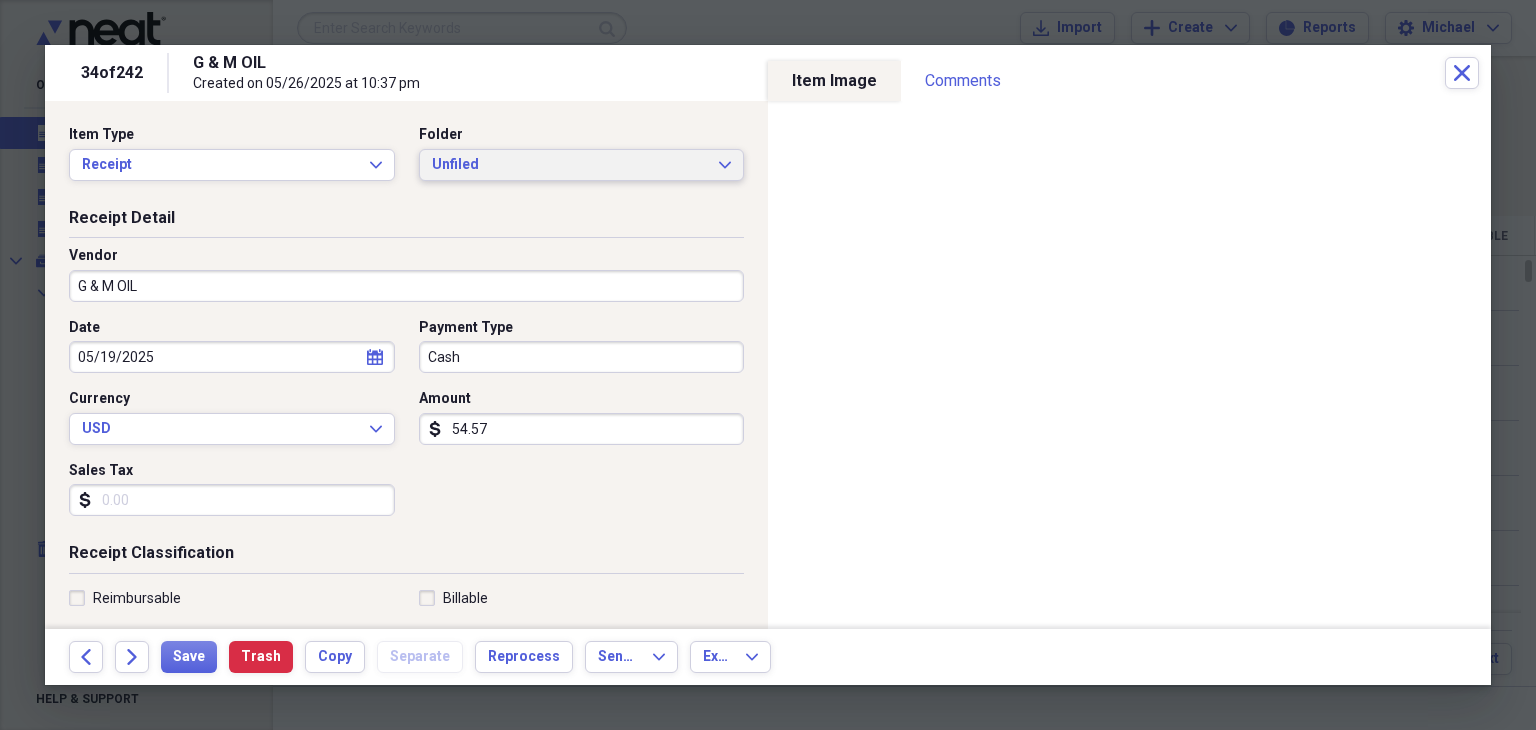 click on "Unfiled" at bounding box center (570, 165) 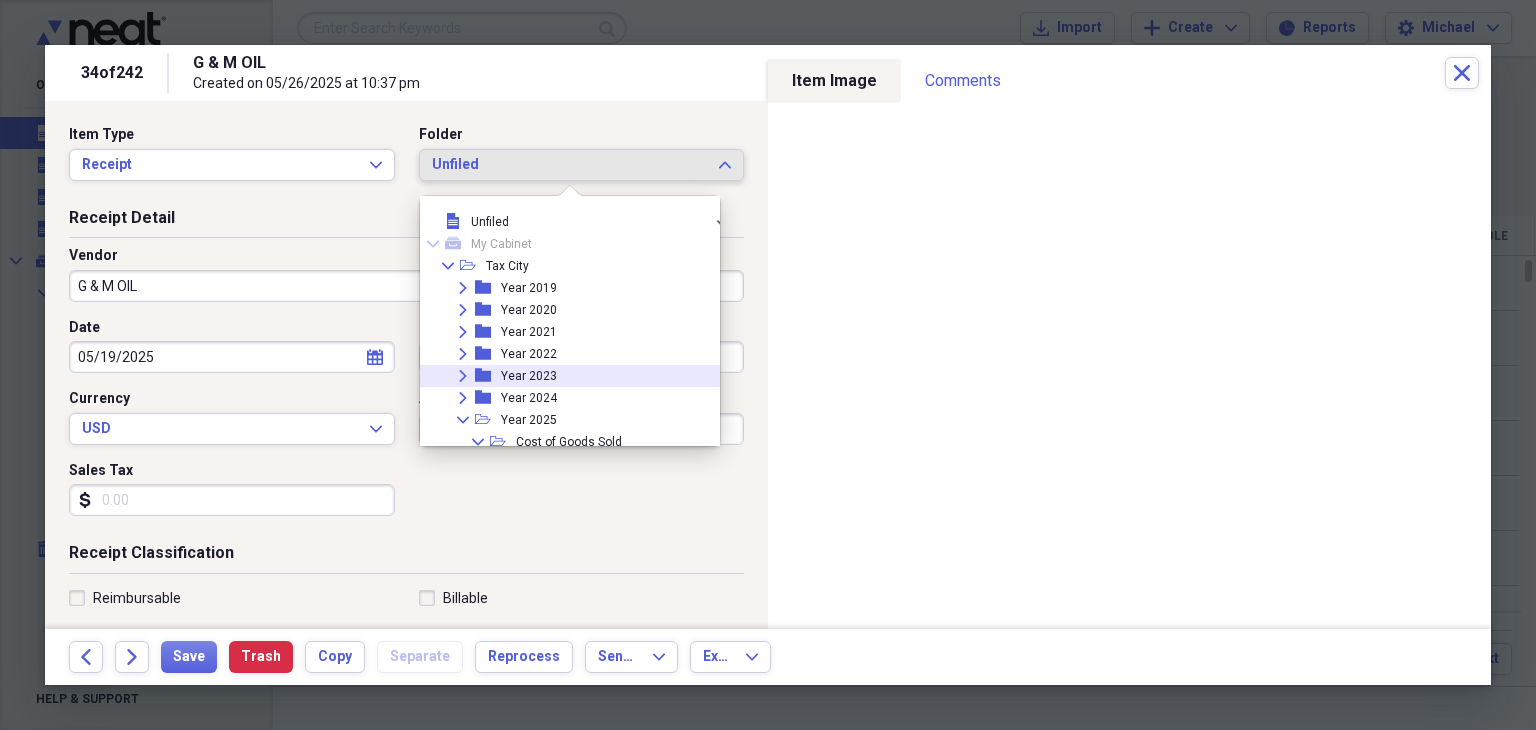 drag, startPoint x: 598, startPoint y: 371, endPoint x: 602, endPoint y: 347, distance: 24.33105 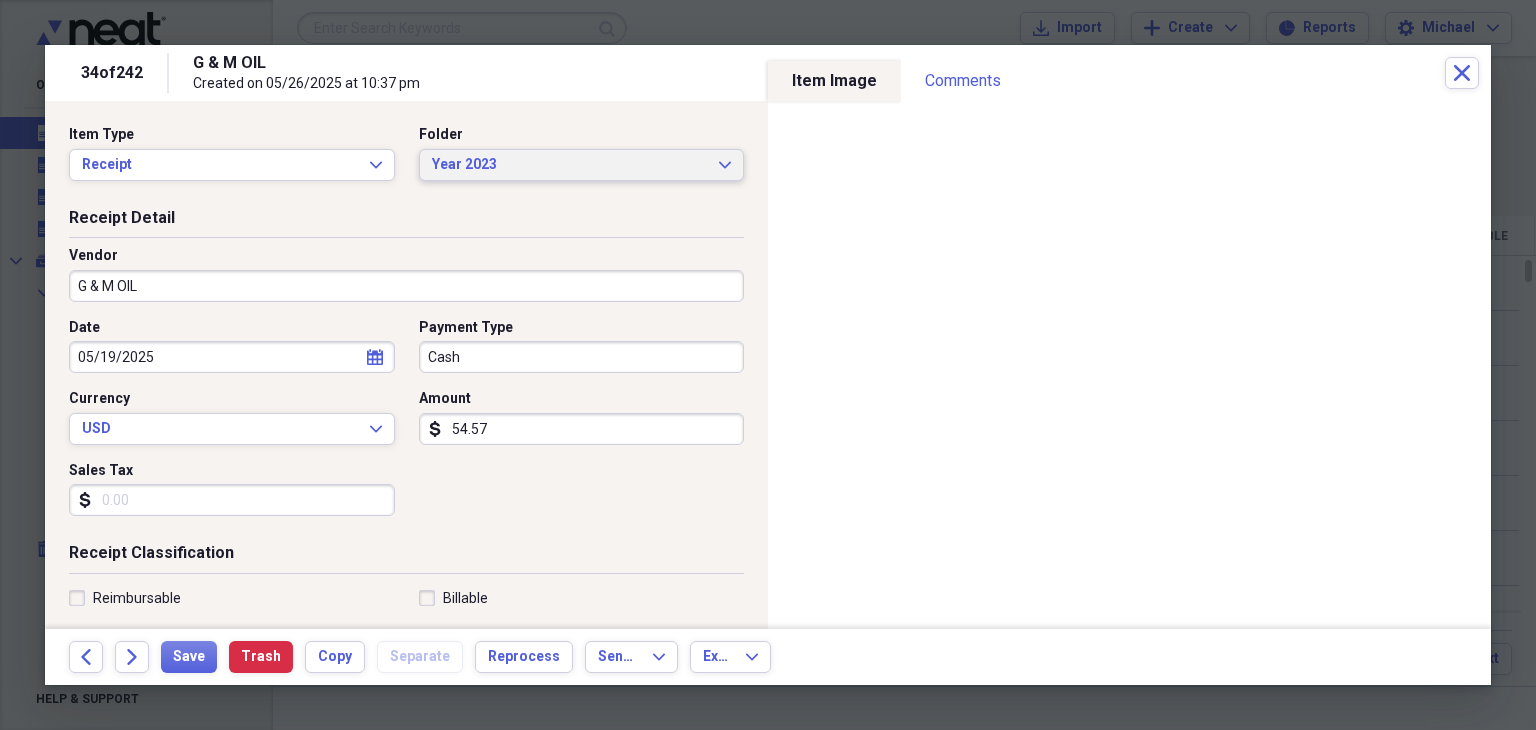scroll, scrollTop: 0, scrollLeft: 0, axis: both 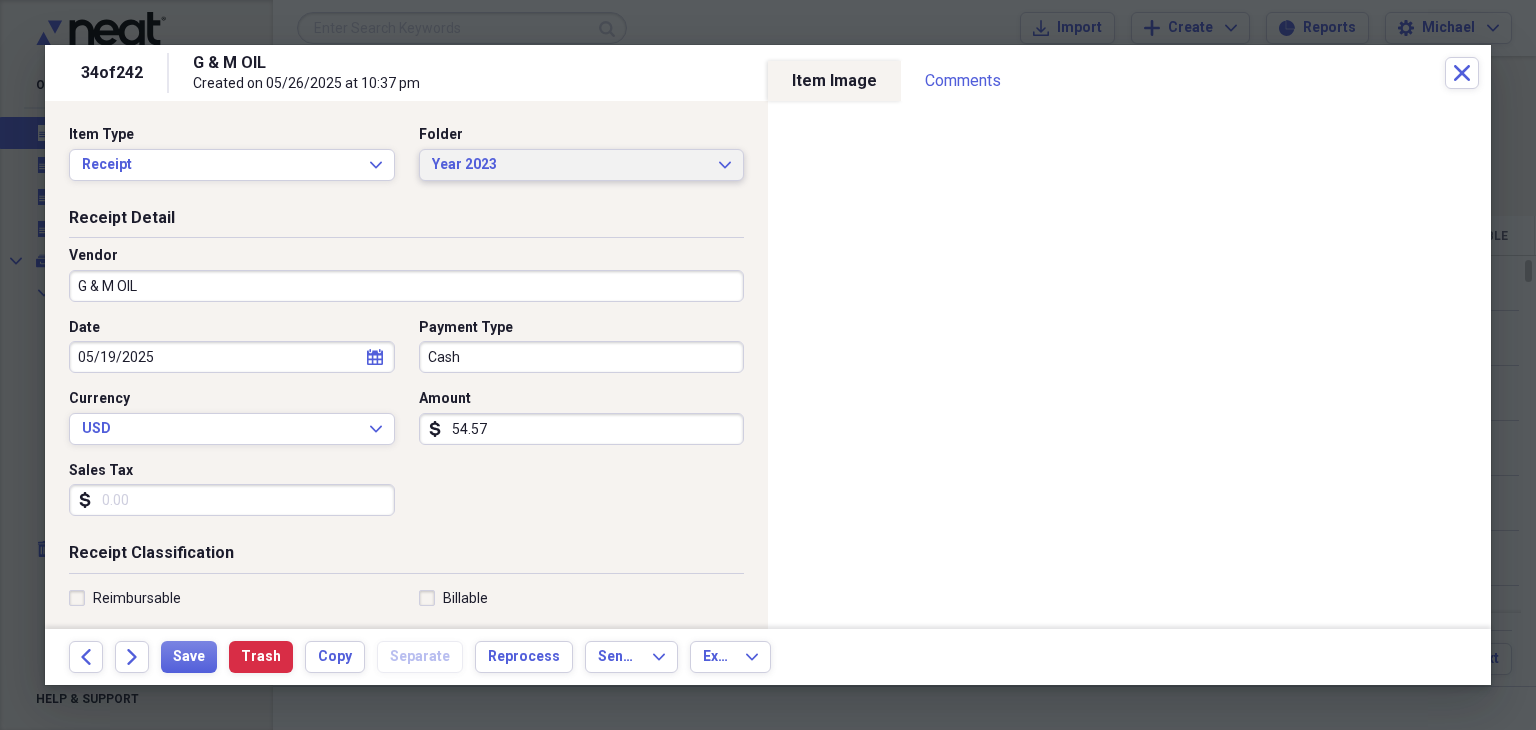 click on "Year 2023" at bounding box center (570, 165) 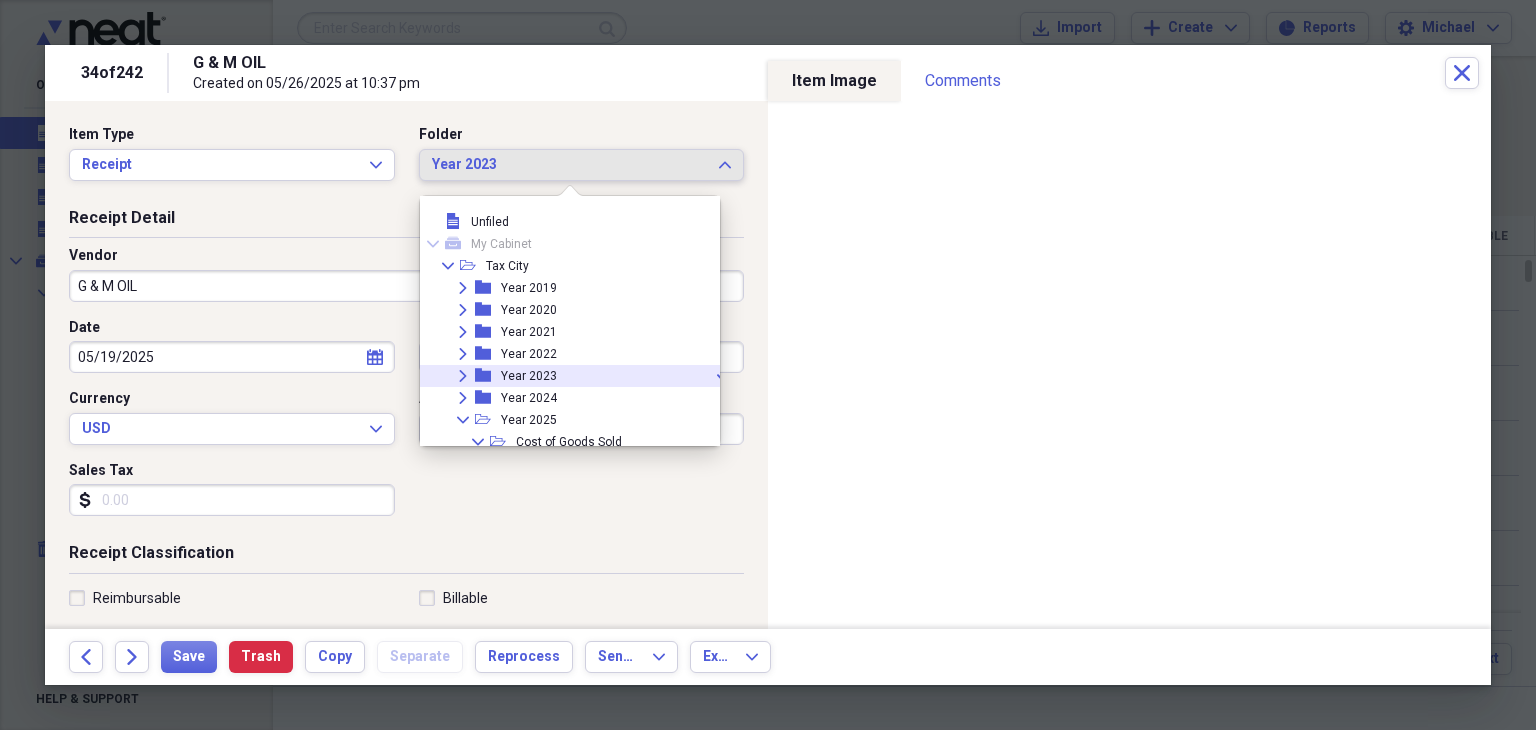scroll, scrollTop: 62, scrollLeft: 0, axis: vertical 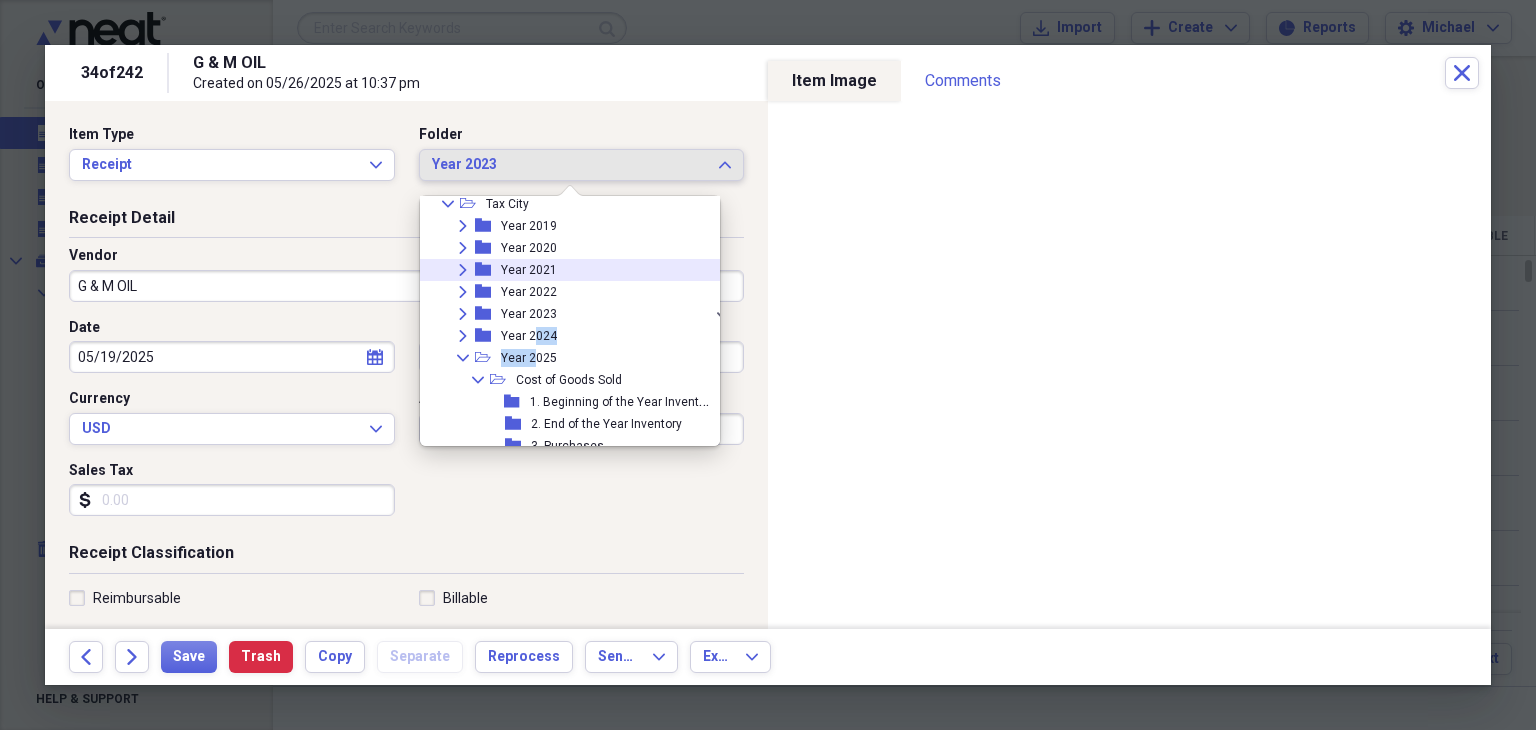 drag, startPoint x: 531, startPoint y: 360, endPoint x: 533, endPoint y: 279, distance: 81.02469 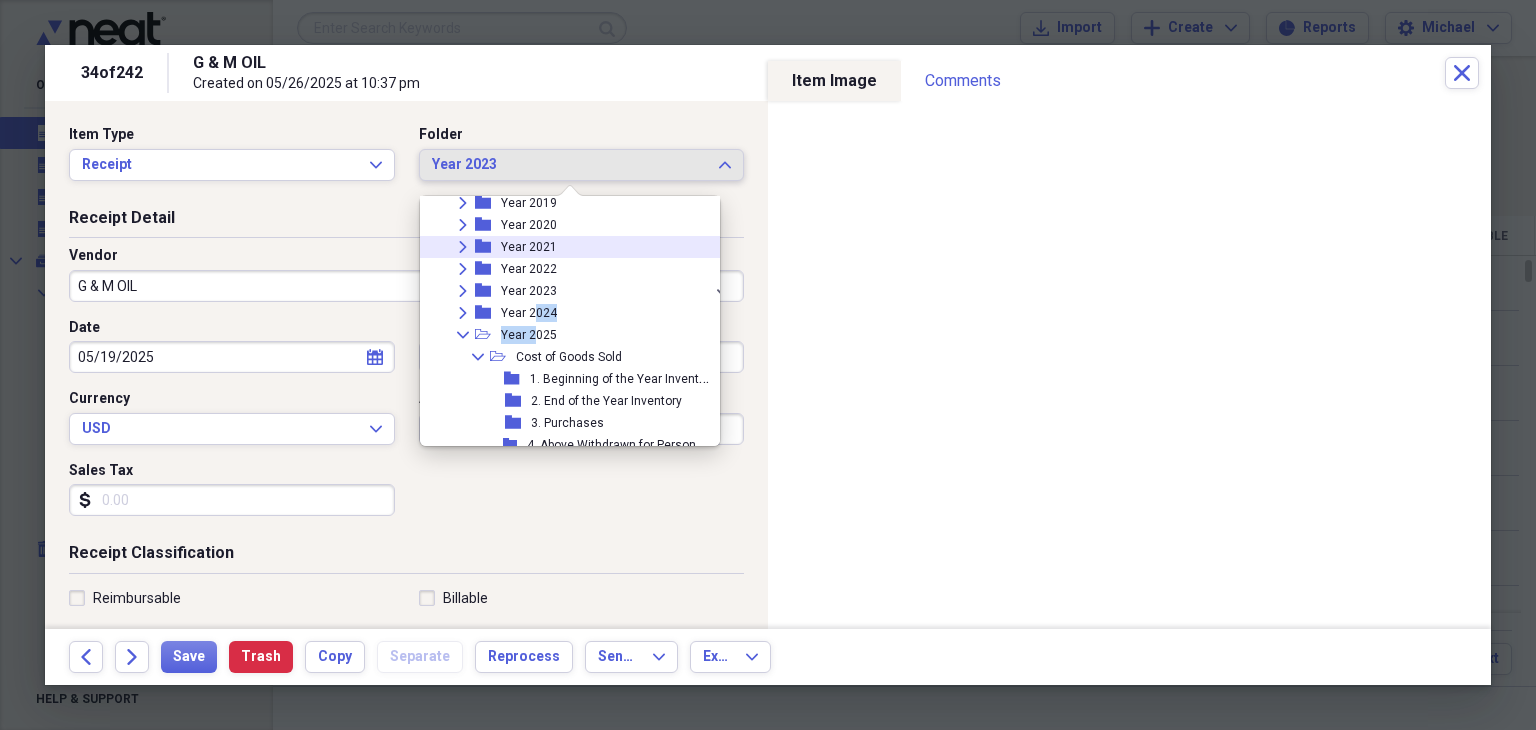 drag, startPoint x: 533, startPoint y: 279, endPoint x: 538, endPoint y: 189, distance: 90.13878 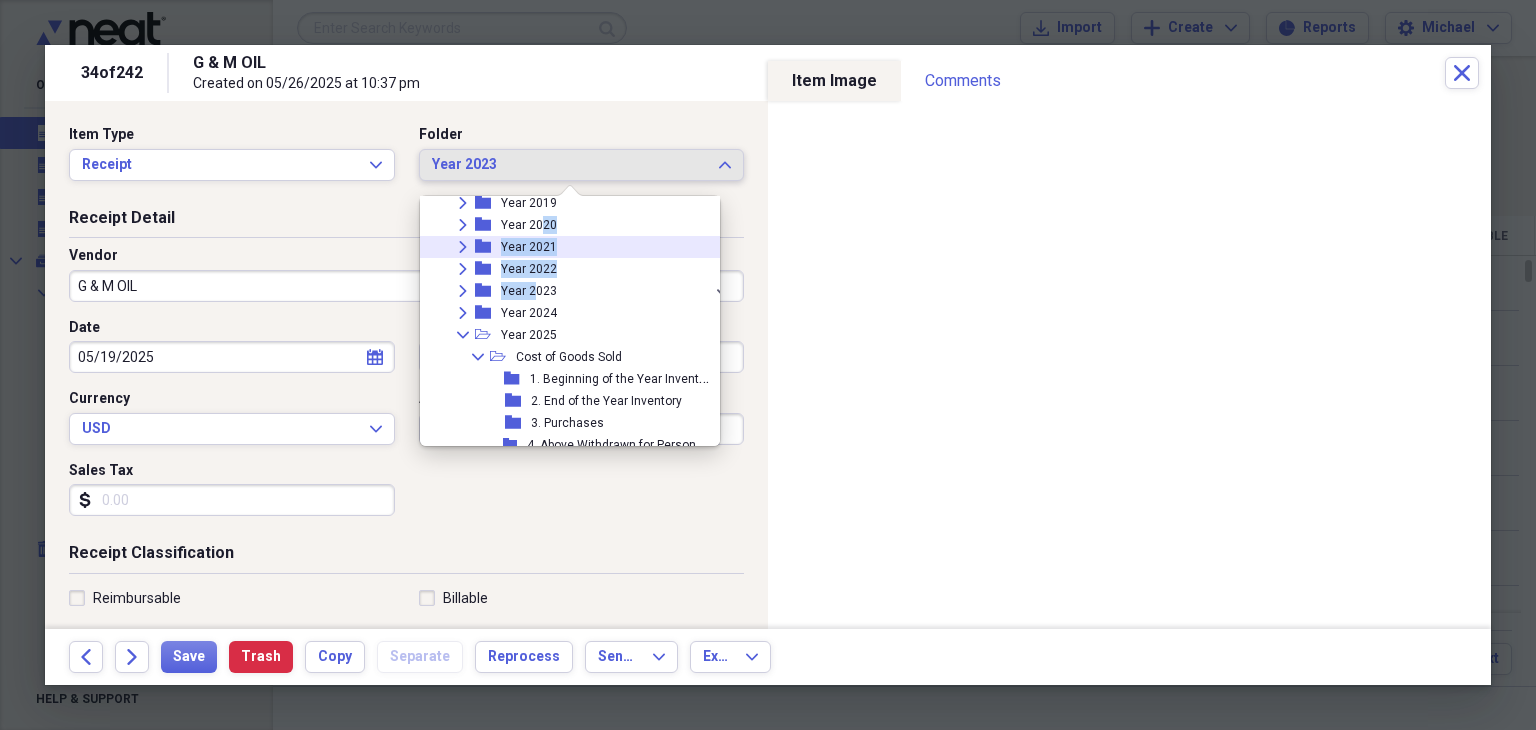 scroll, scrollTop: 62, scrollLeft: 0, axis: vertical 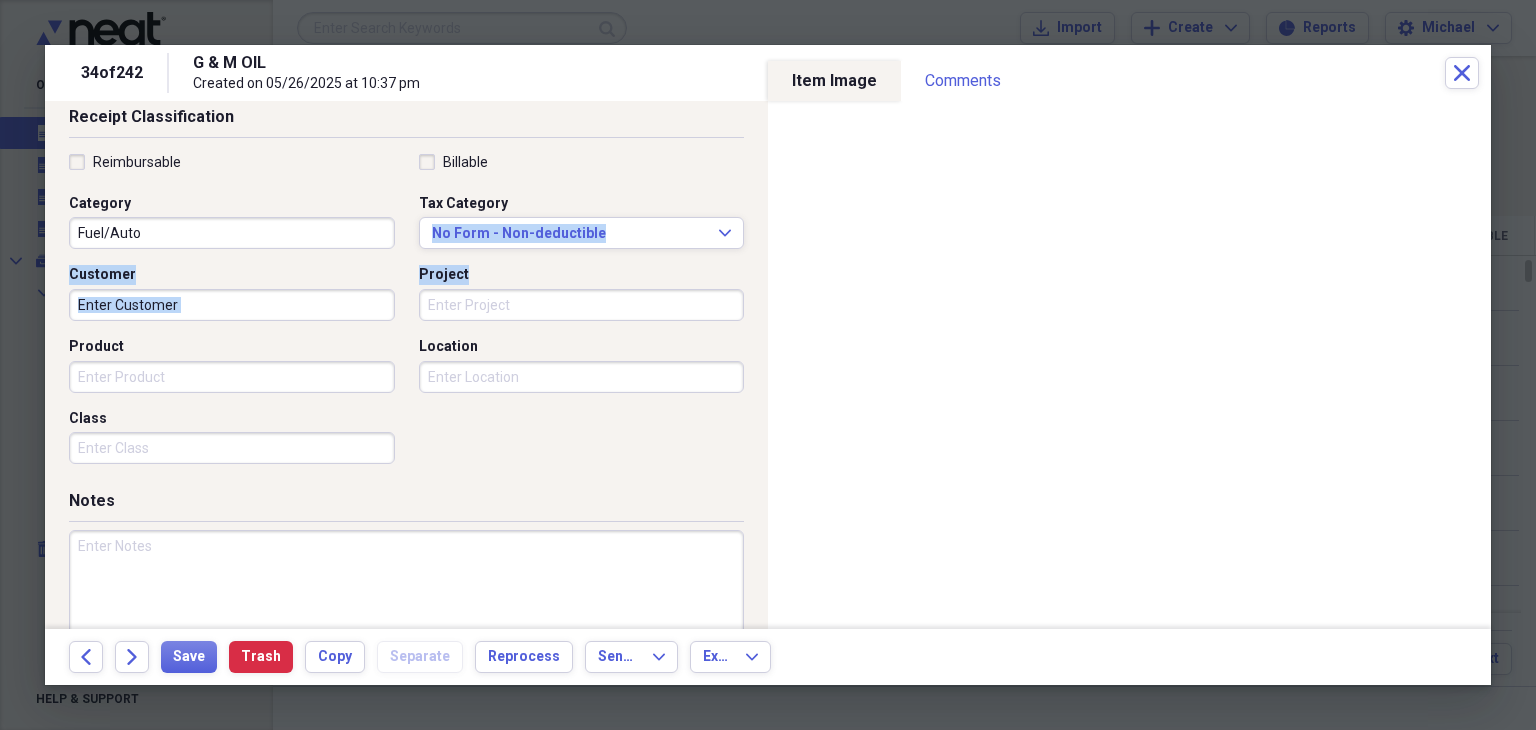 drag, startPoint x: 539, startPoint y: 192, endPoint x: 554, endPoint y: 316, distance: 124.90396 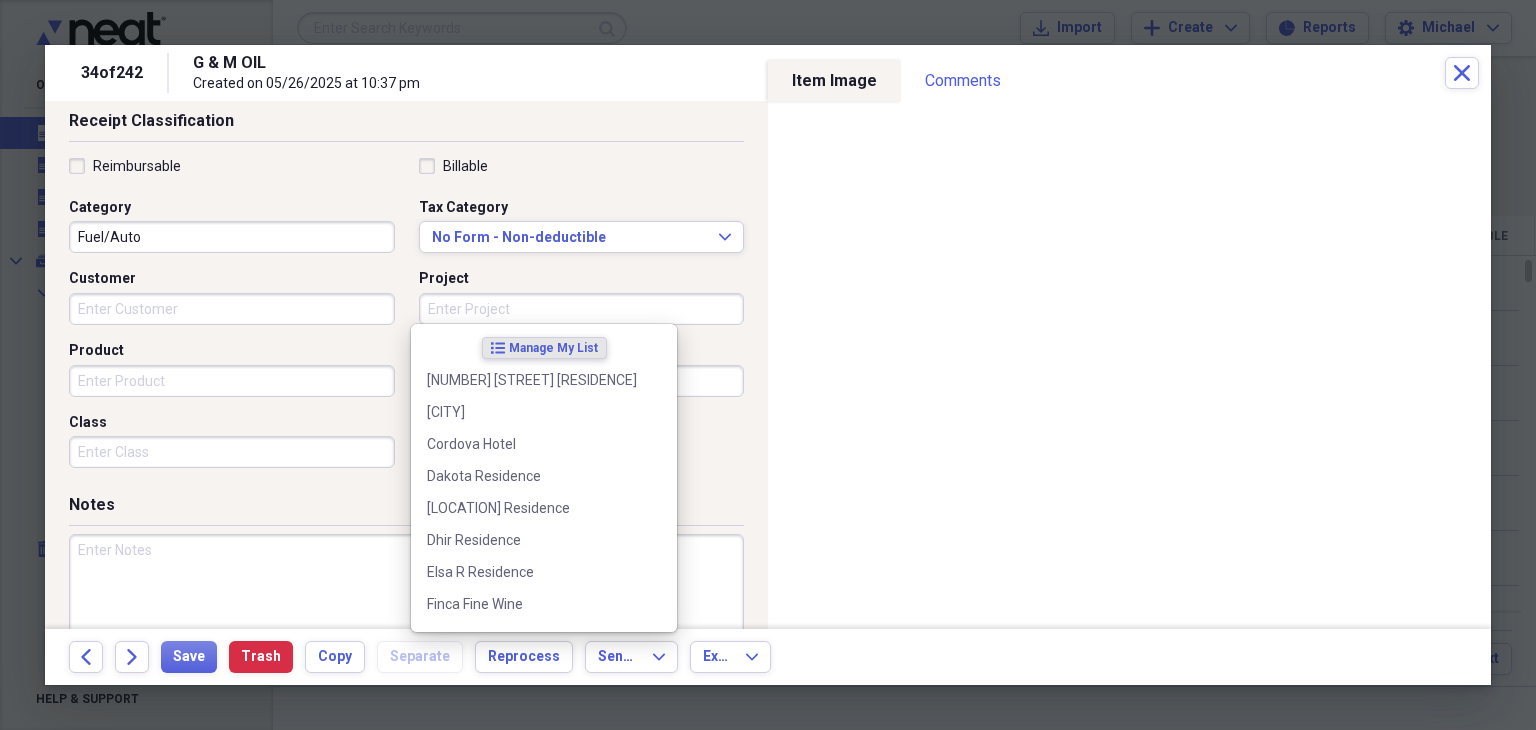 drag, startPoint x: 554, startPoint y: 316, endPoint x: 740, endPoint y: 353, distance: 189.64441 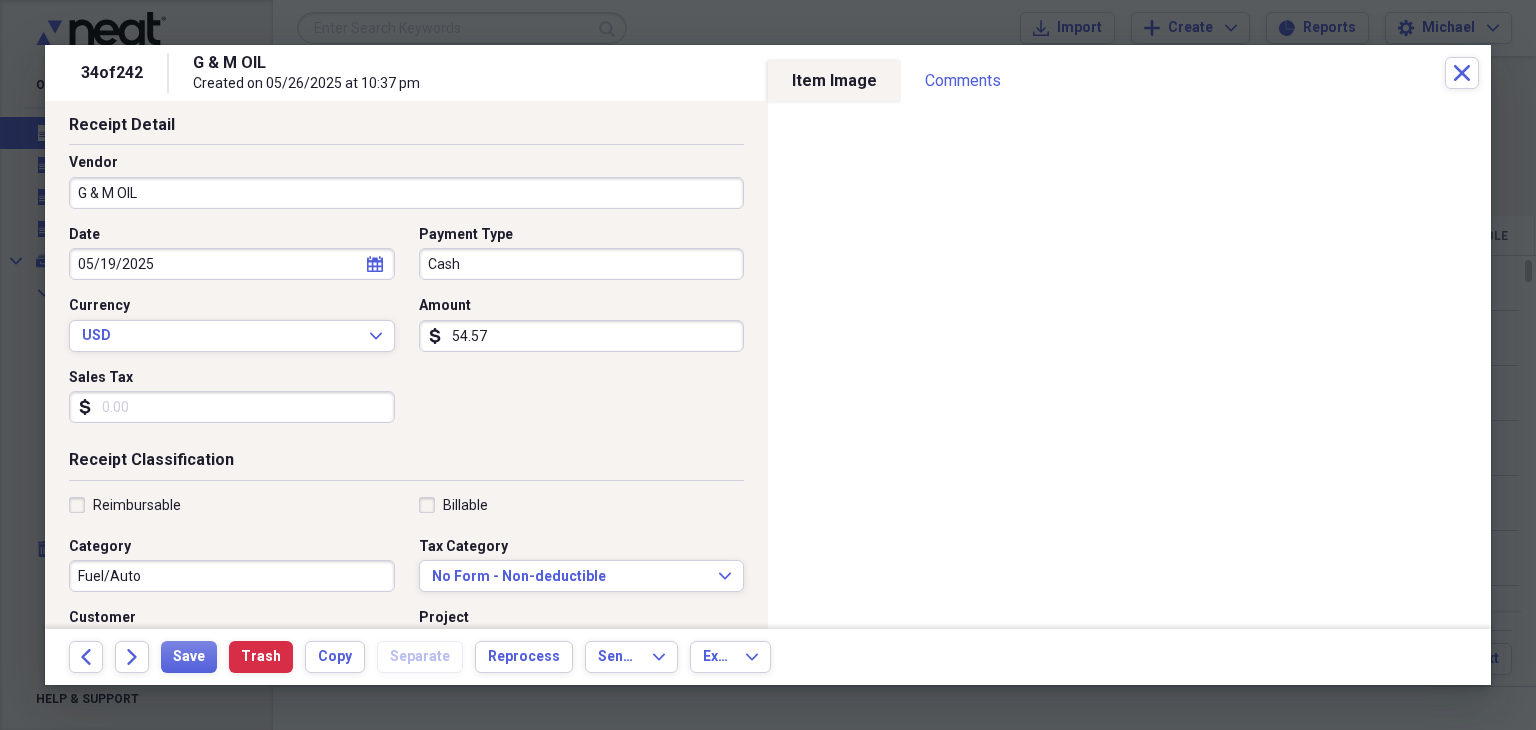 scroll, scrollTop: 0, scrollLeft: 0, axis: both 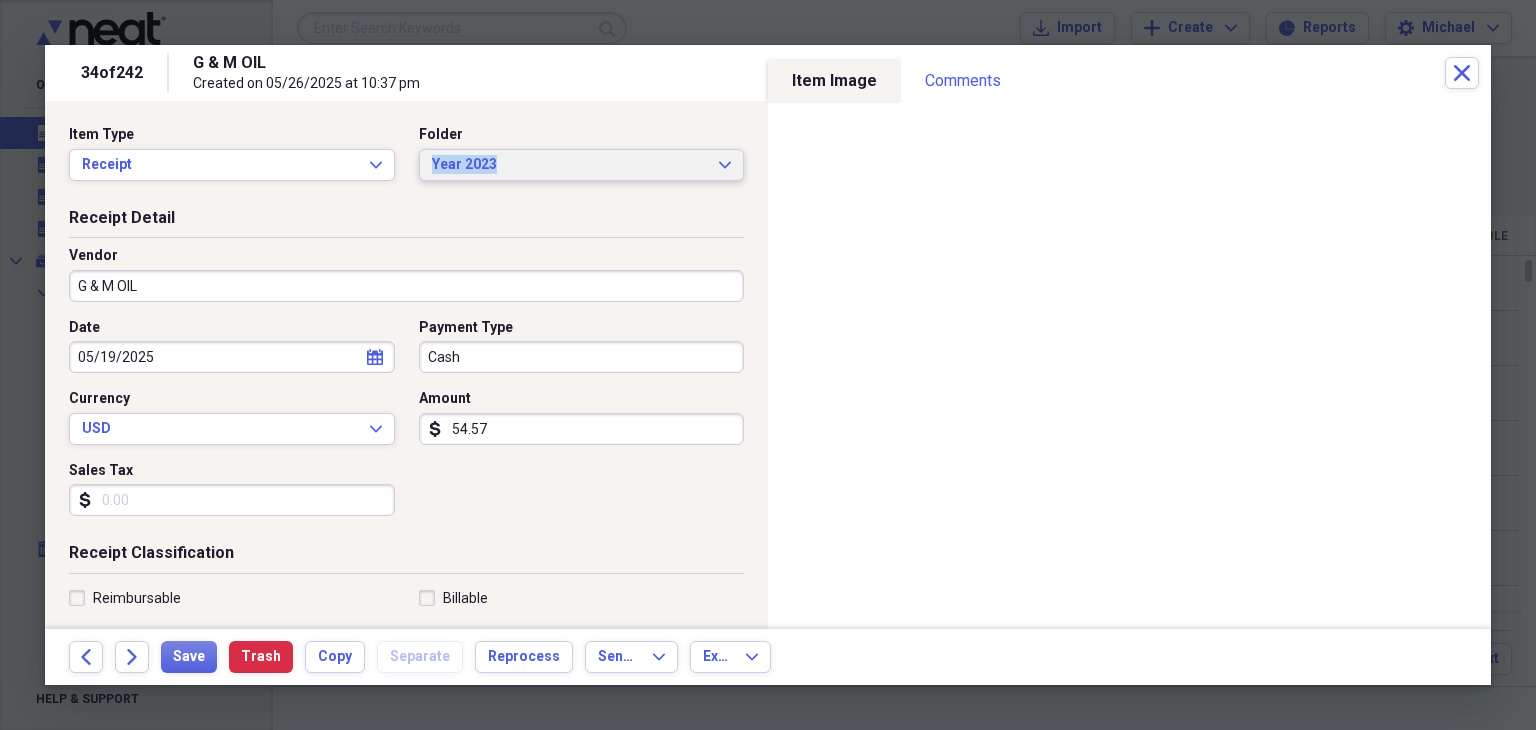 drag, startPoint x: 720, startPoint y: 157, endPoint x: 691, endPoint y: 171, distance: 32.202484 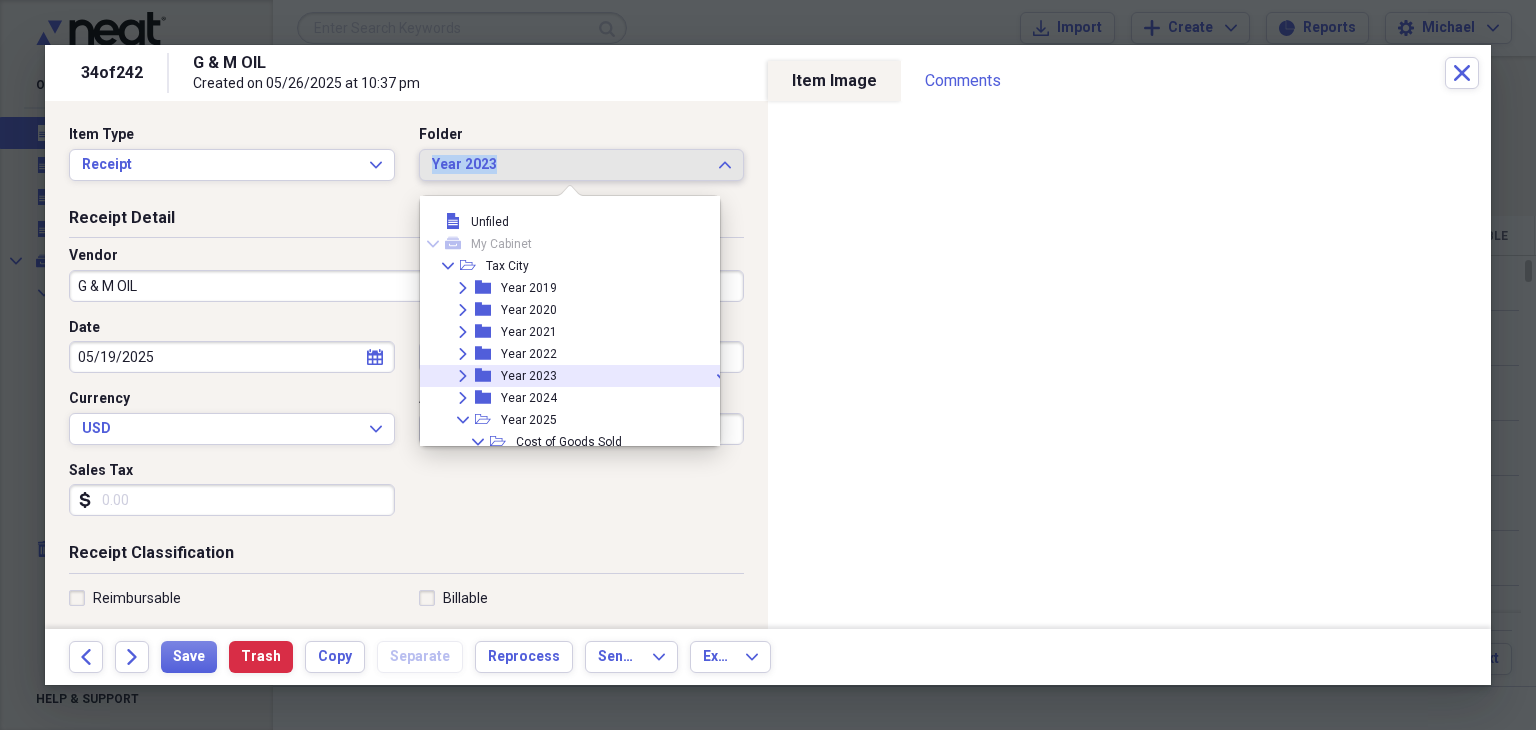 scroll, scrollTop: 62, scrollLeft: 0, axis: vertical 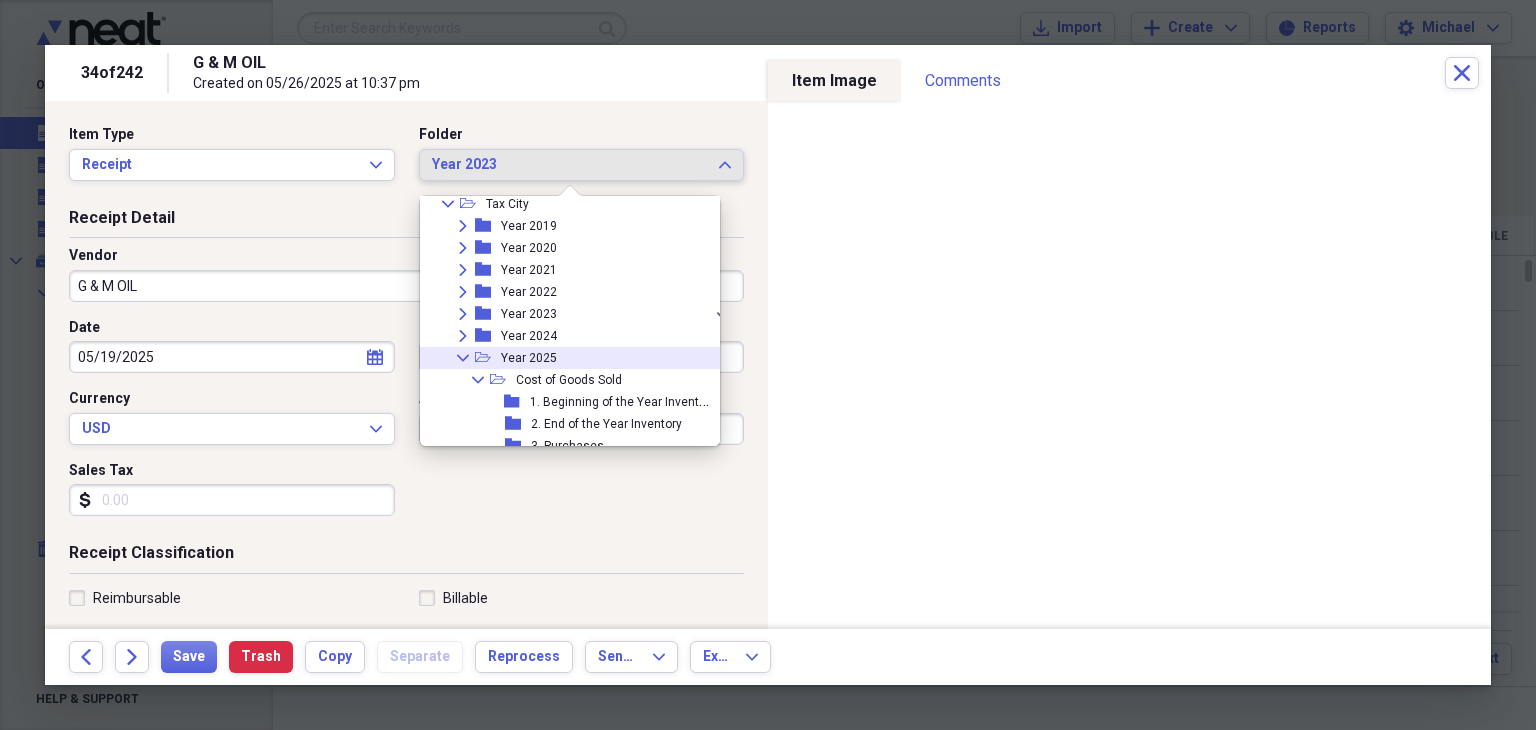 click on "Year 2025" at bounding box center (529, 358) 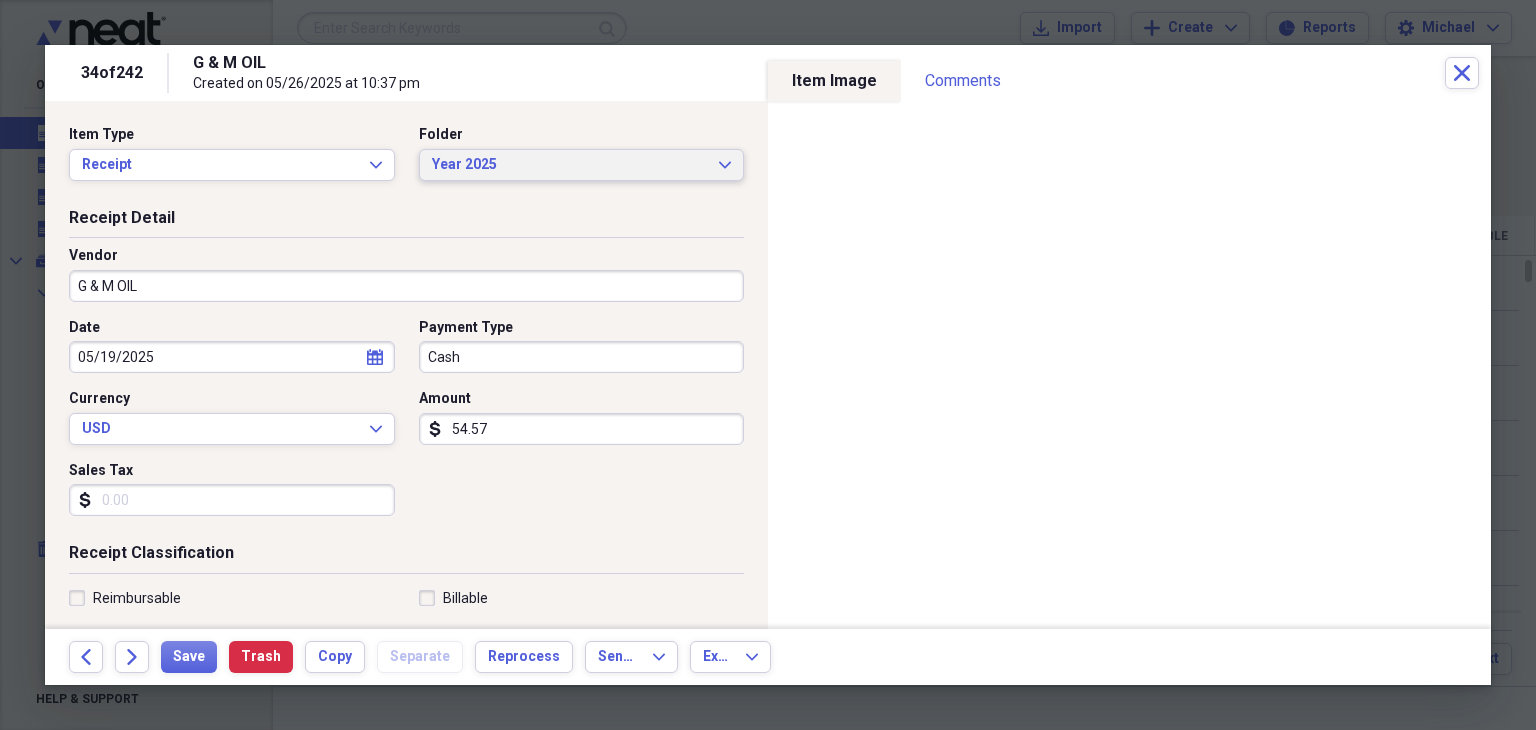 click on "Year 2025" at bounding box center (570, 165) 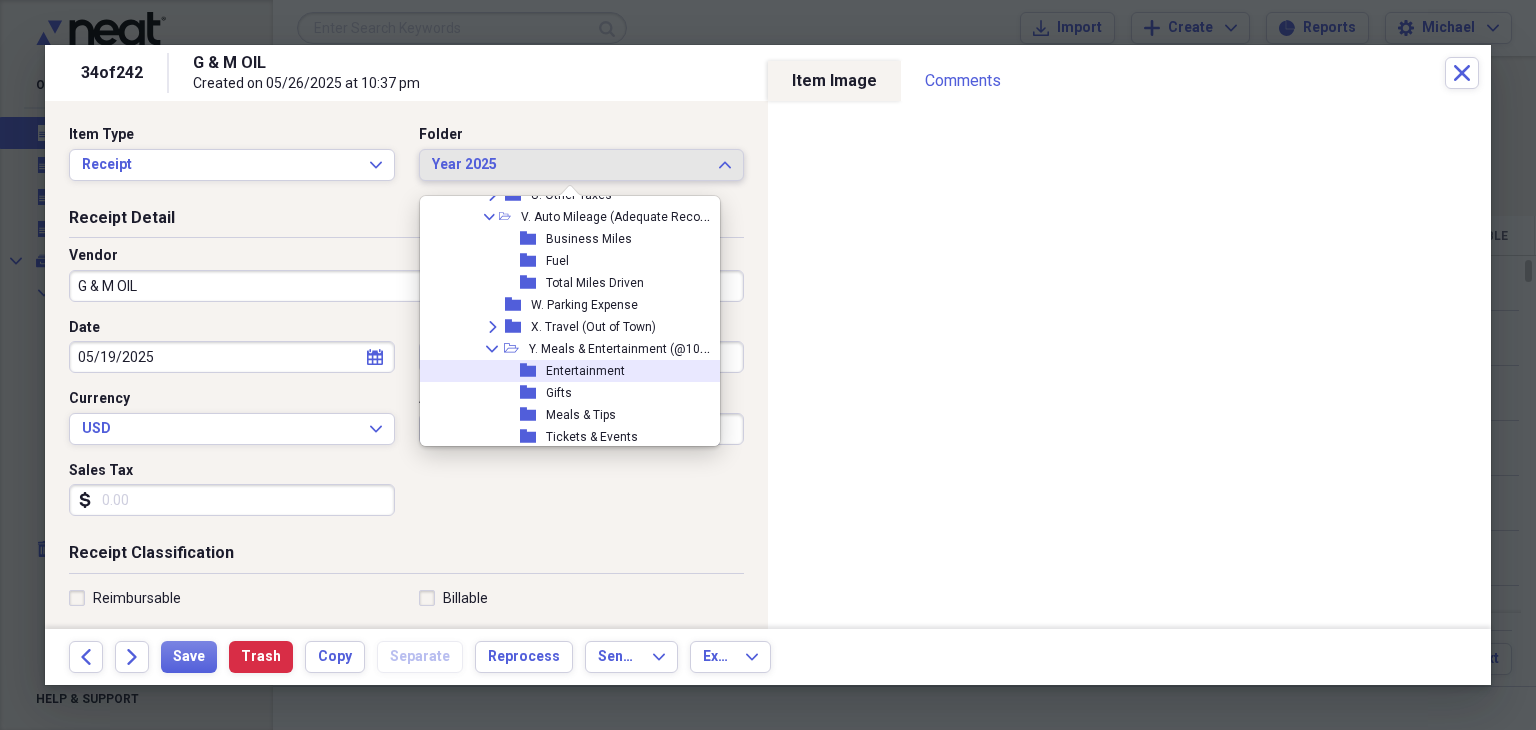 scroll, scrollTop: 940, scrollLeft: 0, axis: vertical 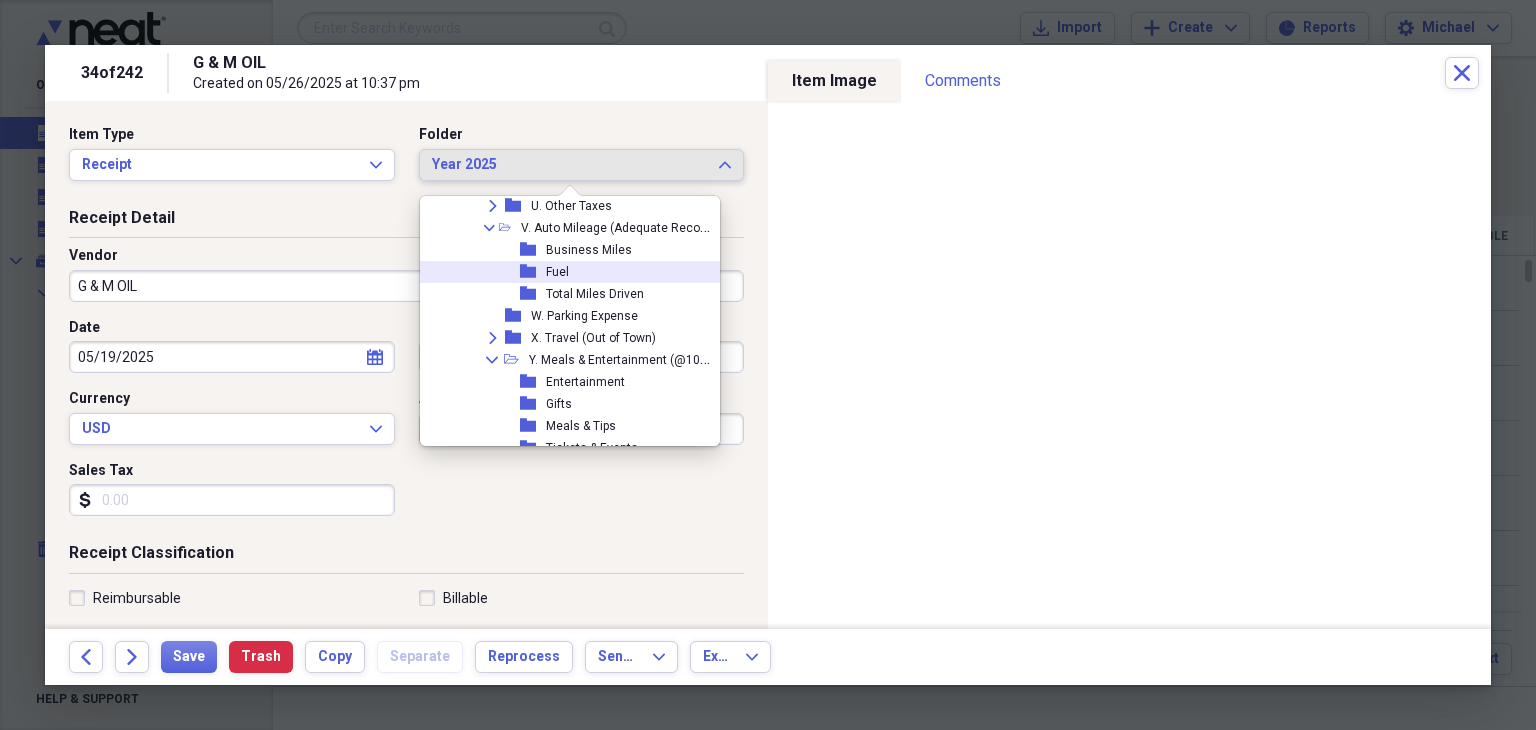 click on "folder Fuel" at bounding box center [569, 272] 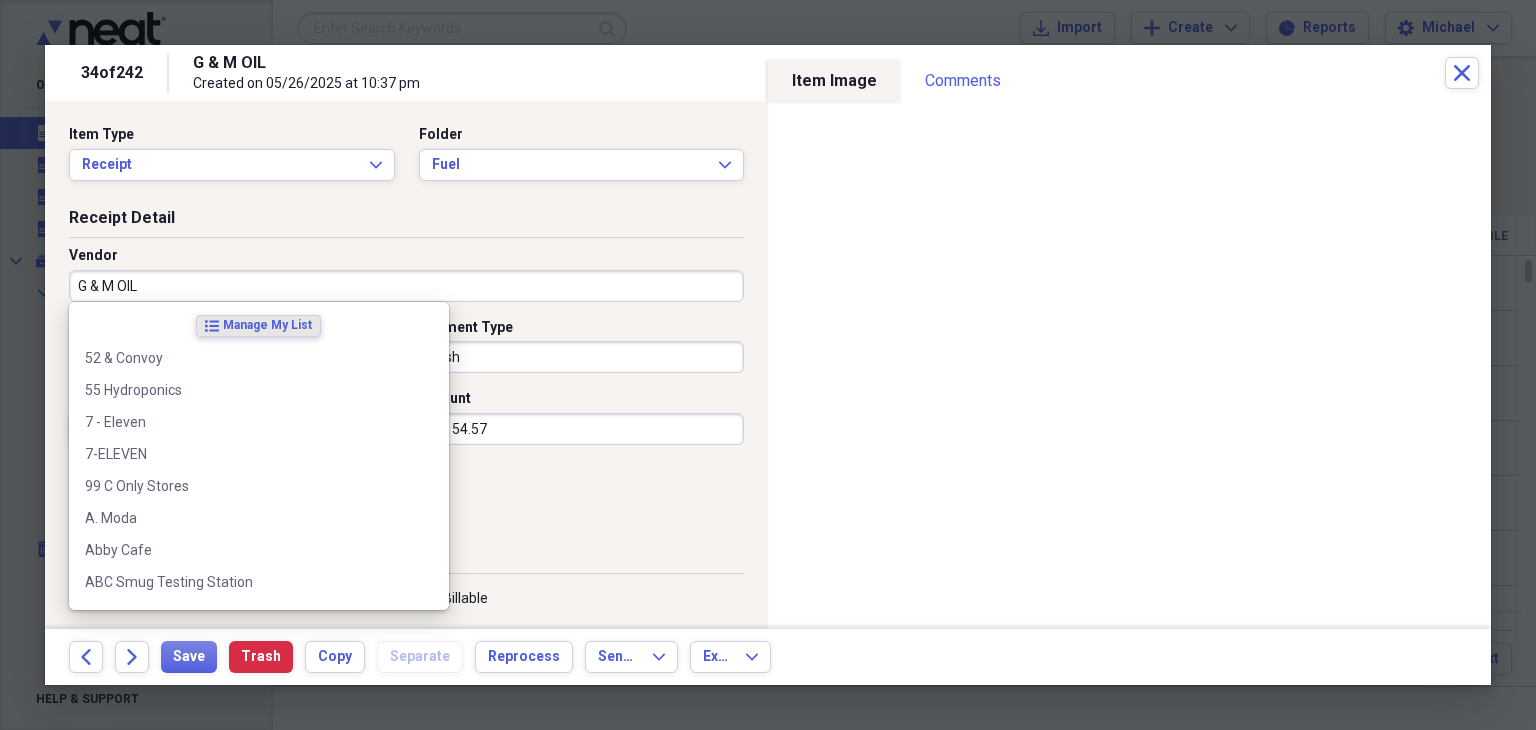 click on "G & M OIL" at bounding box center (406, 286) 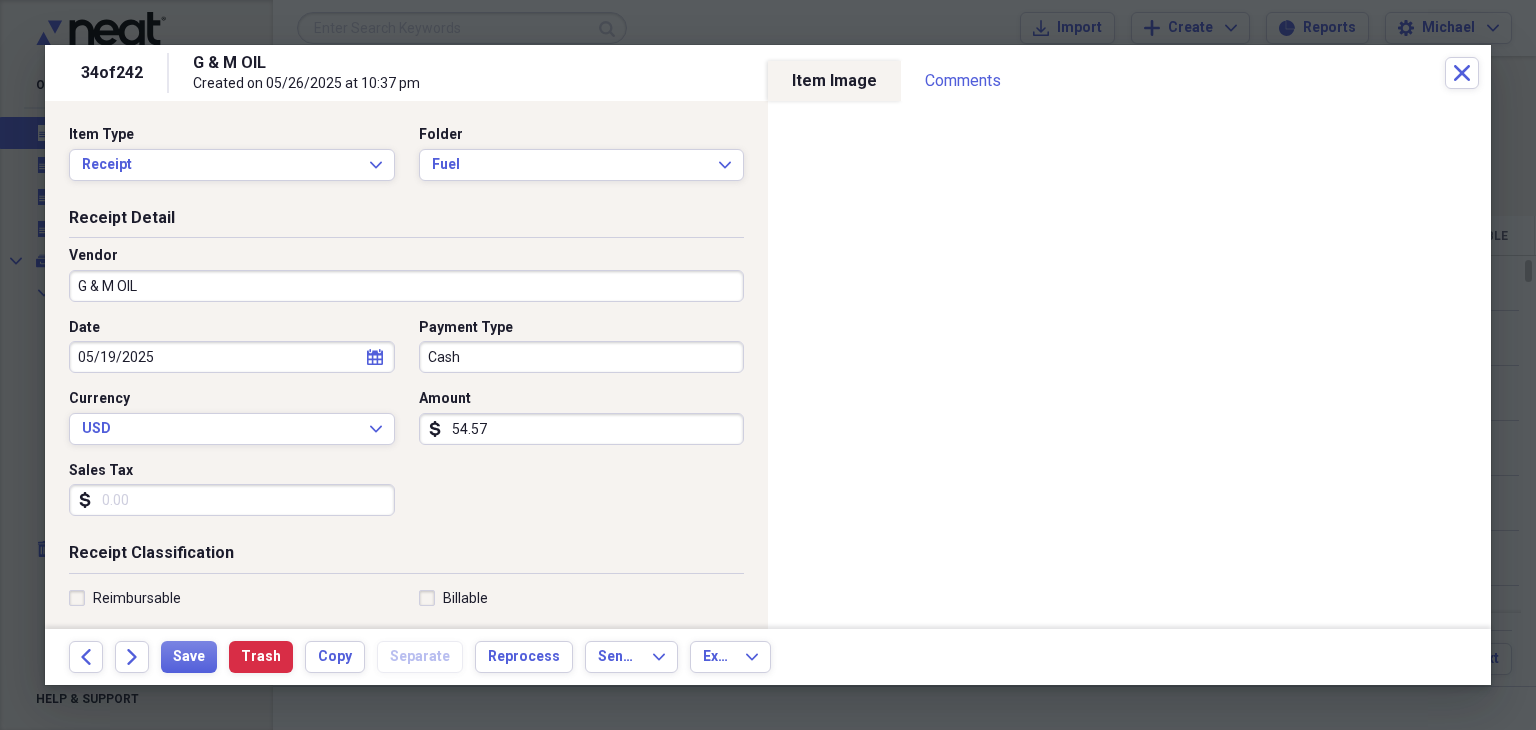click on "Vendor G & M OIL" at bounding box center (406, 274) 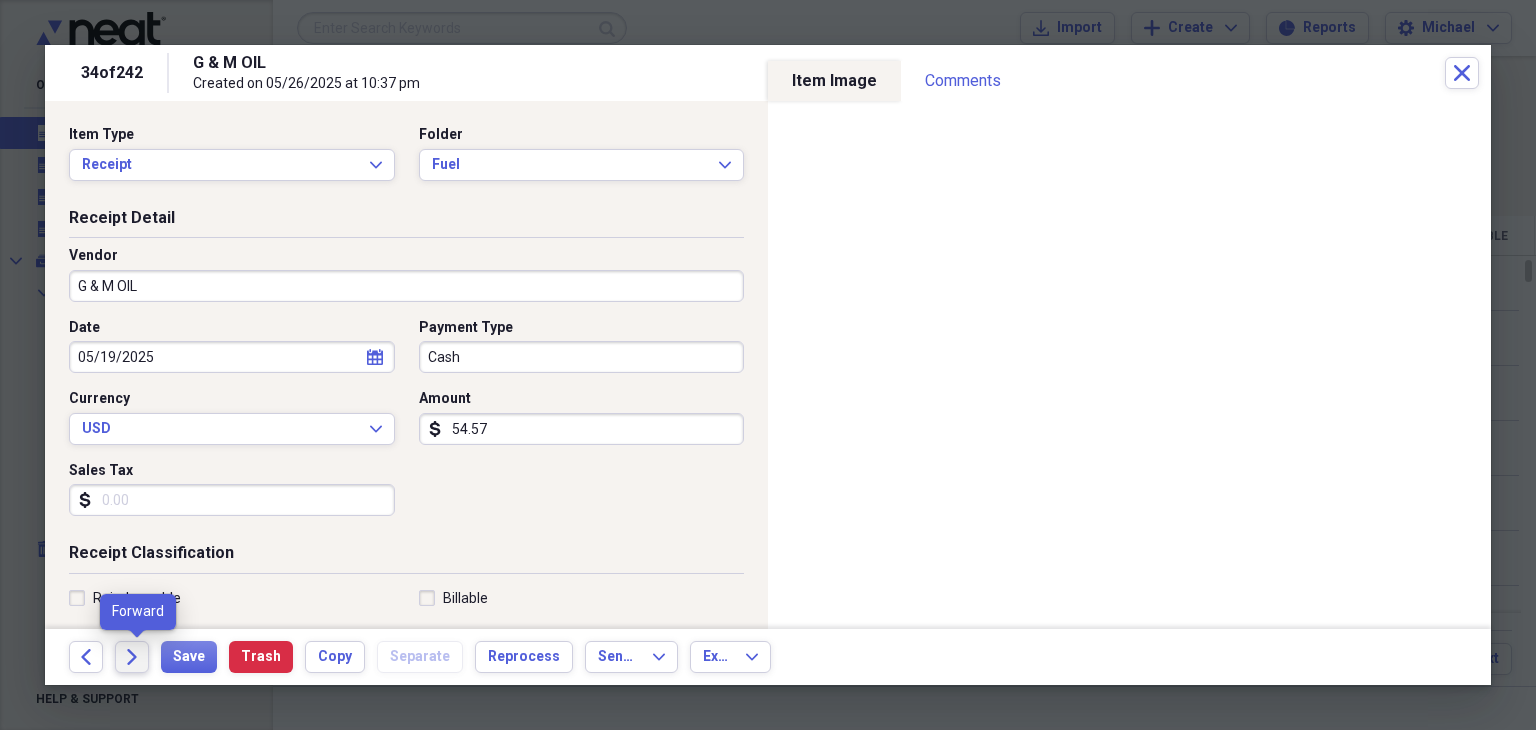click on "Forward" 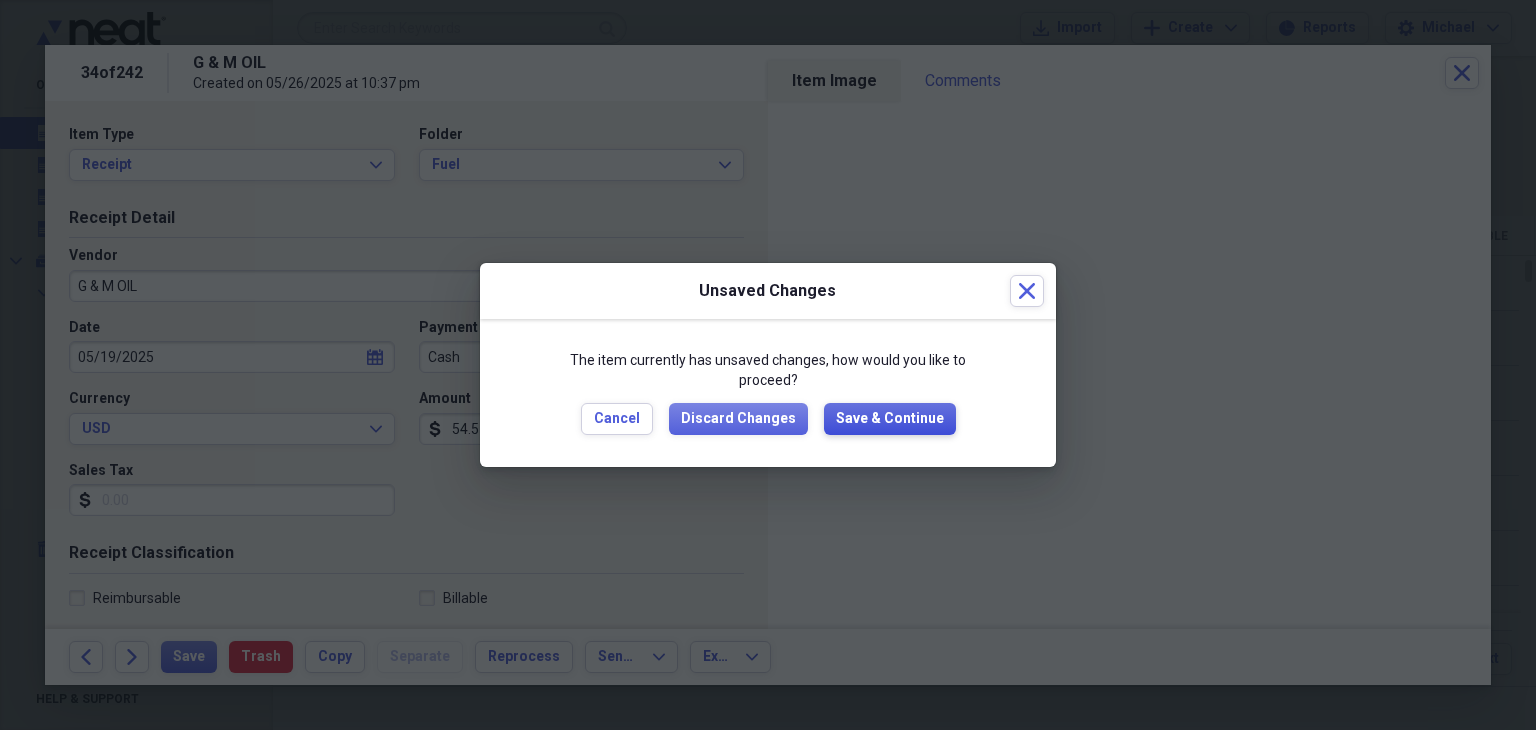 click on "Save & Continue" at bounding box center [890, 419] 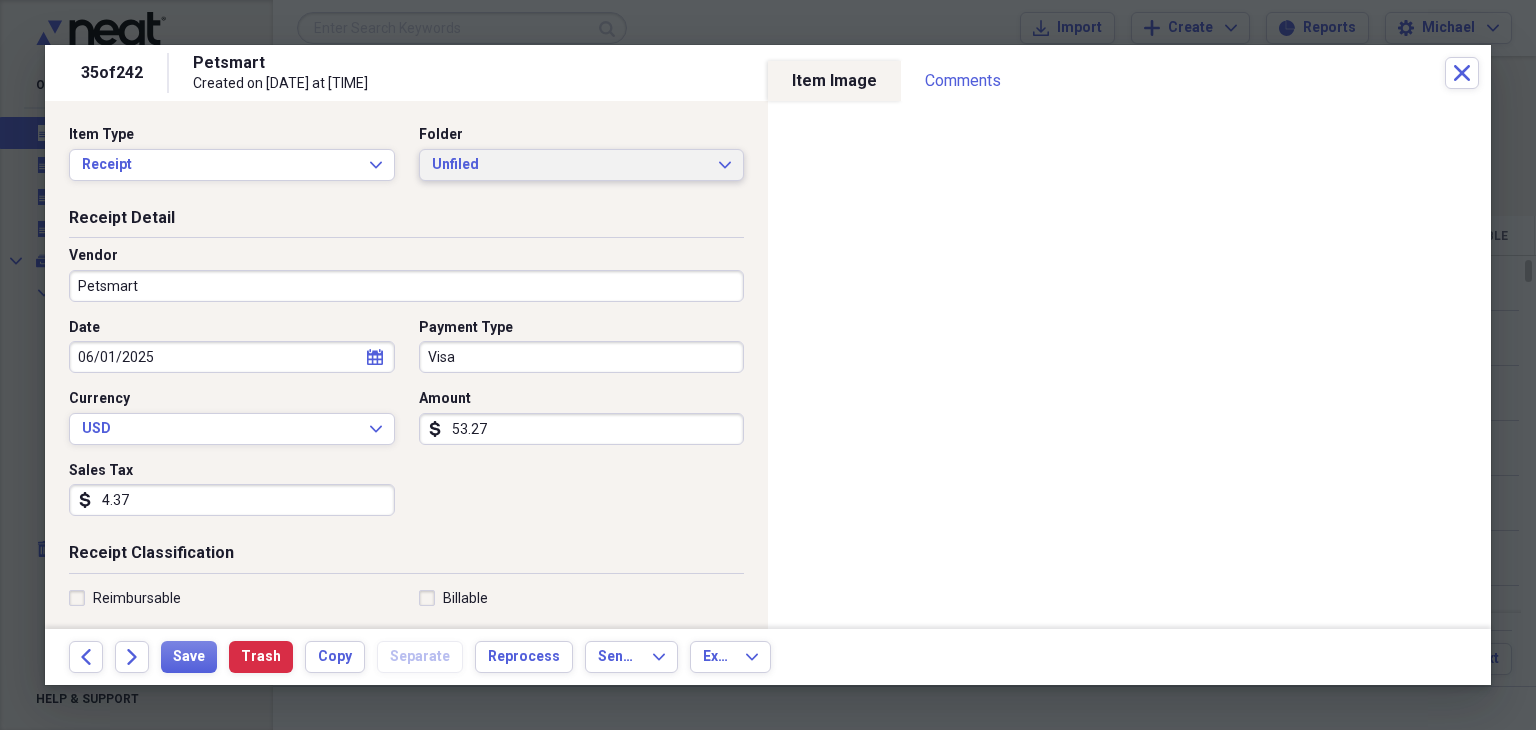 click on "Unfiled" at bounding box center [570, 165] 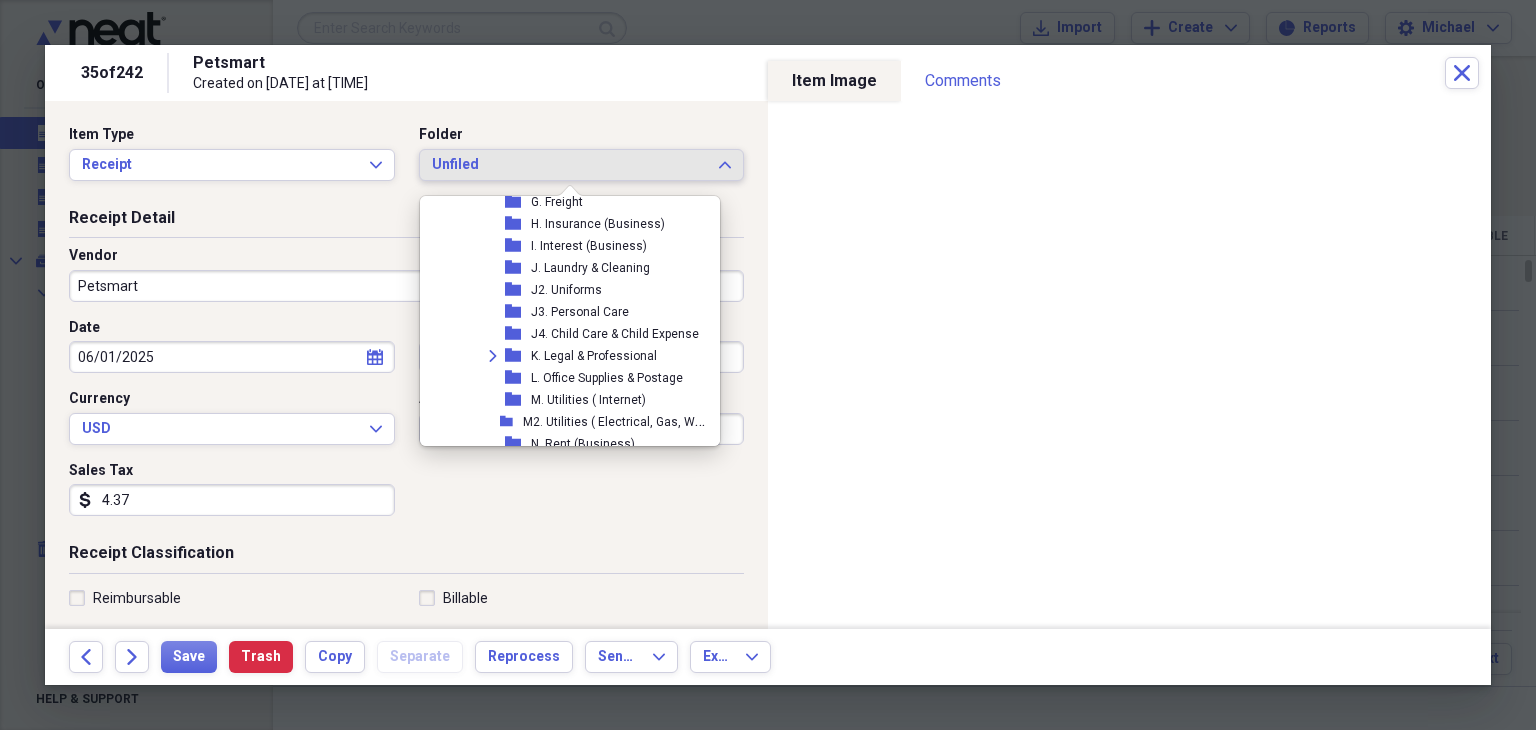 scroll, scrollTop: 551, scrollLeft: 0, axis: vertical 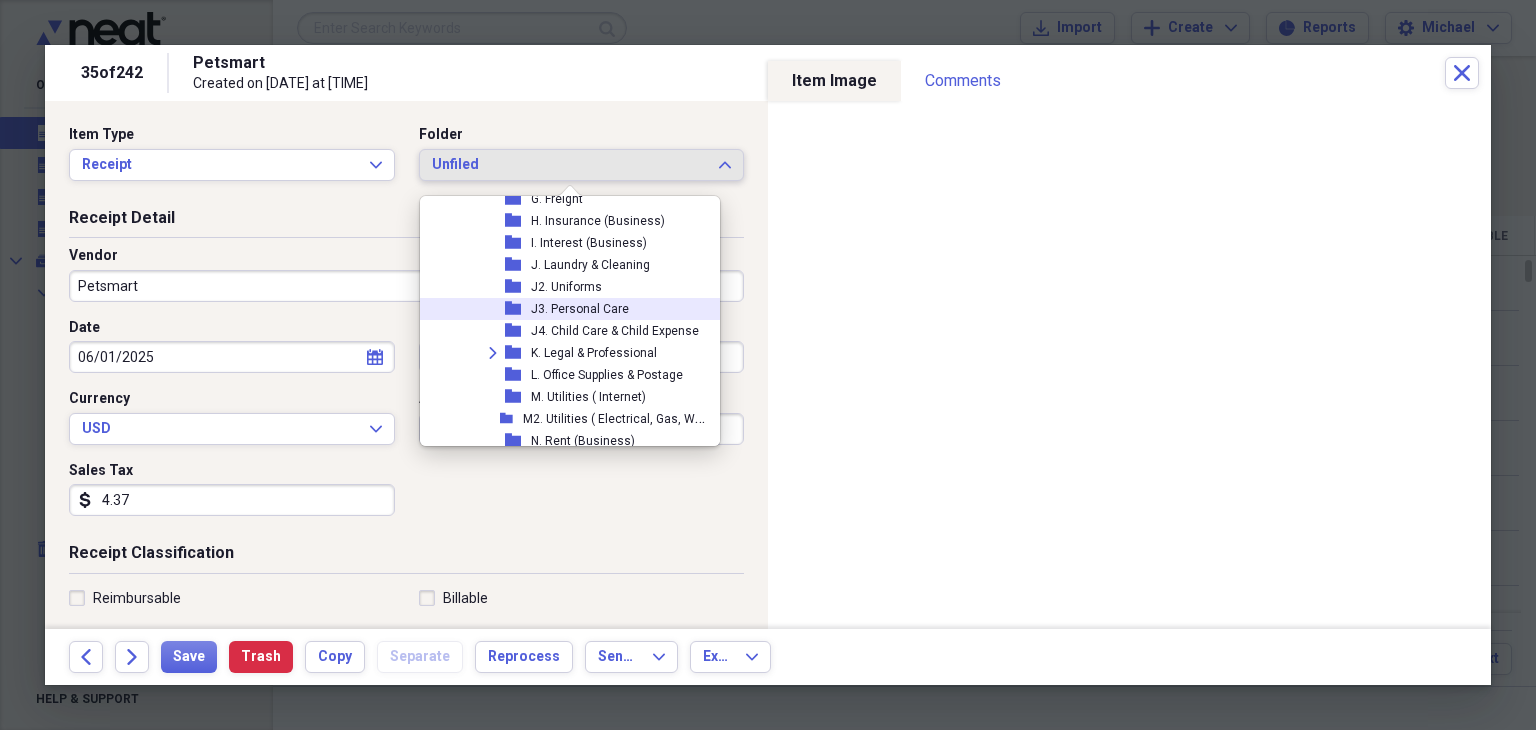 drag, startPoint x: 590, startPoint y: 309, endPoint x: 580, endPoint y: 312, distance: 10.440307 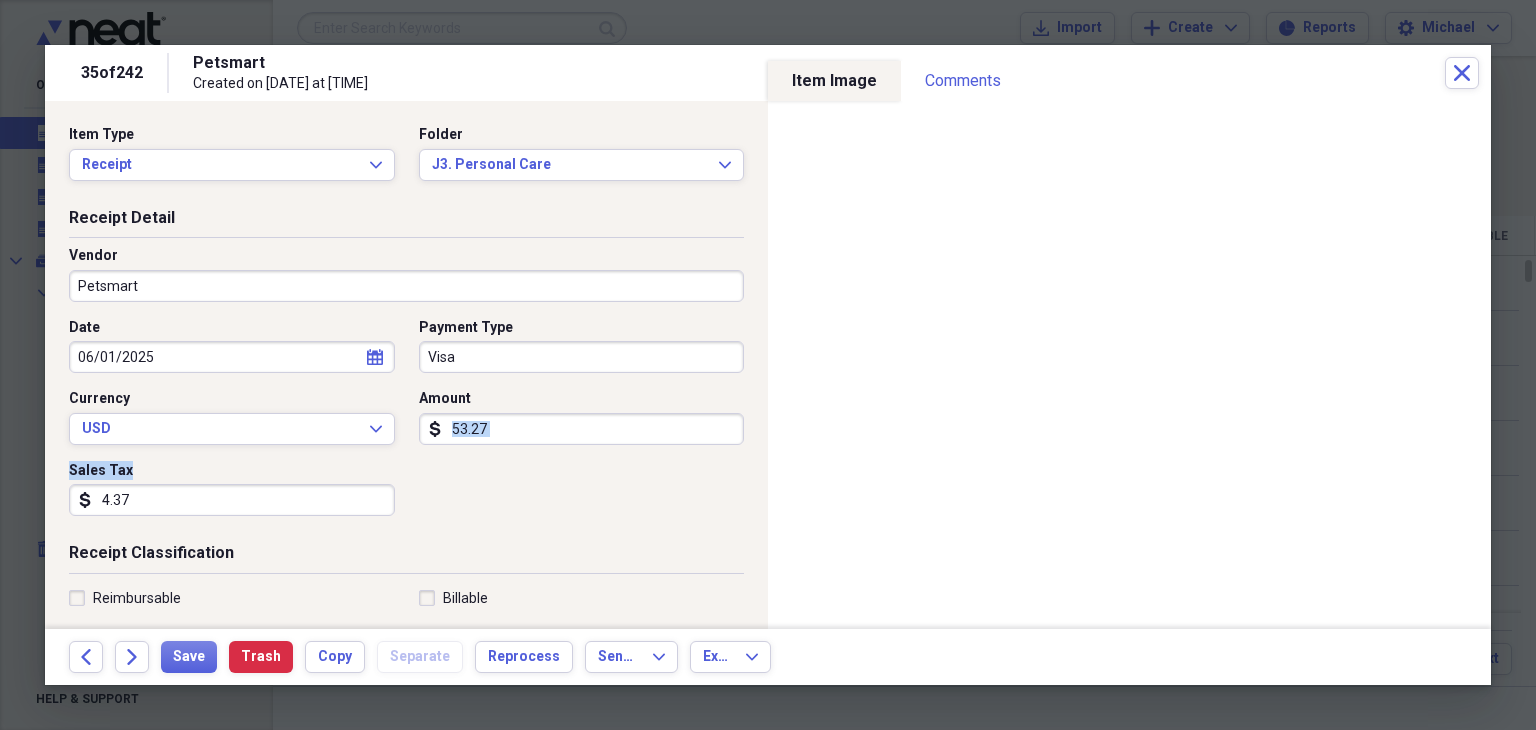 click on "Date [DATE] calendar Calendar Payment Type Visa Currency USD Expand Amount dollar-sign 53.27 Sales Tax dollar-sign 4.37" at bounding box center [406, 425] 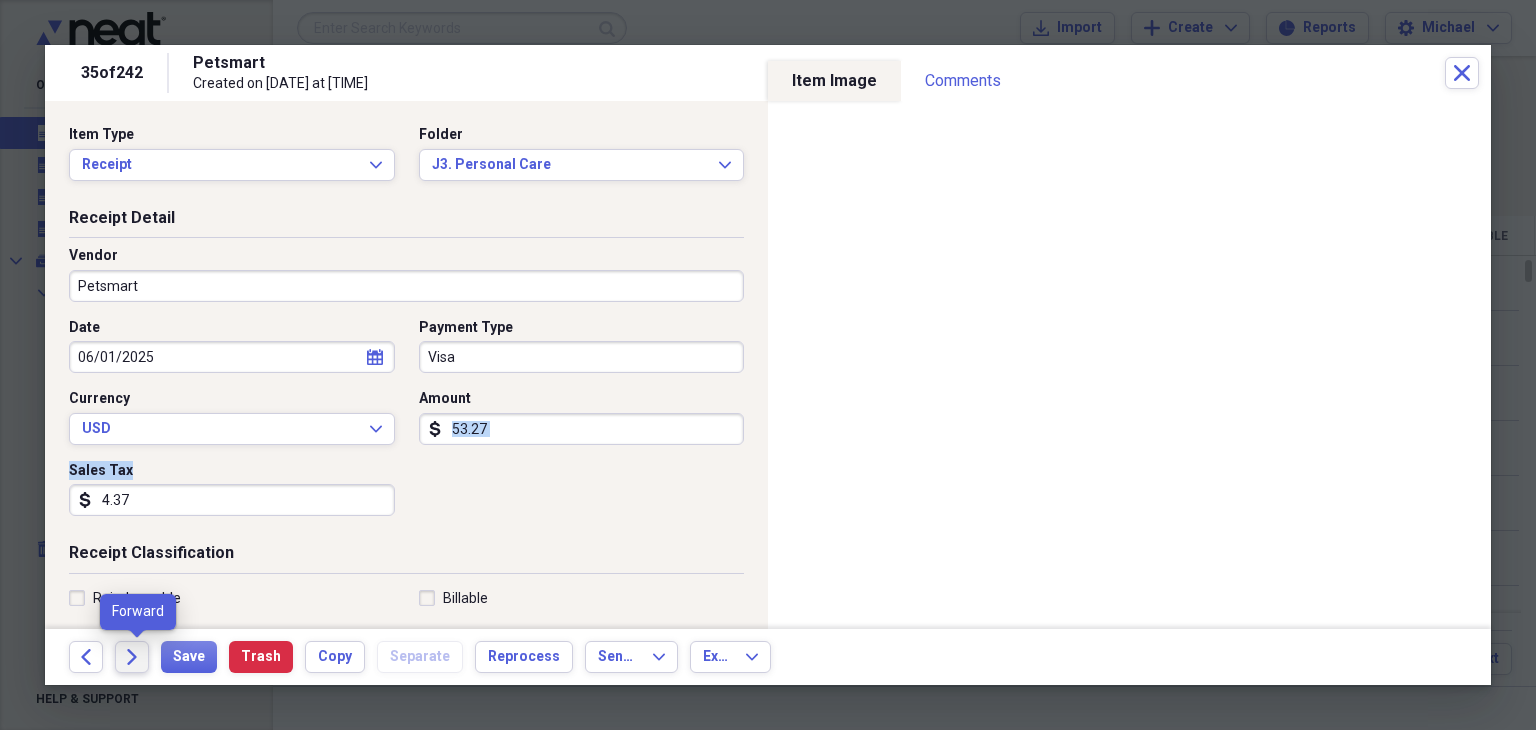 click 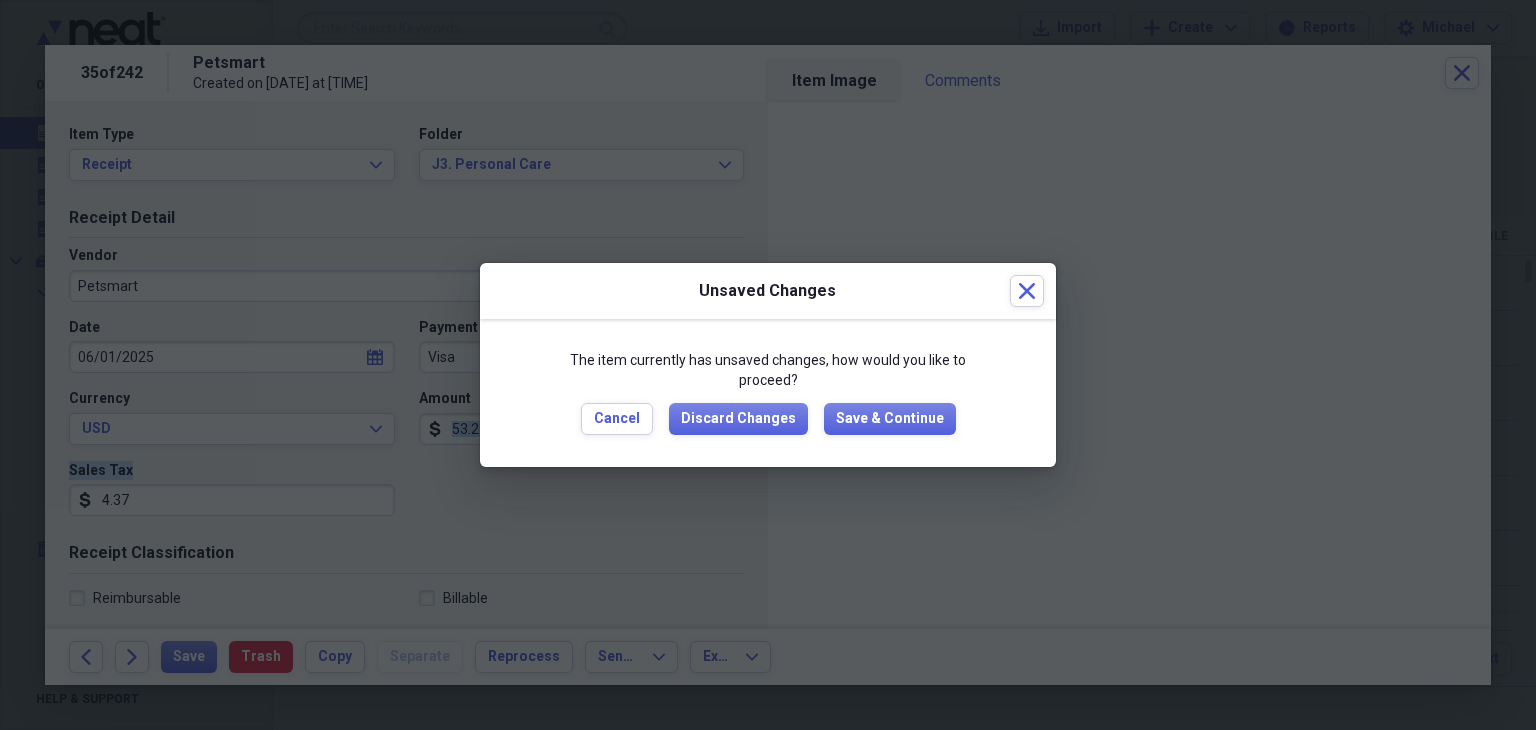 drag, startPoint x: 132, startPoint y: 658, endPoint x: 369, endPoint y: 496, distance: 287.07663 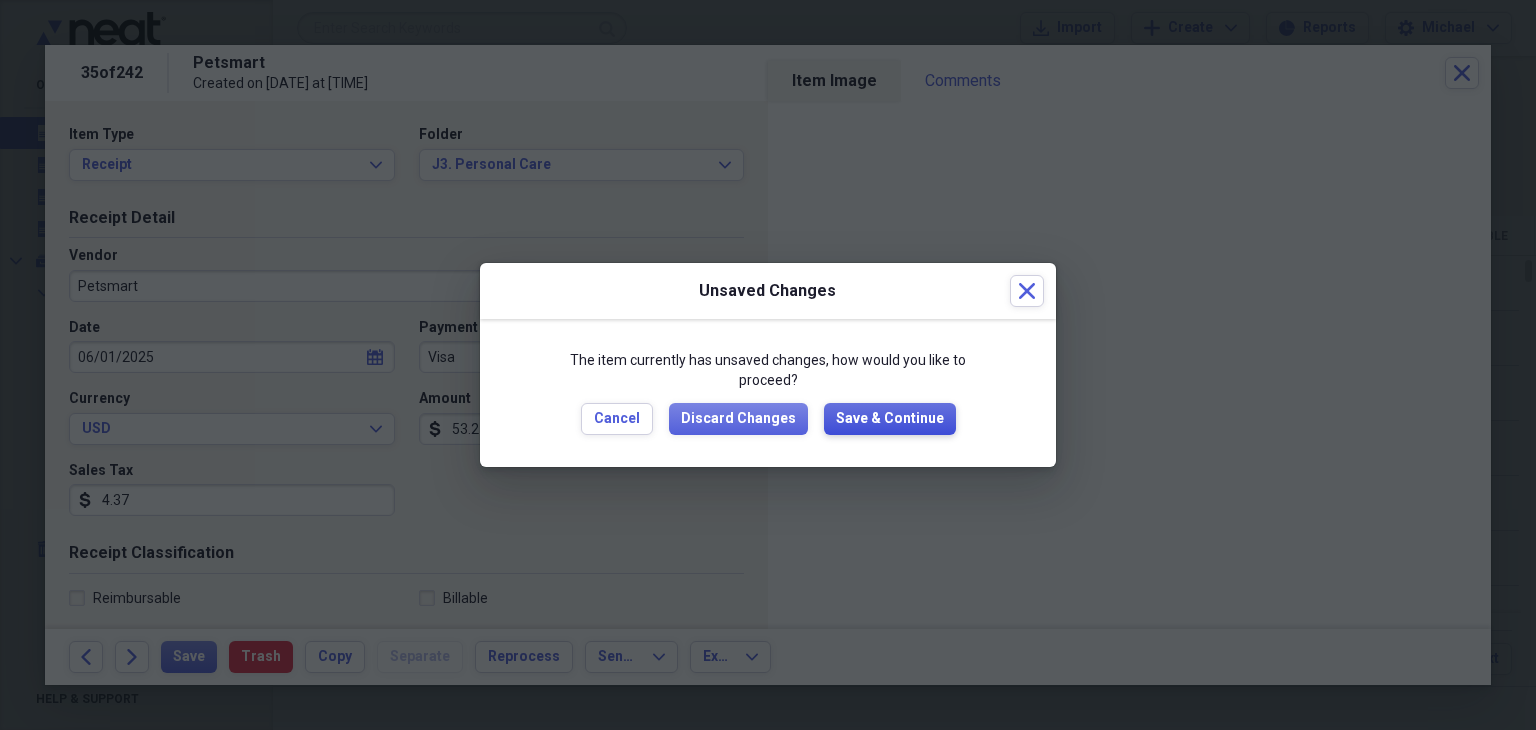 click on "Save & Continue" at bounding box center [890, 419] 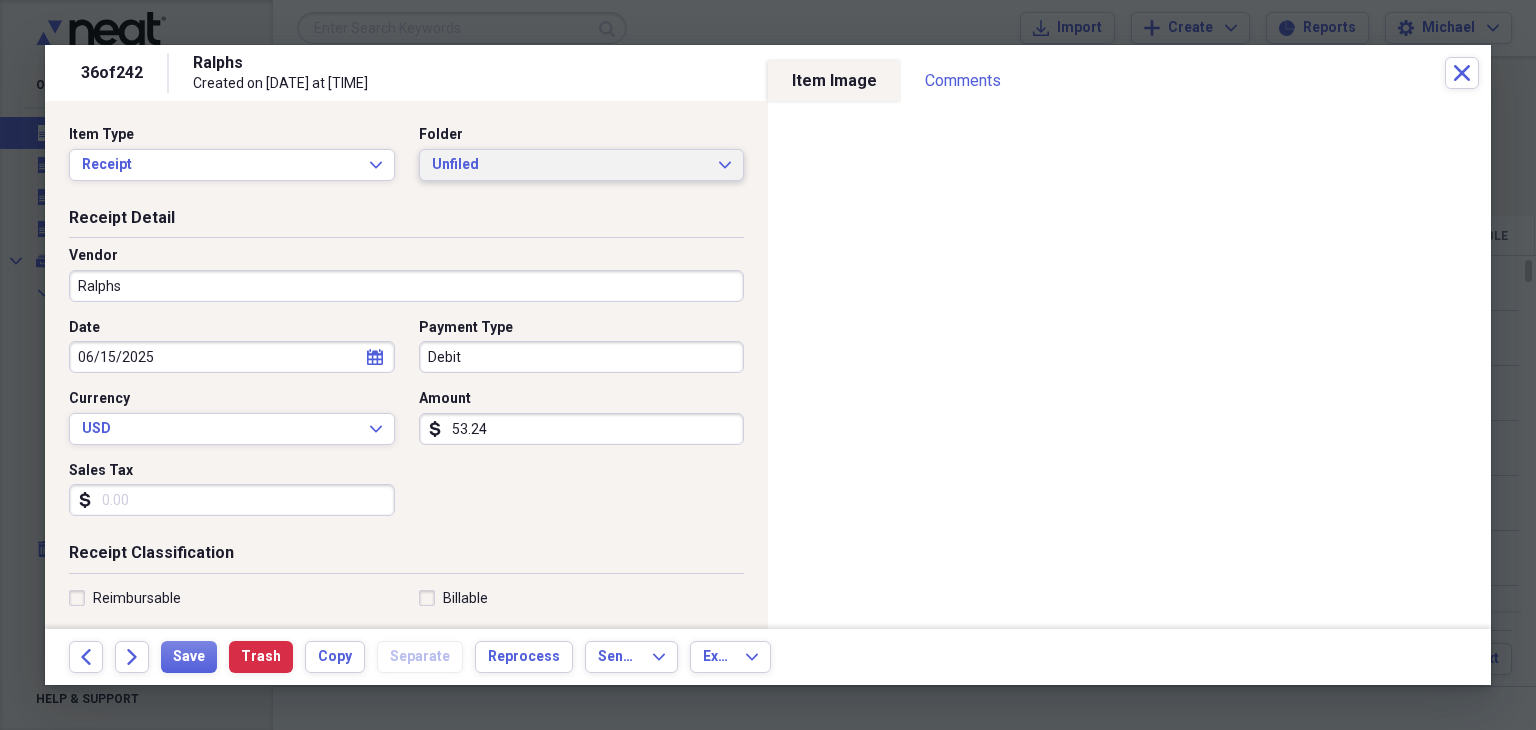 click on "Unfiled" at bounding box center (570, 165) 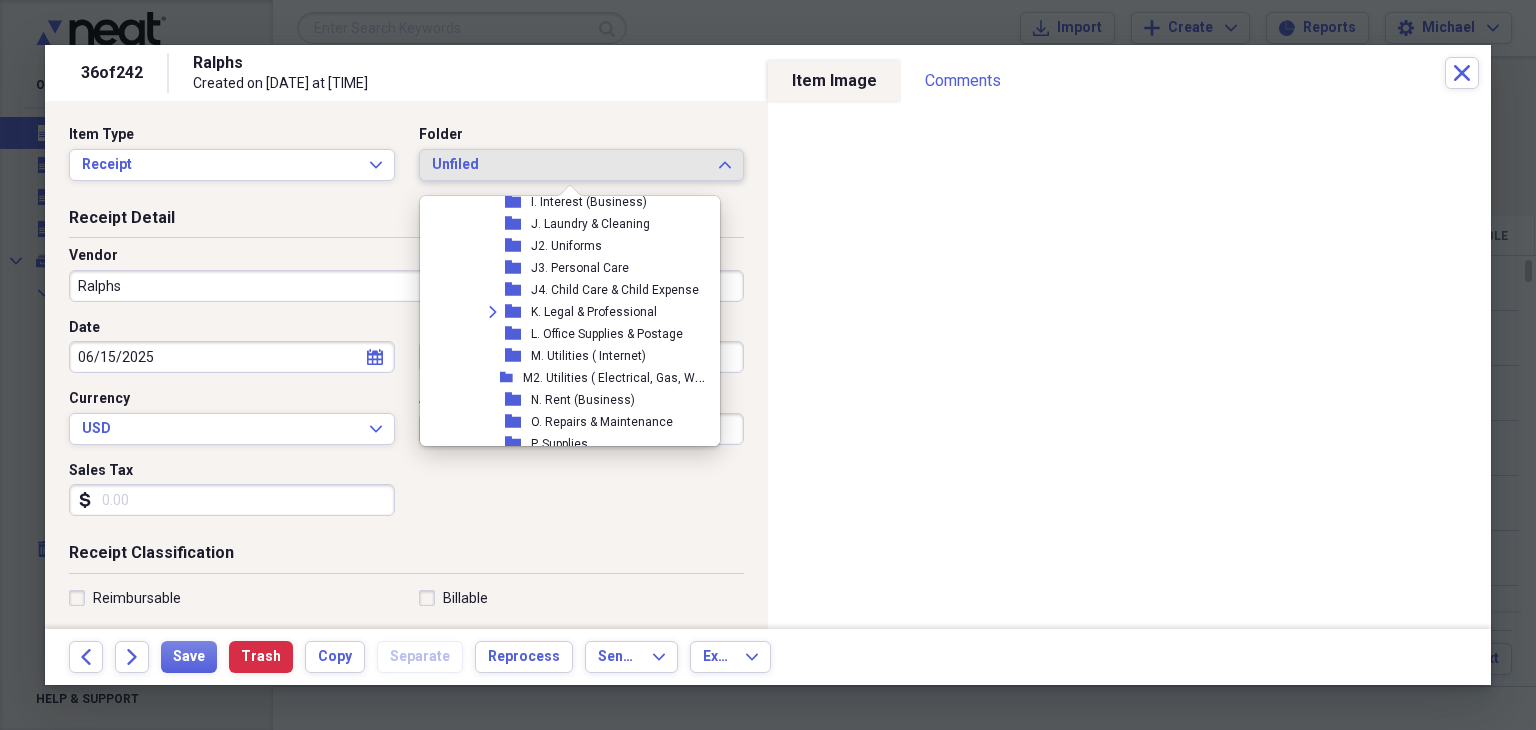 scroll, scrollTop: 599, scrollLeft: 0, axis: vertical 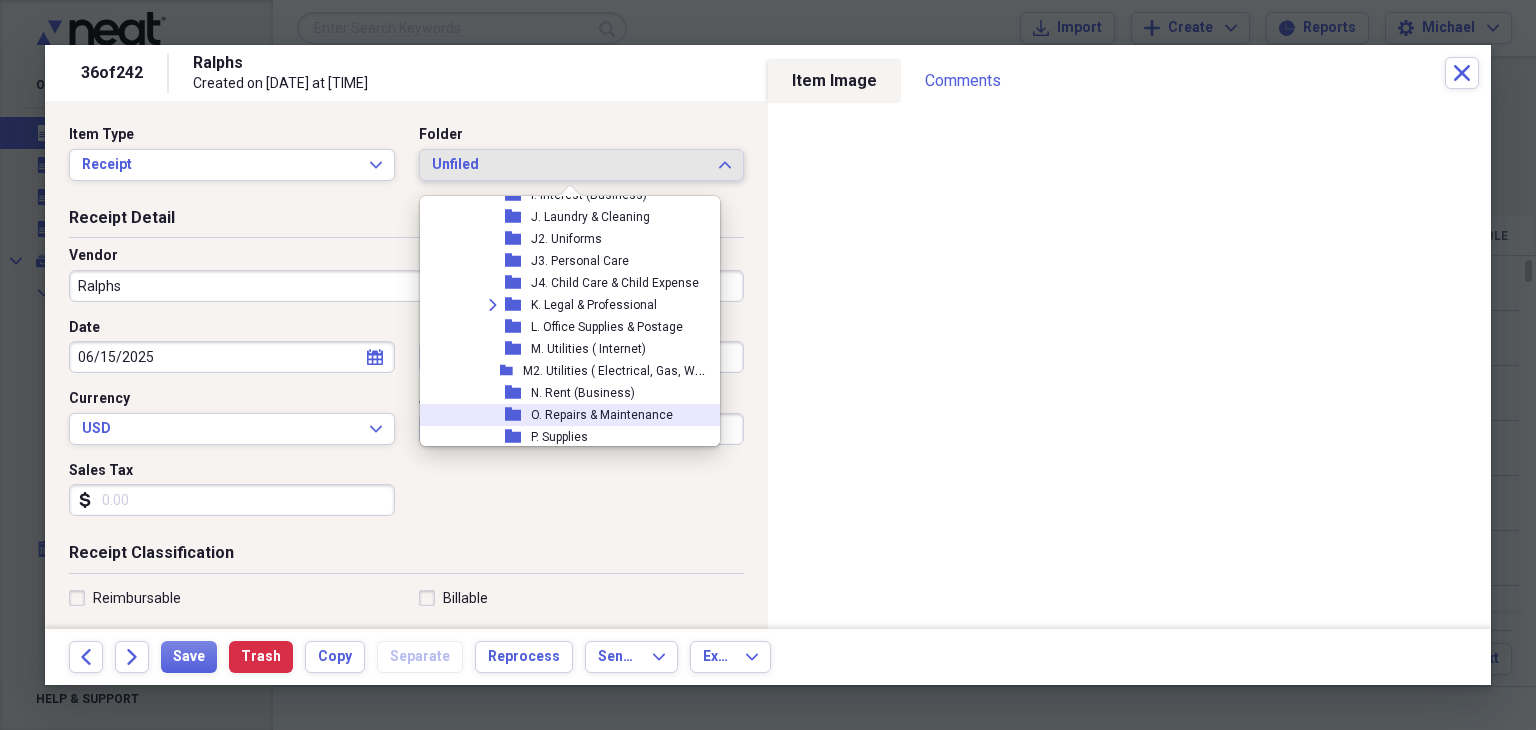 drag, startPoint x: 620, startPoint y: 409, endPoint x: 624, endPoint y: 359, distance: 50.159744 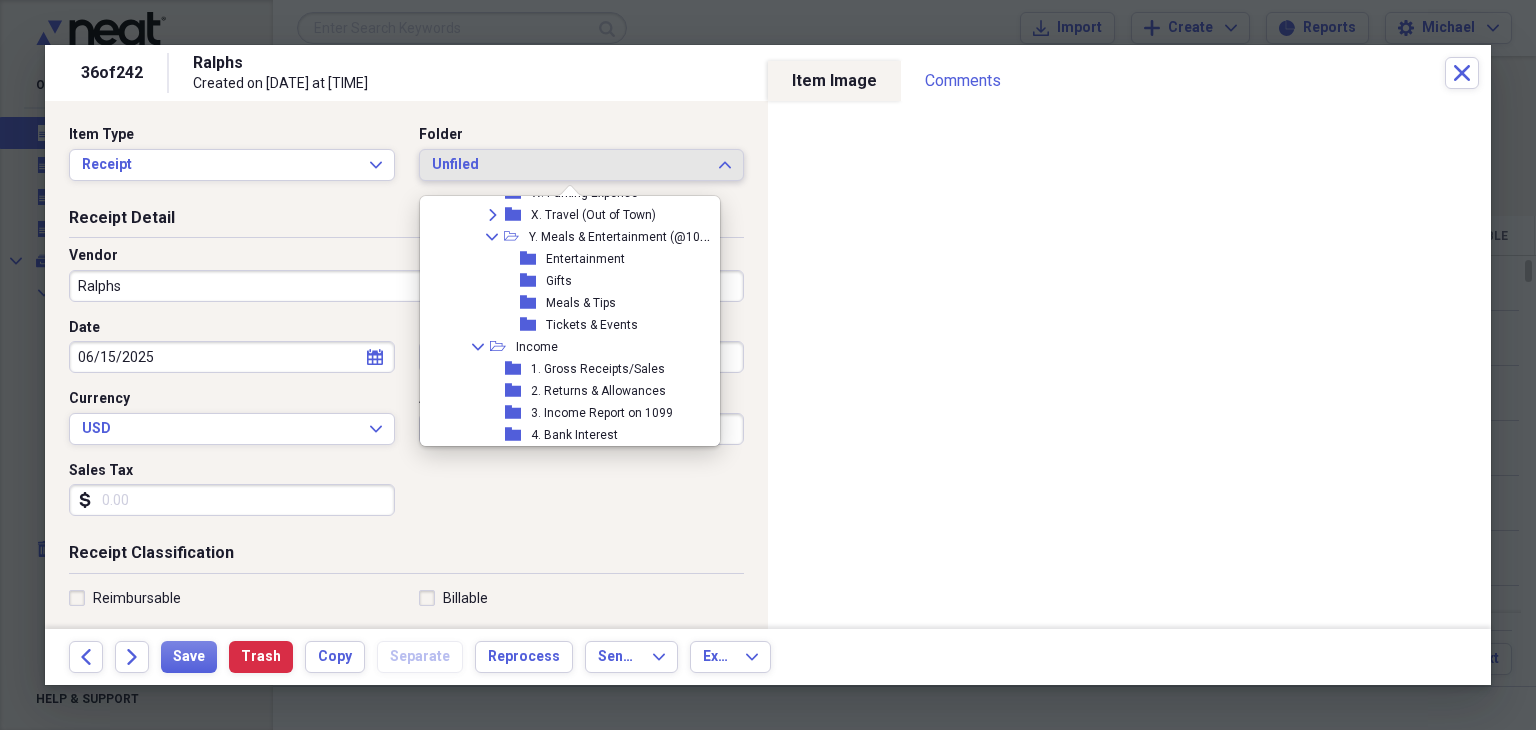 scroll, scrollTop: 1100, scrollLeft: 0, axis: vertical 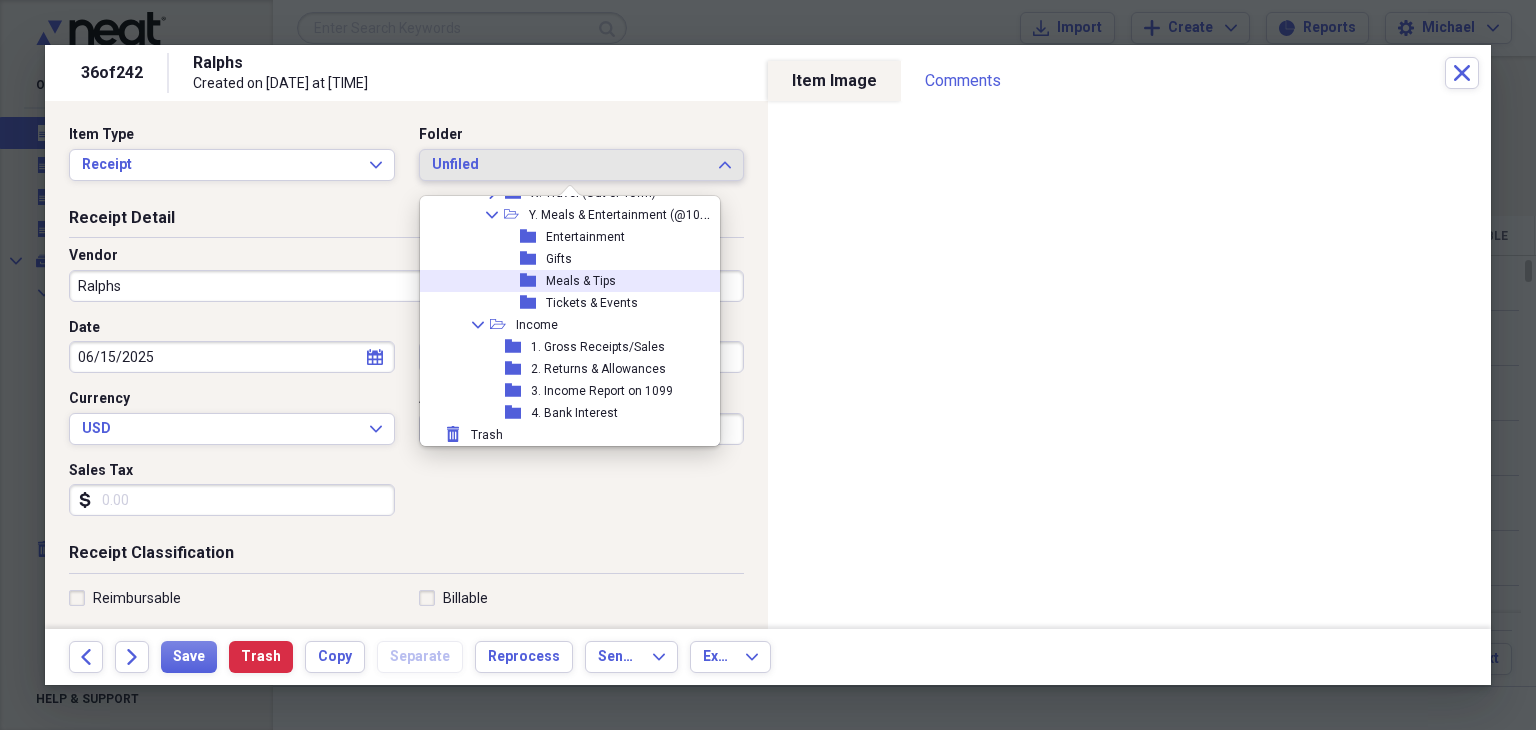click on "Meals & Tips" at bounding box center [581, 281] 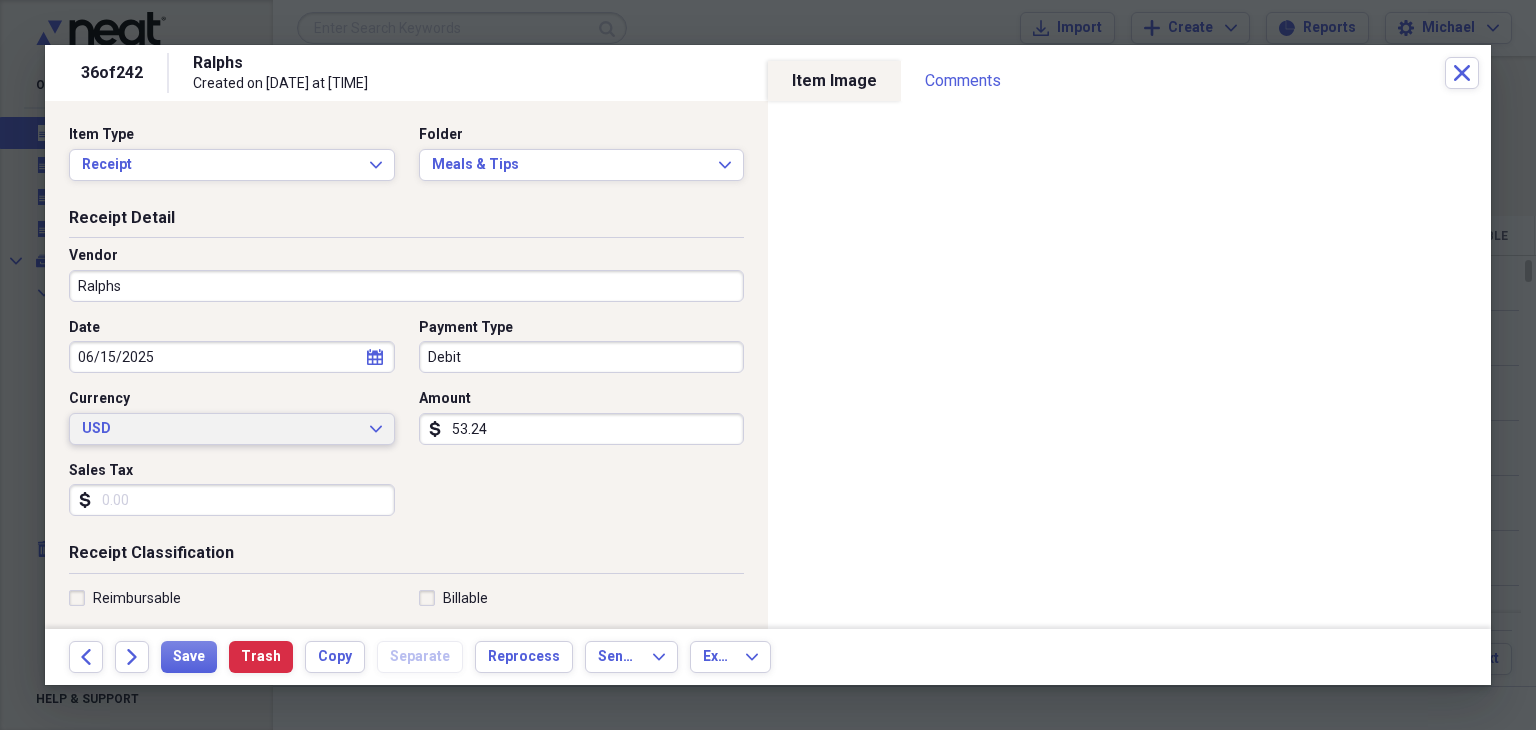 click on "USD Expand" at bounding box center (232, 429) 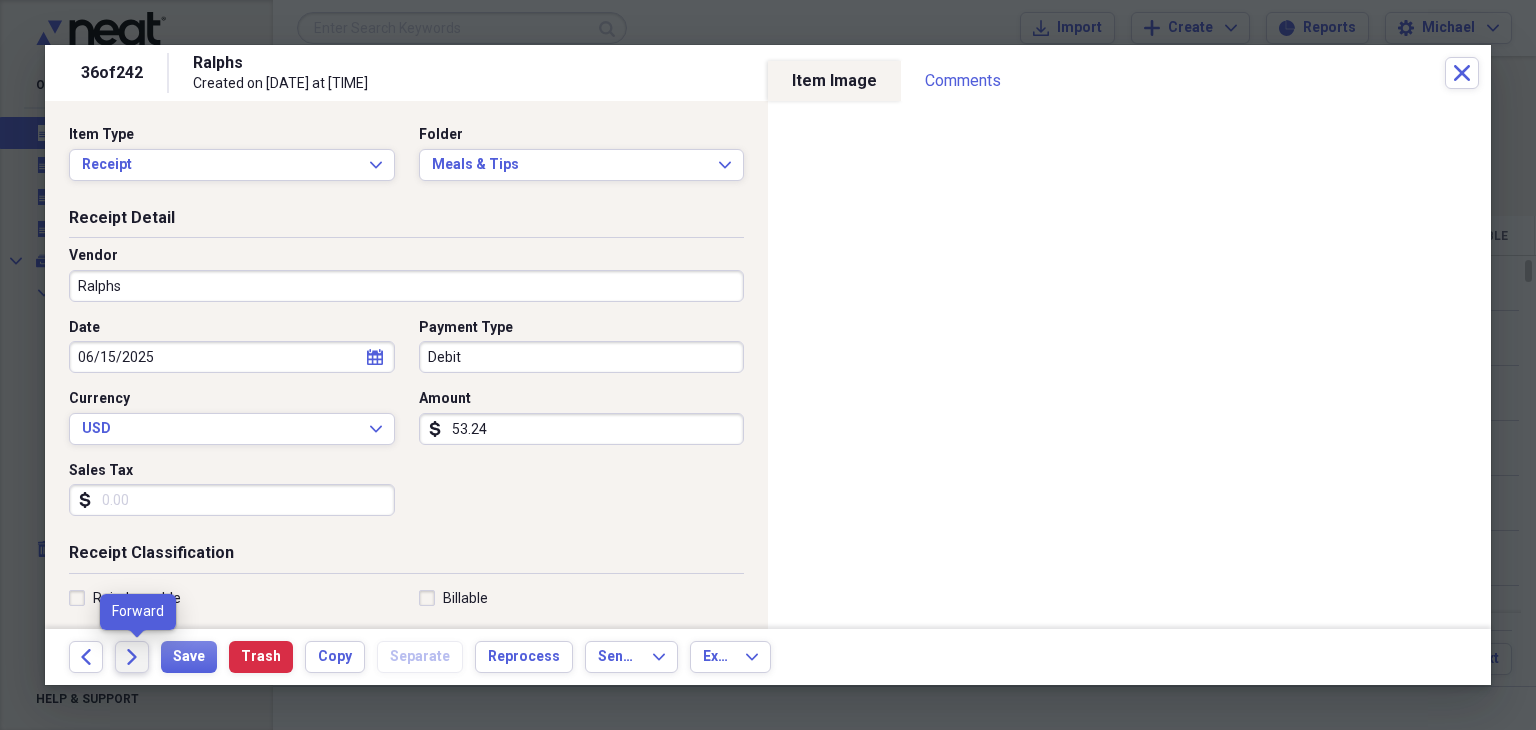 click on "Forward" at bounding box center (132, 657) 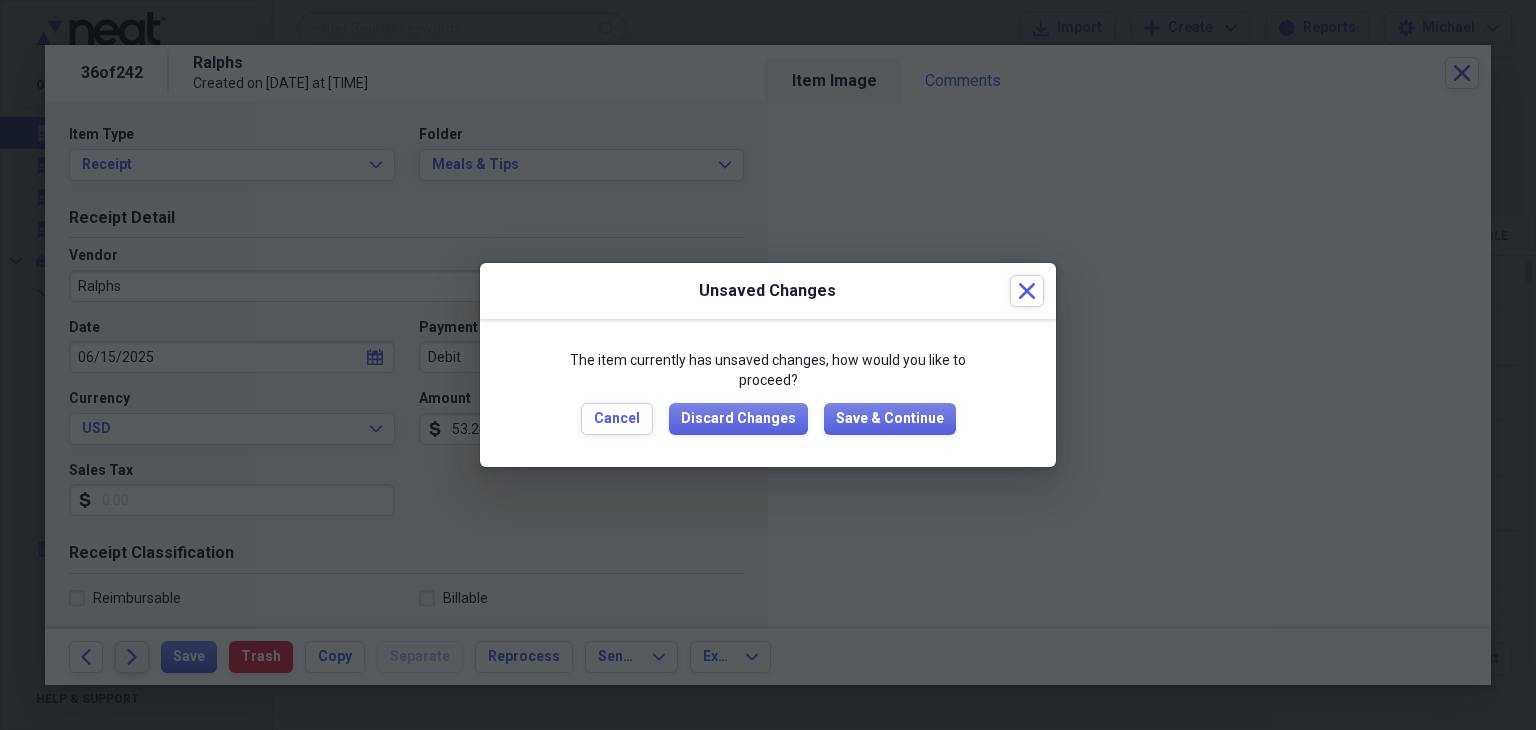 click at bounding box center (768, 365) 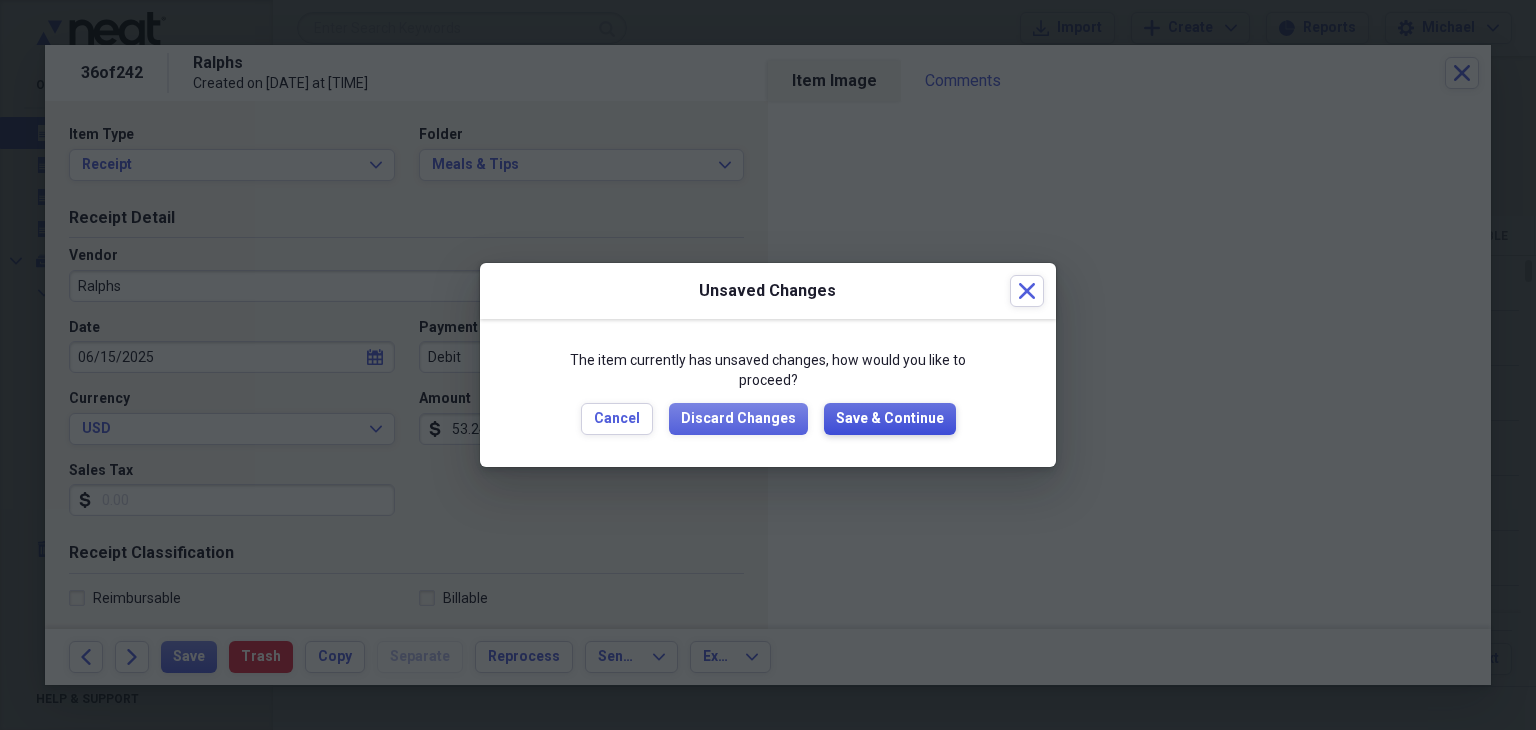 click on "Save & Continue" at bounding box center [890, 419] 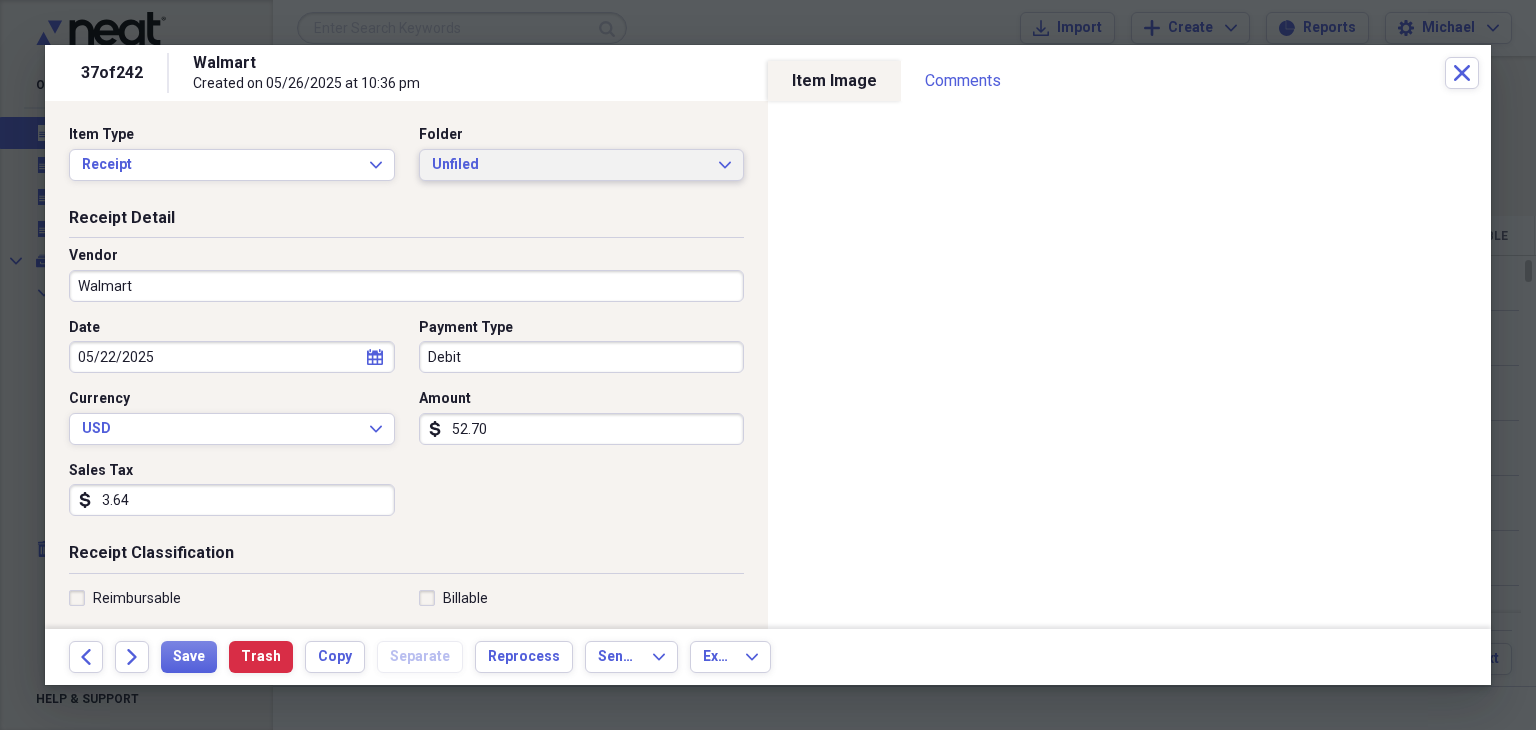 drag, startPoint x: 847, startPoint y: 430, endPoint x: 704, endPoint y: 174, distance: 293.232 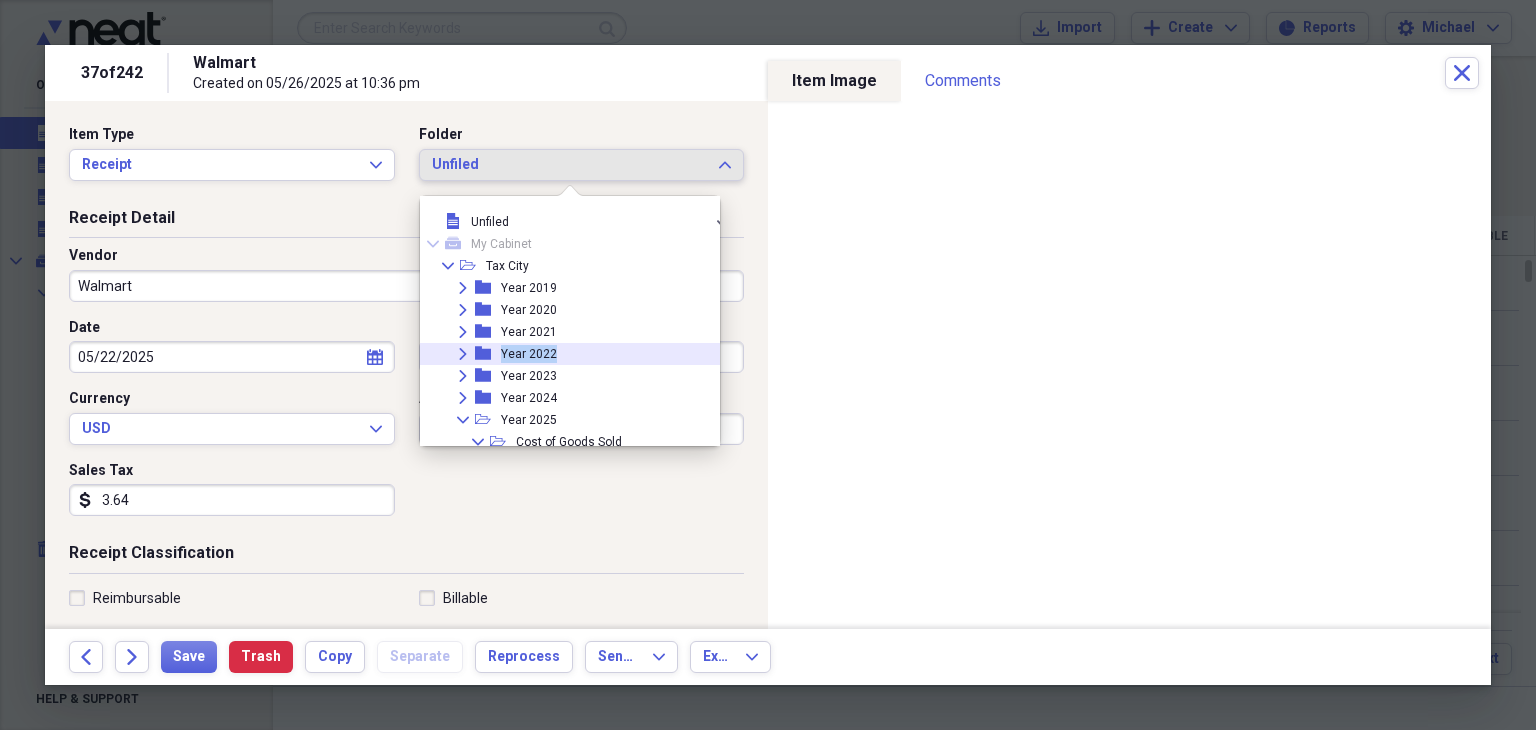 drag, startPoint x: 684, startPoint y: 345, endPoint x: 712, endPoint y: 229, distance: 119.331474 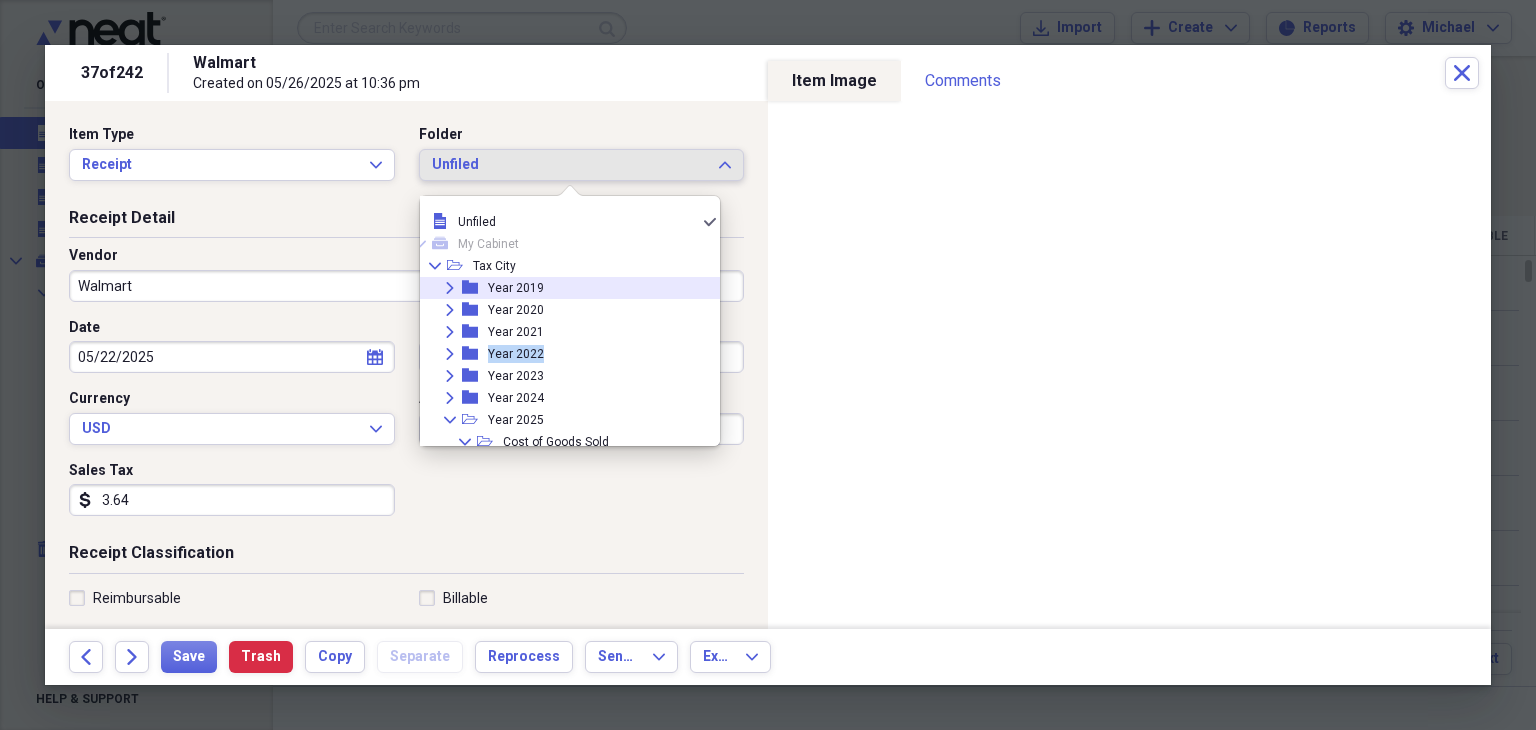scroll, scrollTop: 30, scrollLeft: 28, axis: both 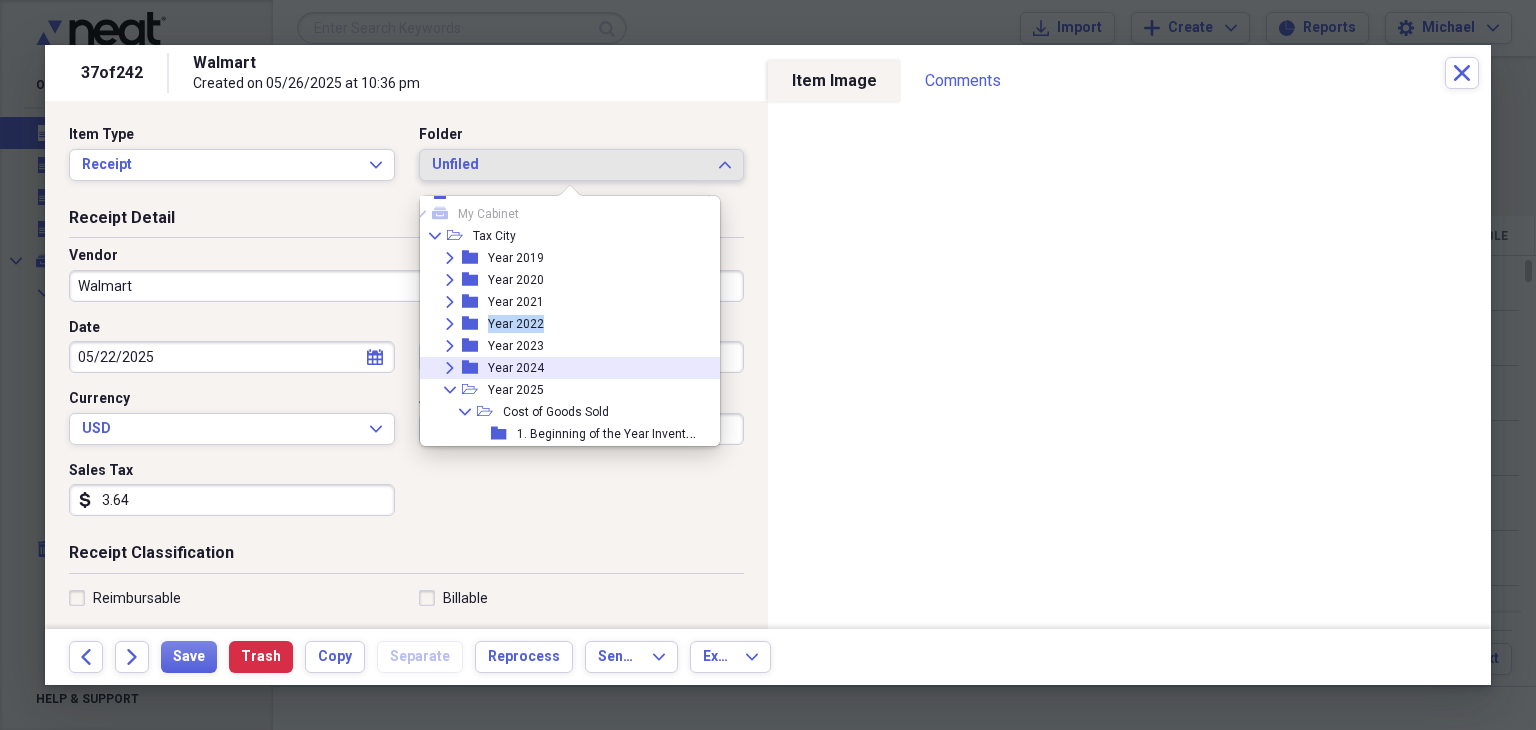 drag, startPoint x: 649, startPoint y: 370, endPoint x: 675, endPoint y: 285, distance: 88.88757 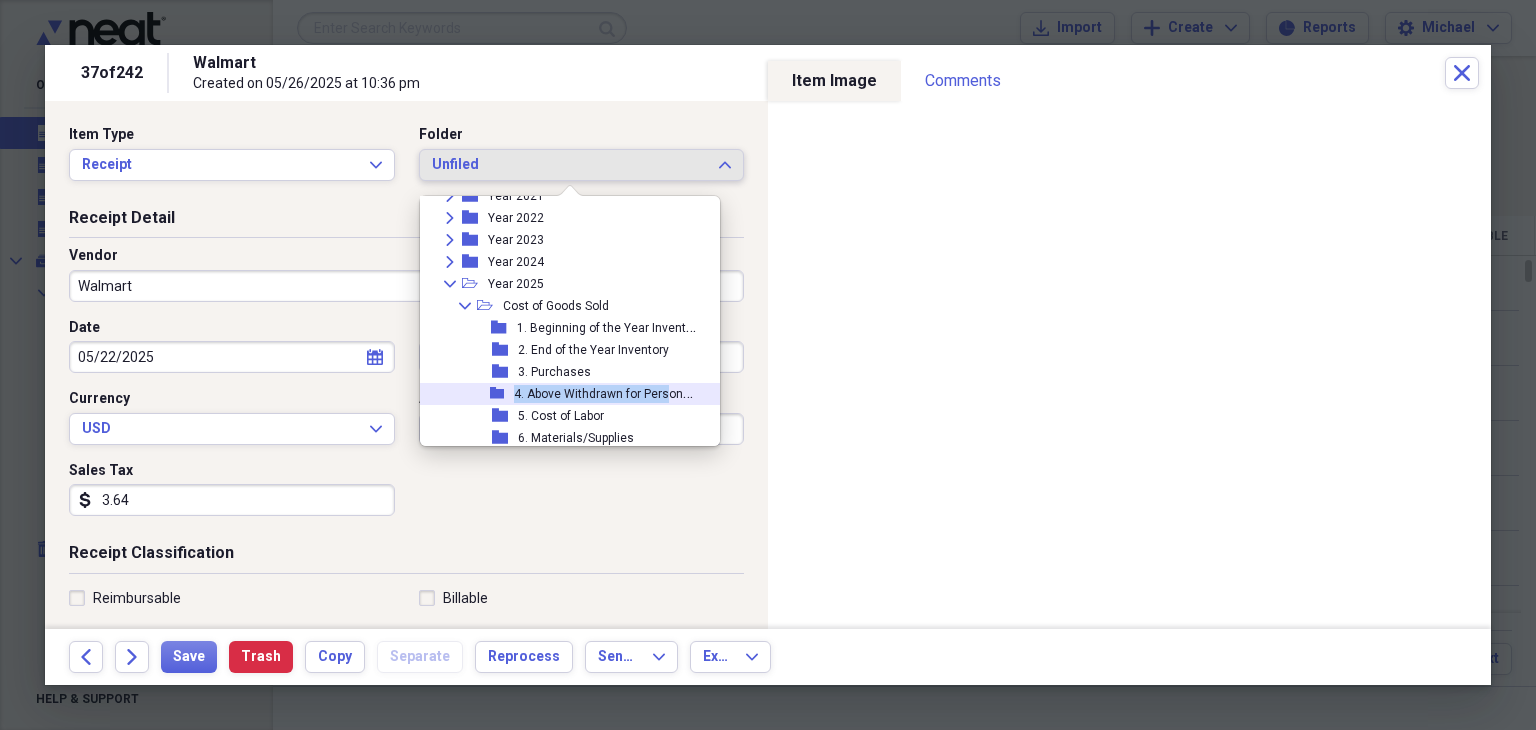 drag, startPoint x: 652, startPoint y: 403, endPoint x: 687, endPoint y: 276, distance: 131.73459 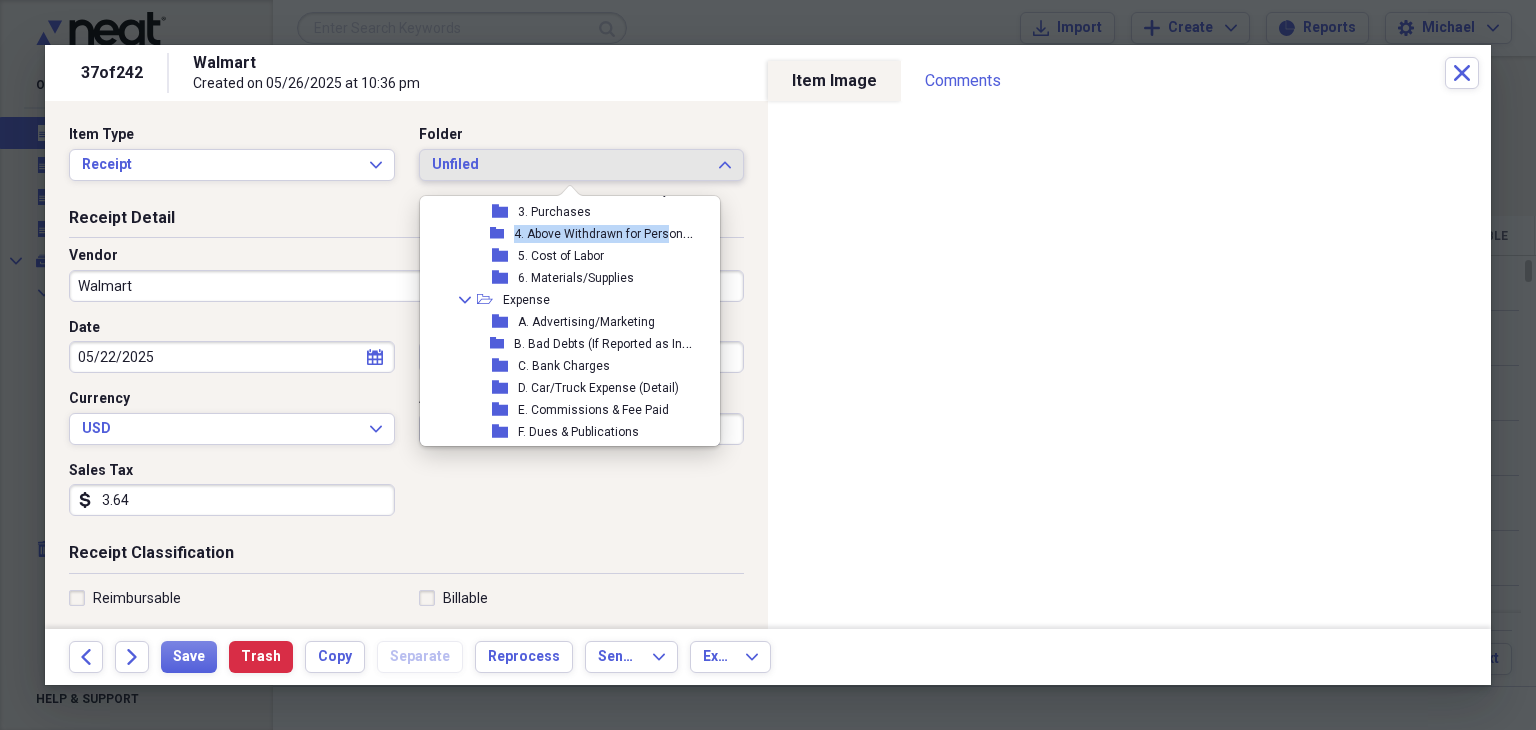 scroll, scrollTop: 299, scrollLeft: 28, axis: both 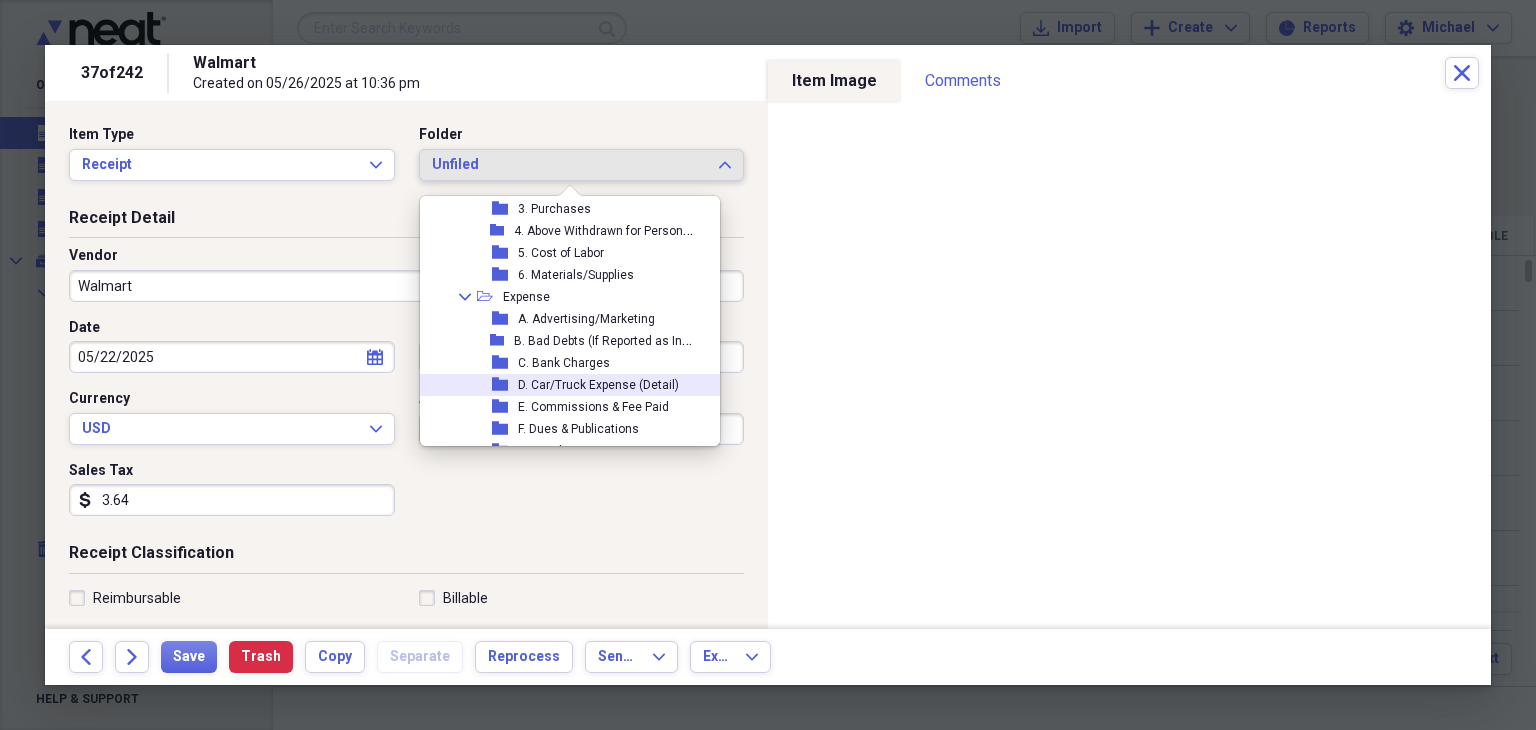 drag, startPoint x: 651, startPoint y: 375, endPoint x: 668, endPoint y: 217, distance: 158.91193 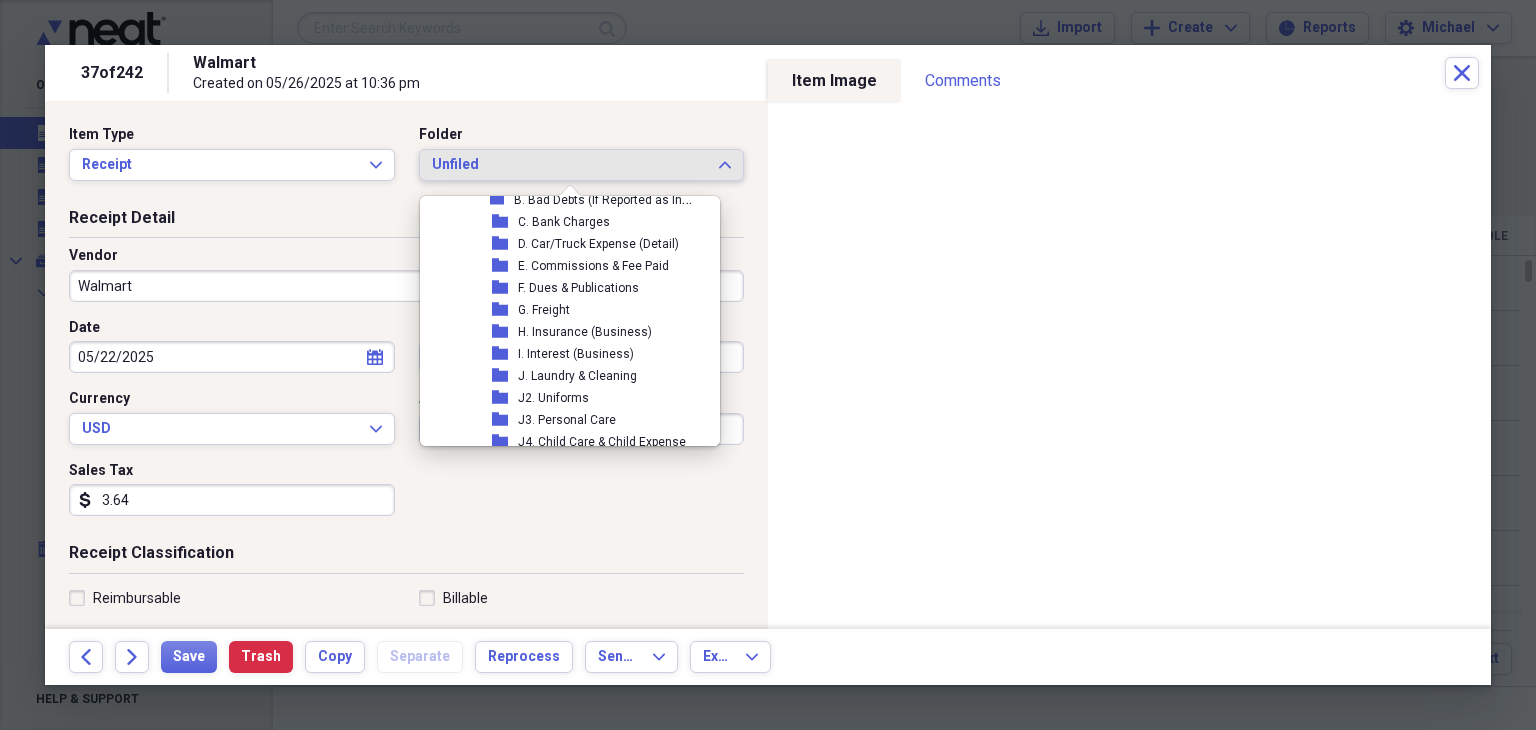 scroll, scrollTop: 444, scrollLeft: 28, axis: both 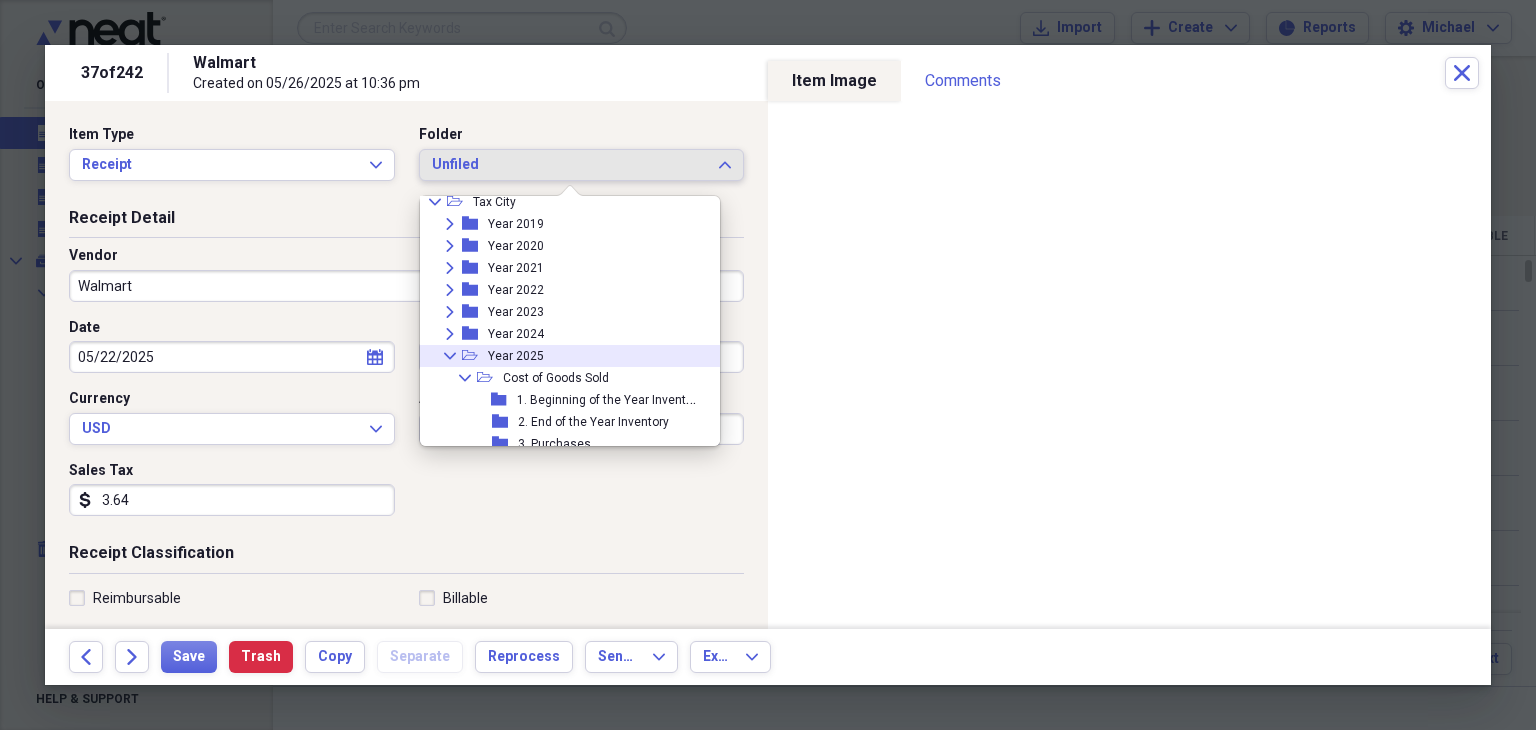 drag, startPoint x: 668, startPoint y: 217, endPoint x: 626, endPoint y: 197, distance: 46.518814 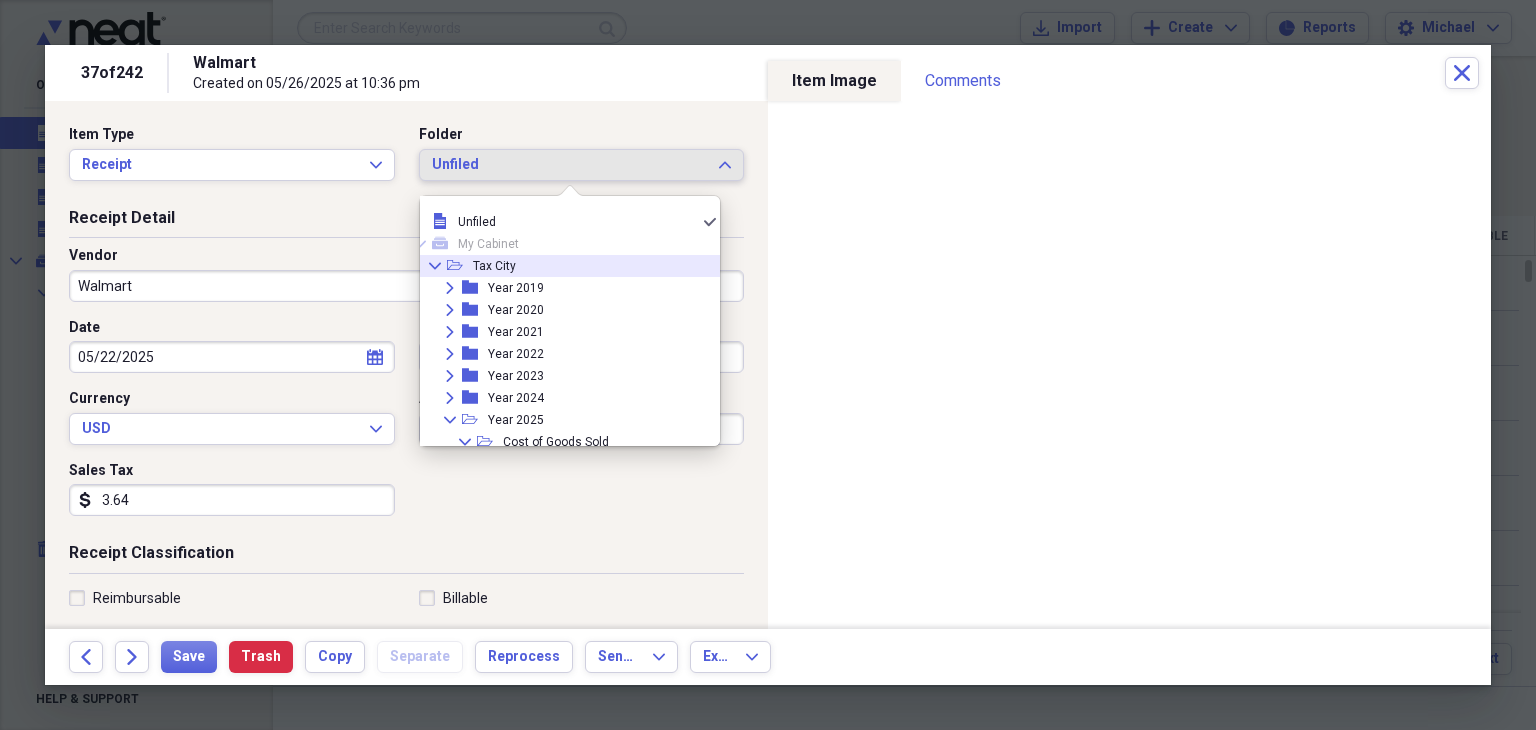 drag, startPoint x: 654, startPoint y: 276, endPoint x: 675, endPoint y: 396, distance: 121.82365 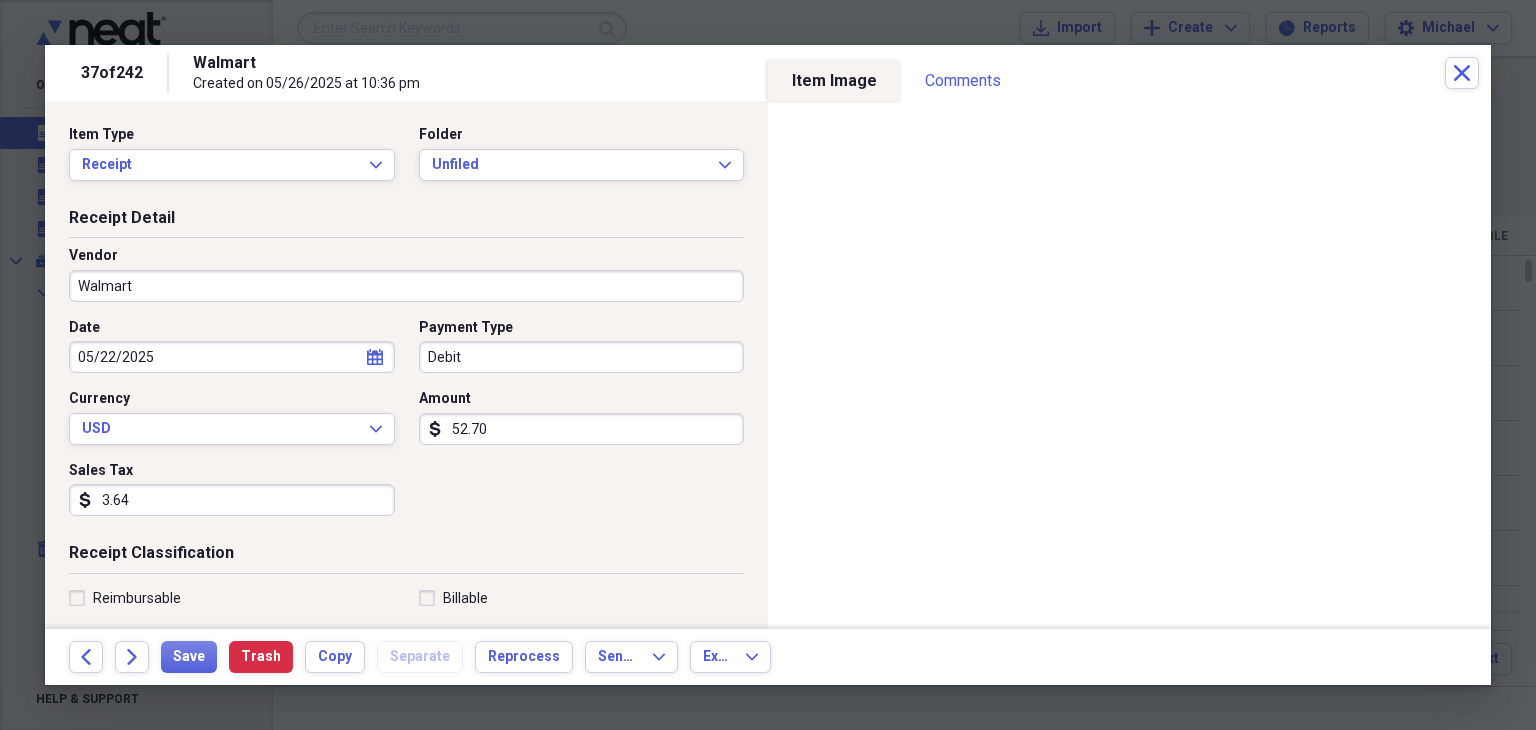 drag, startPoint x: 675, startPoint y: 396, endPoint x: 720, endPoint y: 422, distance: 51.971146 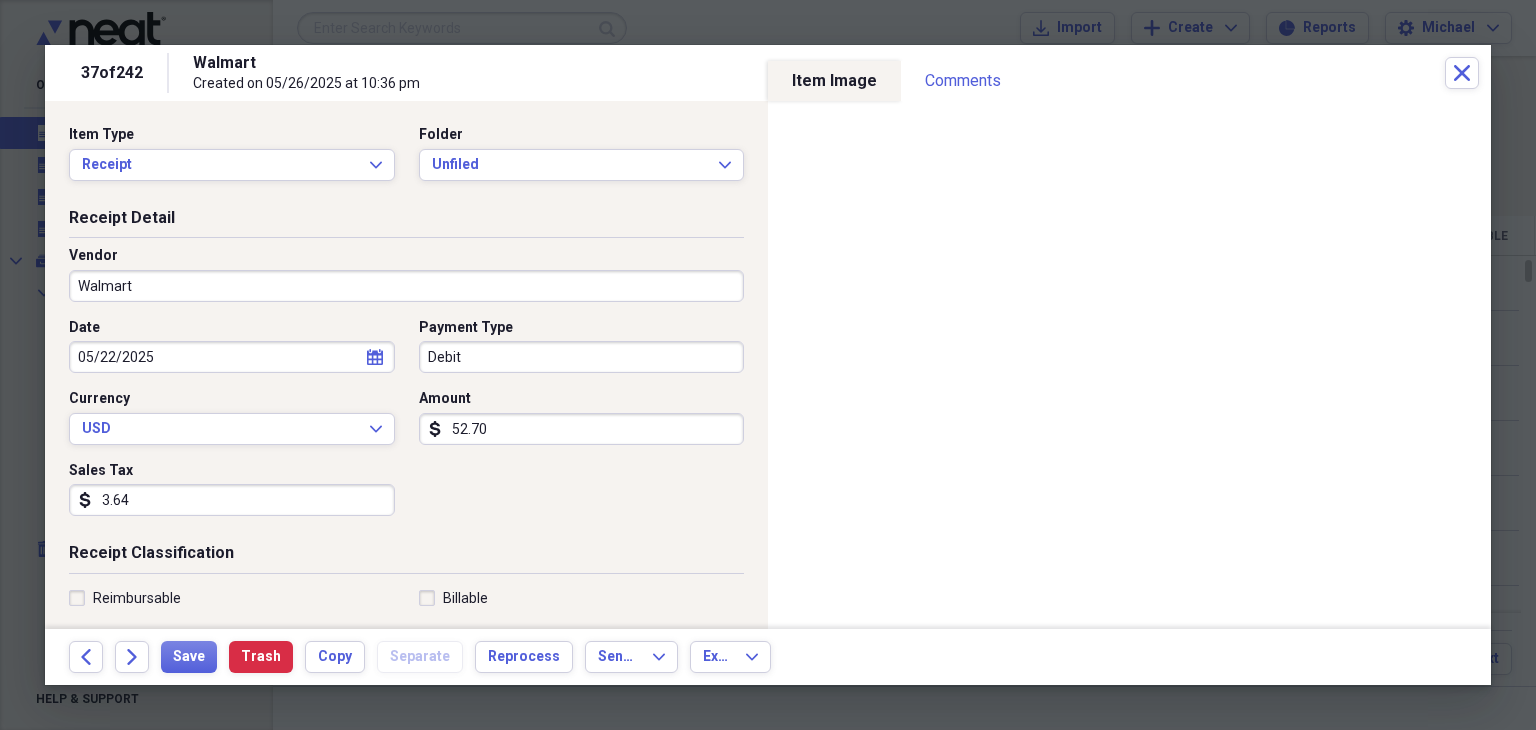click on "52.70" at bounding box center (582, 429) 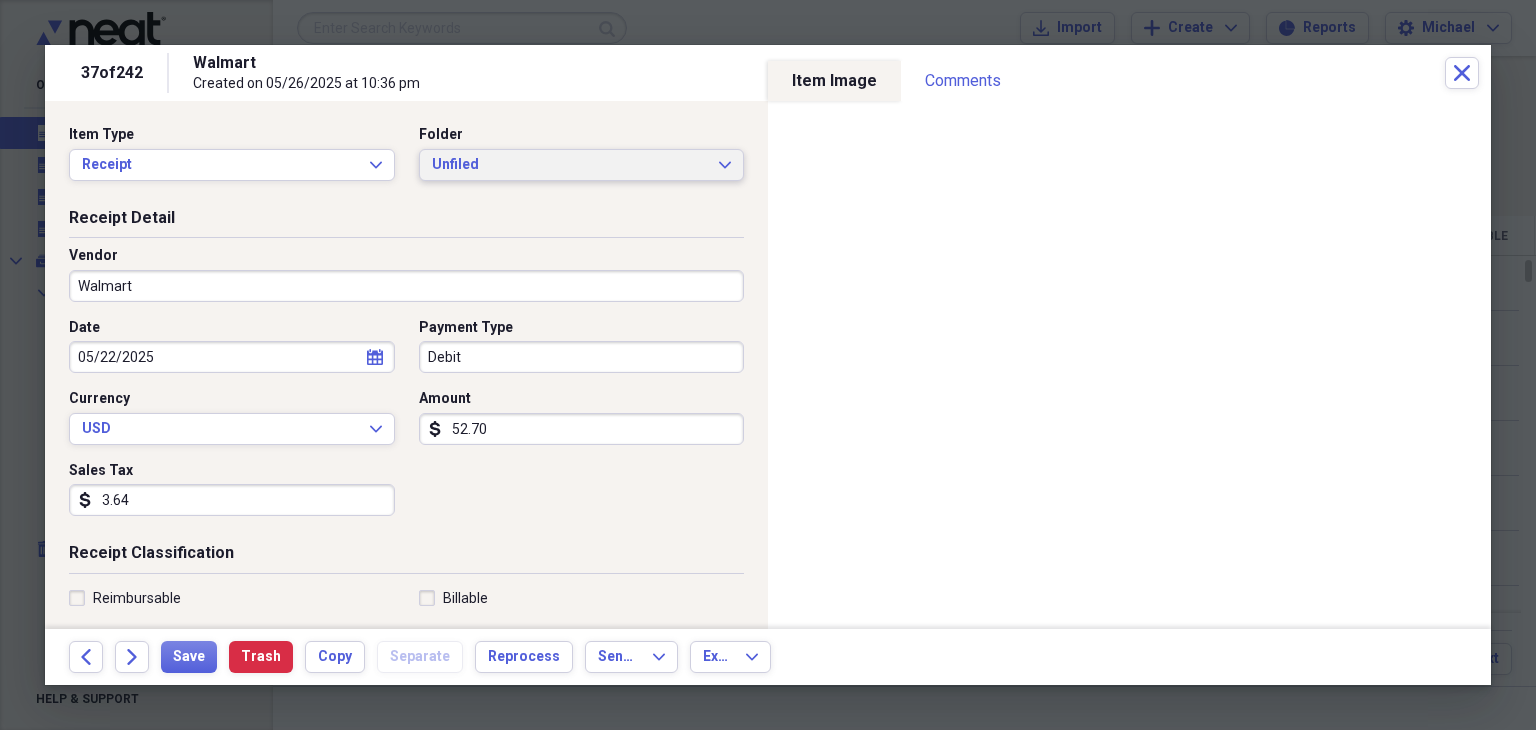 click 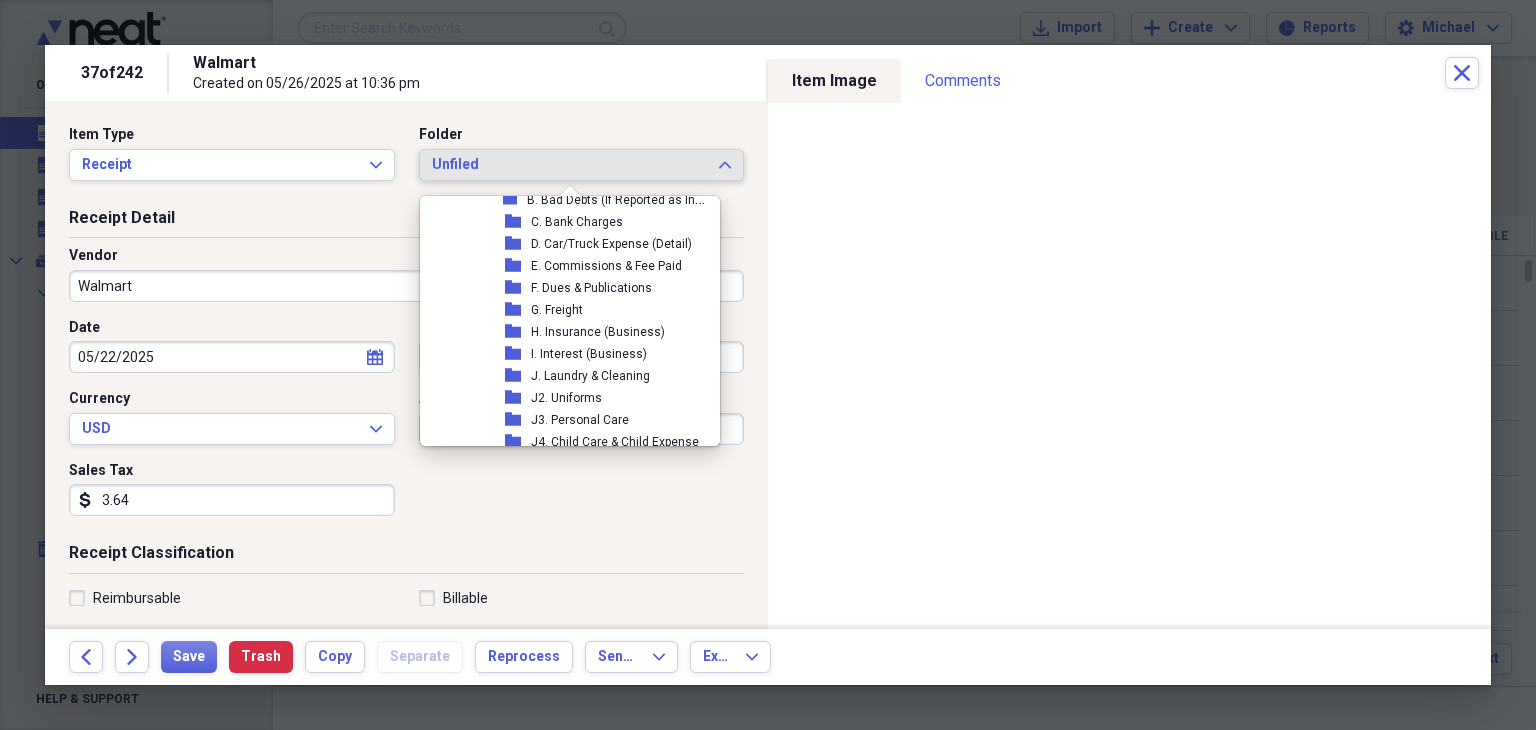 scroll, scrollTop: 613, scrollLeft: 0, axis: vertical 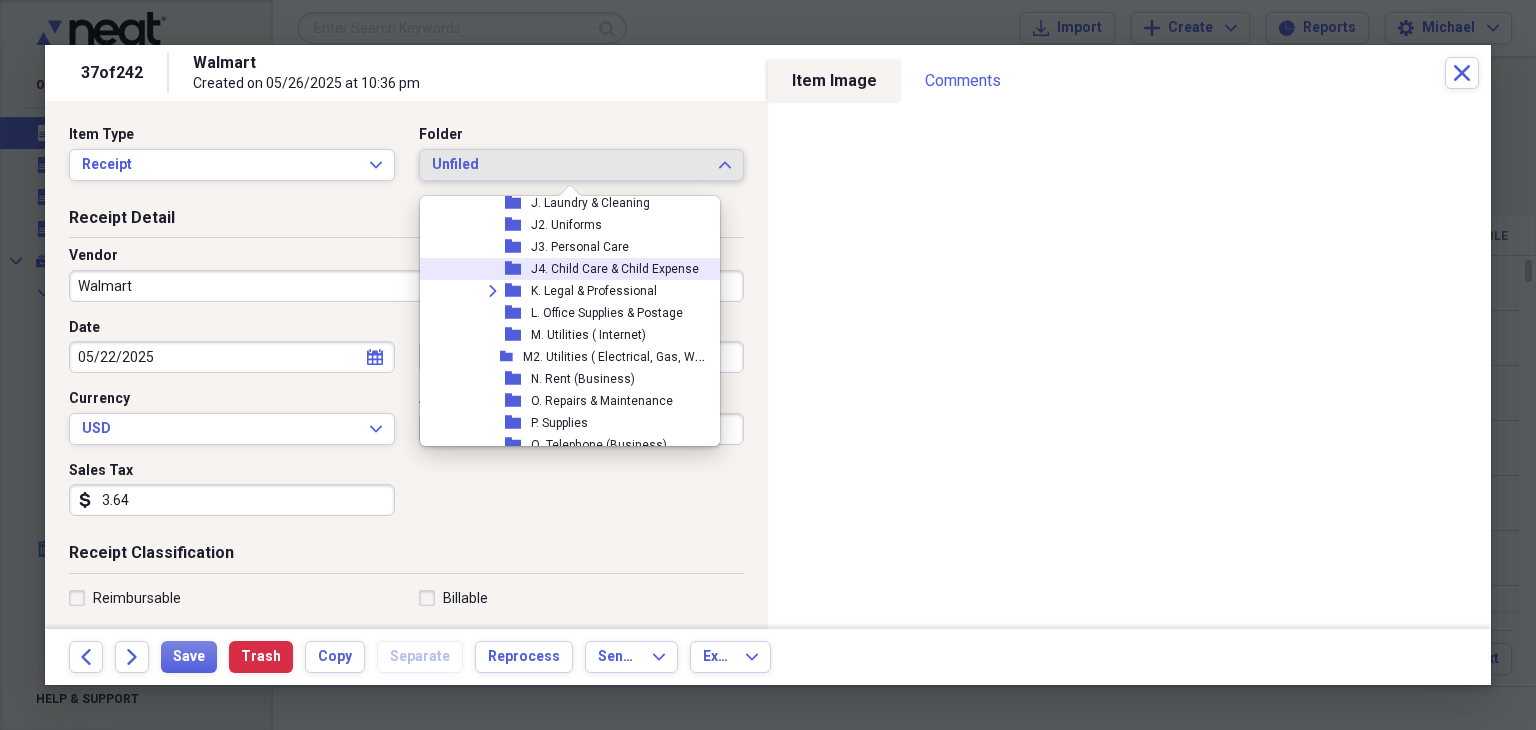 click on "J4. Child Care & Child Expense" at bounding box center [615, 269] 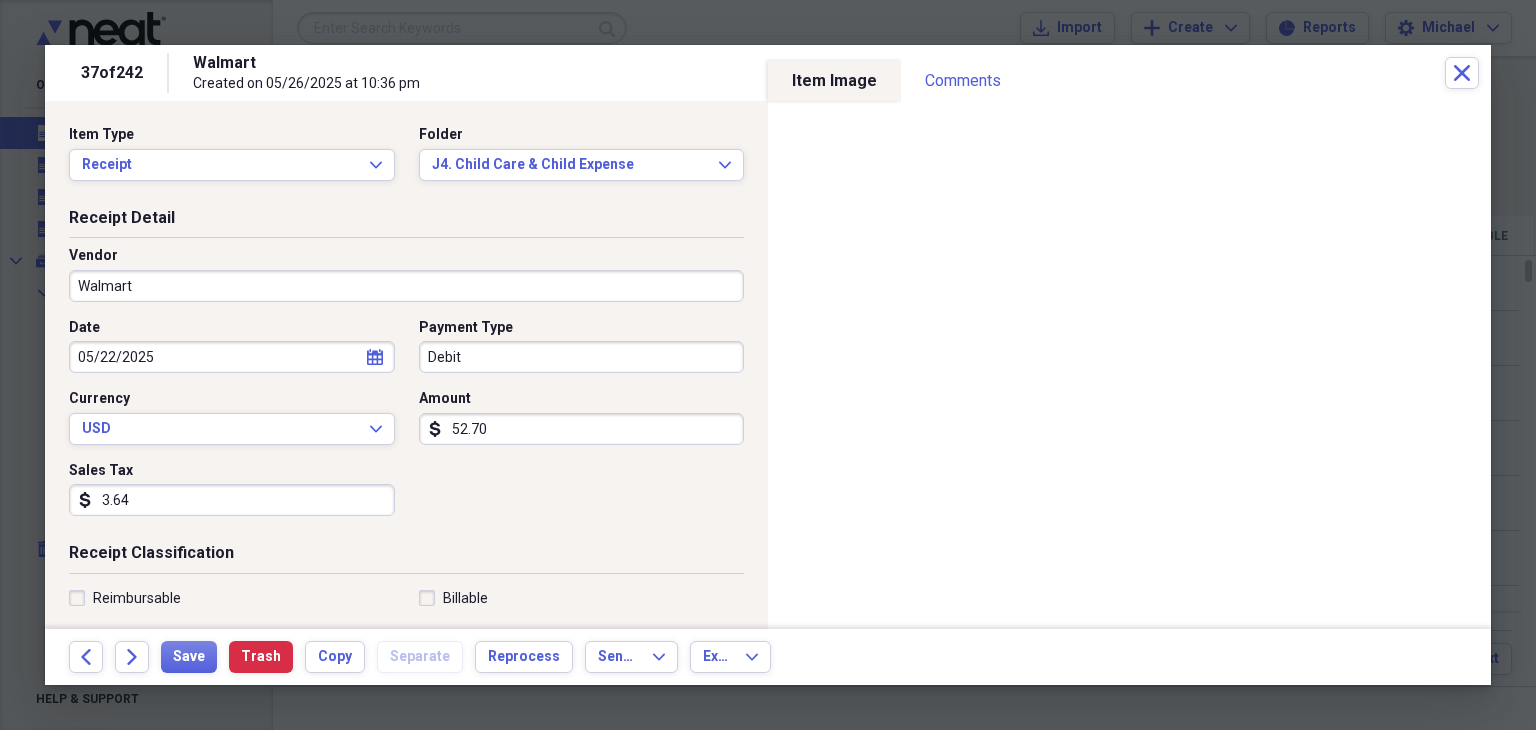 click on "Date [DATE] calendar Calendar Payment Type Debit Currency USD Expand Amount dollar-sign 52.70 Sales Tax dollar-sign 3.64" at bounding box center [406, 425] 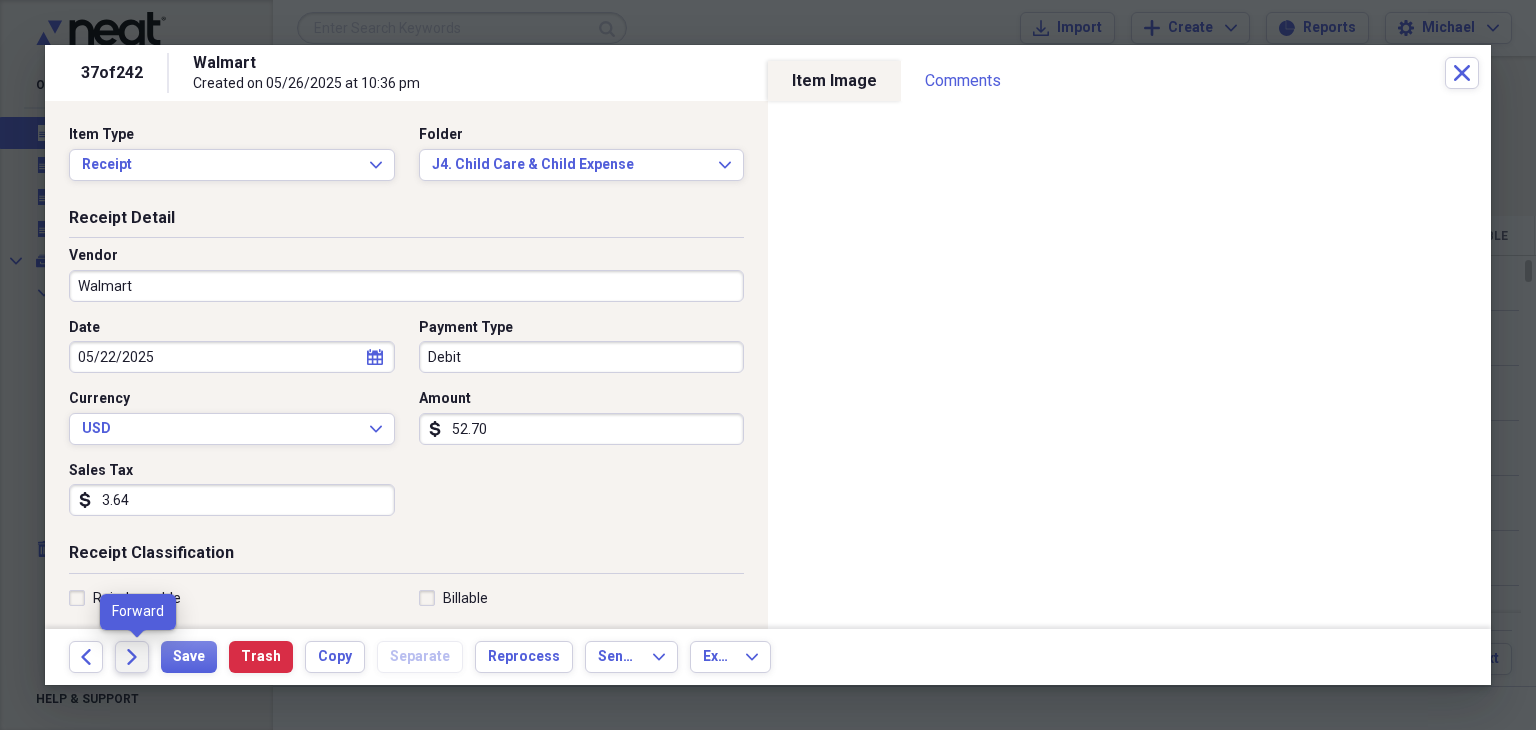 click on "Forward" at bounding box center [132, 657] 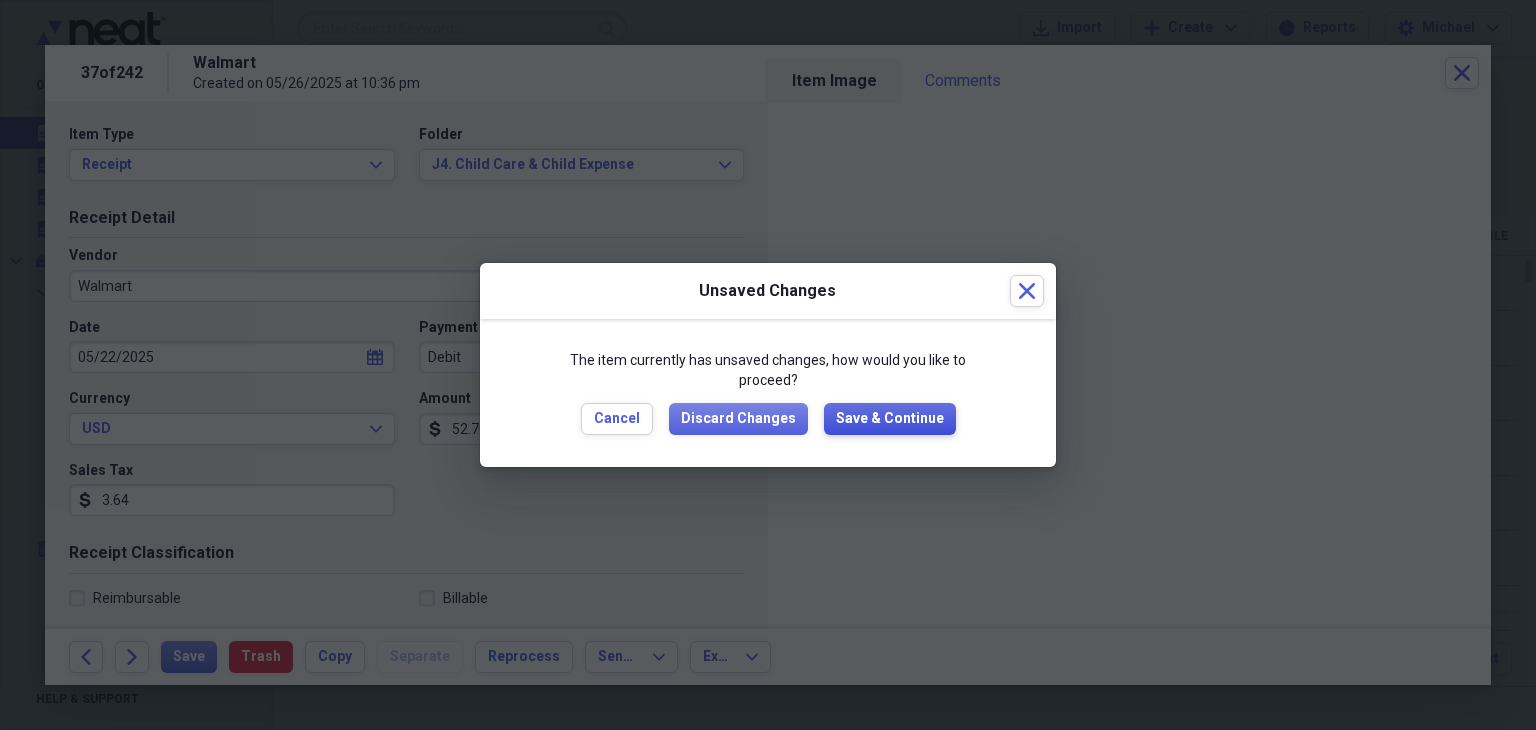 click on "Save & Continue" at bounding box center (890, 419) 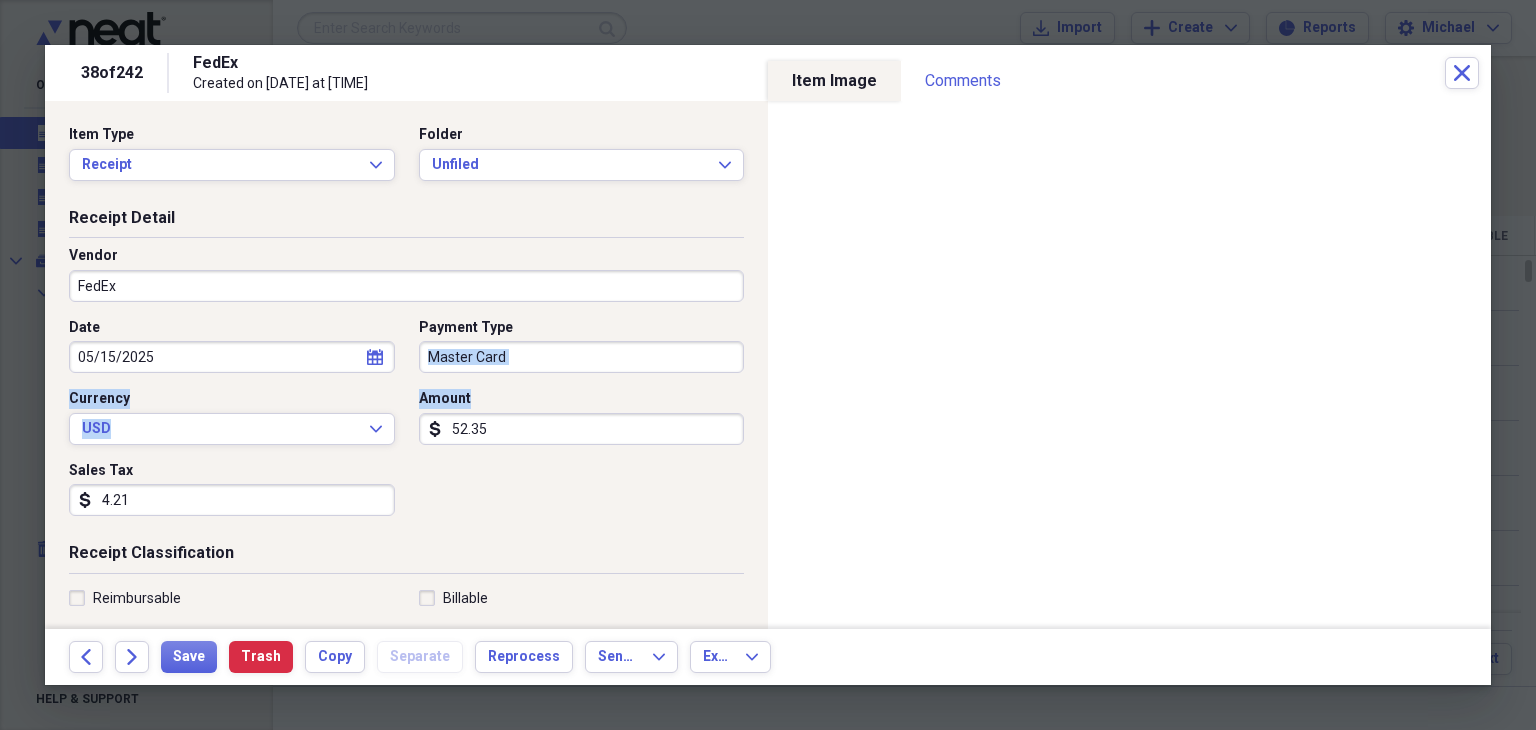 drag, startPoint x: 685, startPoint y: 498, endPoint x: 654, endPoint y: 332, distance: 168.86977 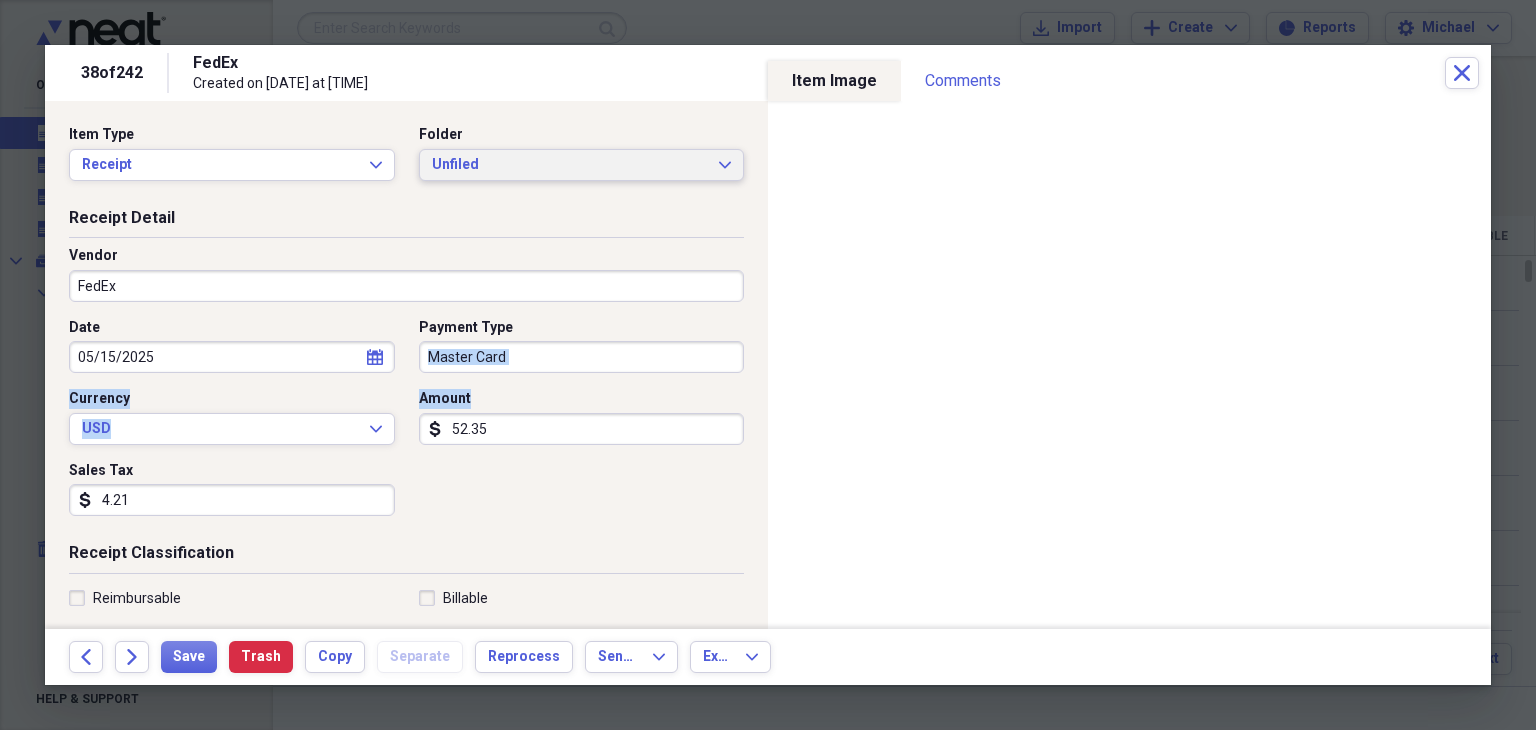 click on "Unfiled" at bounding box center (570, 165) 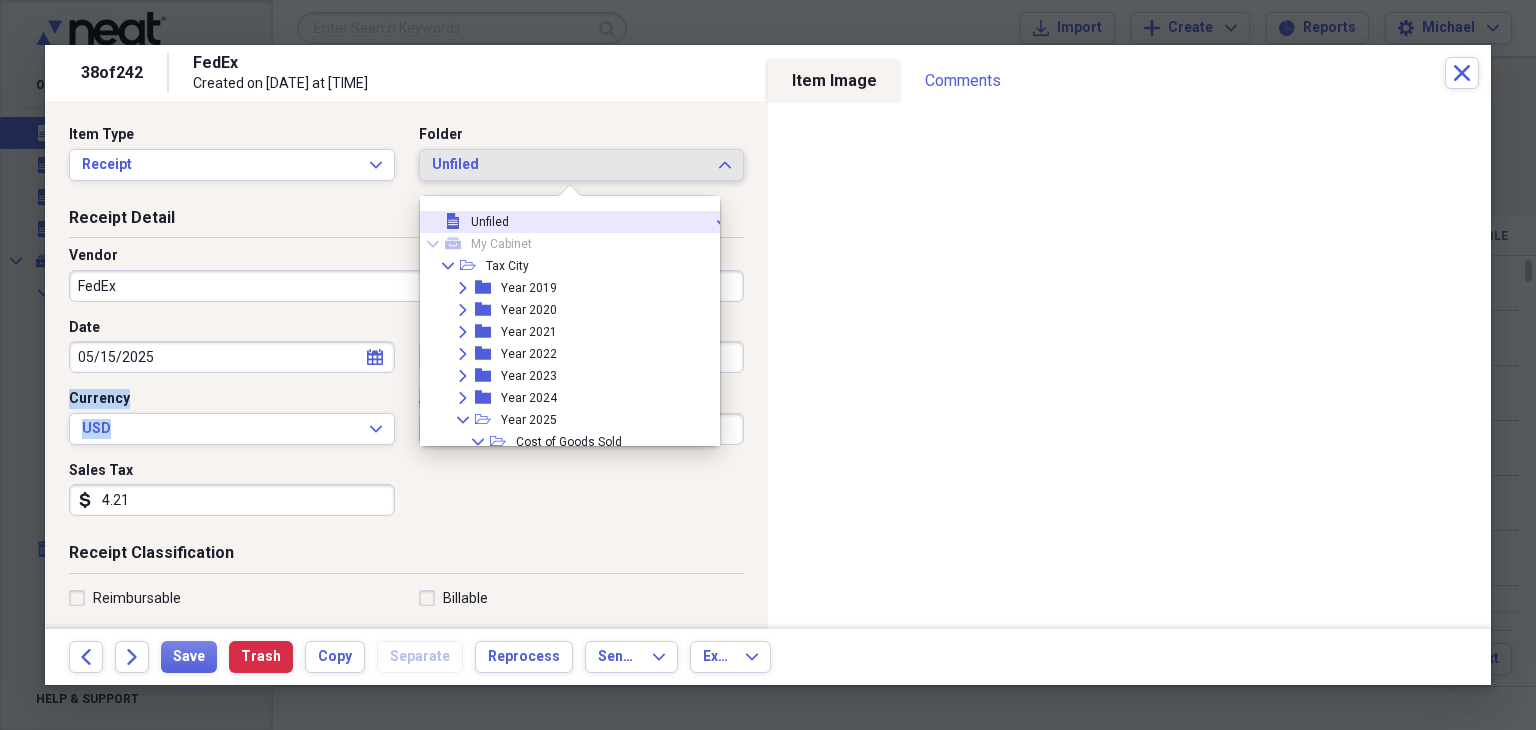 click on "Expand folder Year 2019   Expand folder Year 2020   Expand folder Year 2021   Expand folder Year 2022   Expand folder Year 2023   Expand folder Year 2024   Collapse open-folder Year 2025   Collapse open-folder Cost of Goods Sold   folder 1. Beginning of the Year Inventory   folder 2. End of the Year Inventory   folder 3. Purchases   folder 4. Above Withdrawn for Personal Use   folder 5. Cost of Labor   folder 6. Materials/Supplies   Collapse open-folder Expense   folder A. Advertising/Marketing   folder B. Bad Debts (If Reported as Income)   folder C. Bank Charges   folder D. Car/Truck Expense (Detail)   folder E. Commissions & Fee Paid   folder F. Dues & Publications   folder G. Freight   folder H. Insurance (Business)   folder I. Interest (Business)   folder J. Laundry & Cleaning   folder J2. Uniforms   folder J3. Personal Care   folder J4. Child Care & Child Expense   Expand folder K. Legal & Professional   folder   folder   folder" at bounding box center [584, 893] 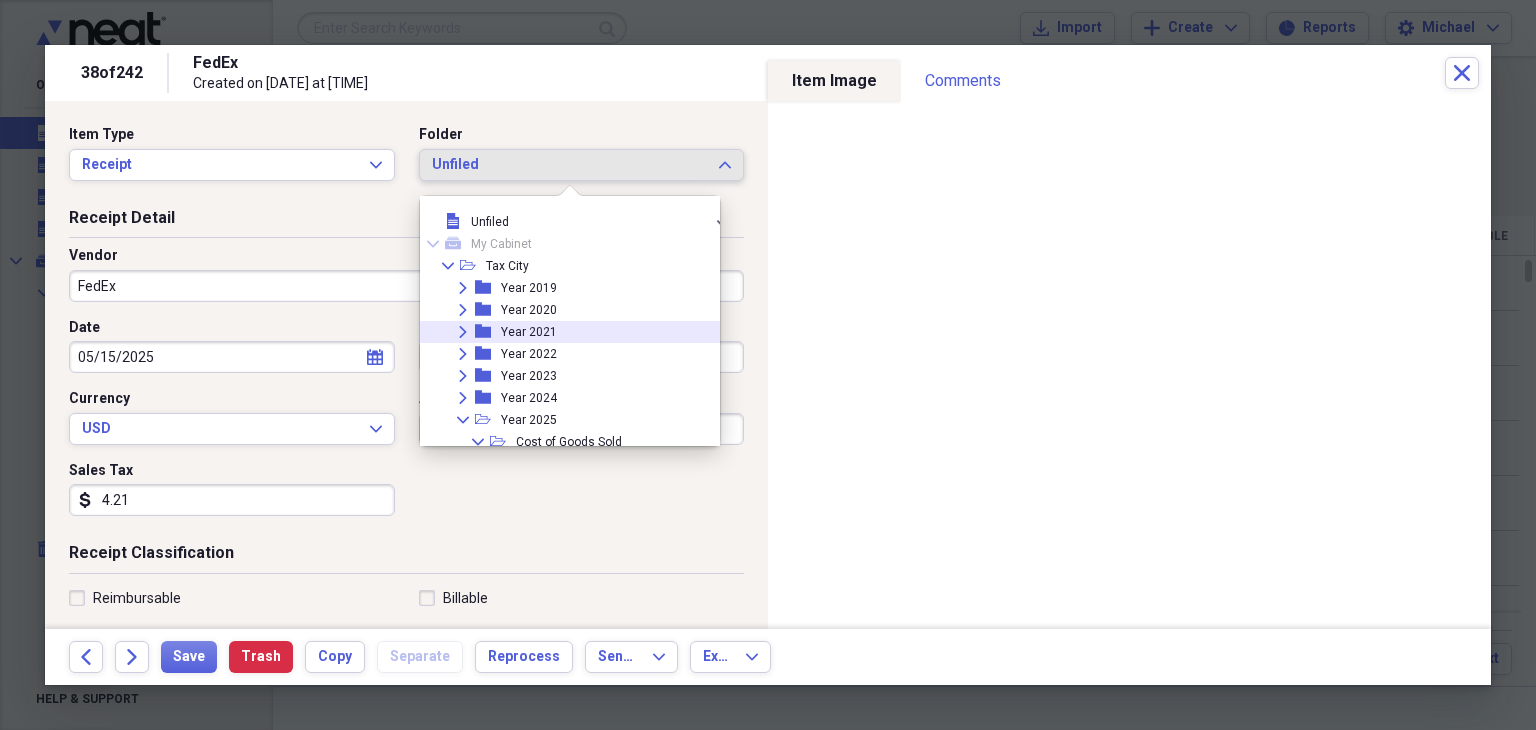 drag, startPoint x: 616, startPoint y: 337, endPoint x: 667, endPoint y: 137, distance: 206.4001 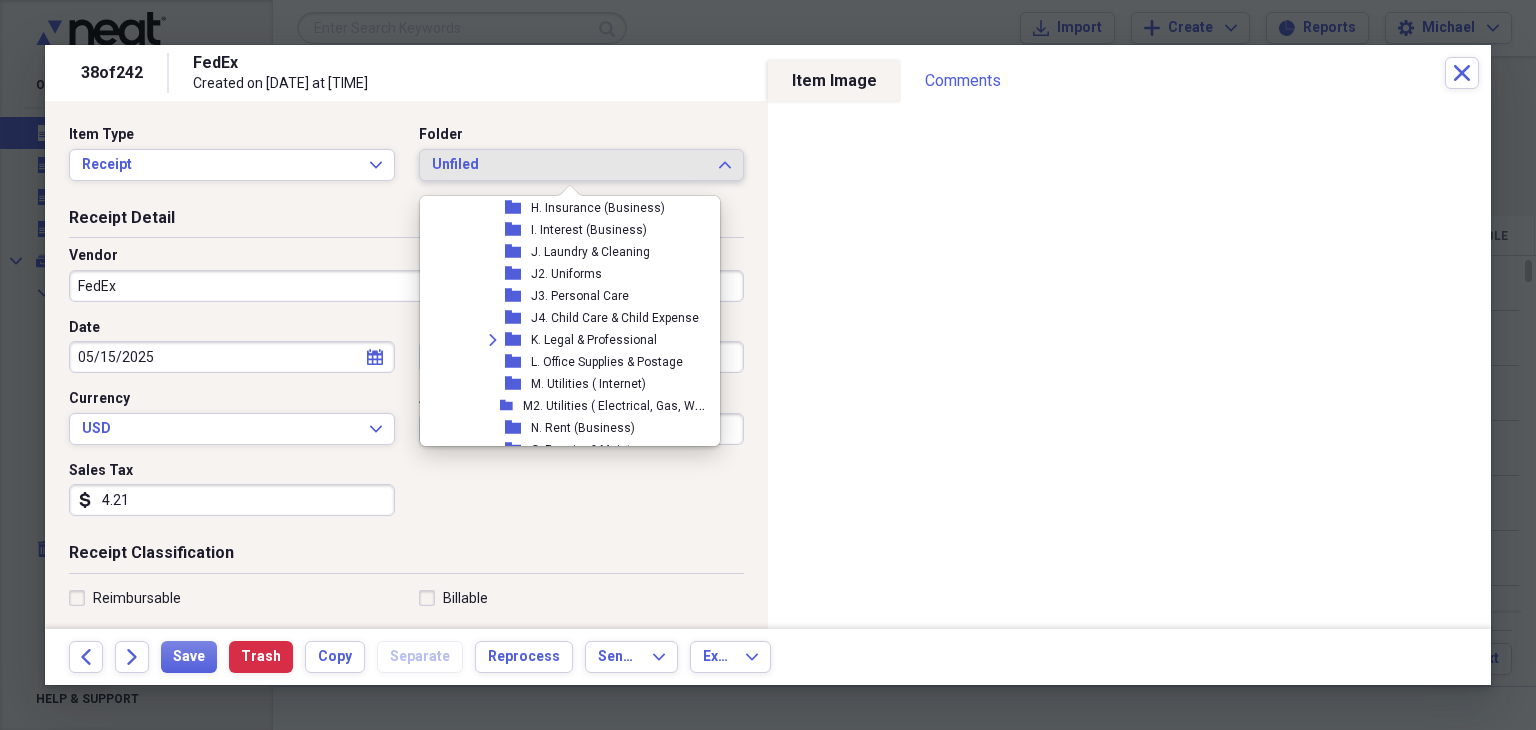 scroll, scrollTop: 602, scrollLeft: 0, axis: vertical 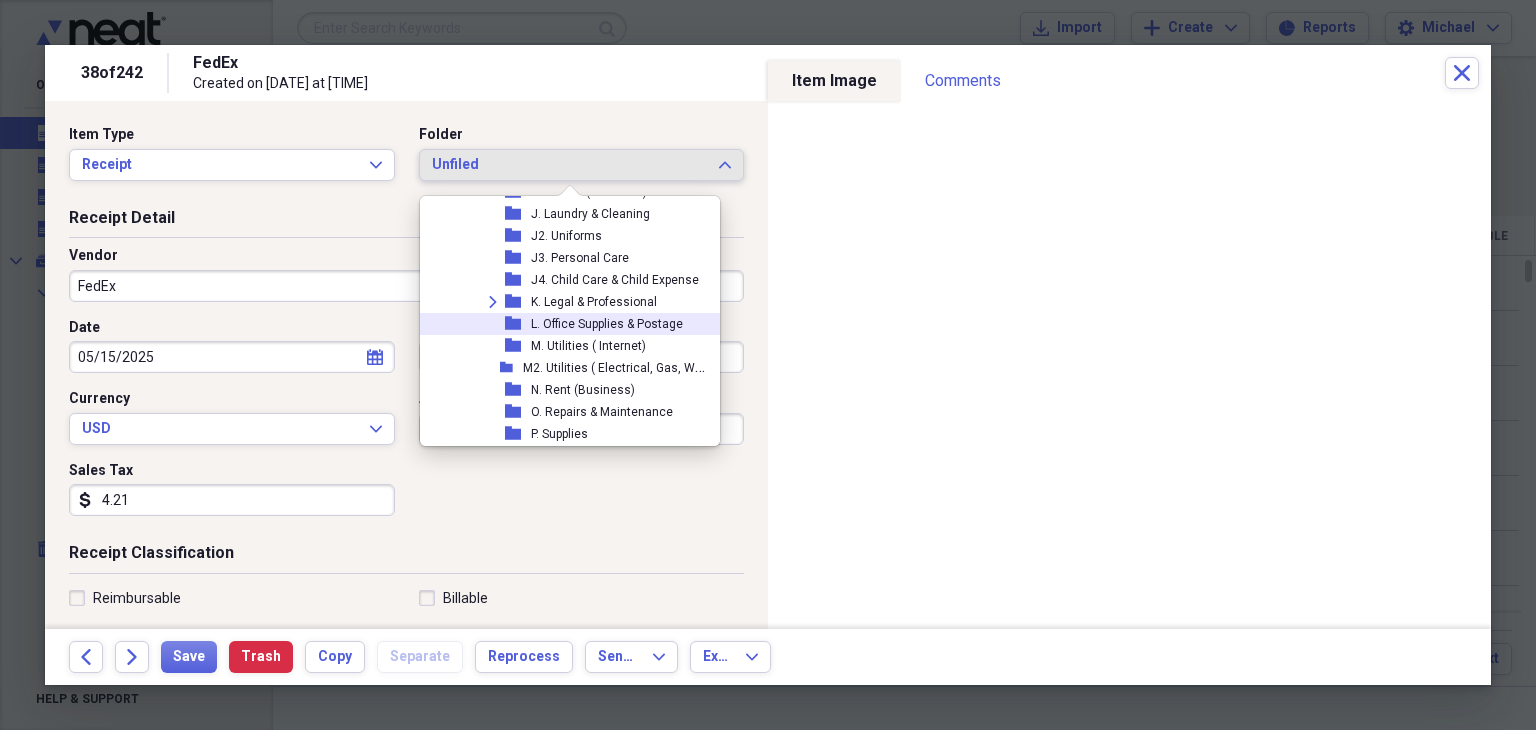 drag, startPoint x: 695, startPoint y: 334, endPoint x: 661, endPoint y: 325, distance: 35.17101 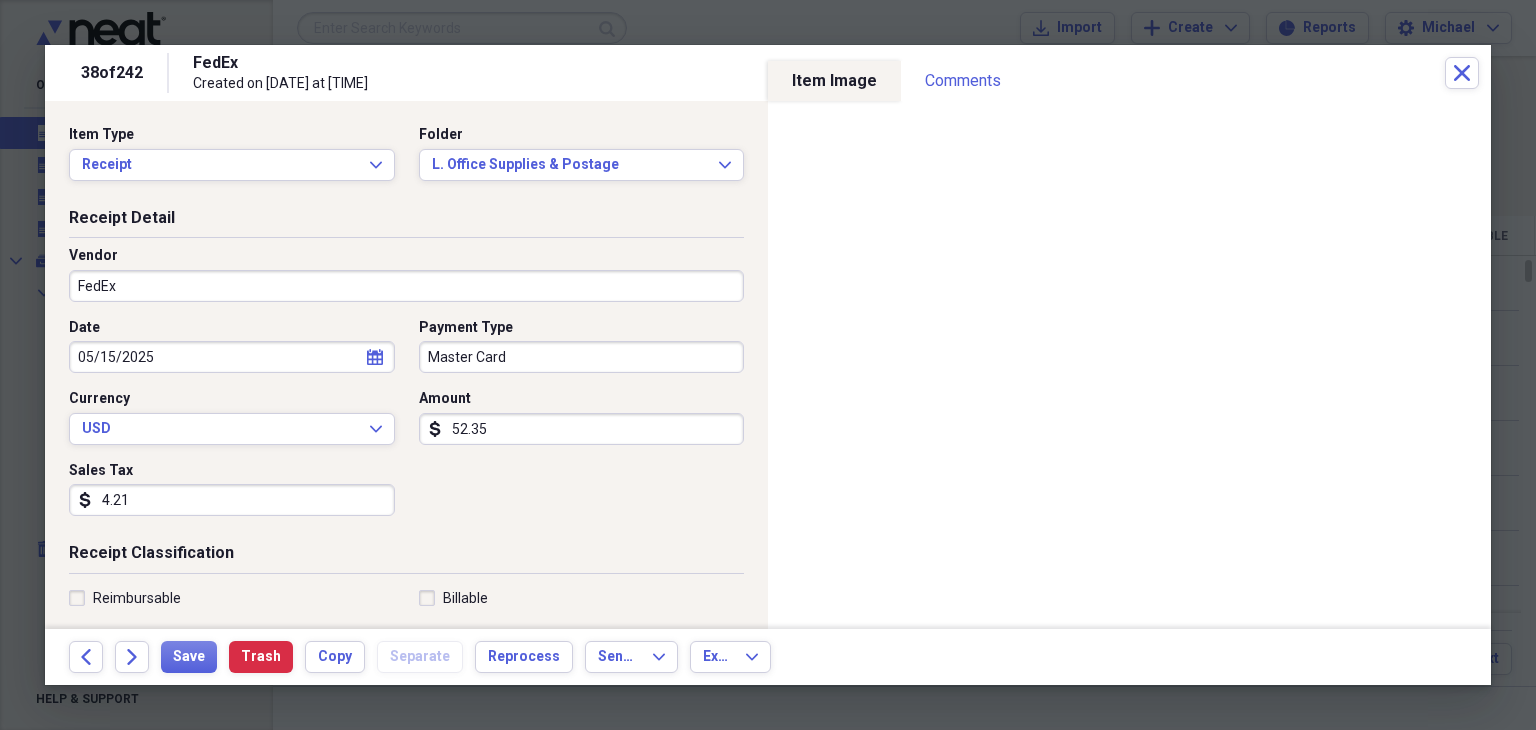 click on "Date [DATE] calendar Calendar Payment Type Master Card Currency USD Expand Amount dollar-sign 52.35 Sales Tax dollar-sign 4.21" at bounding box center (406, 425) 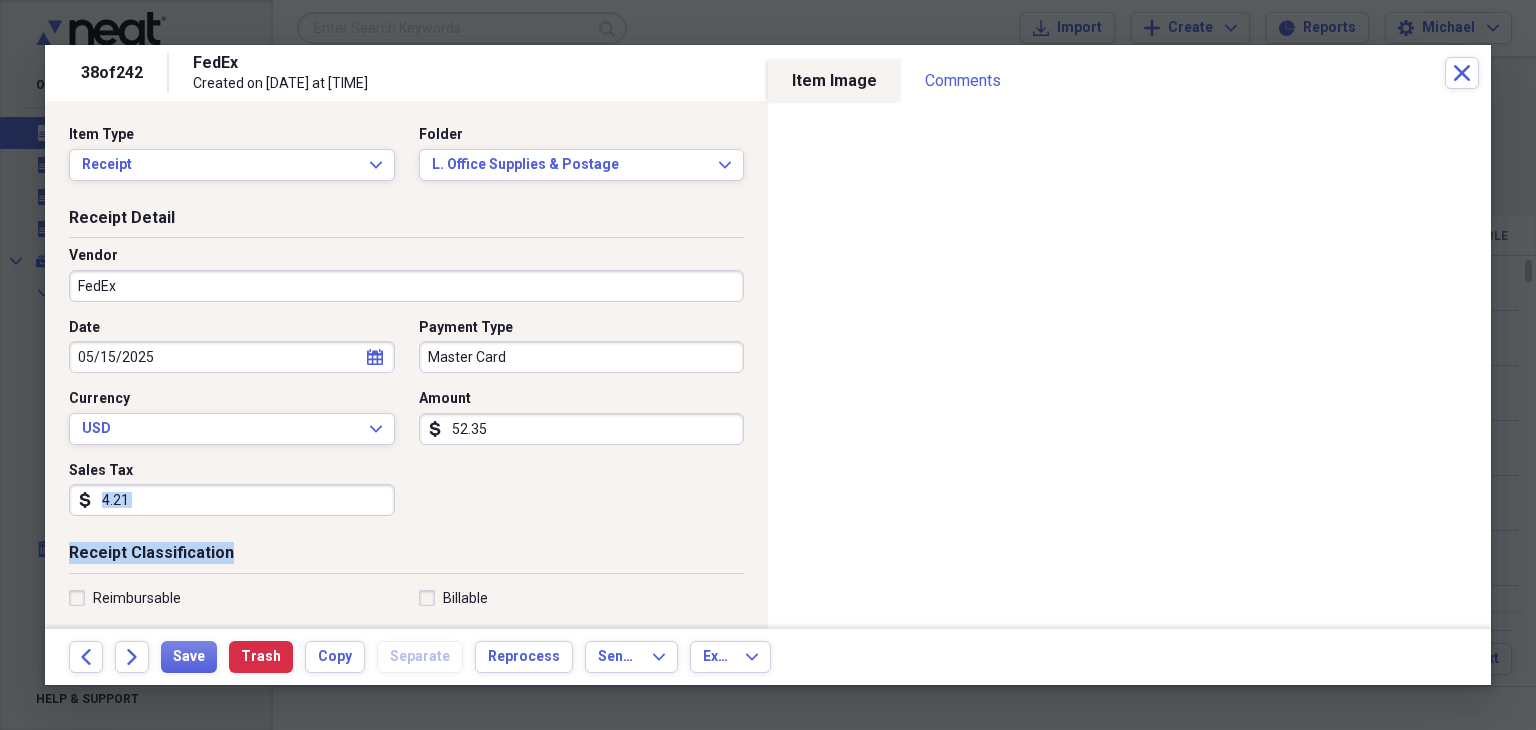 click on "Item Type Receipt Expand Folder L. Office Supplies & Postage Expand Receipt Detail Vendor FedEx Date [DATE] calendar Calendar Payment Type Master Card Currency USD Expand Amount dollar-sign [AMOUNT] Sales Tax dollar-sign [AMOUNT] Receipt Classification Reimbursable Billable Category Postal/Shipping Tax Category No Form - Non-deductible Expand Customer Project Product Location Class Notes" at bounding box center [406, 623] 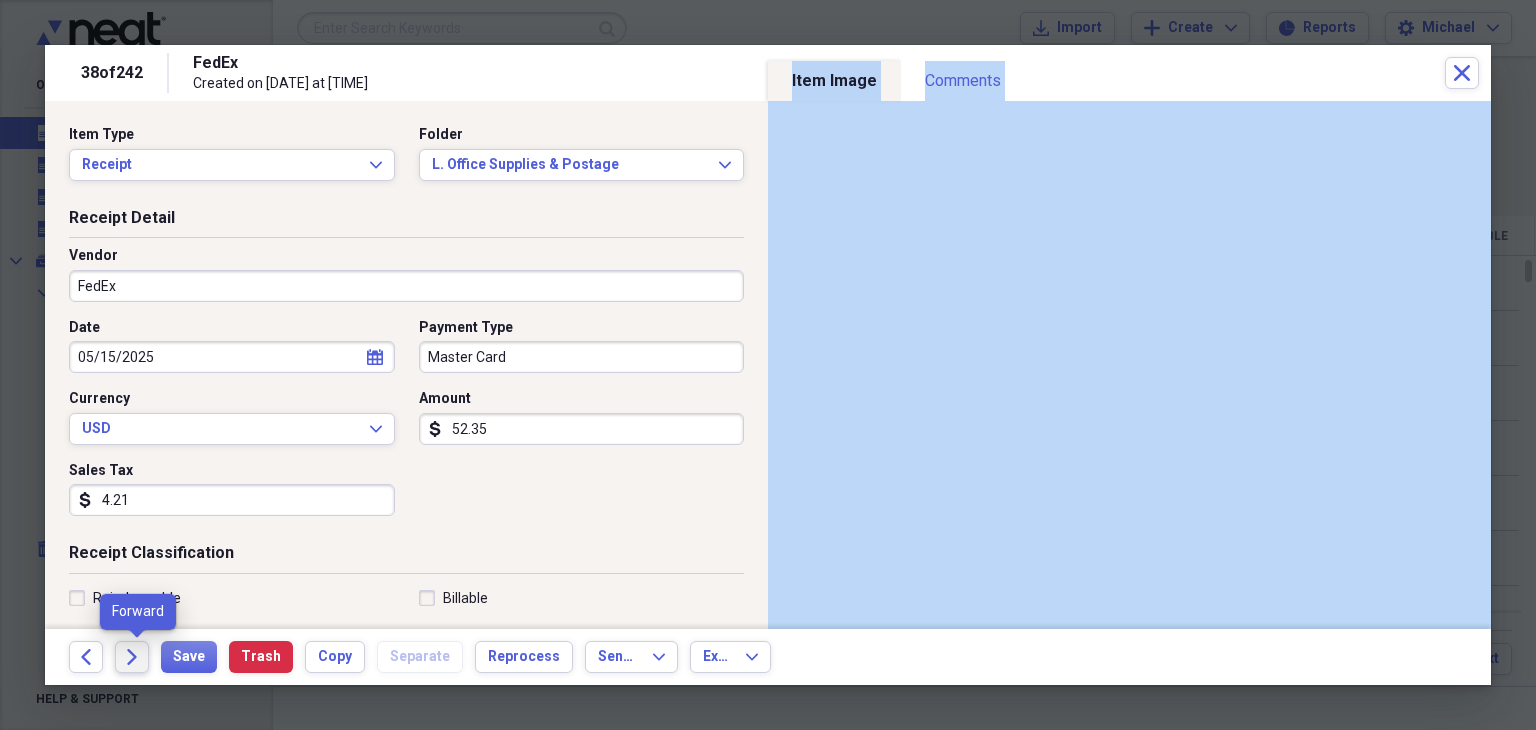 drag, startPoint x: 150, startPoint y: 623, endPoint x: 124, endPoint y: 659, distance: 44.407207 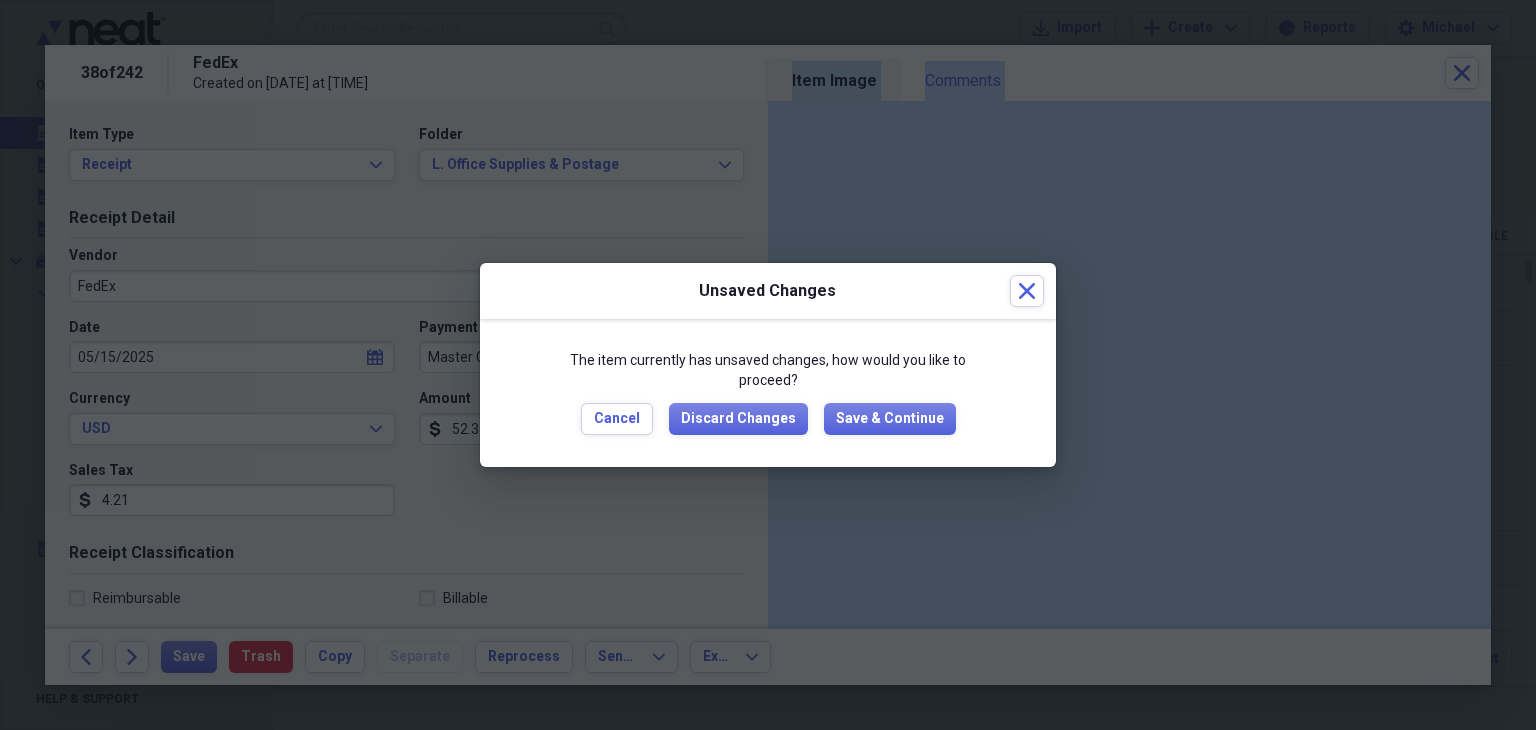 drag, startPoint x: 124, startPoint y: 659, endPoint x: 784, endPoint y: 321, distance: 741.51465 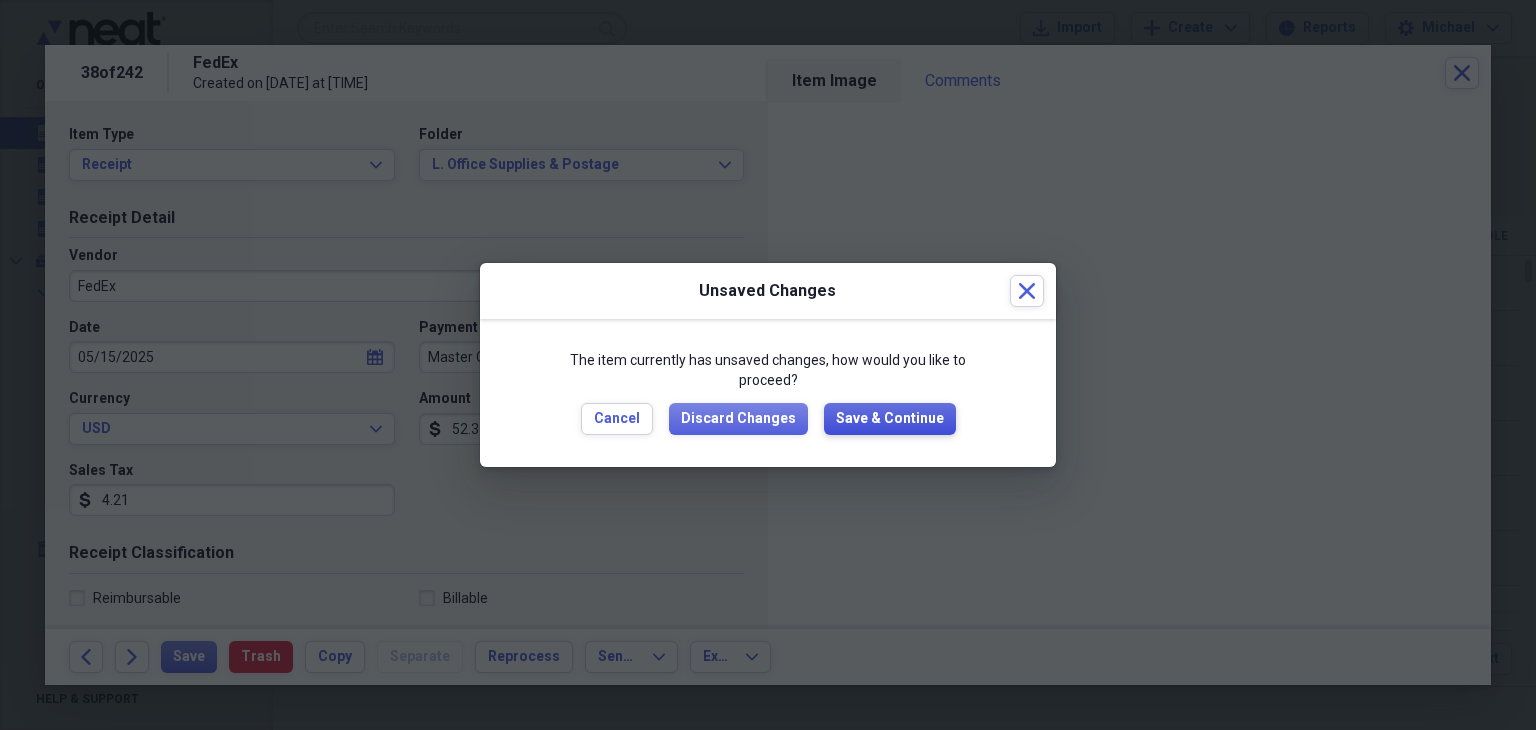 click on "Save & Continue" at bounding box center (890, 419) 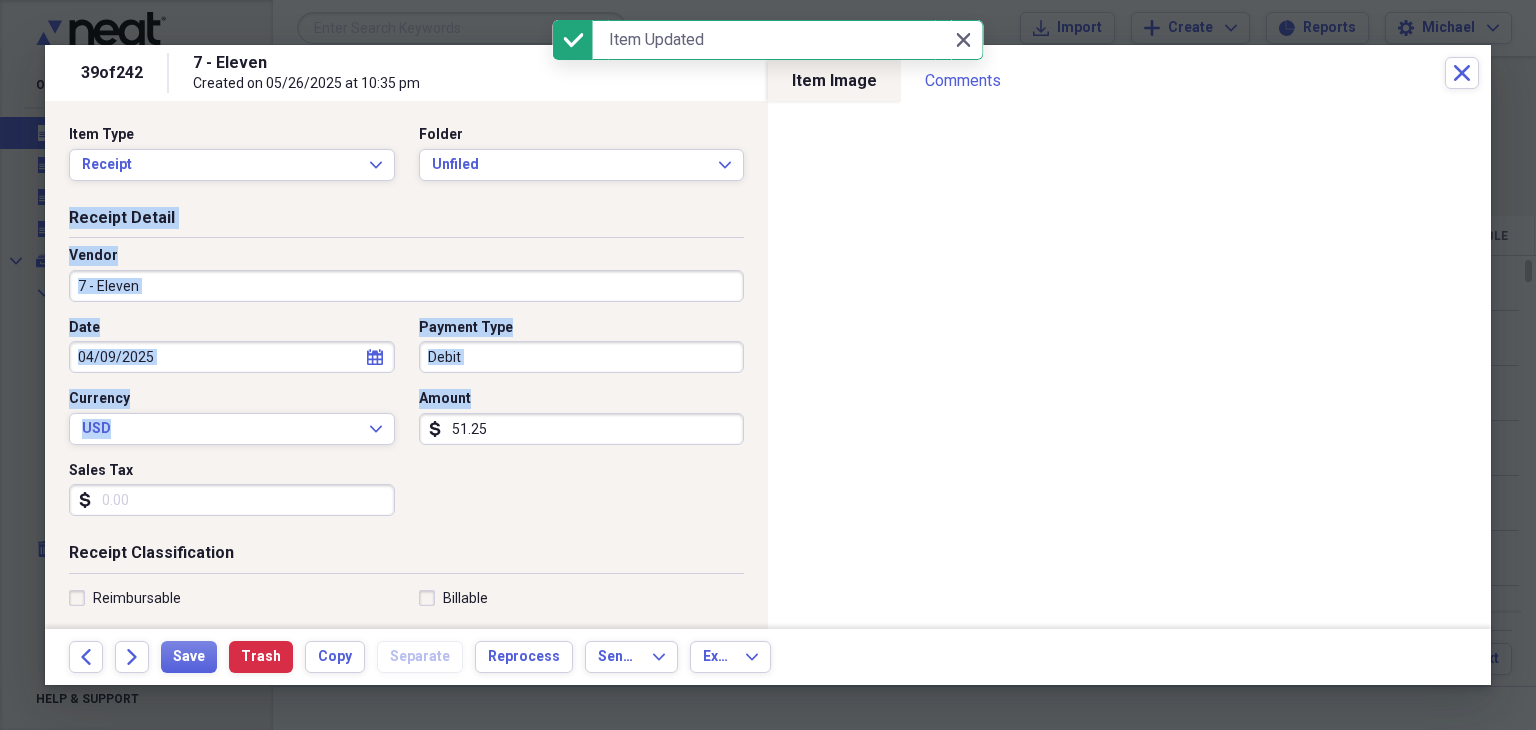 drag, startPoint x: 478, startPoint y: 482, endPoint x: 635, endPoint y: 188, distance: 333.29416 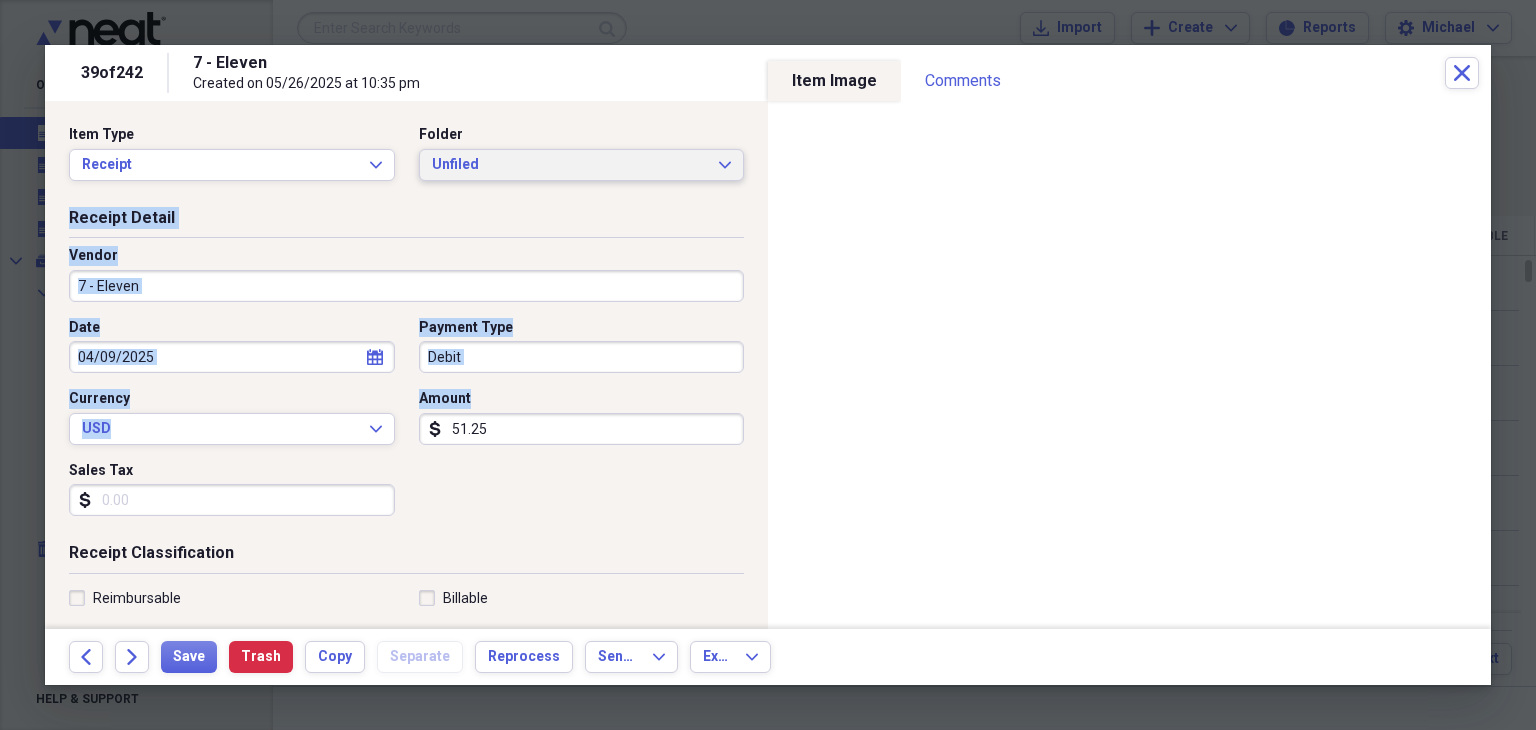 click on "Unfiled" at bounding box center (570, 165) 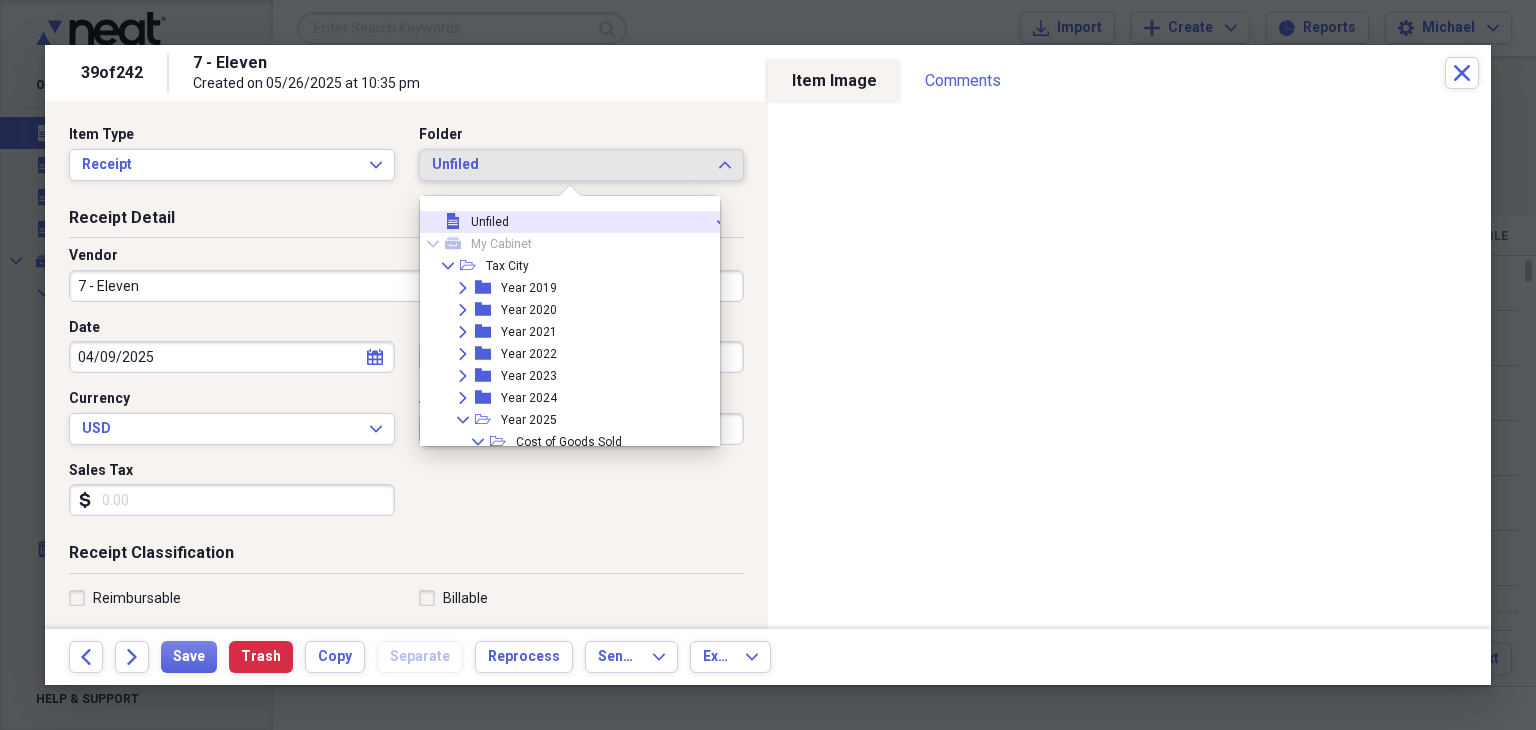 drag, startPoint x: 634, startPoint y: 395, endPoint x: 714, endPoint y: 86, distance: 319.18802 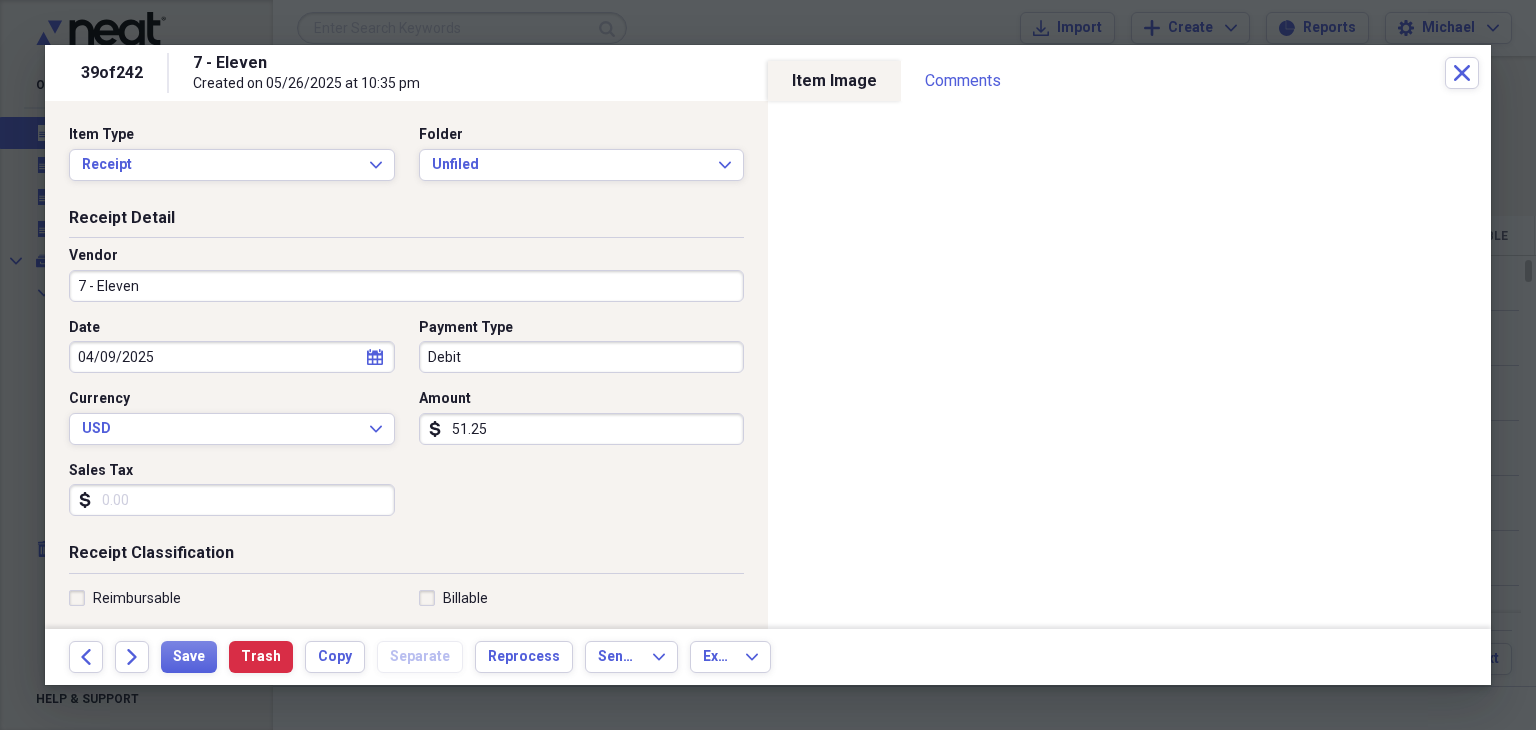 drag, startPoint x: 714, startPoint y: 86, endPoint x: 705, endPoint y: 353, distance: 267.15164 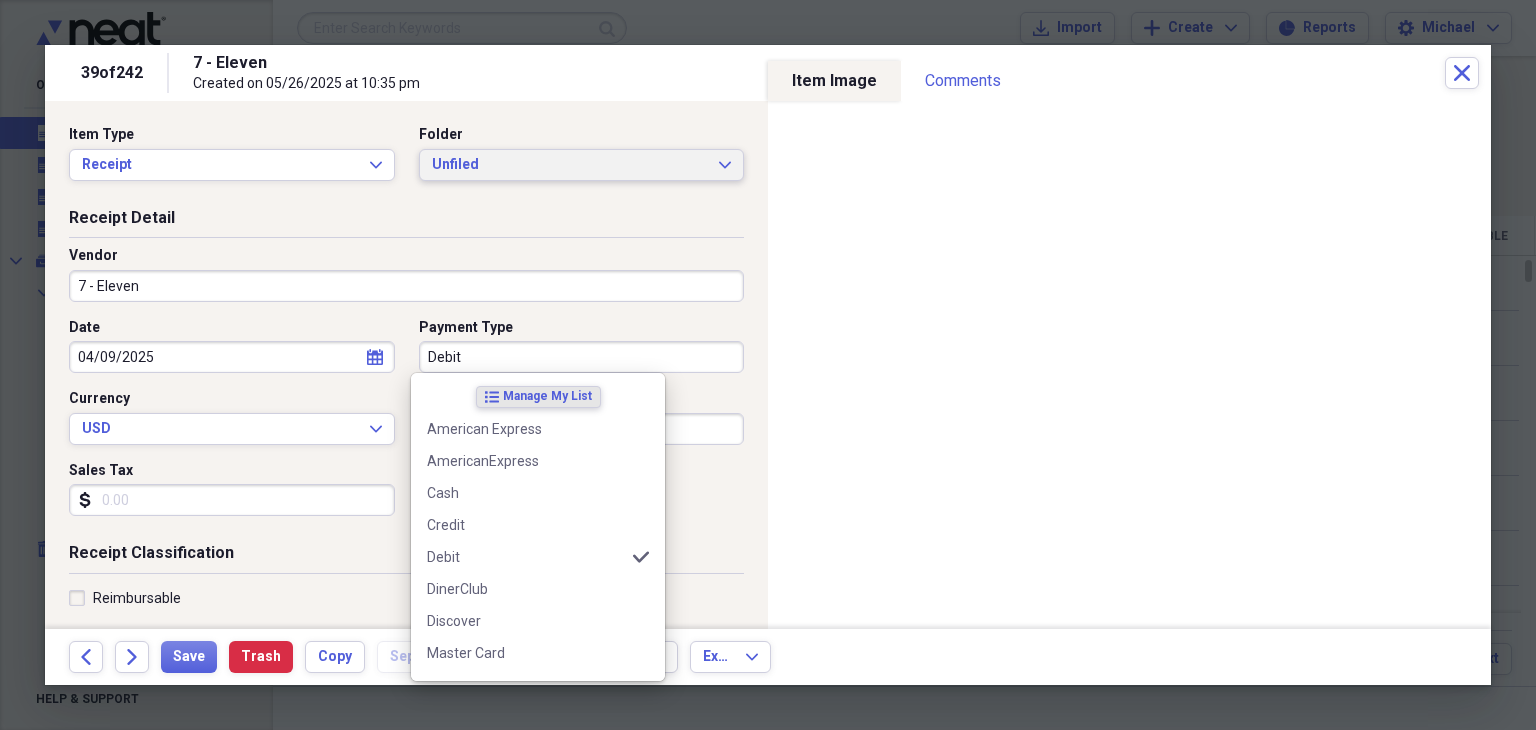 click on "Expand" 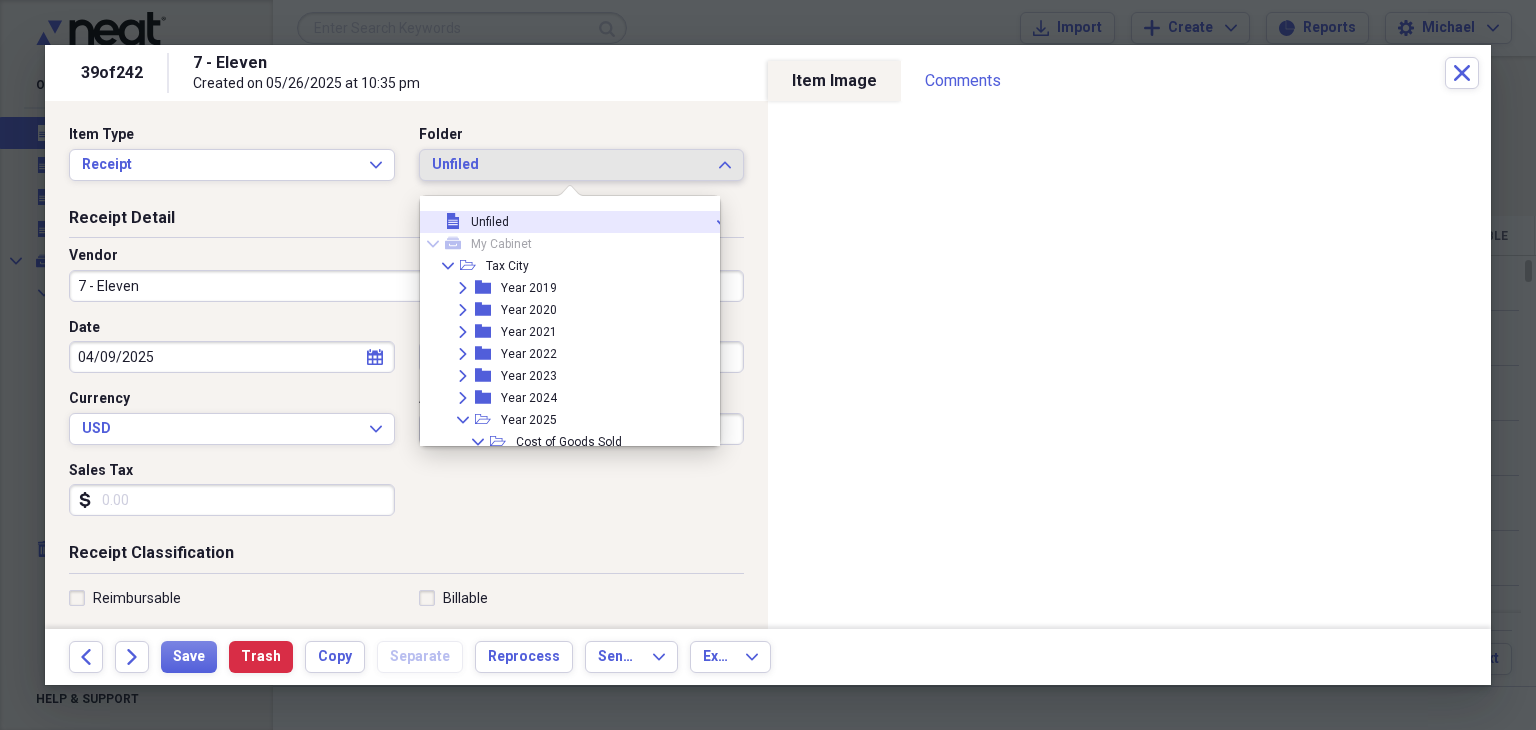 click on "Expand" 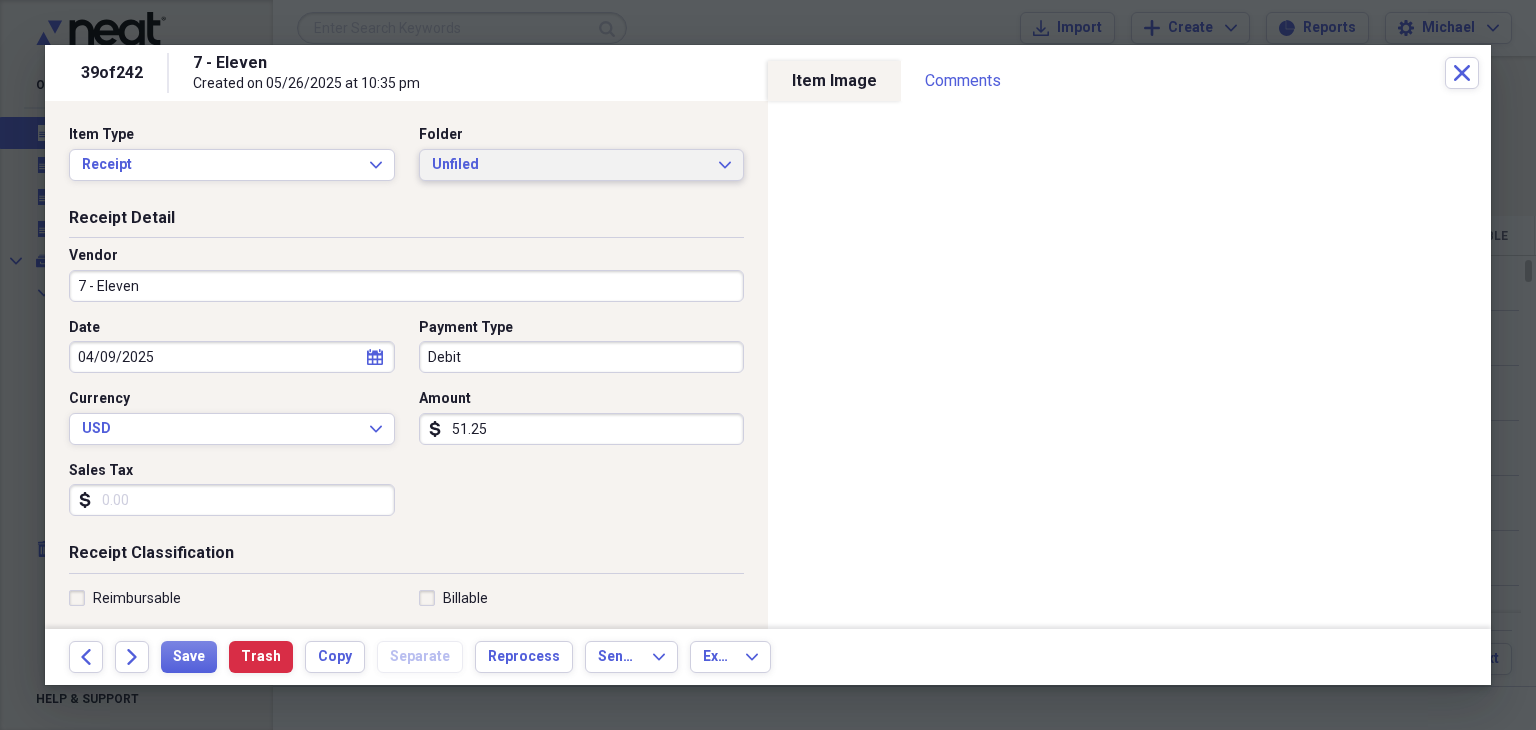 click on "Expand" 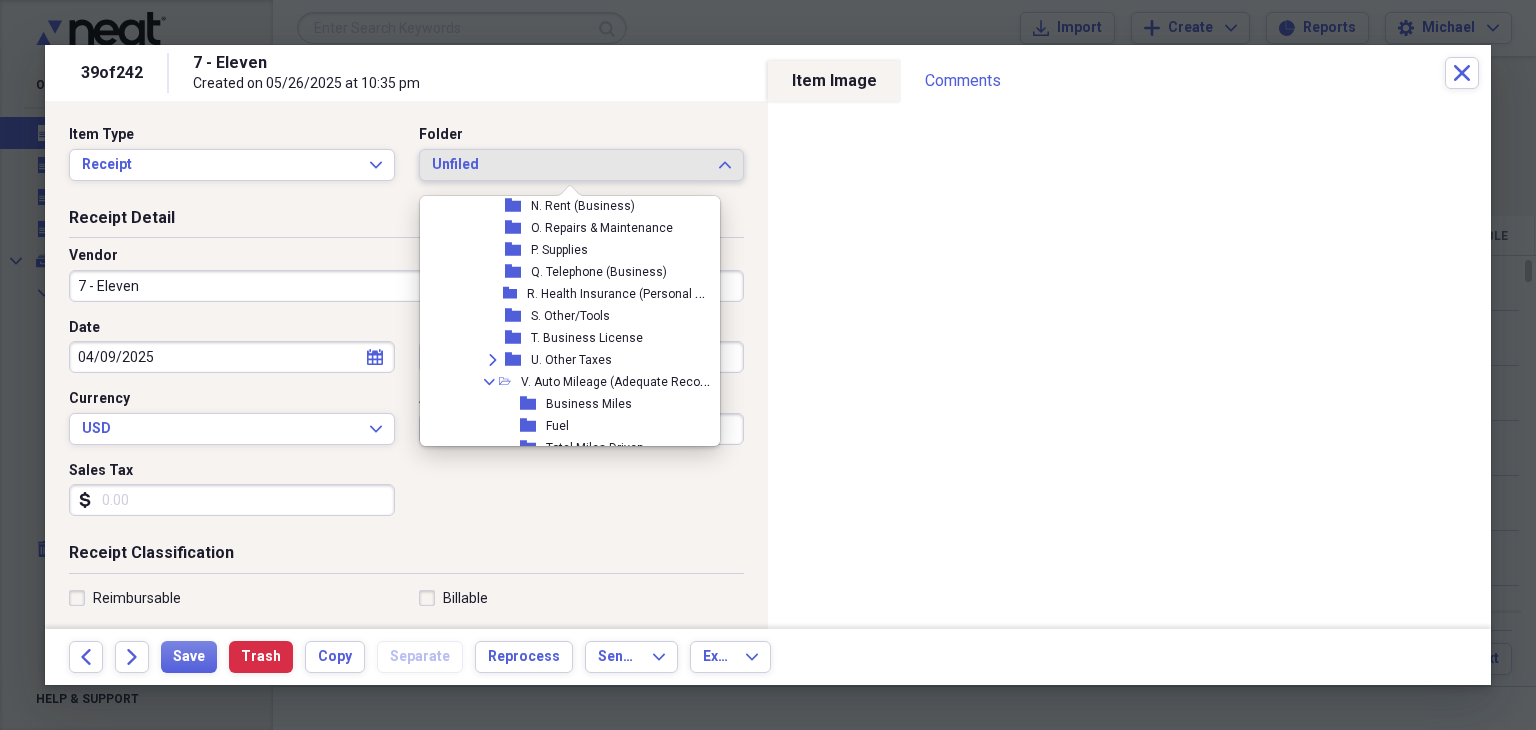 scroll, scrollTop: 880, scrollLeft: 0, axis: vertical 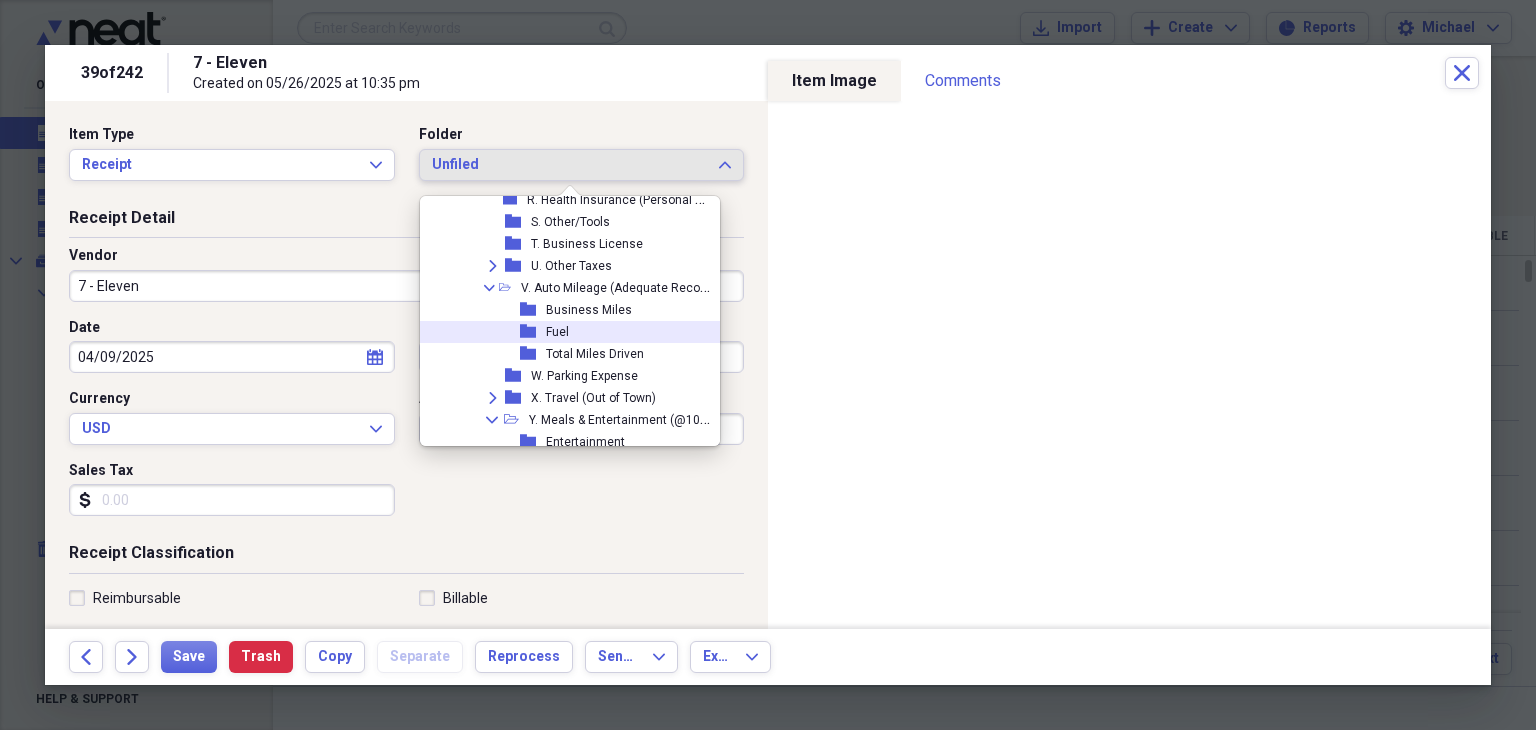 click on "folder Fuel" at bounding box center [569, 332] 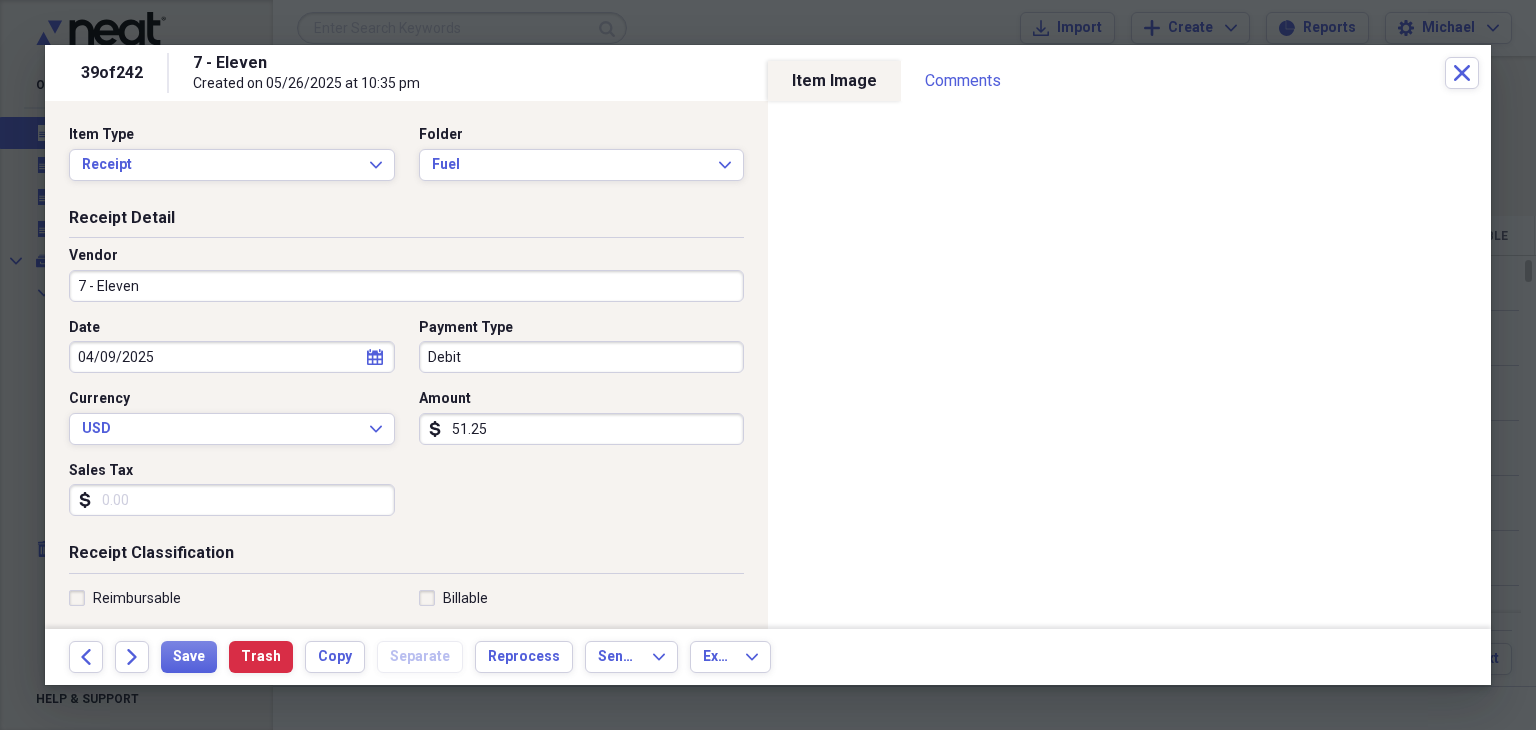 click on "Date [DATE] calendar Calendar Payment Type Debit Currency USD Expand Amount dollar-sign 51.25 Sales Tax dollar-sign" at bounding box center [406, 425] 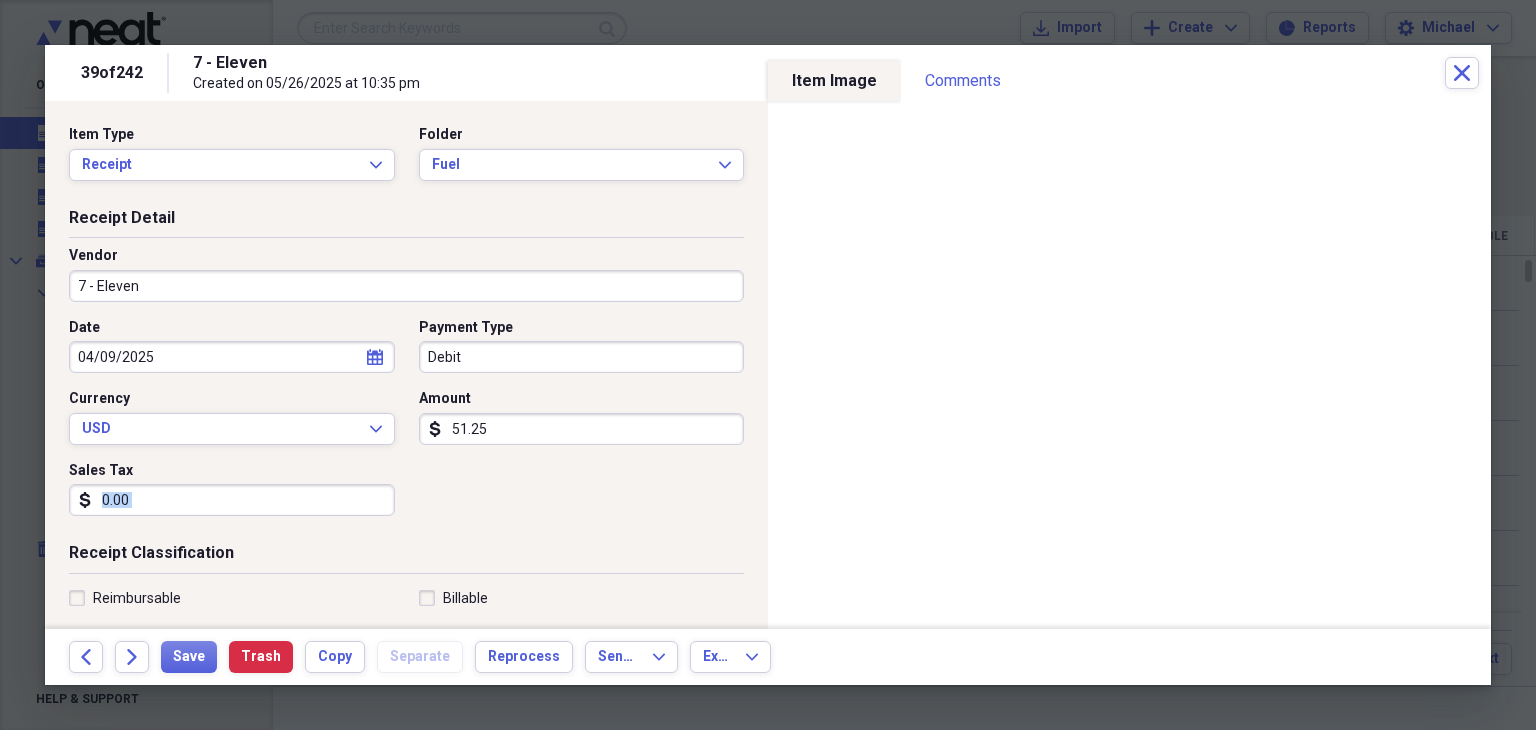click on "Date [DATE] calendar Calendar Payment Type Debit Currency USD Expand Amount dollar-sign 51.25 Sales Tax dollar-sign" at bounding box center [406, 425] 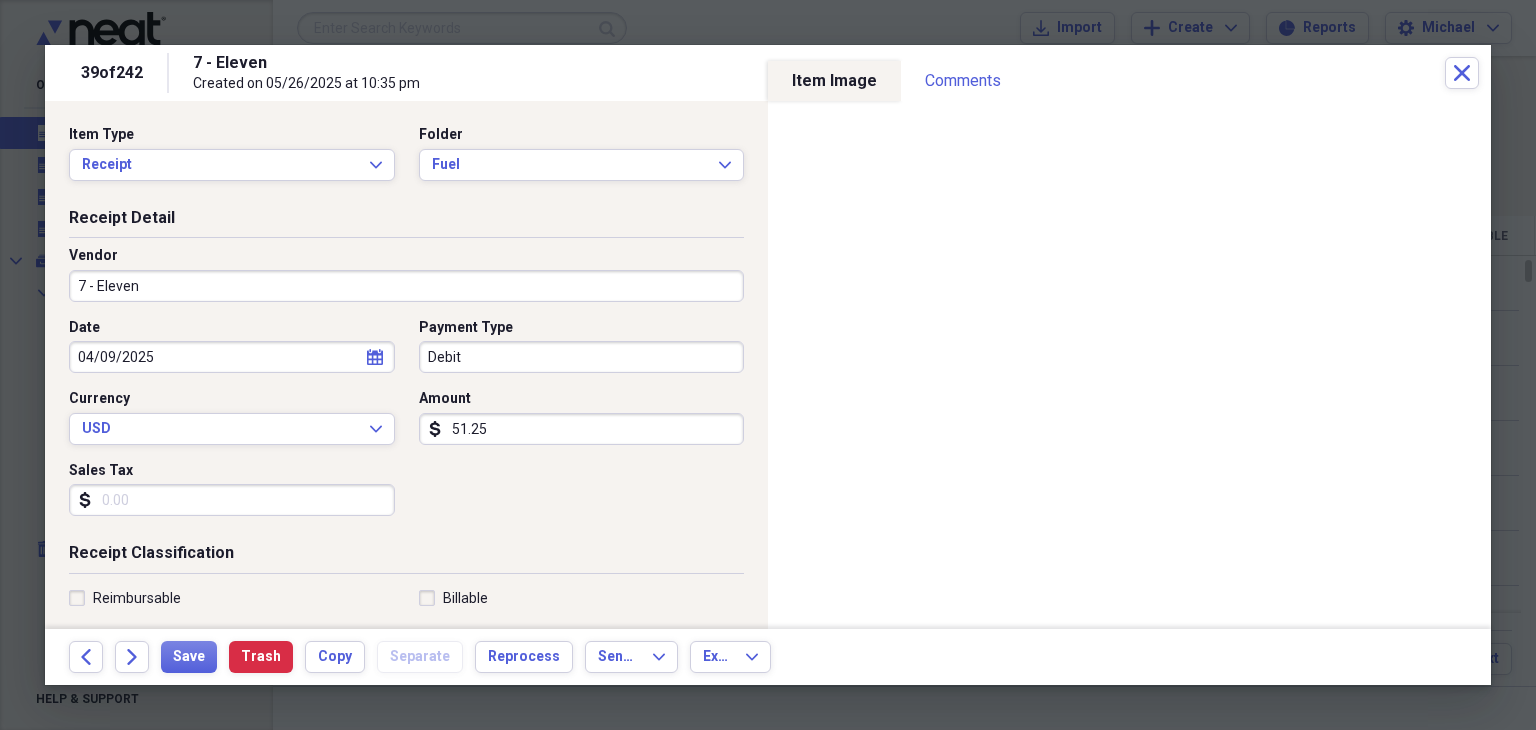 click on "Back Forward Save Trash Copy Separate Reprocess Send To Expand Export Expand" at bounding box center (768, 657) 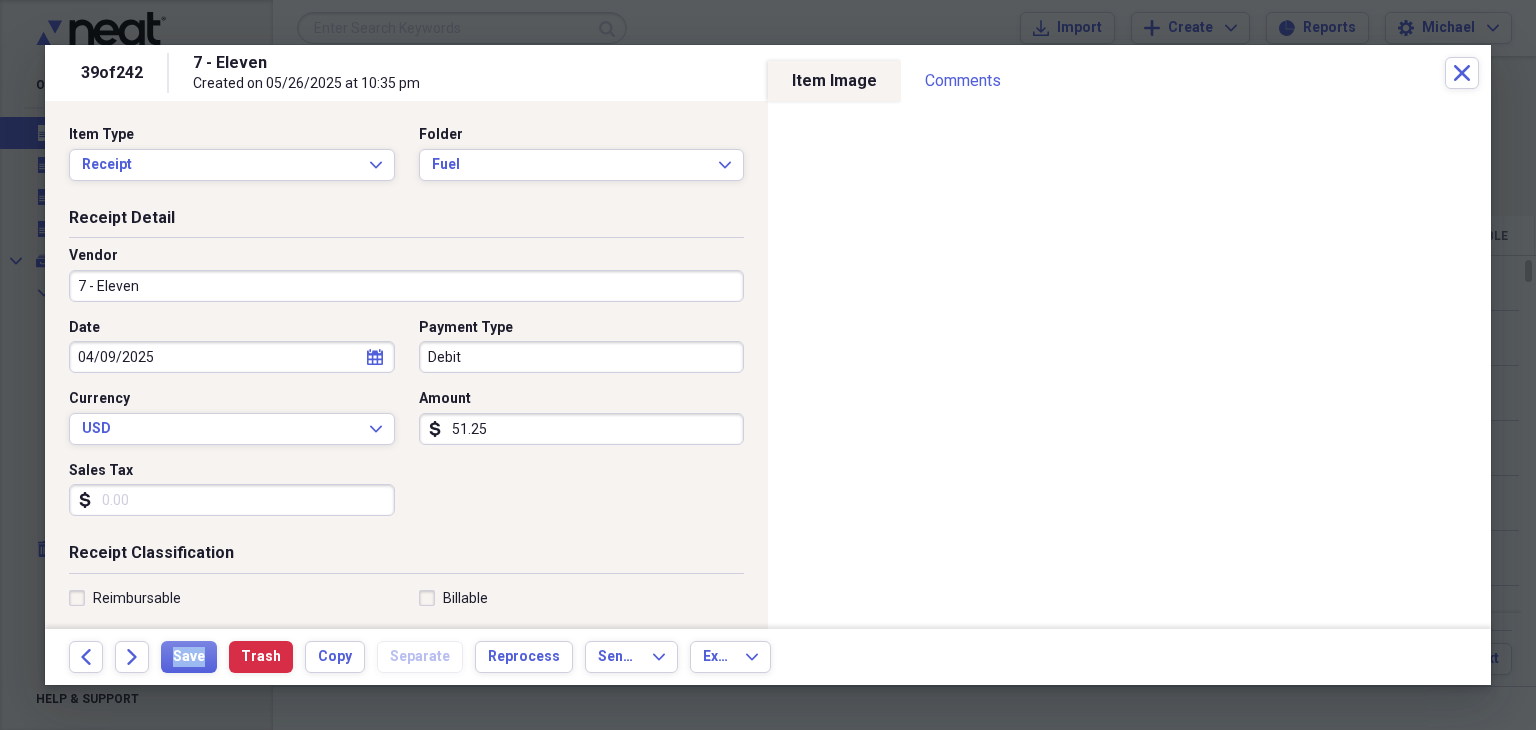 click on "Back Forward Save Trash Copy Separate Reprocess Send To Expand Export Expand" at bounding box center [768, 657] 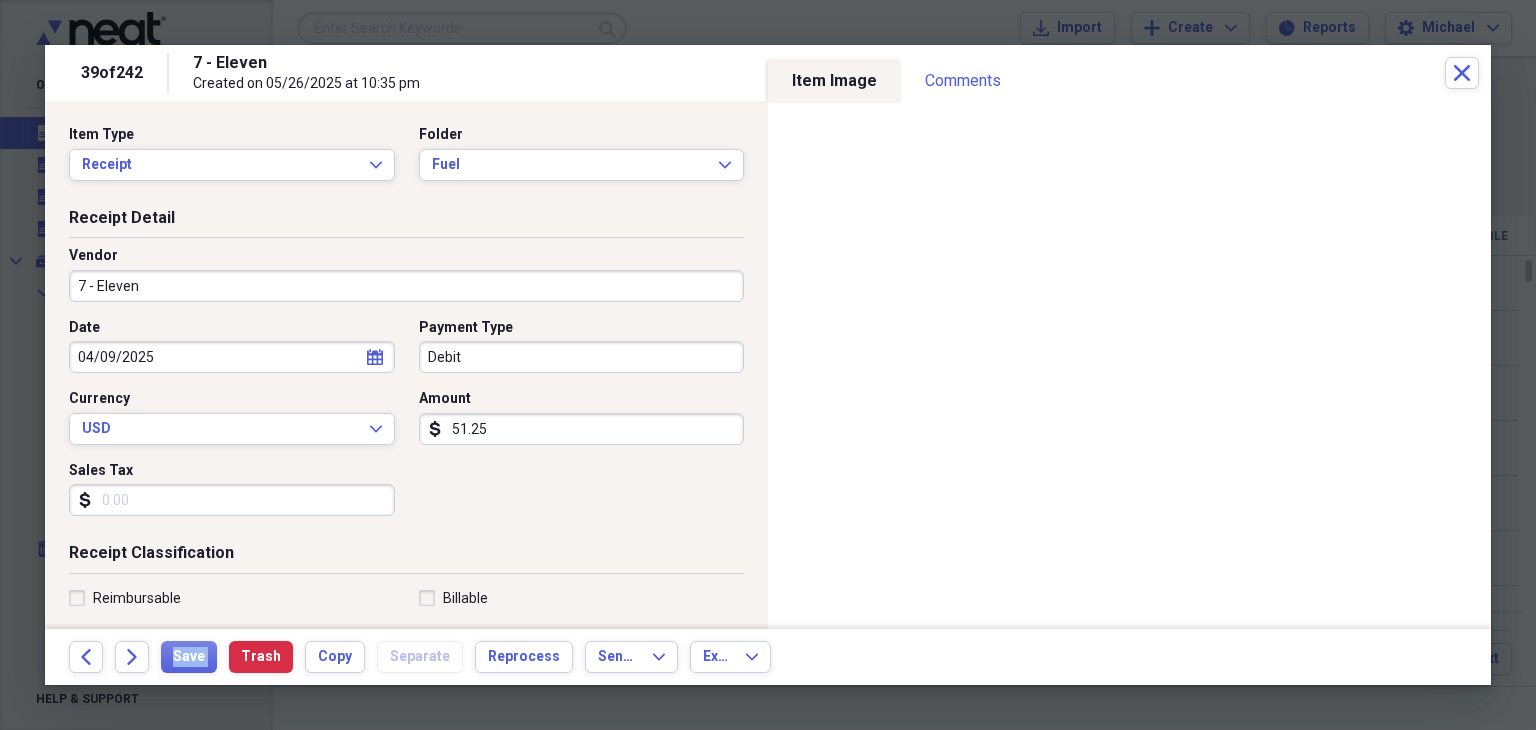 drag, startPoint x: 170, startPoint y: 632, endPoint x: 147, endPoint y: 637, distance: 23.537205 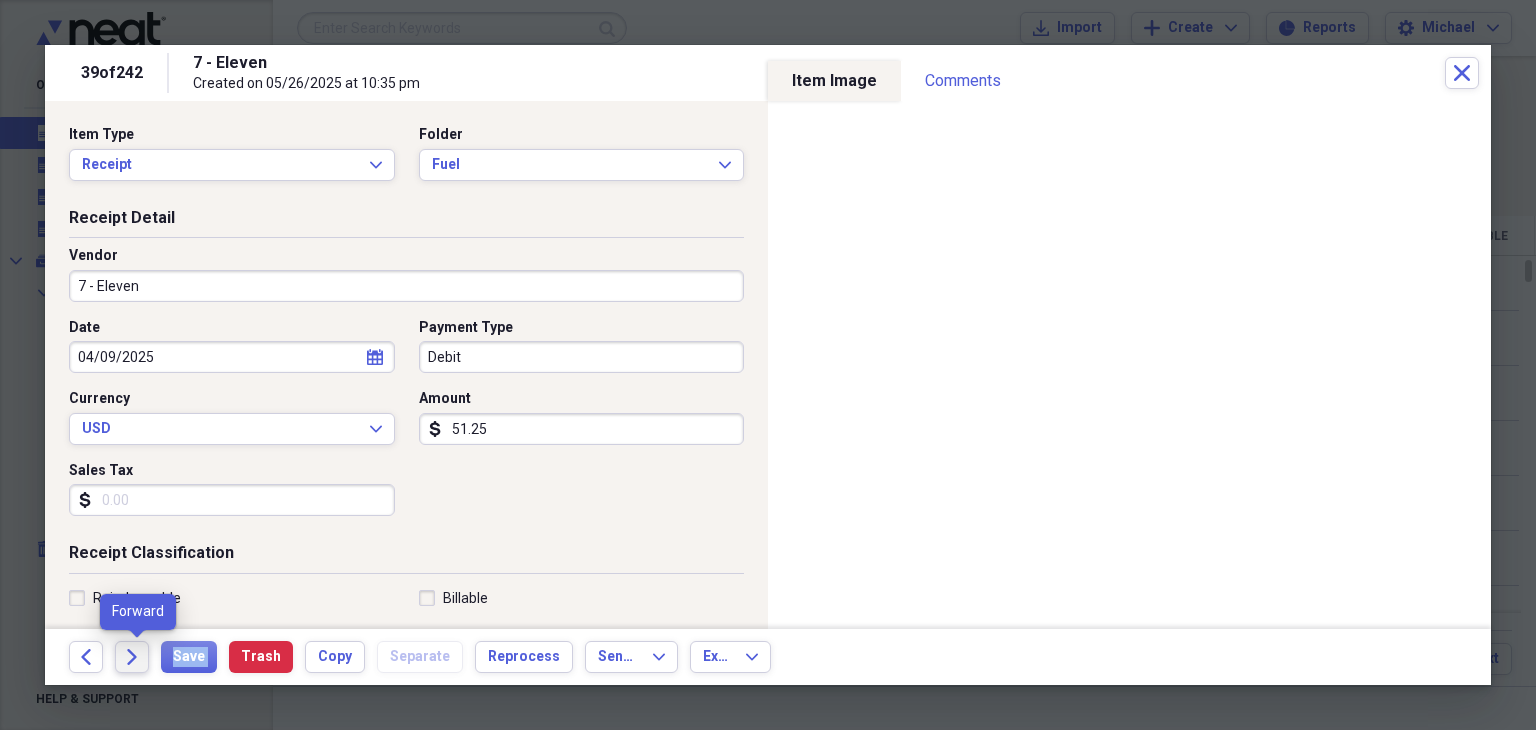 click on "Forward" 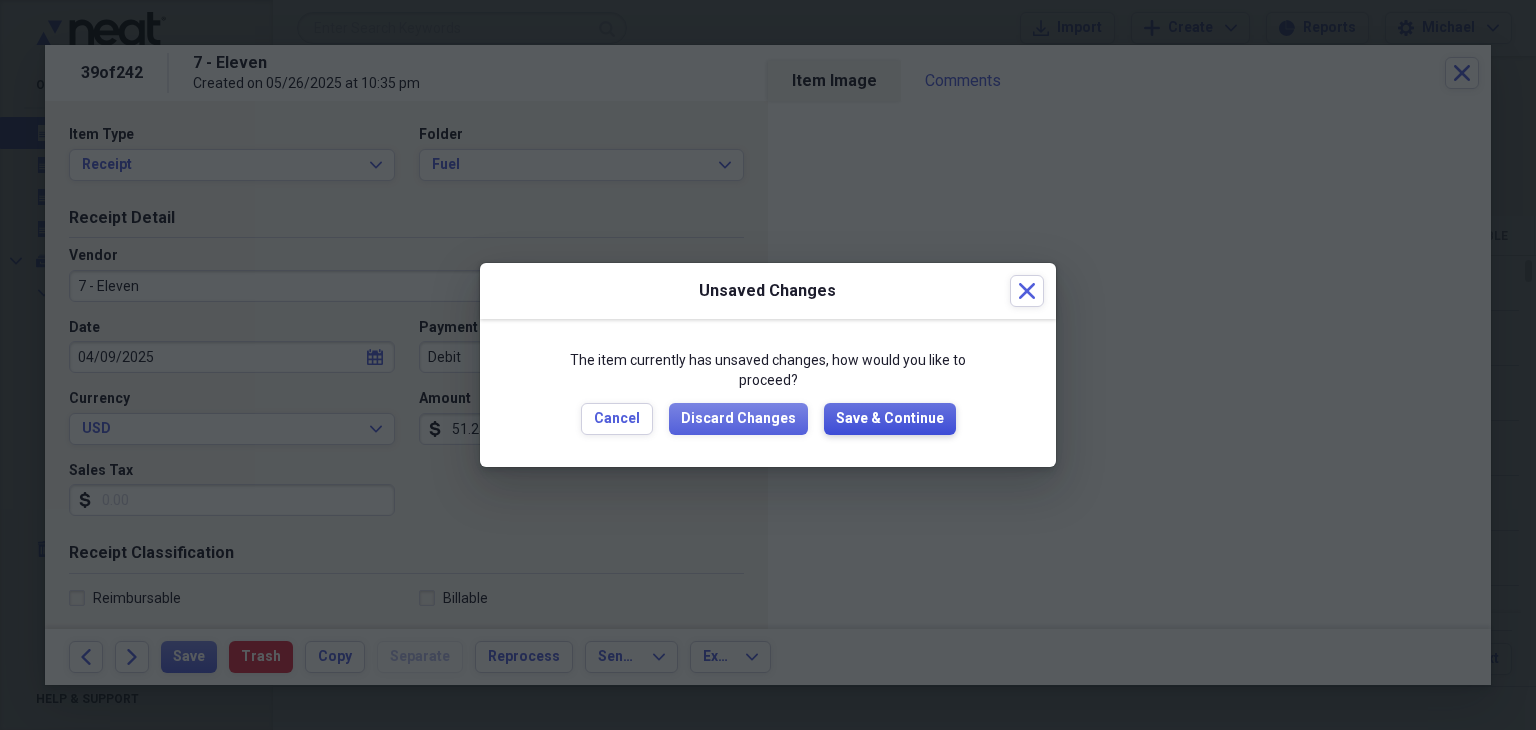 click on "Save & Continue" at bounding box center (890, 419) 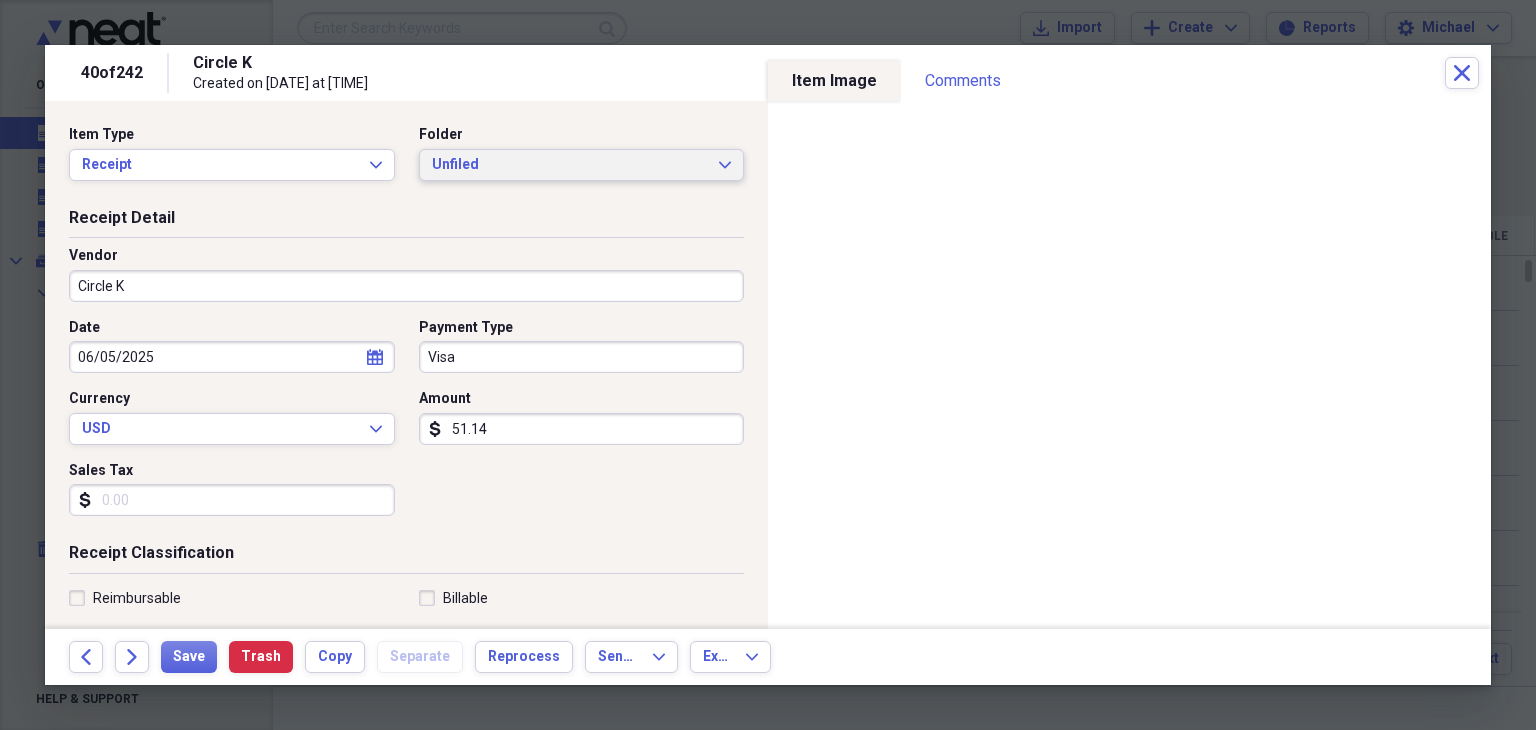 click on "Unfiled Expand" at bounding box center [582, 165] 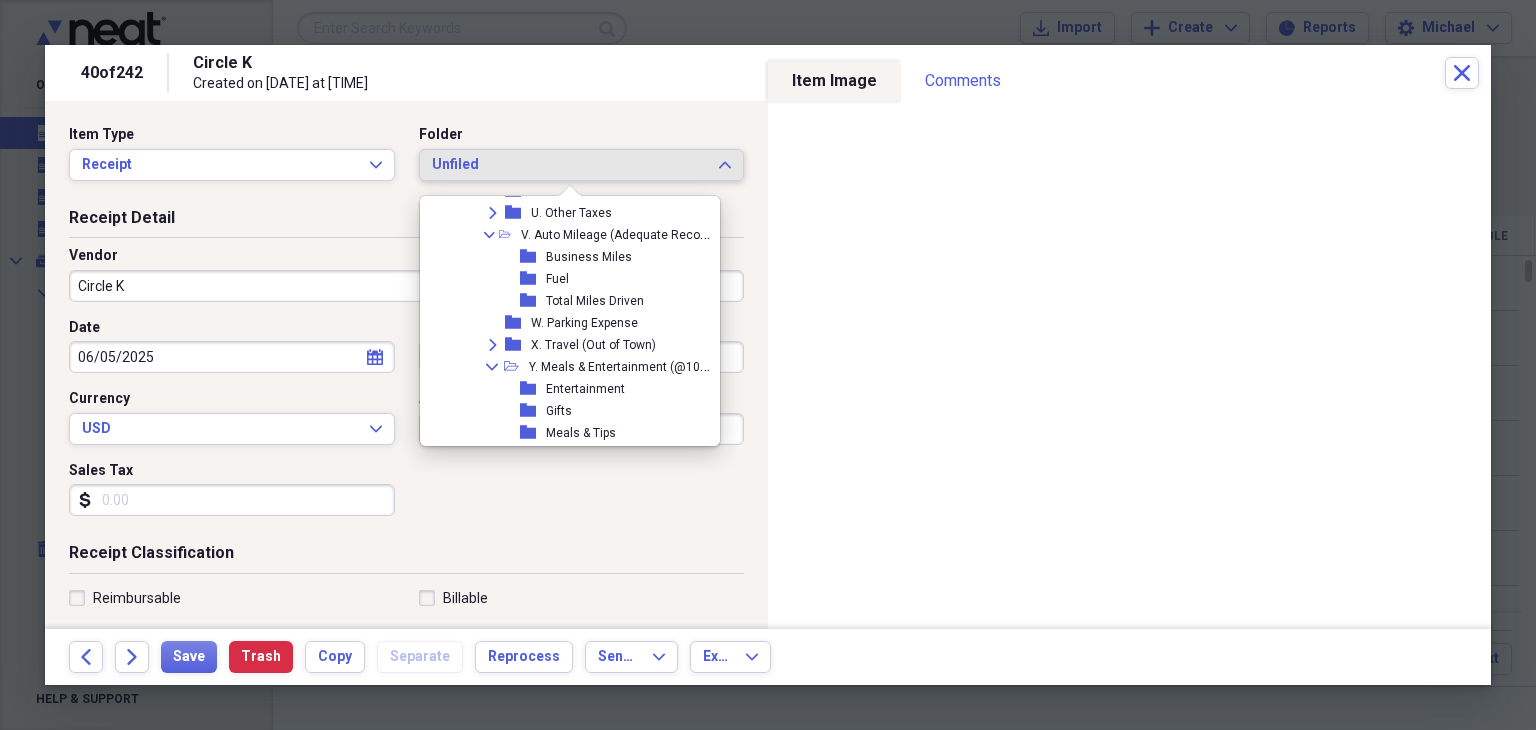 scroll, scrollTop: 944, scrollLeft: 0, axis: vertical 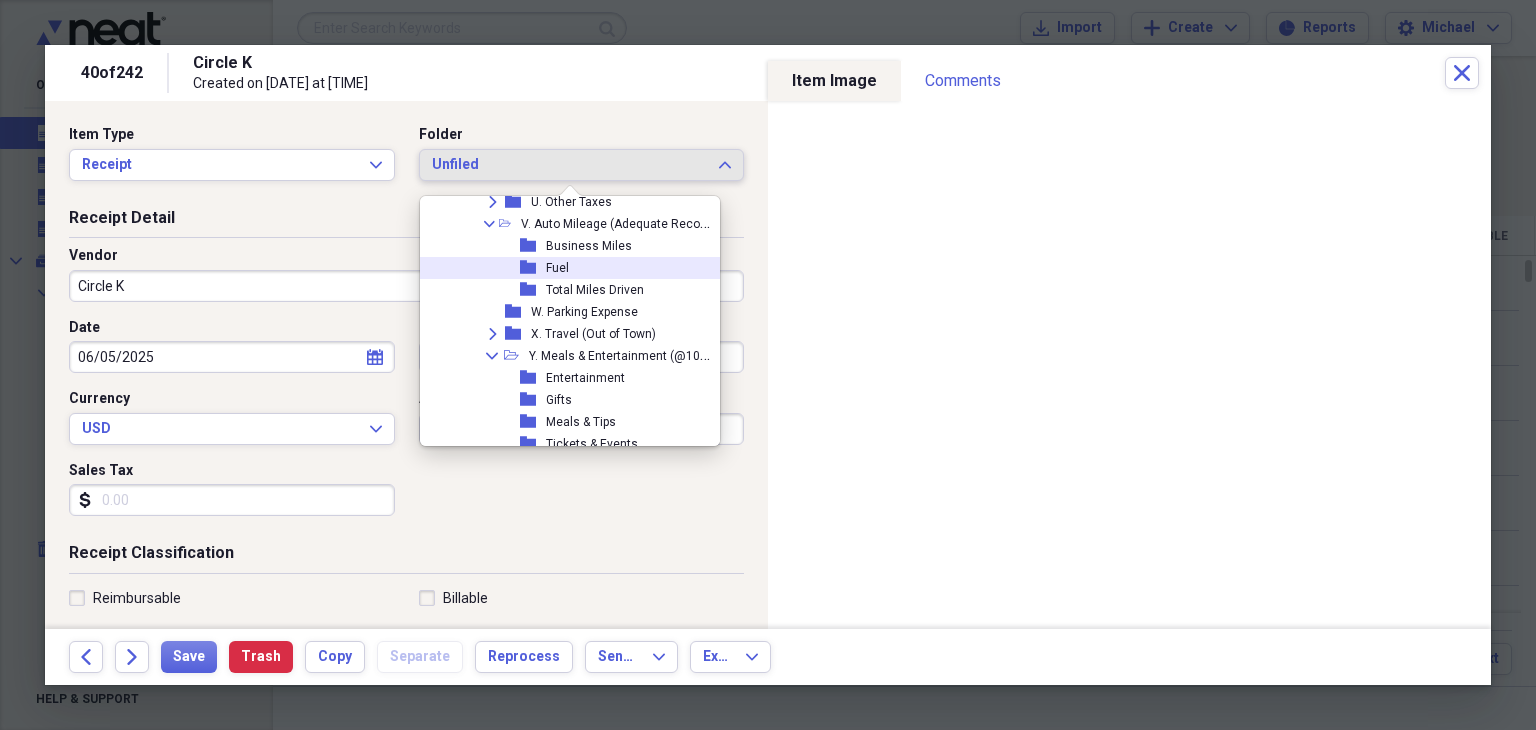 click on "folder Fuel" at bounding box center (569, 268) 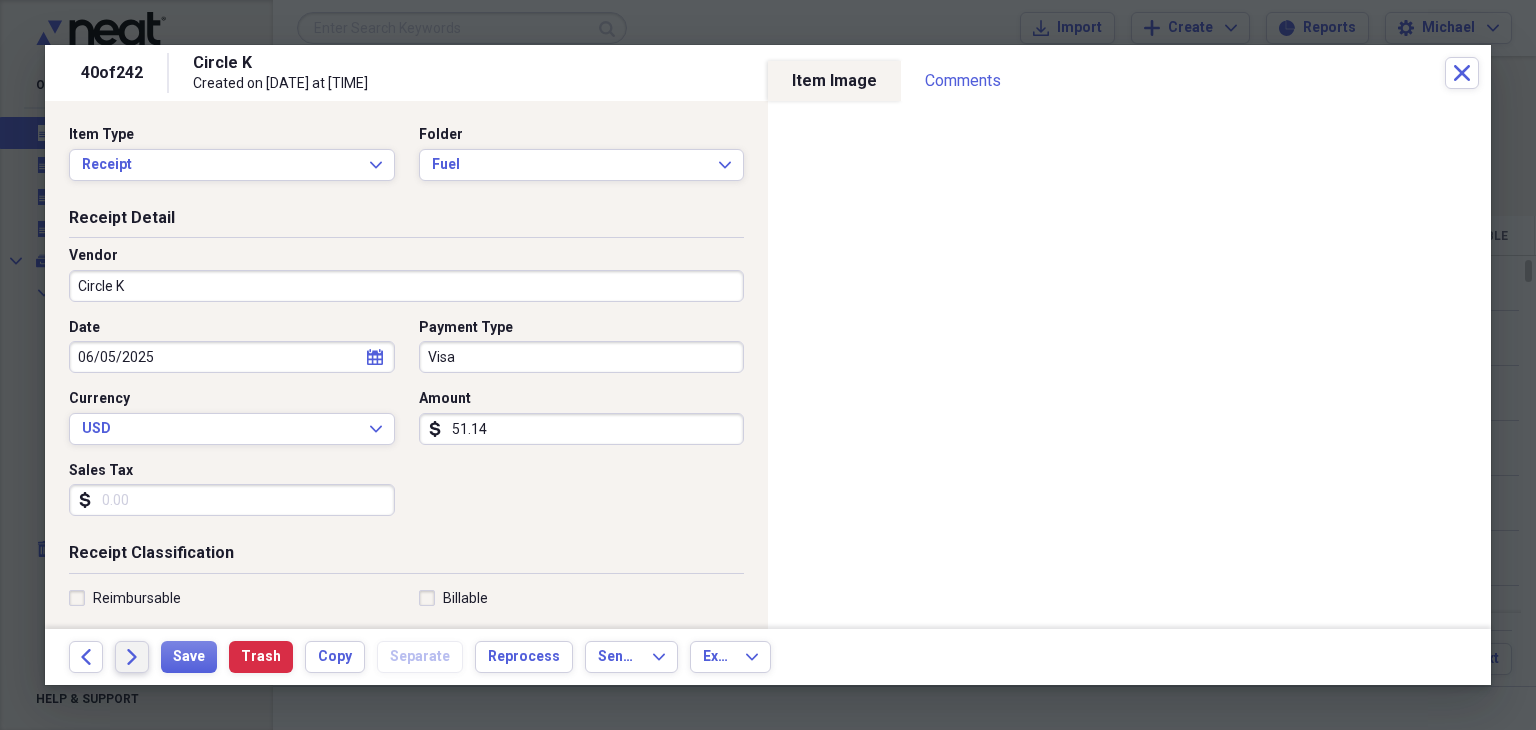 drag, startPoint x: 140, startPoint y: 647, endPoint x: 137, endPoint y: 637, distance: 10.440307 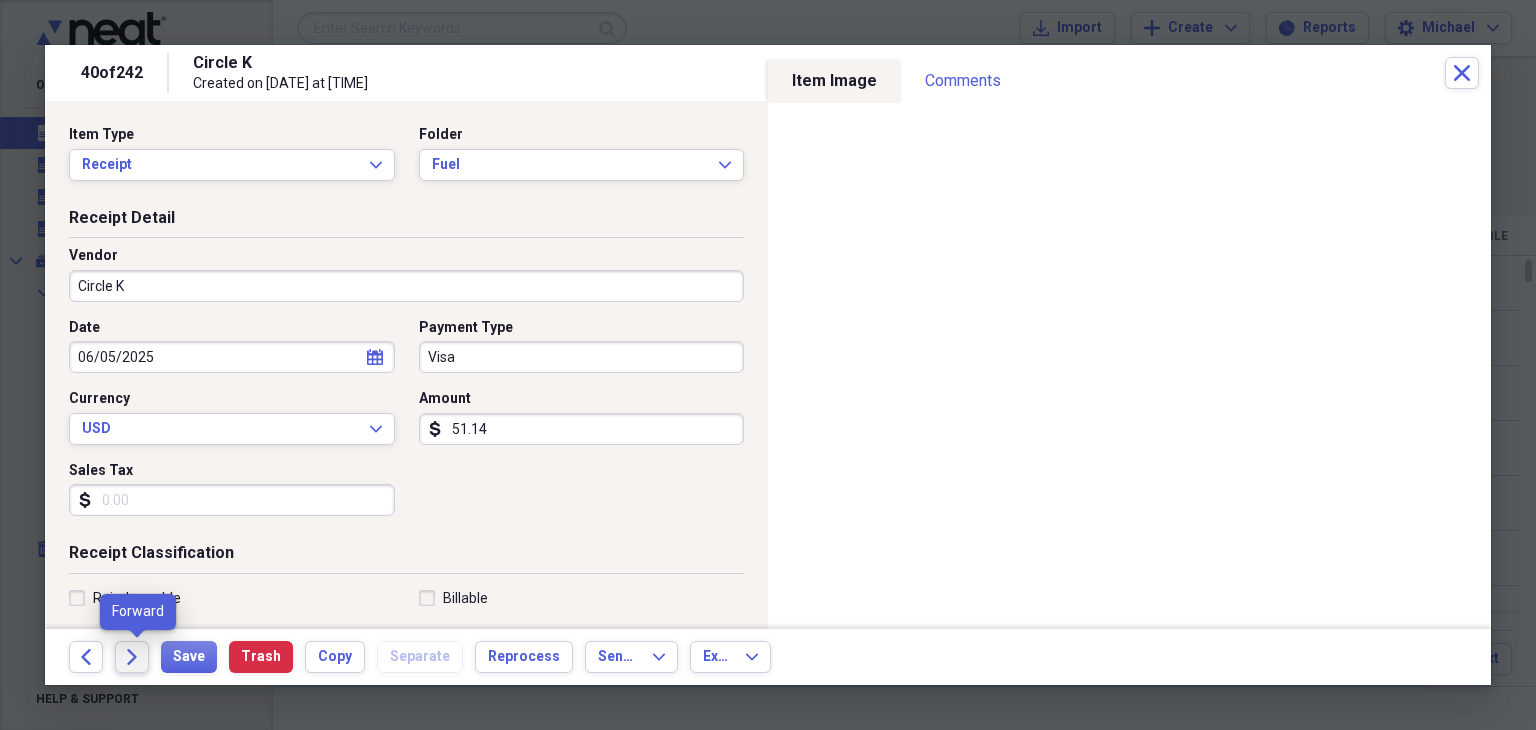 click on "Forward" 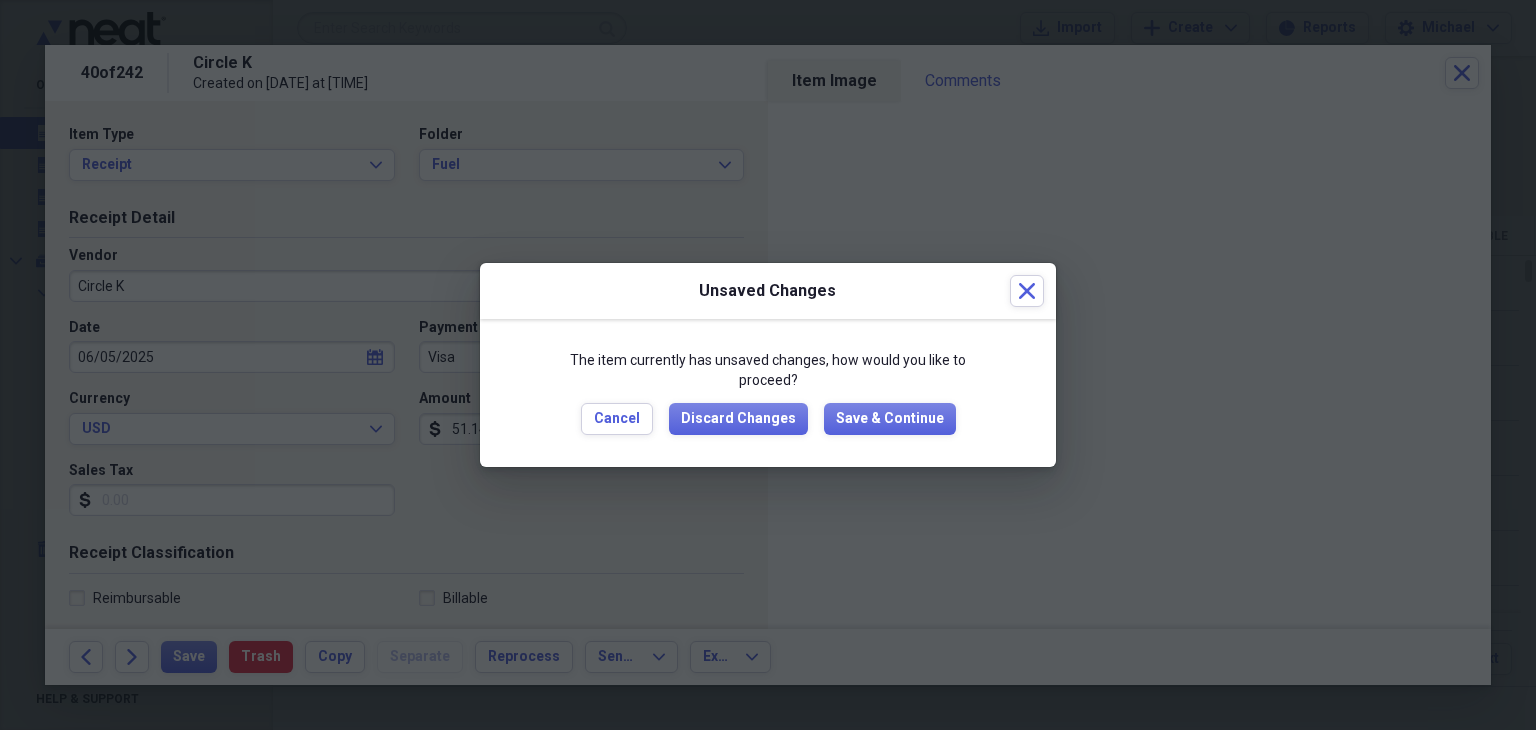 drag, startPoint x: 136, startPoint y: 652, endPoint x: 441, endPoint y: 511, distance: 336.0149 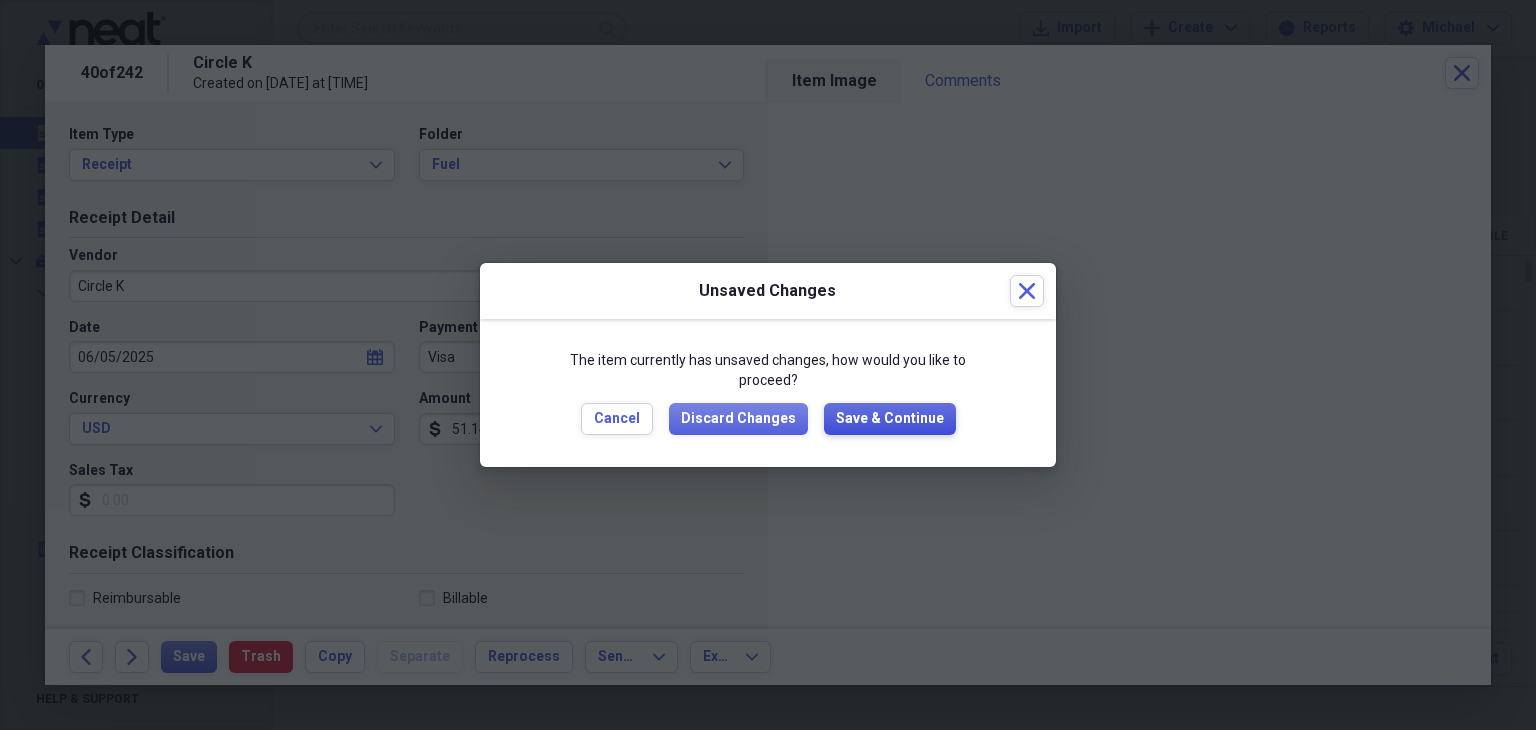 click on "Save & Continue" at bounding box center (890, 419) 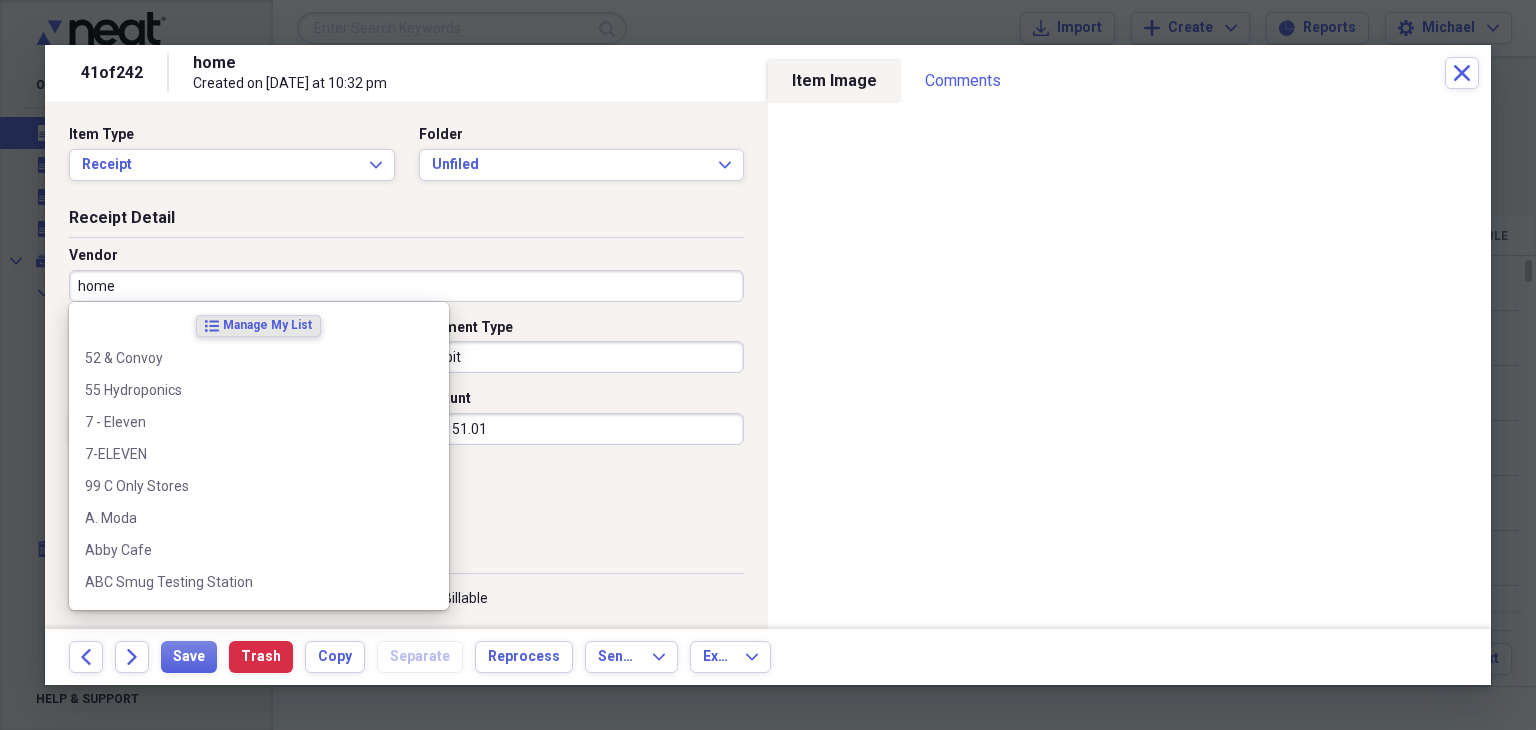 click on "home" at bounding box center (406, 286) 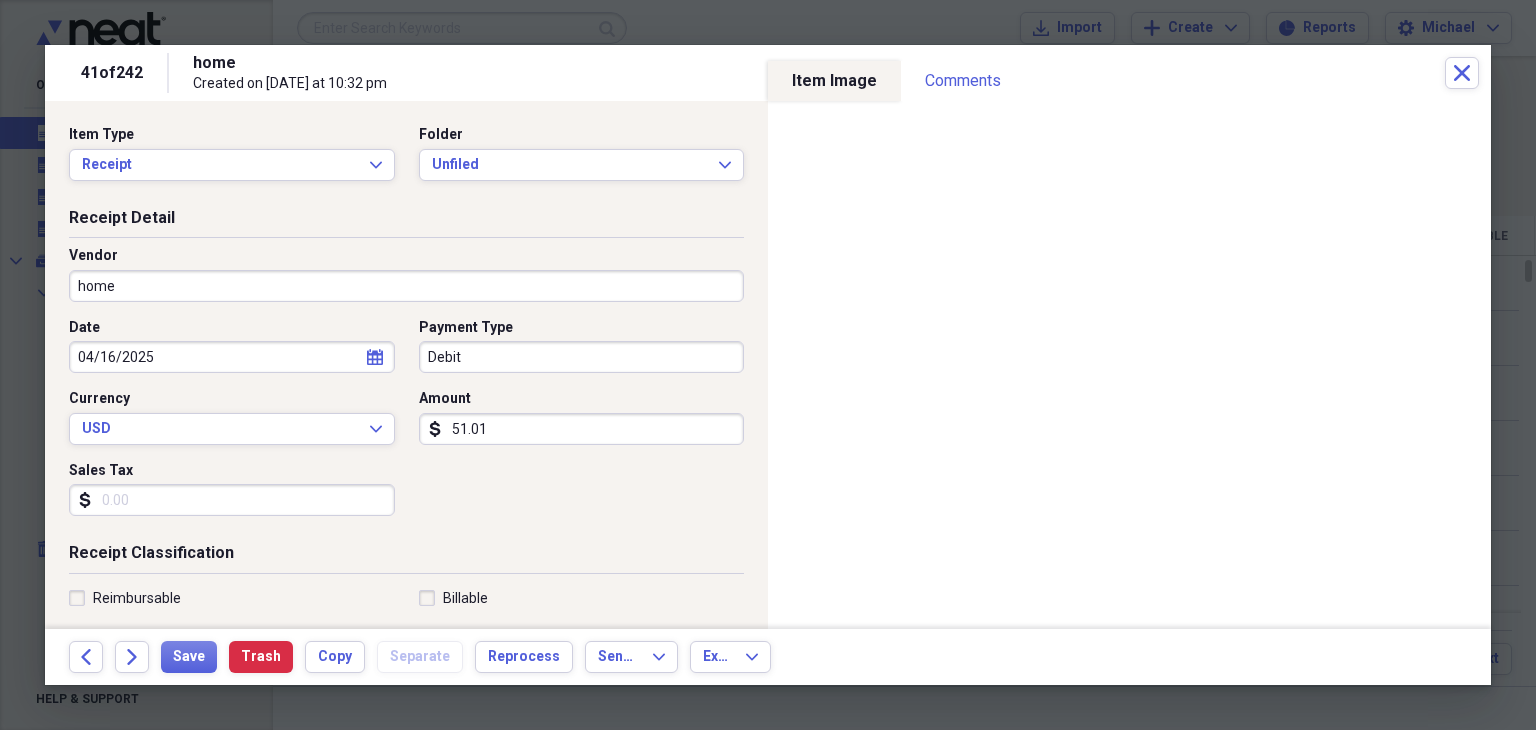 click at bounding box center [768, 365] 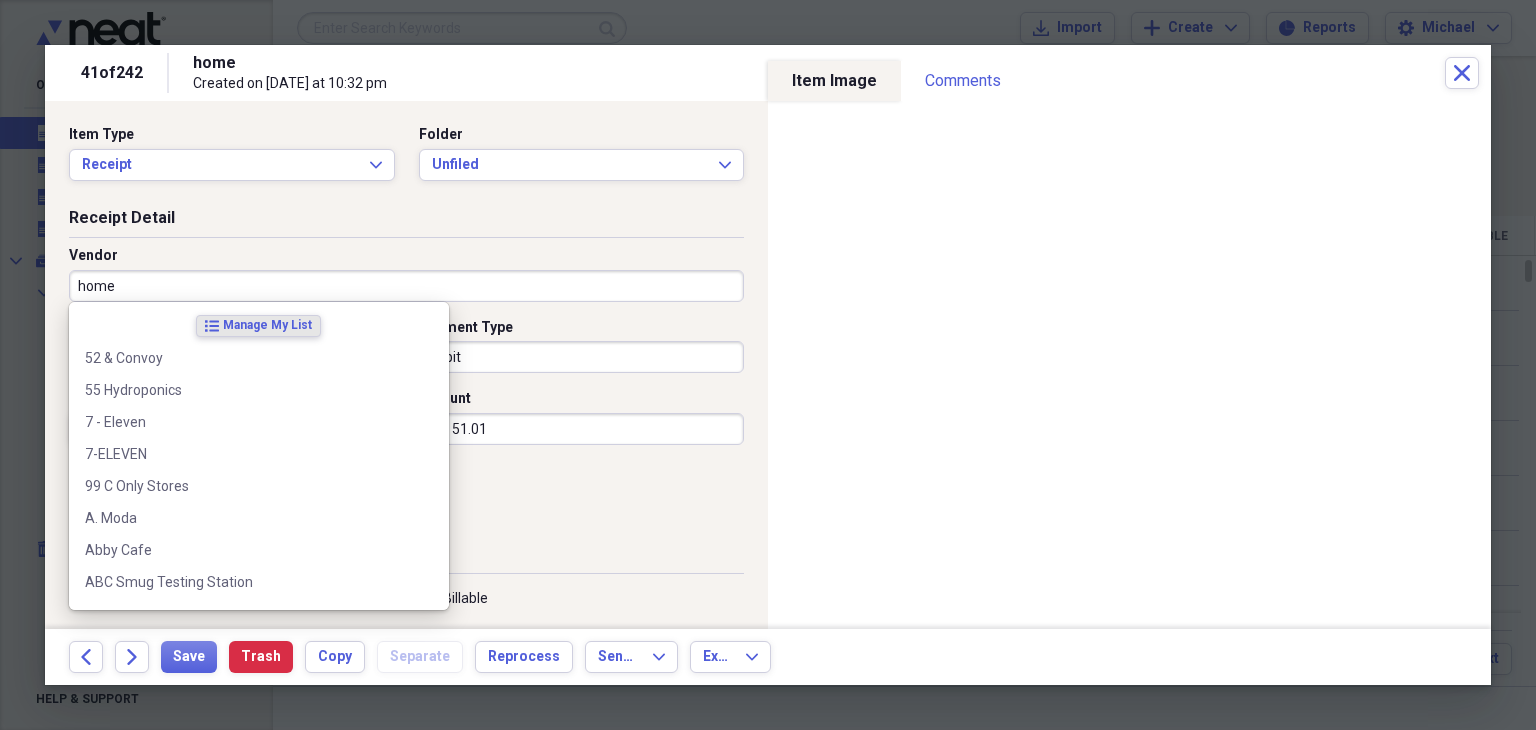 click on "home" at bounding box center [406, 286] 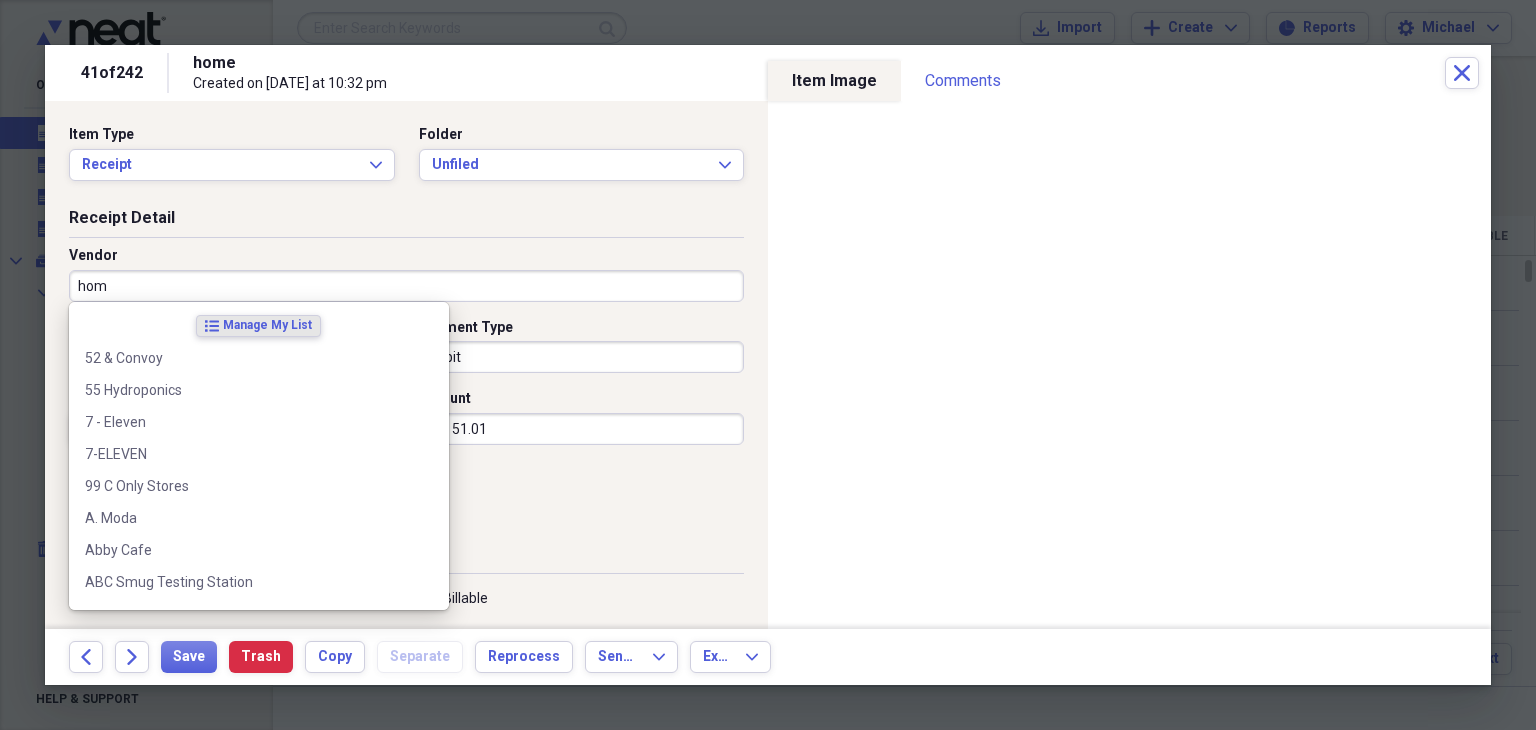 click on "hom" at bounding box center (406, 286) 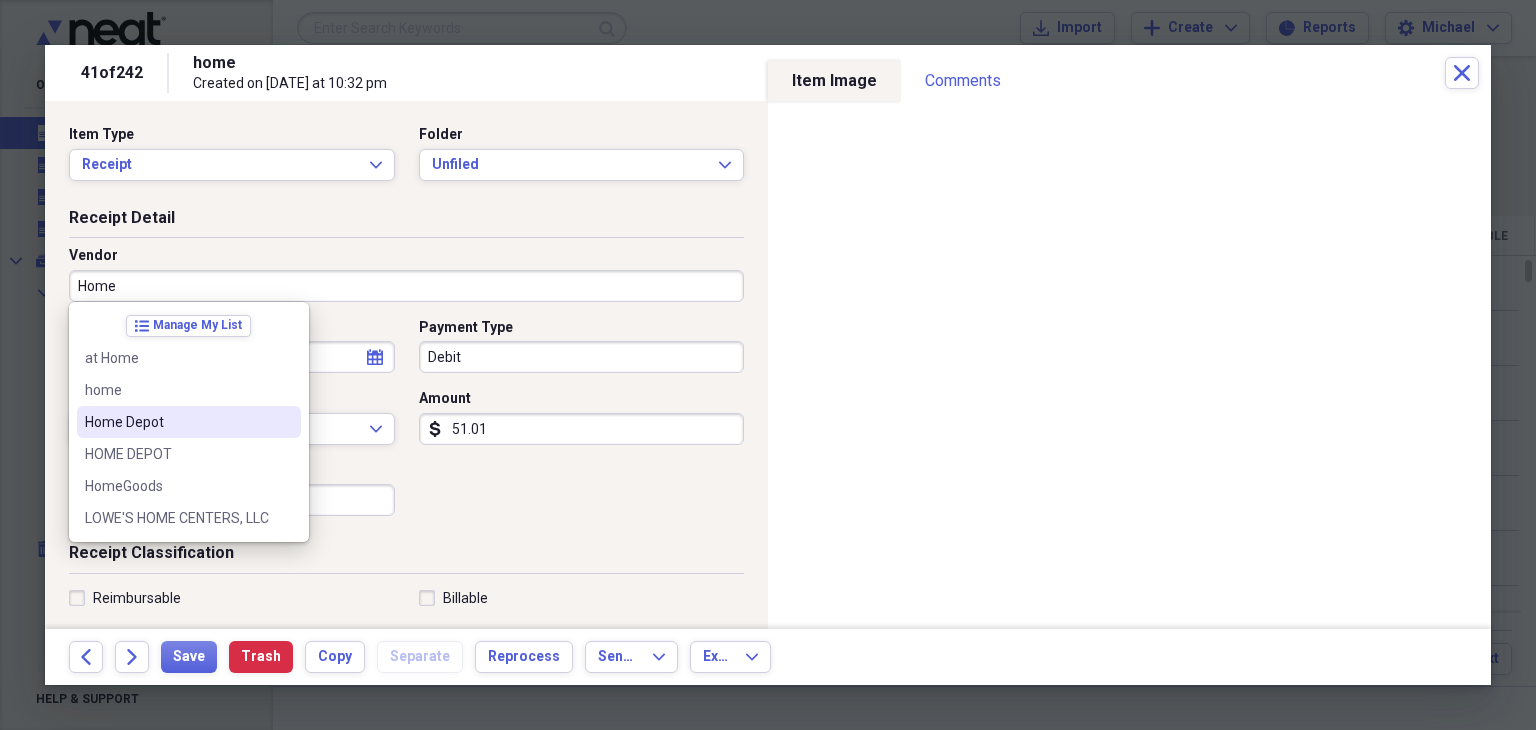 click on "Home Depot" at bounding box center (177, 422) 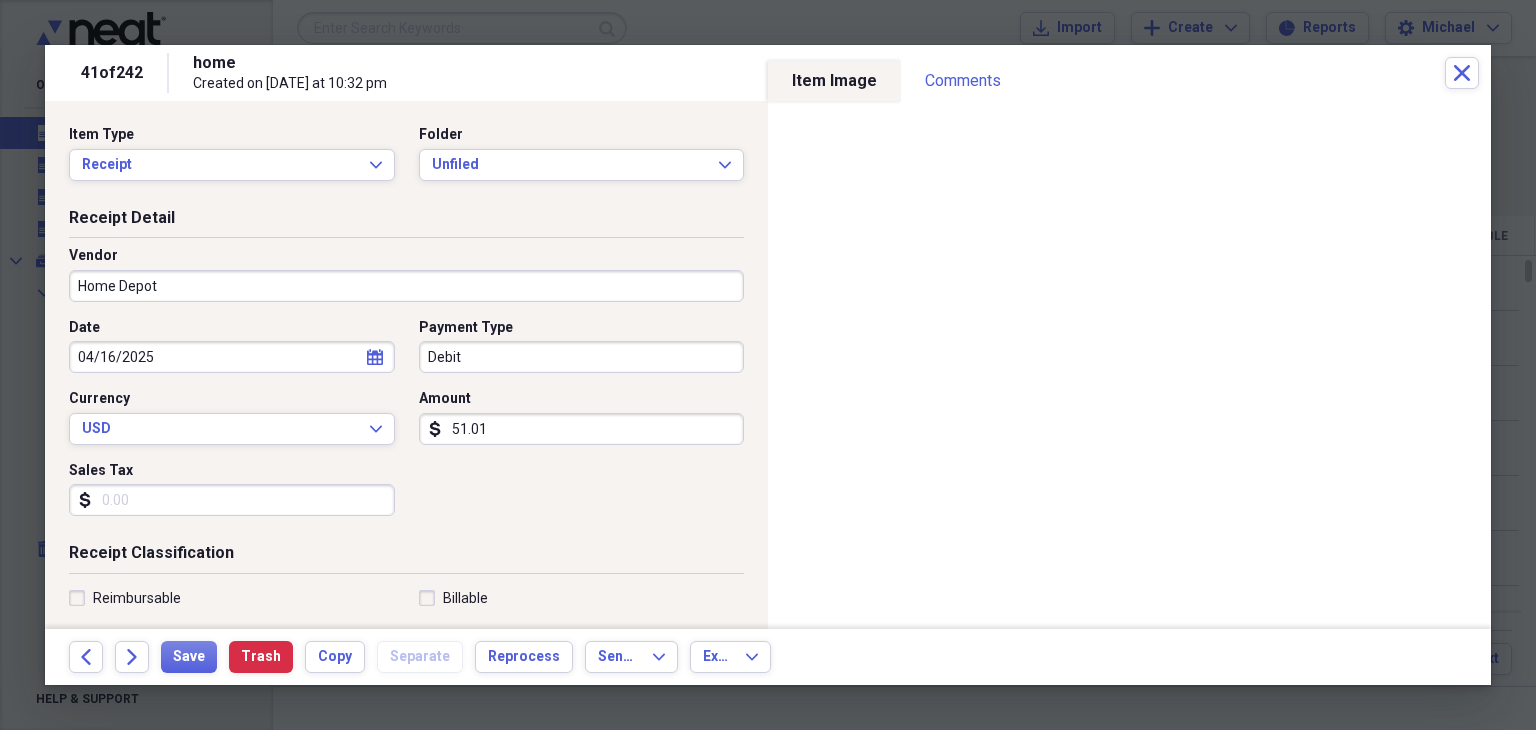 type on "Fuel/Auto" 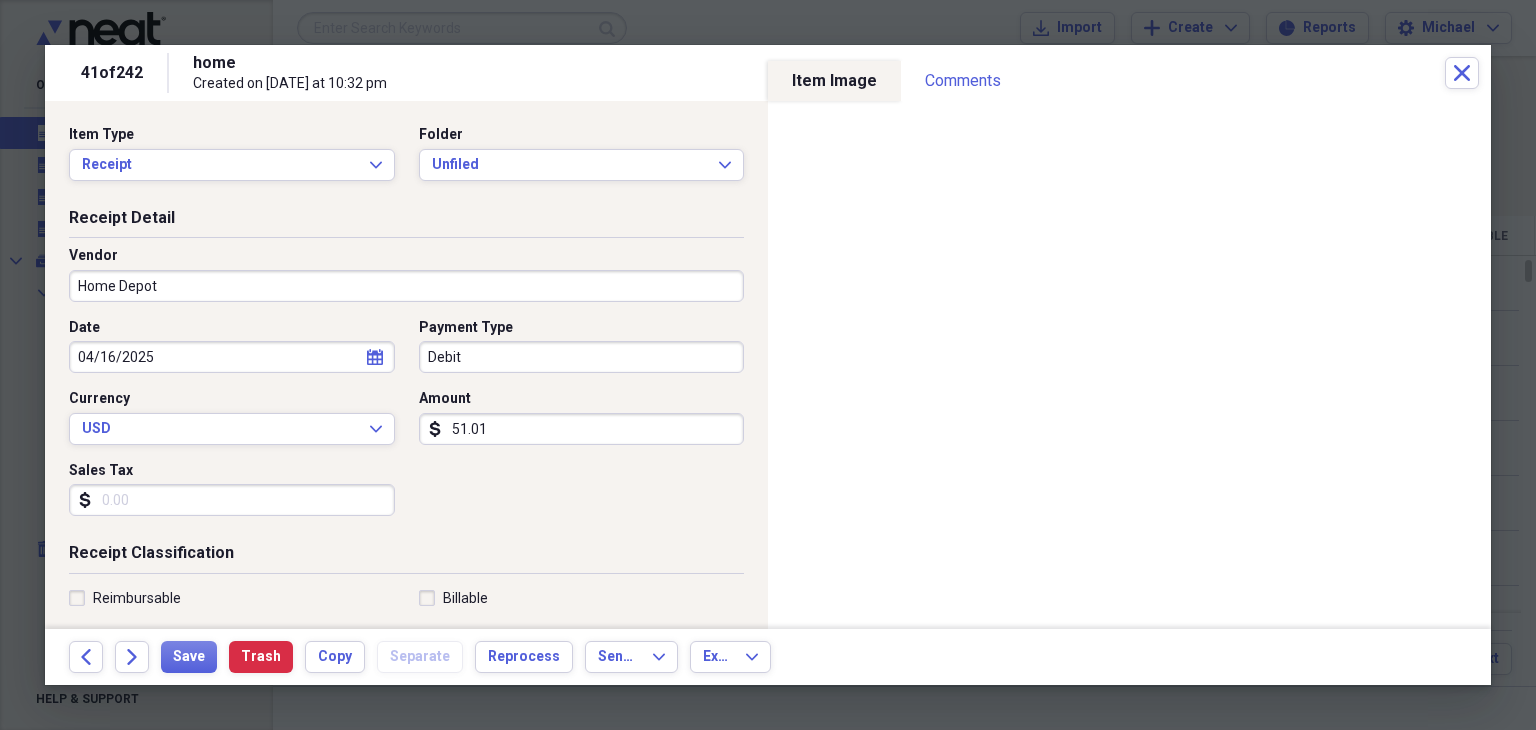 click on "Sales Tax" at bounding box center [232, 500] 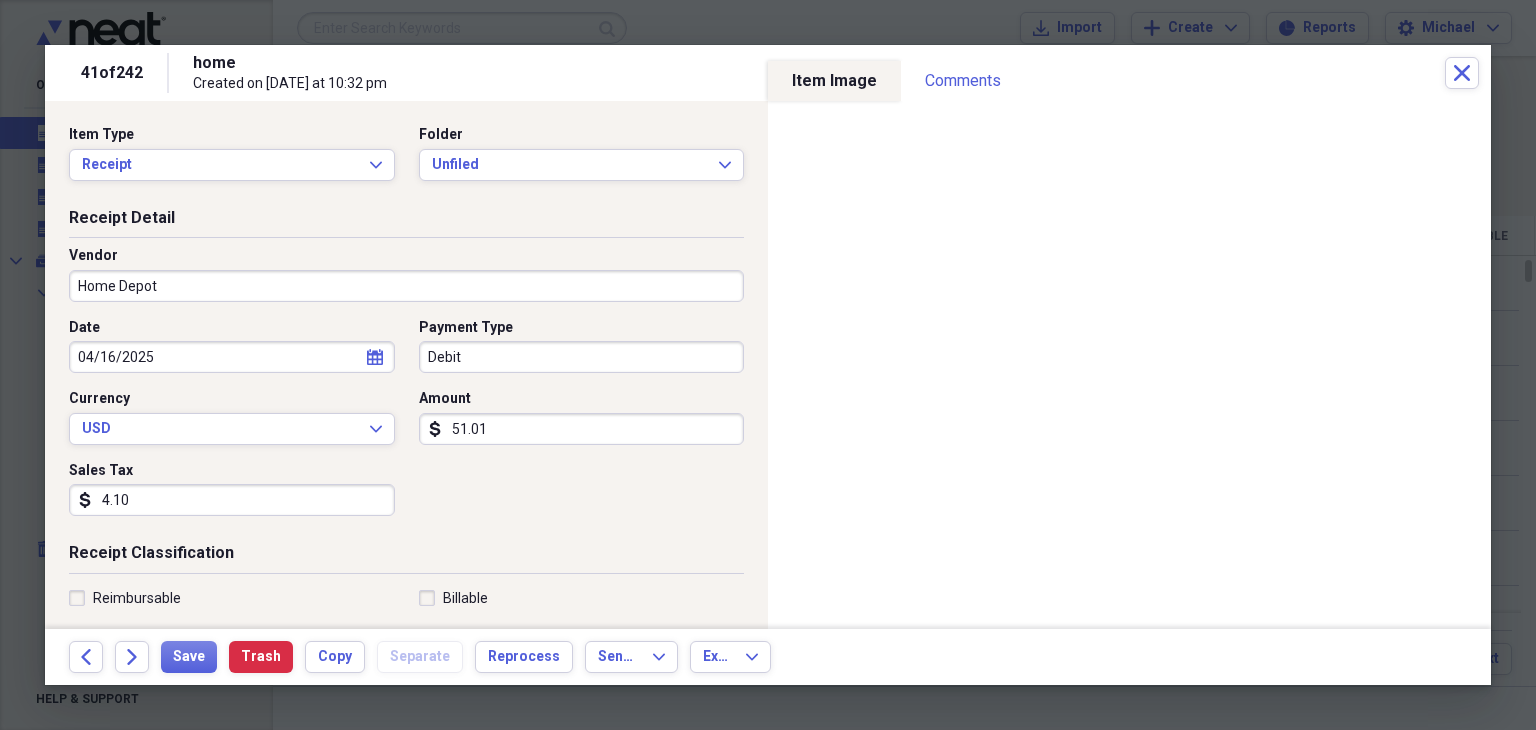 type on "4.10" 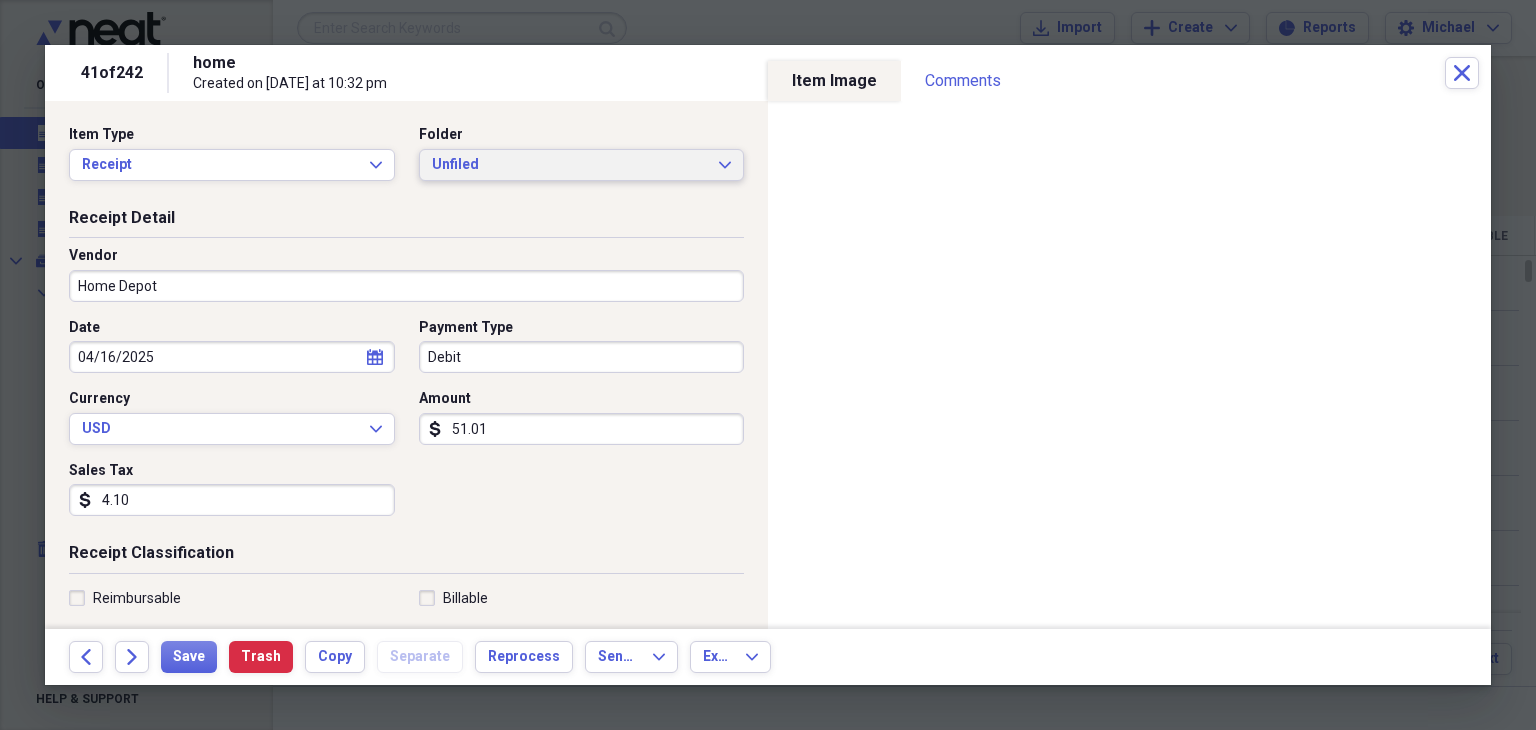 drag, startPoint x: 696, startPoint y: 189, endPoint x: 696, endPoint y: 172, distance: 17 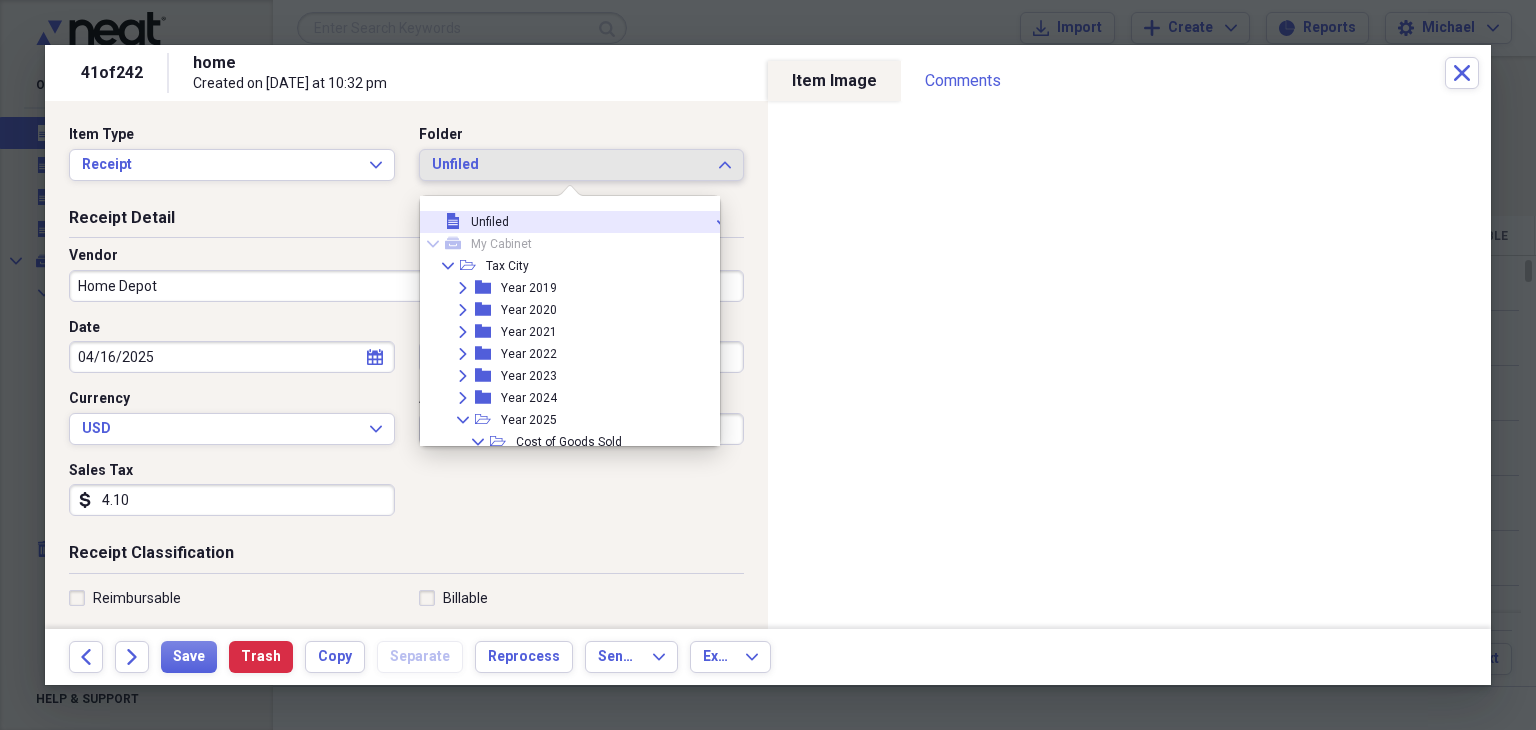 drag, startPoint x: 660, startPoint y: 347, endPoint x: 699, endPoint y: 205, distance: 147.25827 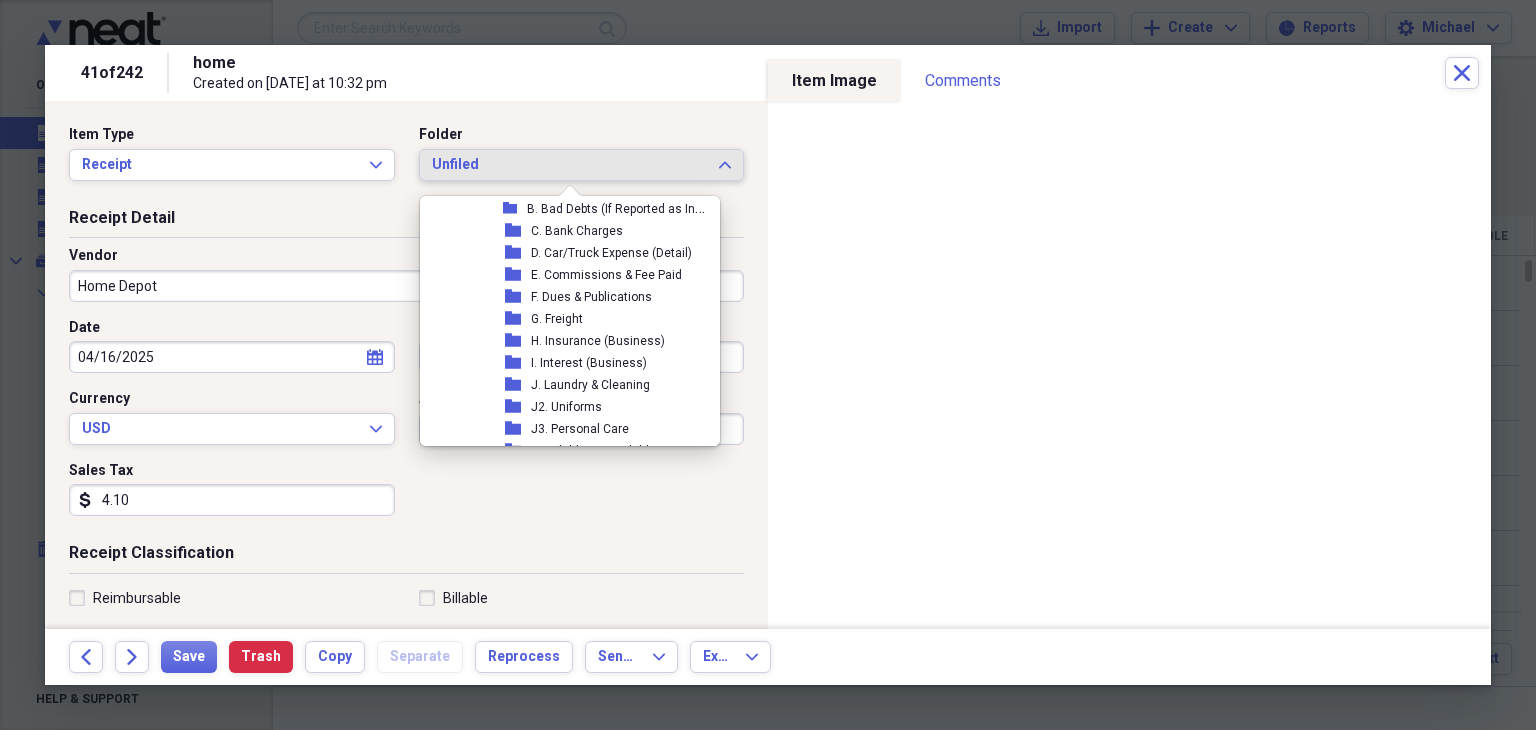 scroll, scrollTop: 432, scrollLeft: 0, axis: vertical 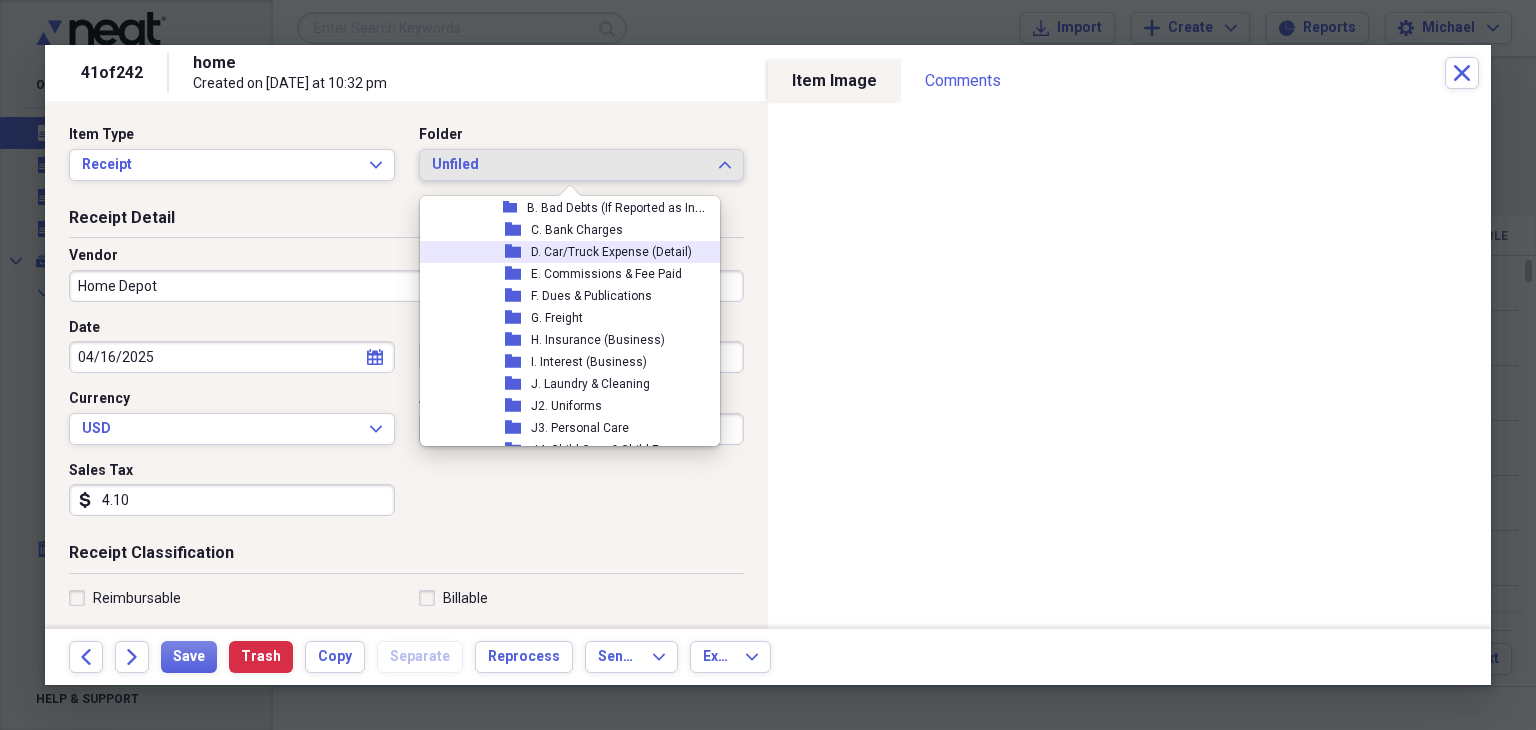 drag, startPoint x: 680, startPoint y: 252, endPoint x: 672, endPoint y: 281, distance: 30.083218 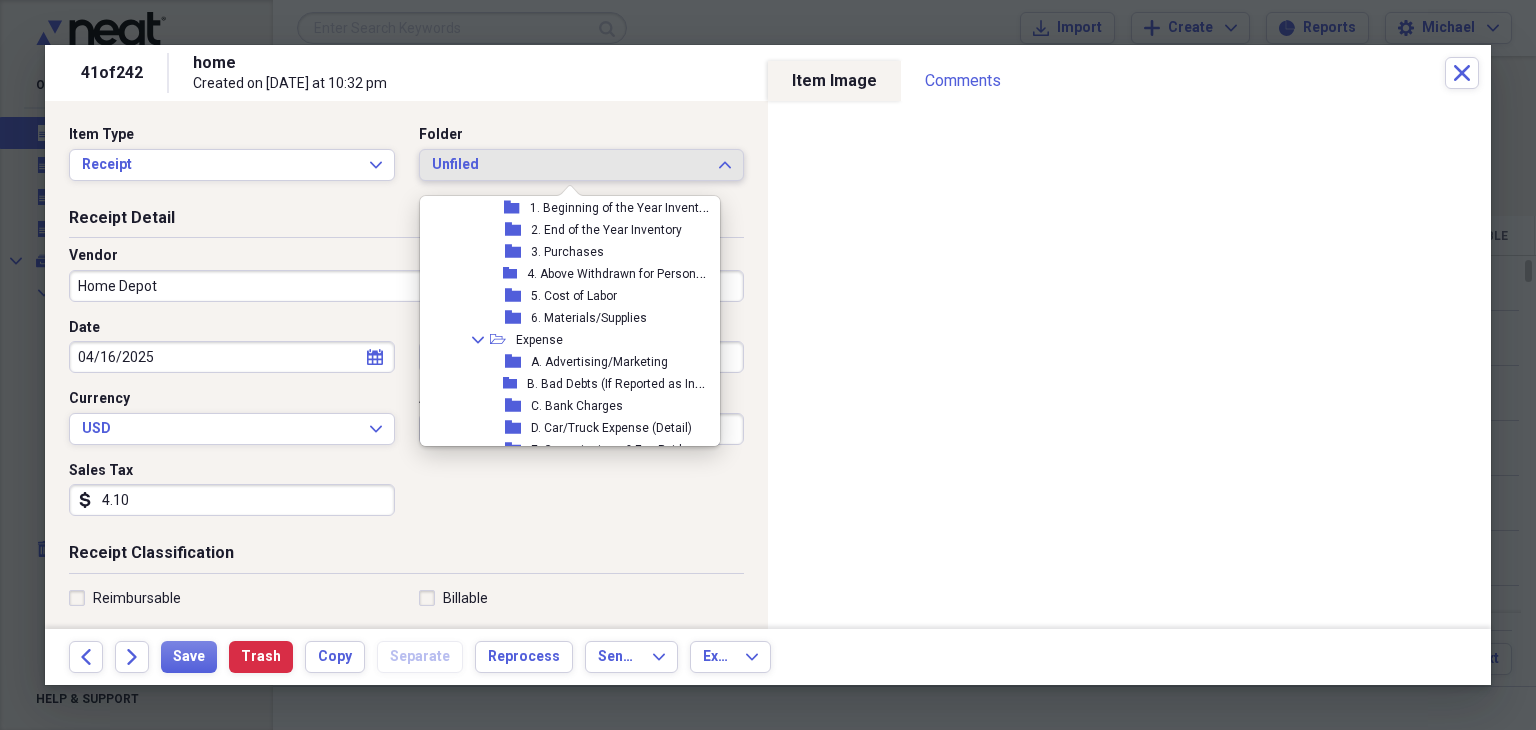 scroll, scrollTop: 262, scrollLeft: 0, axis: vertical 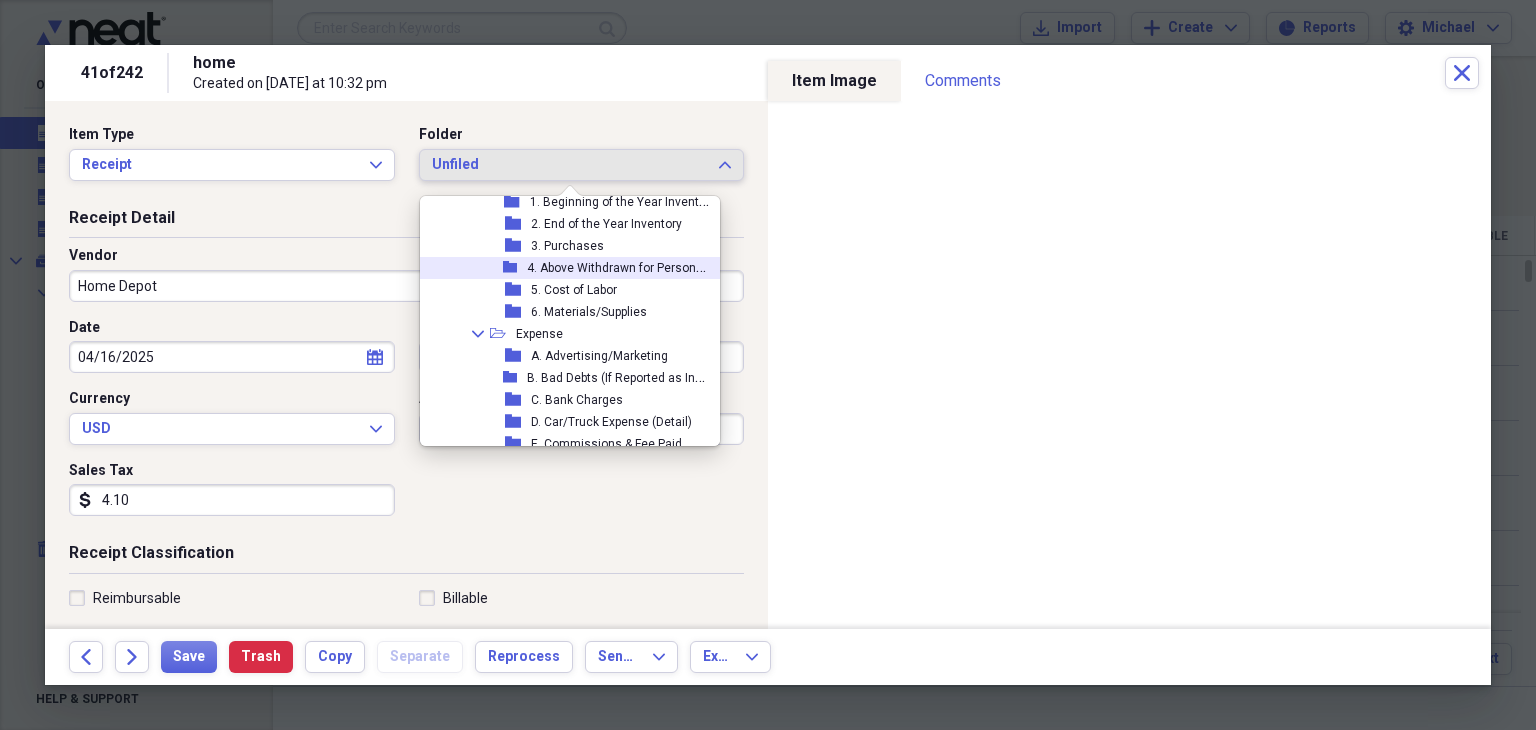 click on "4. Above Withdrawn for Personal Use" at bounding box center (629, 266) 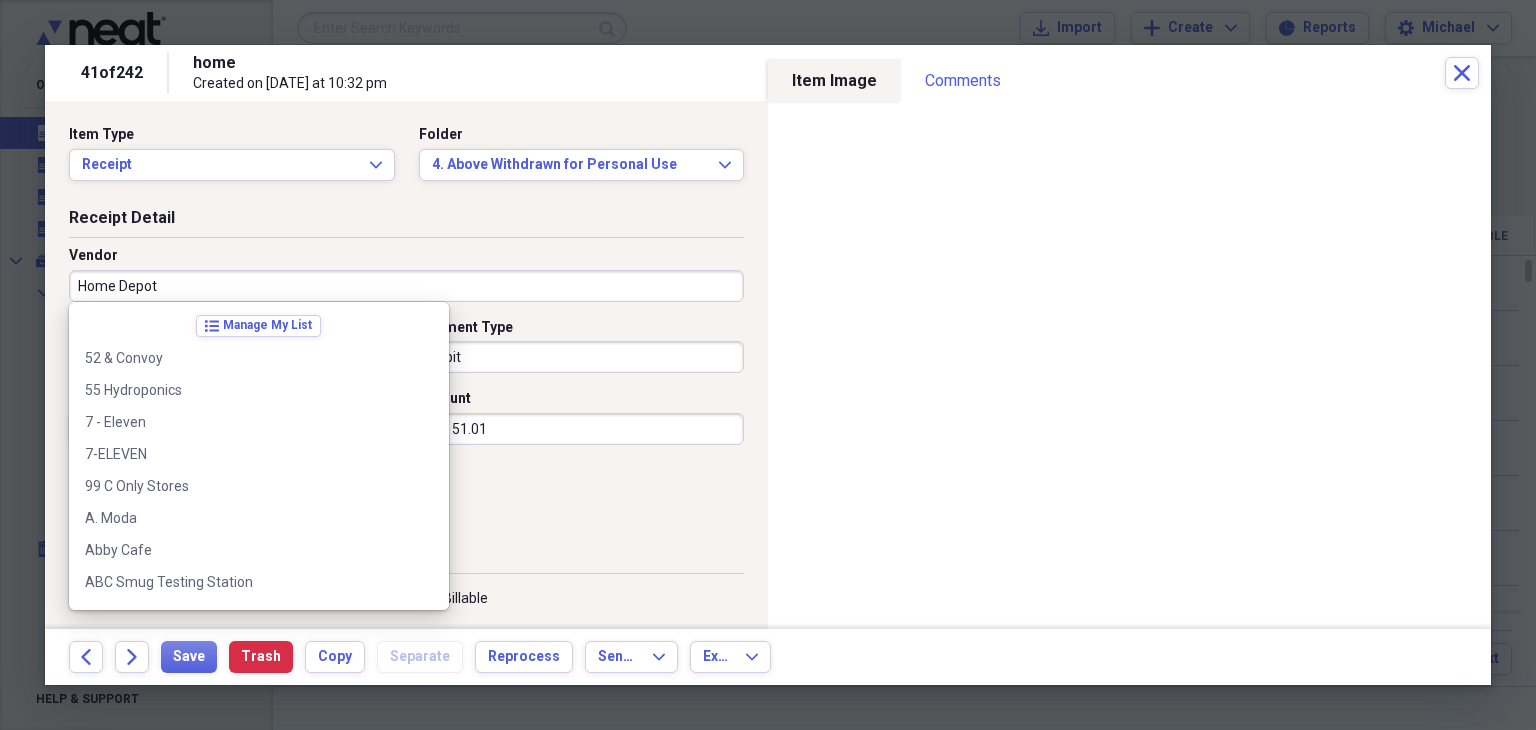 scroll, scrollTop: 9756, scrollLeft: 0, axis: vertical 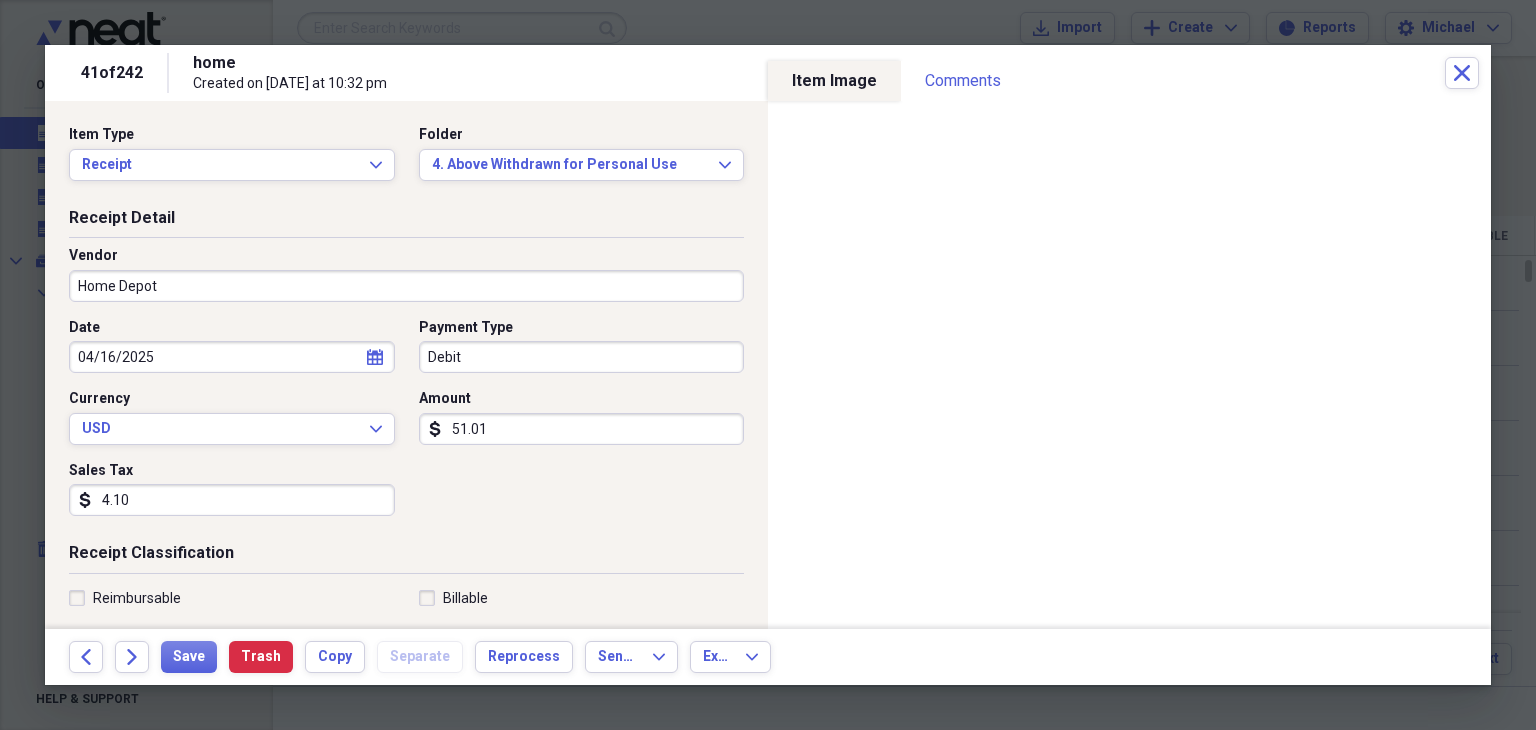 click on "Item Type Receipt Expand Folder 4. Above Withdrawn for Personal Use Expand Receipt Detail Vendor Home Depot Date [DATE] calendar Calendar Payment Type Debit Currency USD Expand Amount dollar-sign 51.01 Sales Tax dollar-sign 4.10 Receipt Classification Reimbursable Billable Category Fuel/Auto Tax Category No Form - Non-deductible Expand Customer Project Product Location Class Notes" at bounding box center [406, 623] 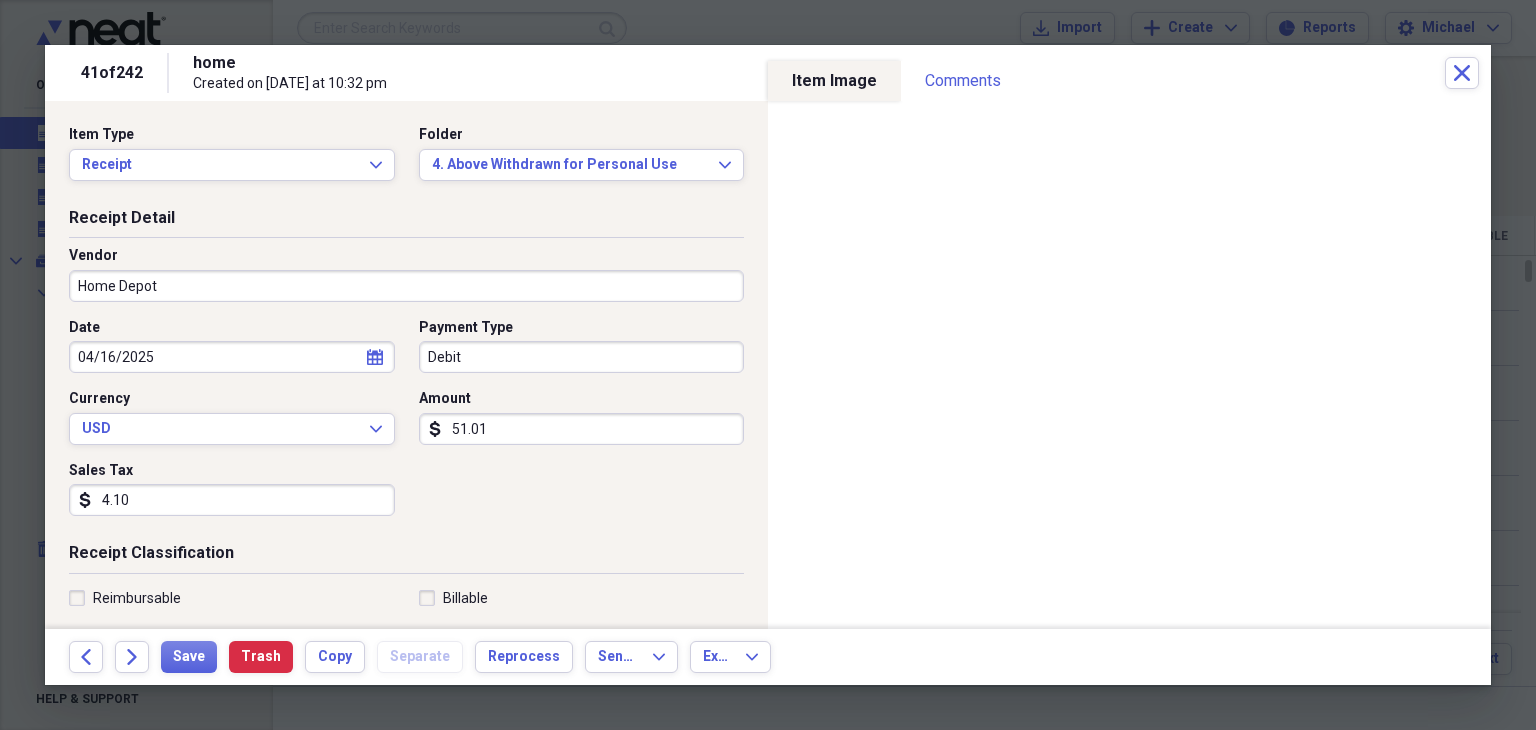 click on "Item Type Receipt Expand Folder 4. Above Withdrawn for Personal Use Expand" at bounding box center (406, 166) 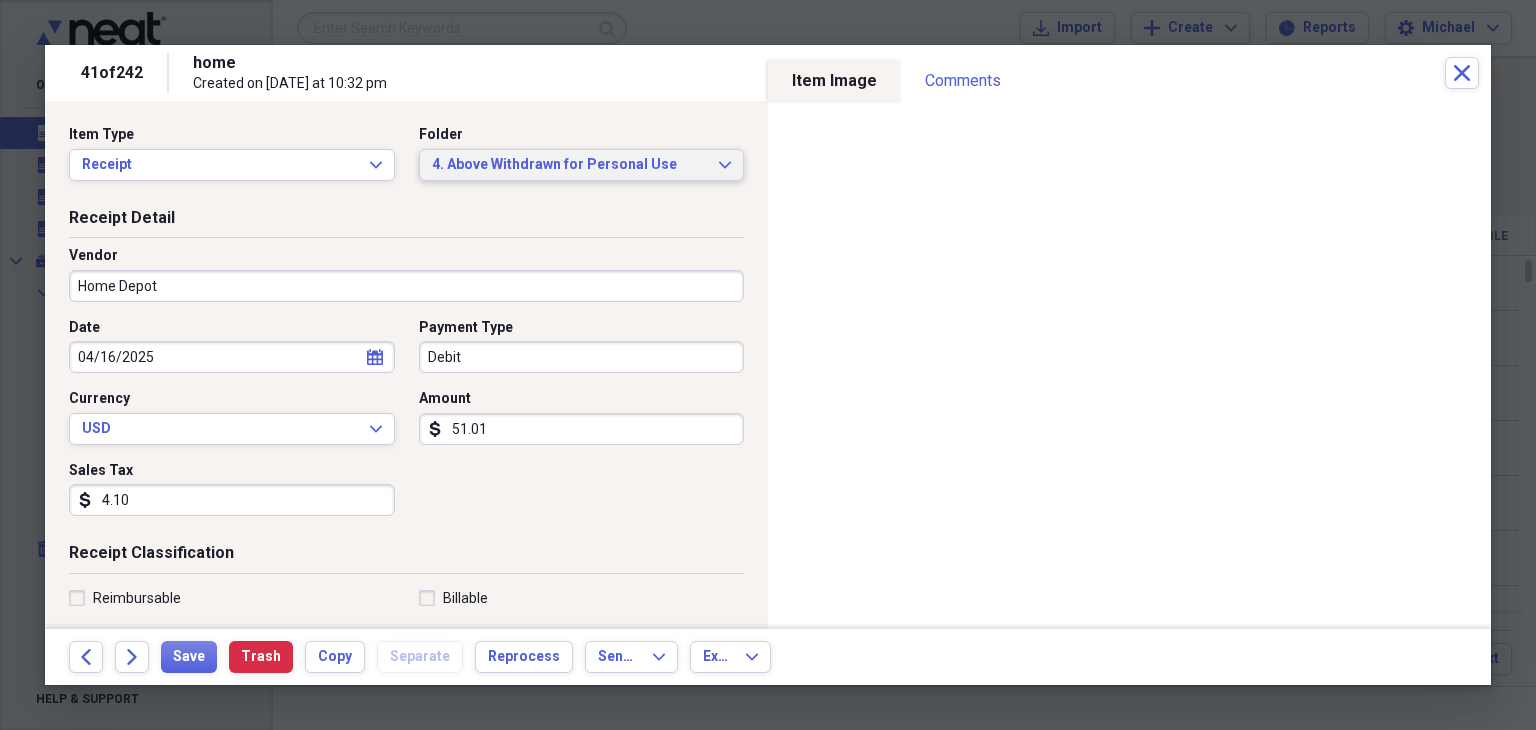 click on "4. Above Withdrawn for Personal Use Expand" at bounding box center (582, 165) 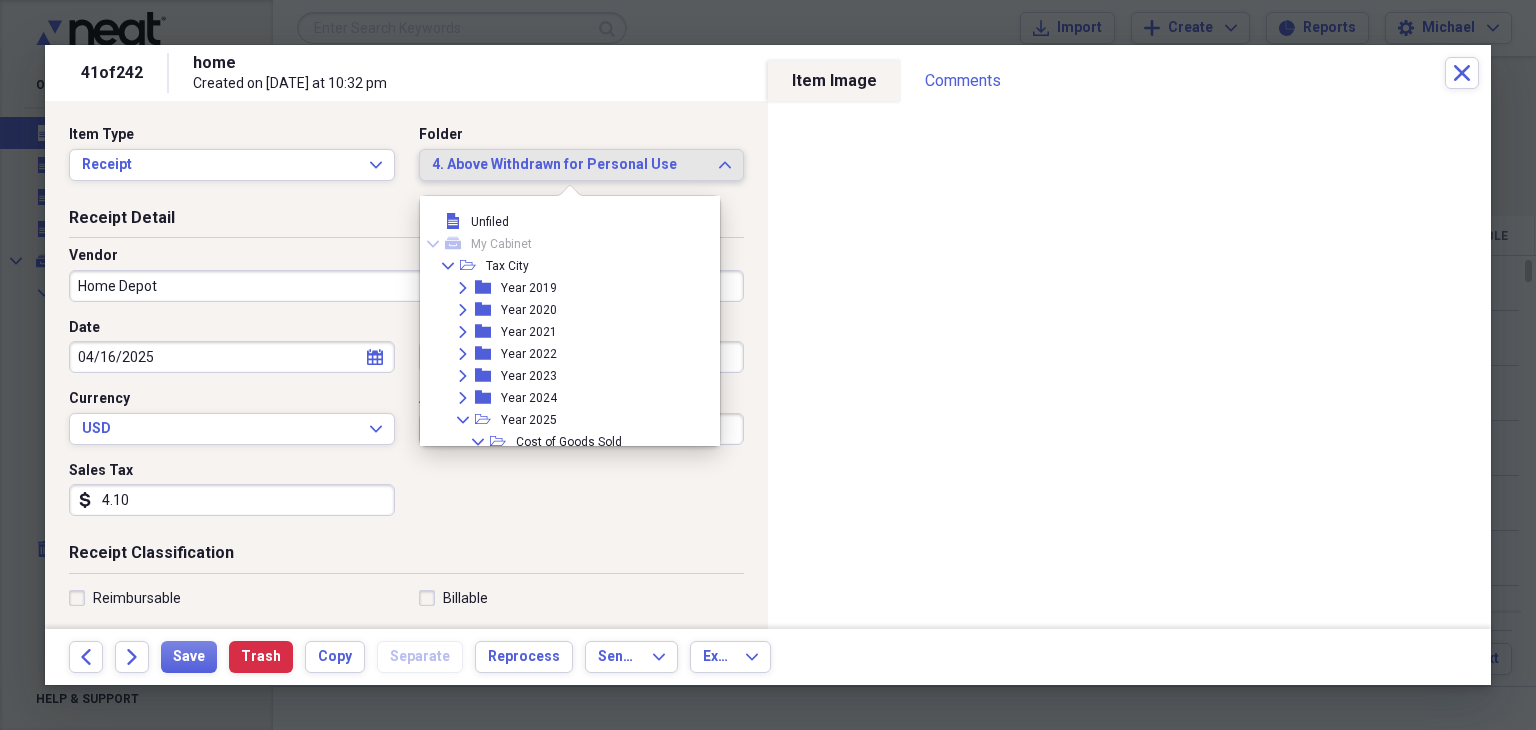 scroll, scrollTop: 216, scrollLeft: 0, axis: vertical 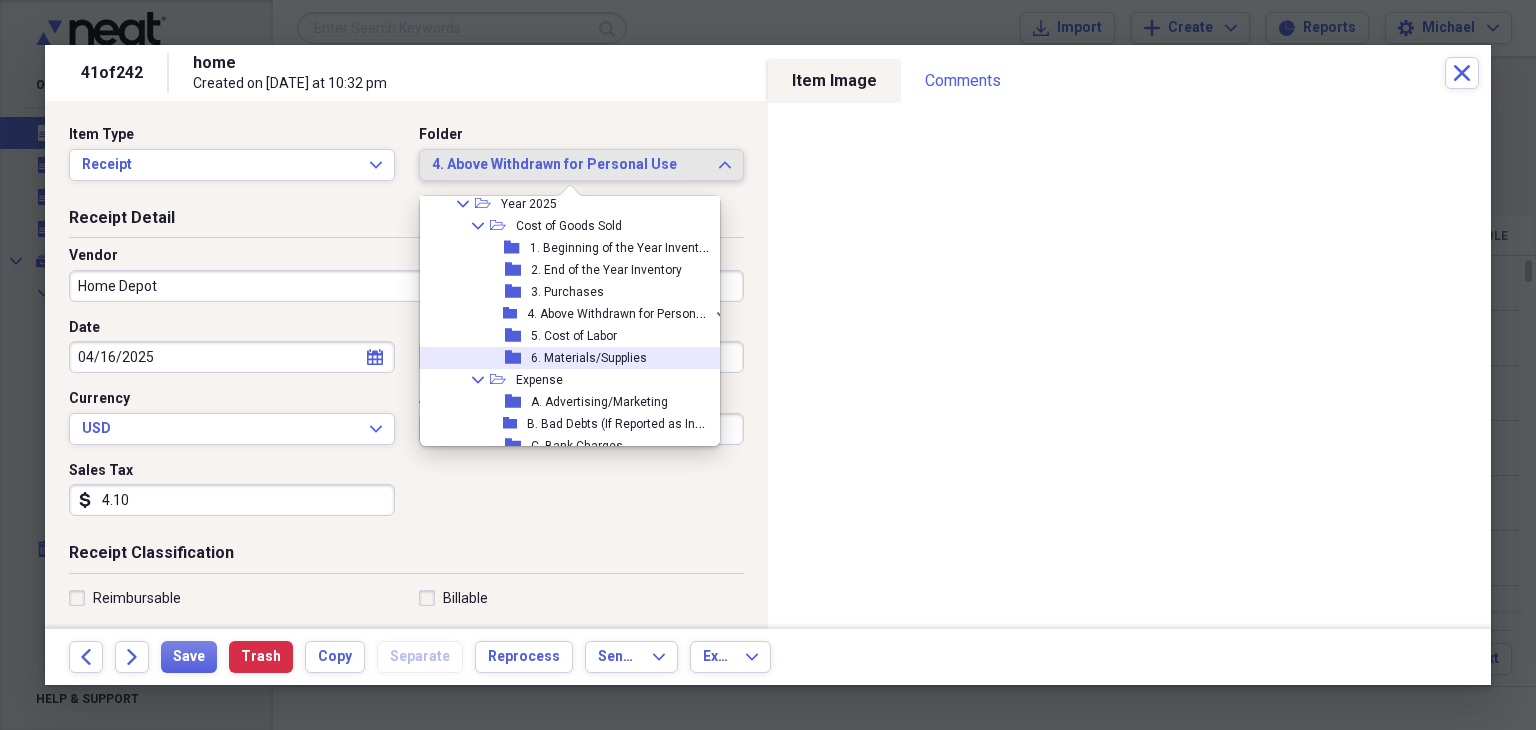 click on "6. Materials/Supplies" at bounding box center [589, 358] 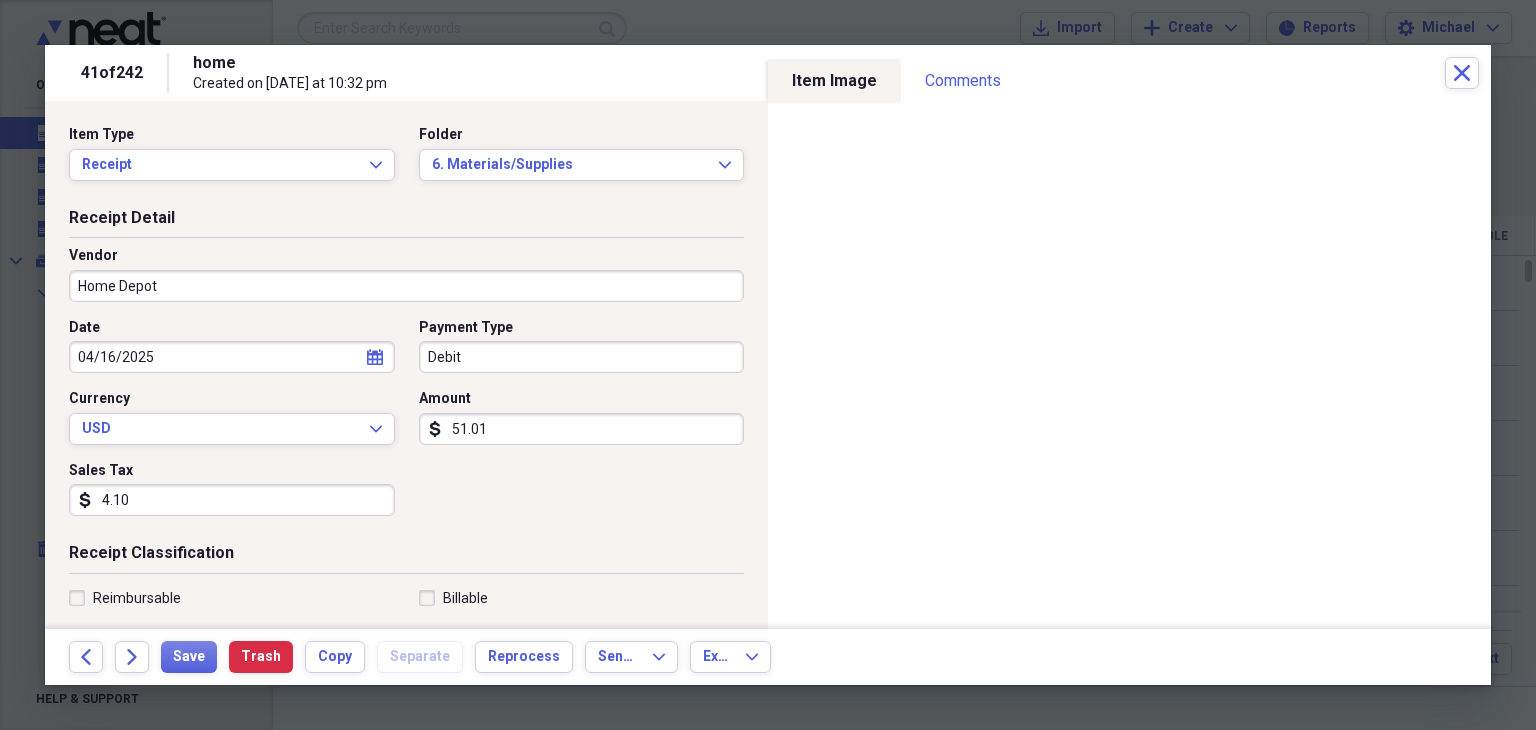 drag, startPoint x: 312, startPoint y: 525, endPoint x: 235, endPoint y: 571, distance: 89.693924 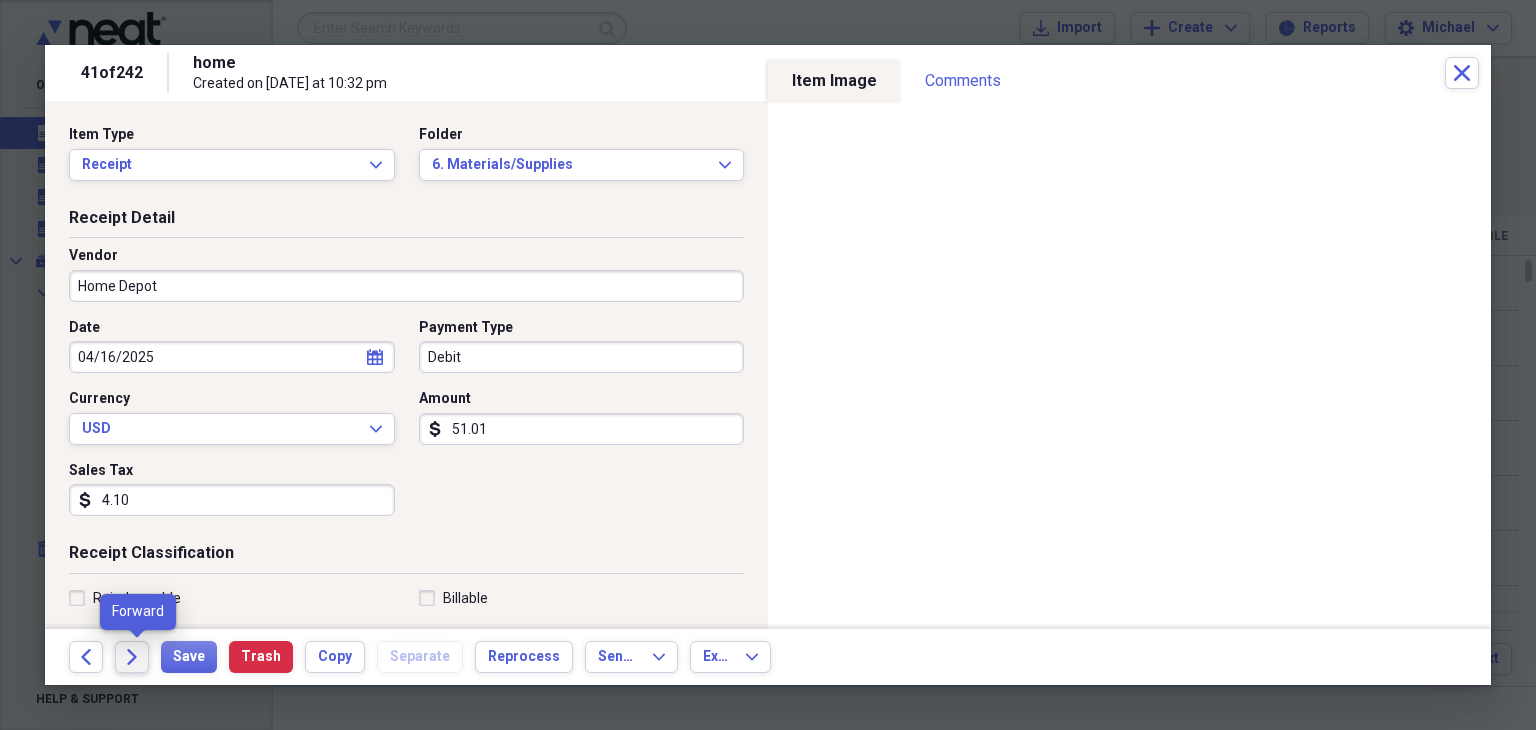 drag, startPoint x: 156, startPoint y: 637, endPoint x: 137, endPoint y: 646, distance: 21.023796 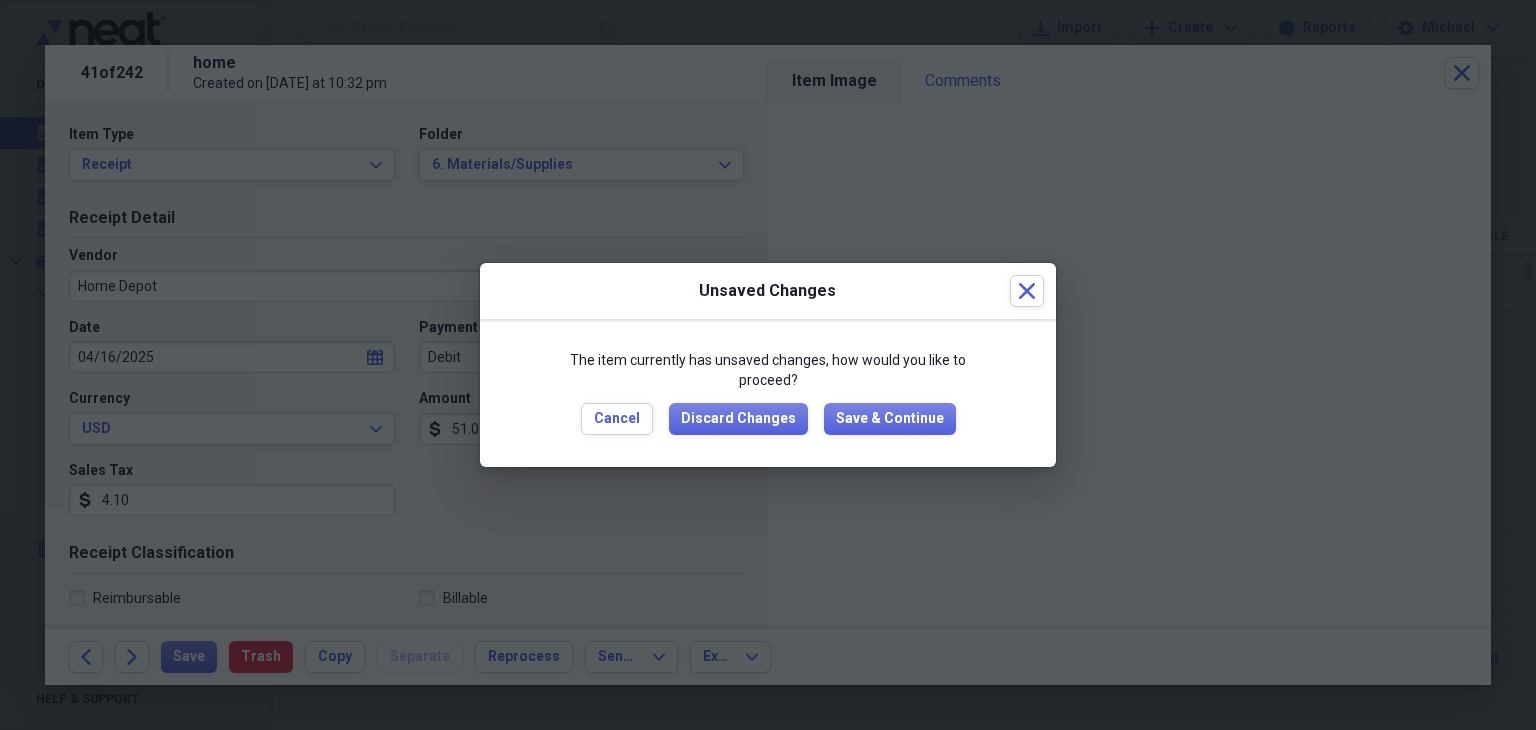 drag, startPoint x: 137, startPoint y: 646, endPoint x: 362, endPoint y: 529, distance: 253.60205 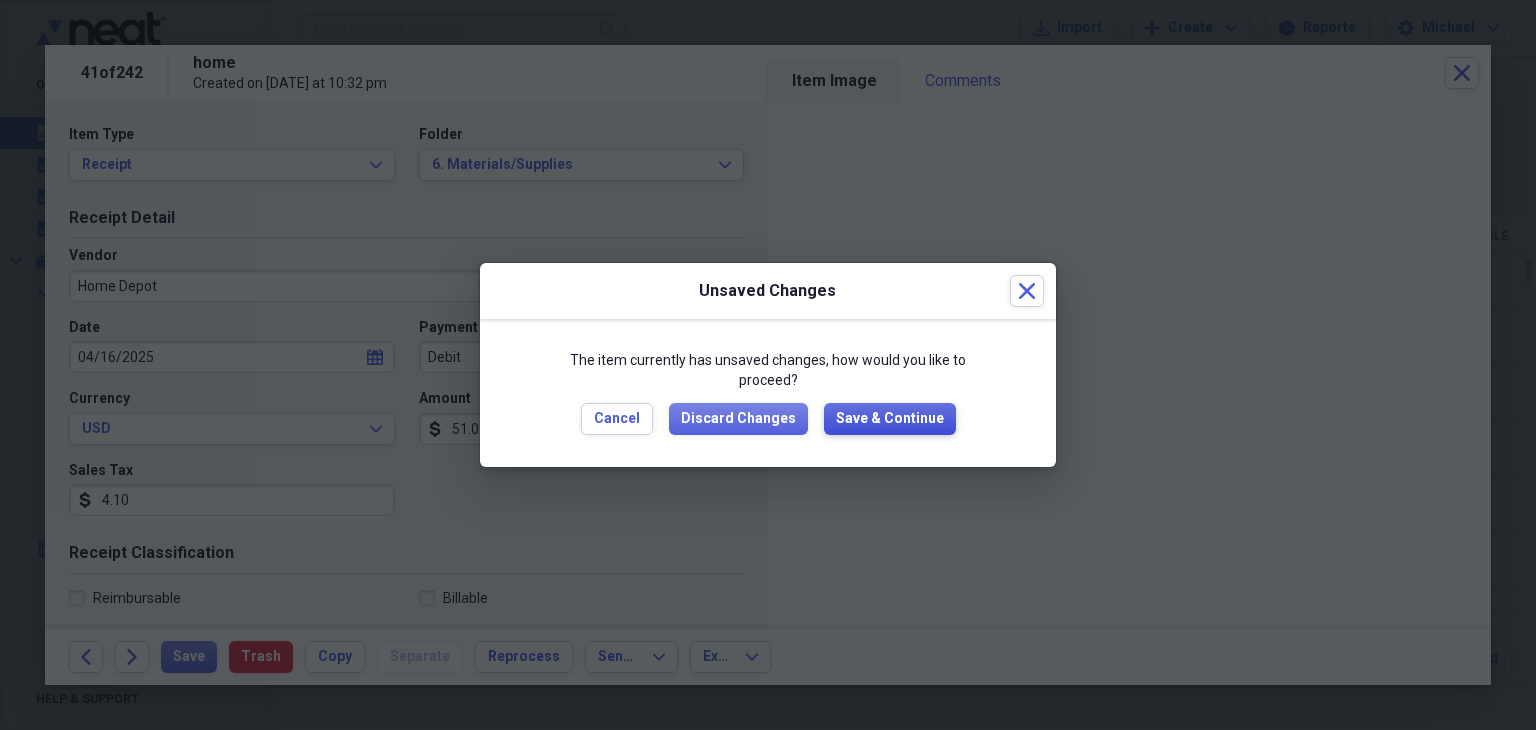 click on "Save & Continue" at bounding box center (890, 419) 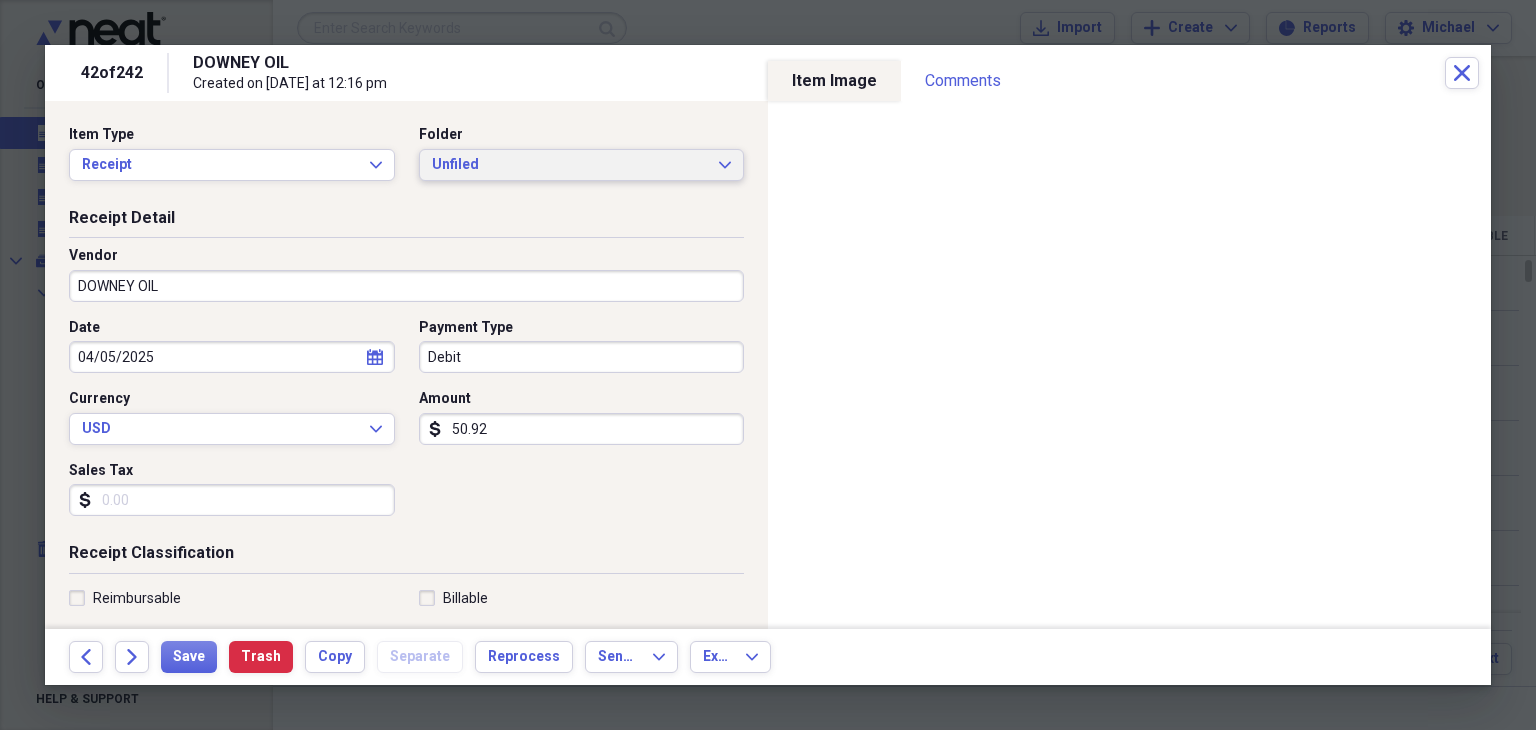 click on "Unfiled" at bounding box center (570, 165) 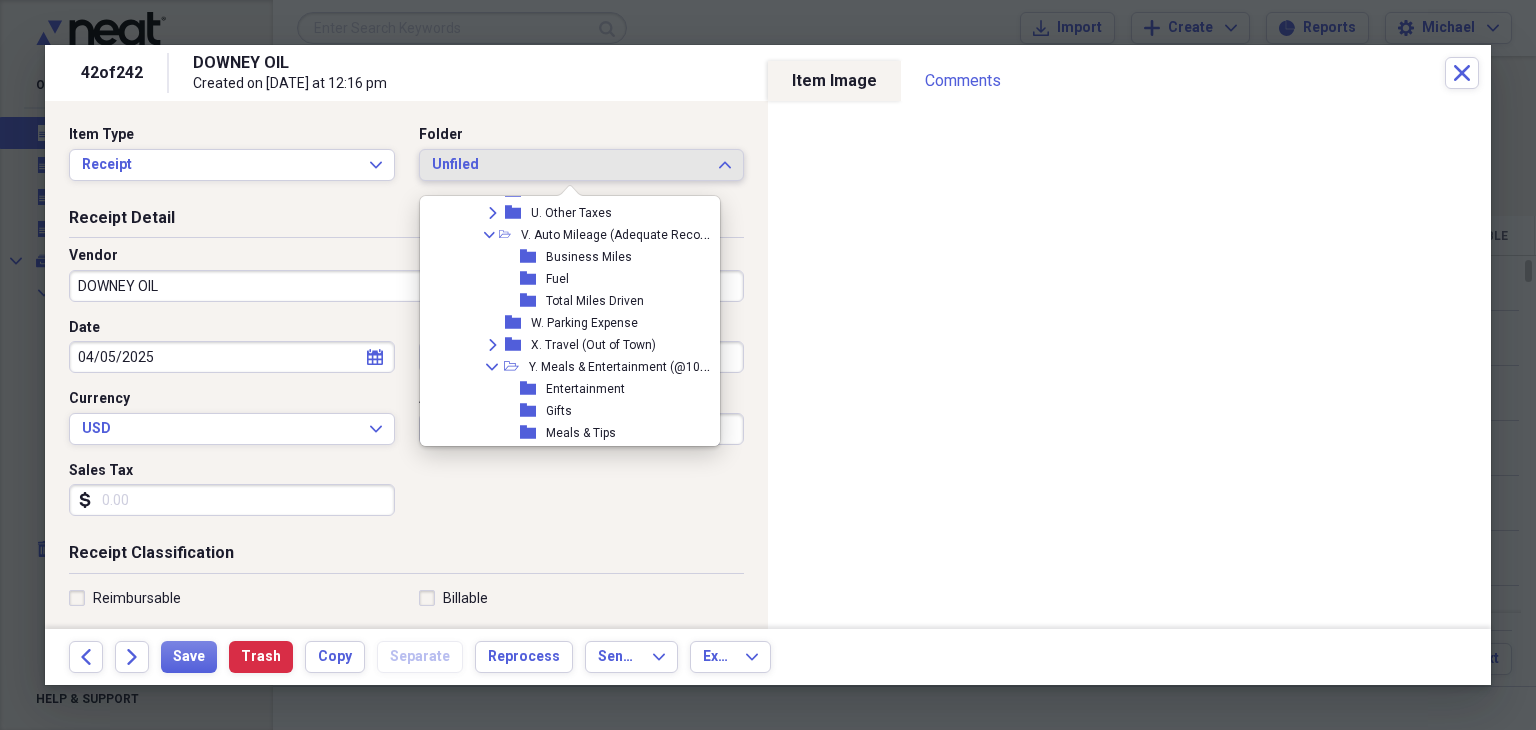 scroll, scrollTop: 893, scrollLeft: 0, axis: vertical 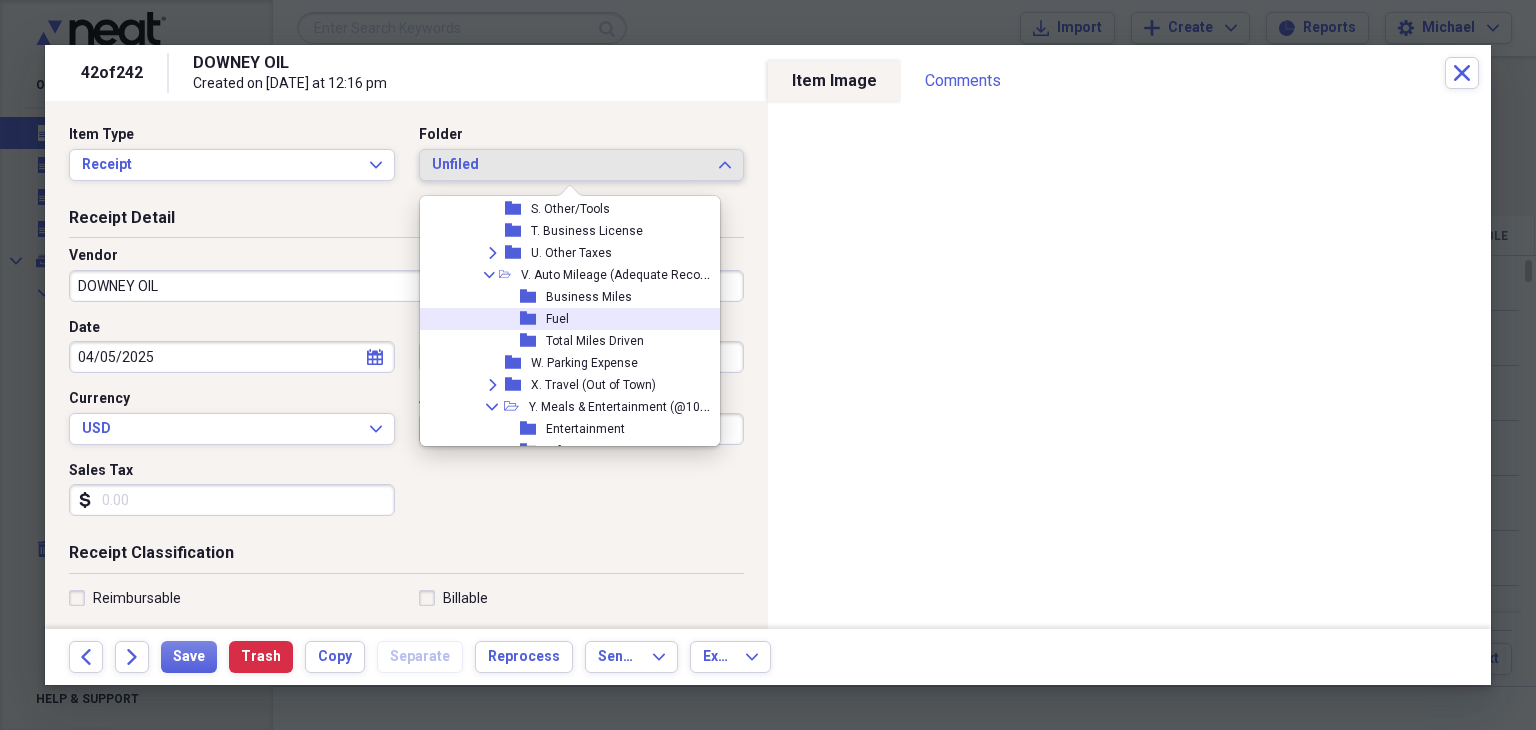 click on "folder Fuel" at bounding box center [569, 319] 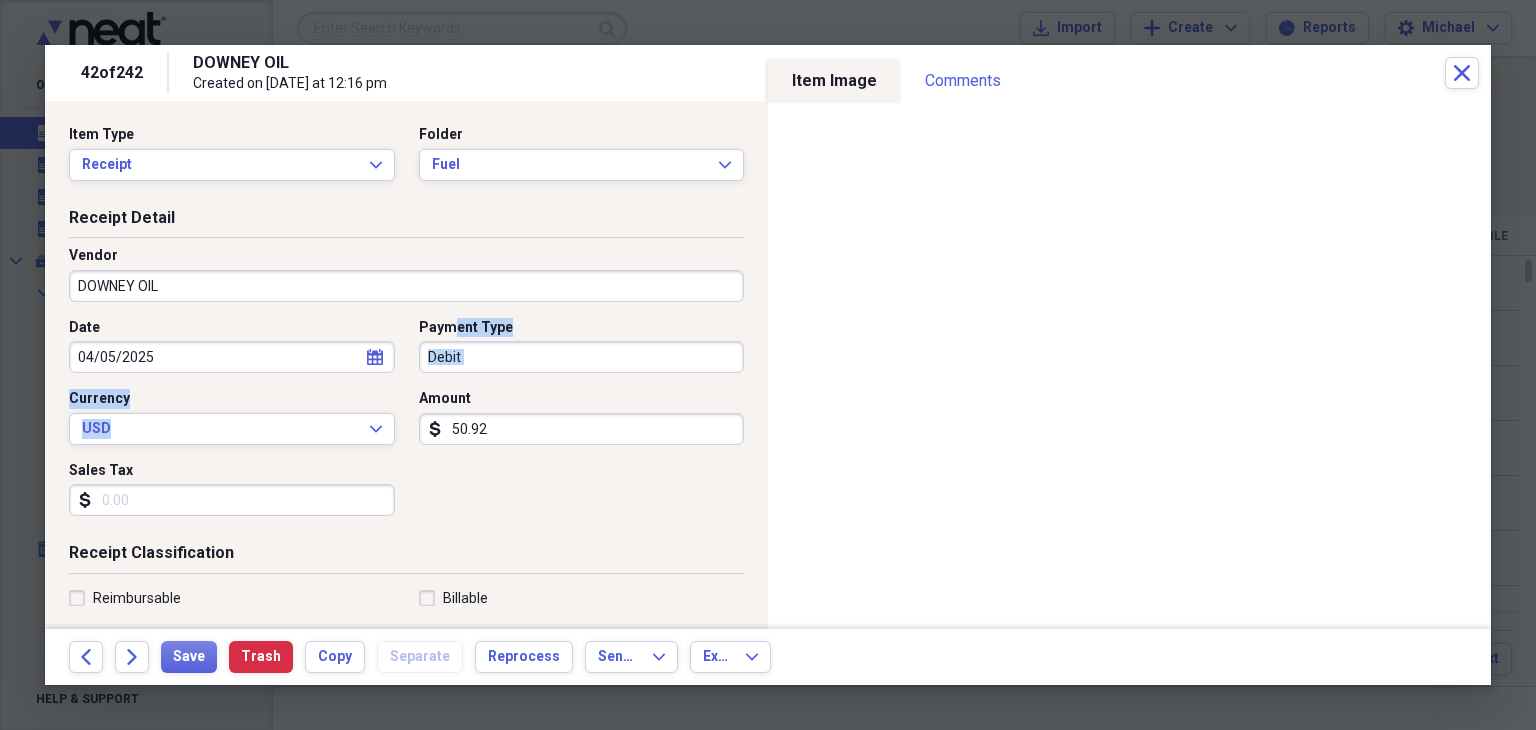 drag, startPoint x: 441, startPoint y: 333, endPoint x: 318, endPoint y: 471, distance: 184.8594 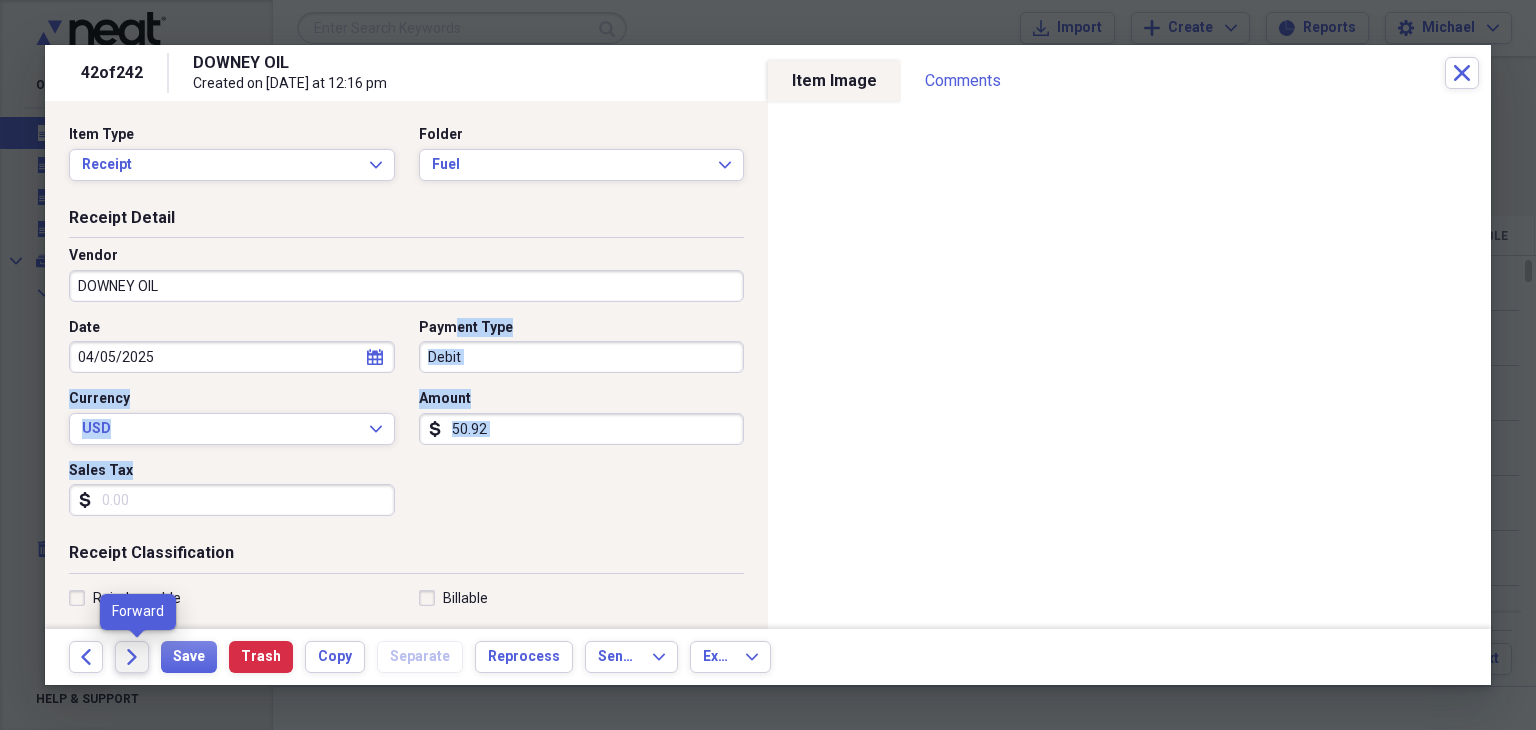 click on "Forward" at bounding box center (132, 657) 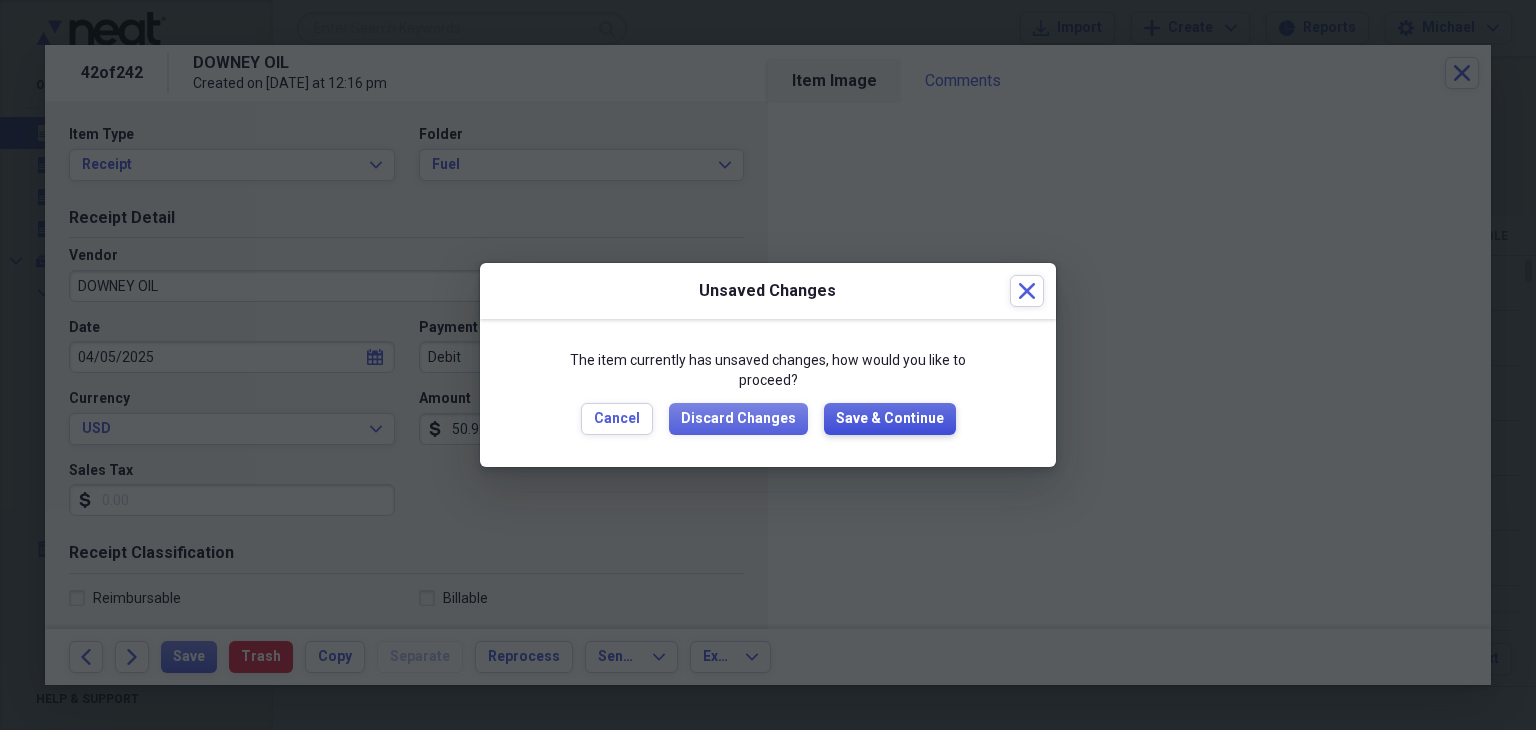 click on "Save & Continue" at bounding box center (890, 419) 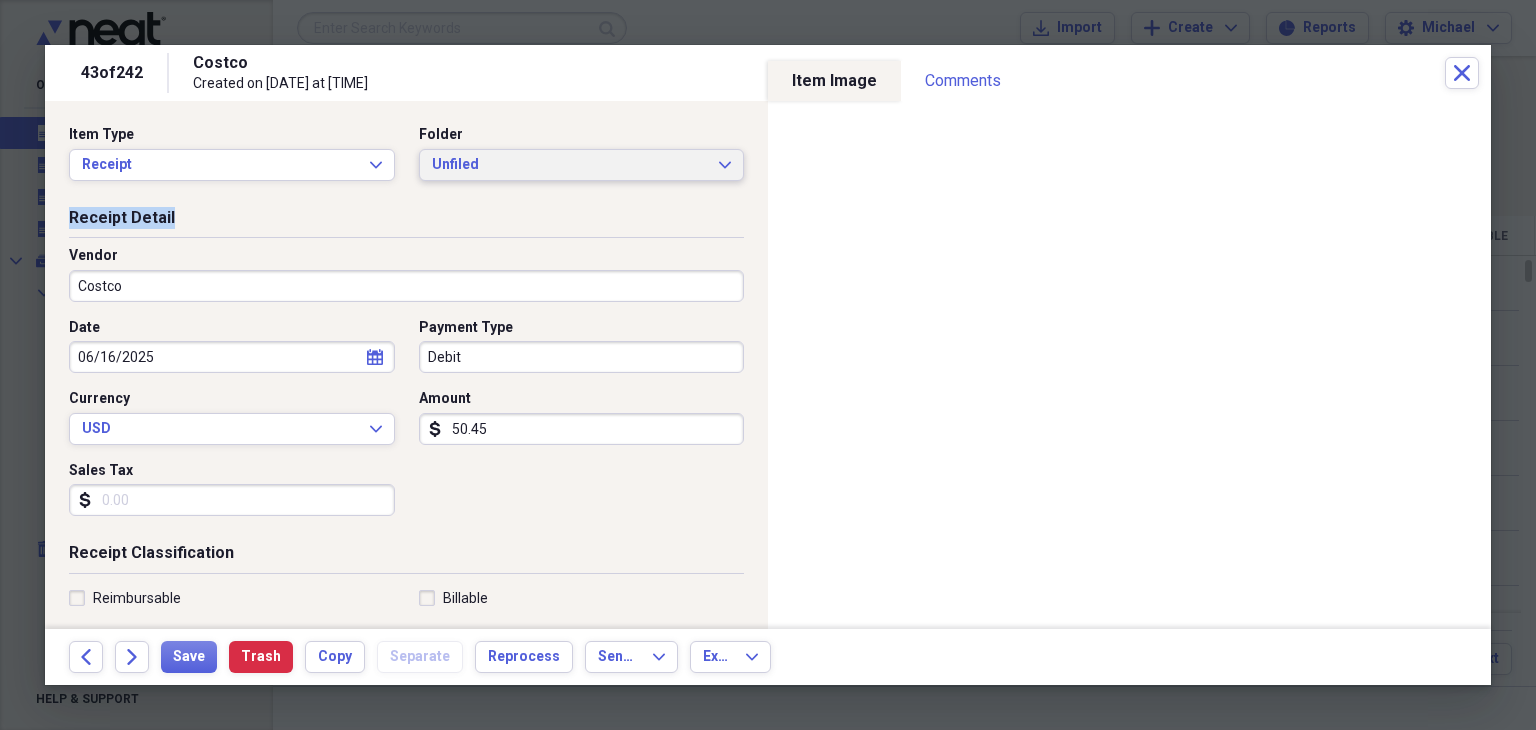 drag, startPoint x: 751, startPoint y: 210, endPoint x: 624, endPoint y: 171, distance: 132.8533 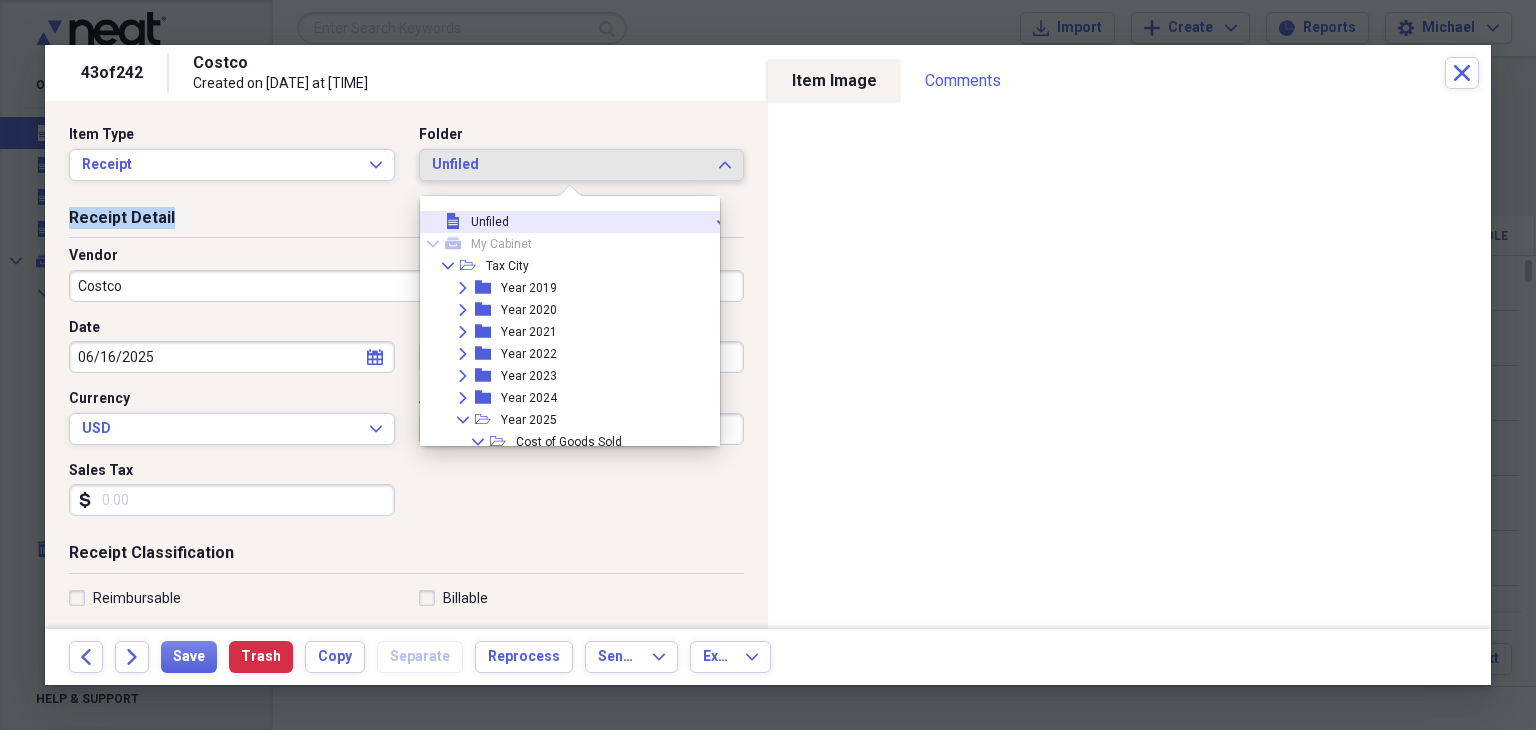 scroll, scrollTop: 0, scrollLeft: 28, axis: horizontal 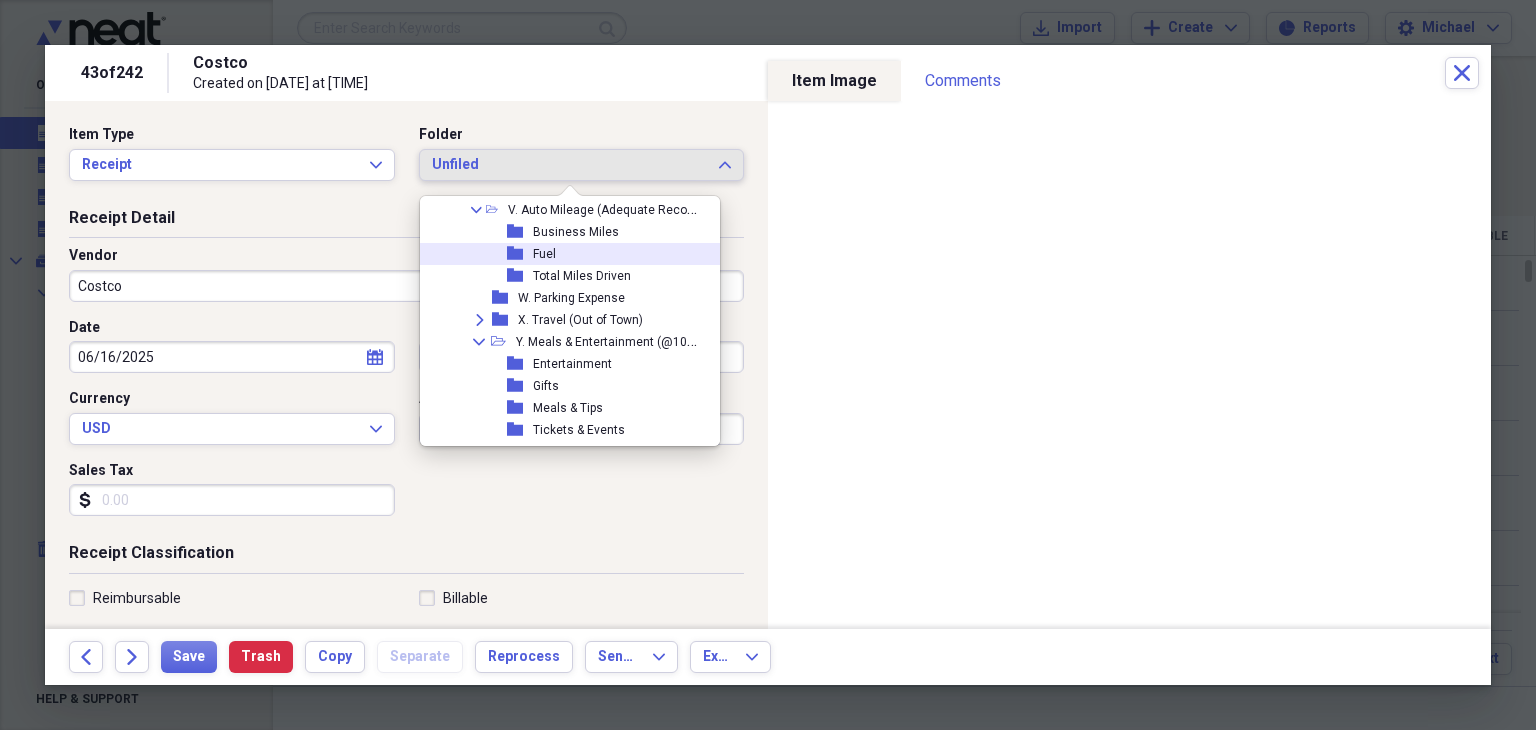 click on "folder Fuel" at bounding box center [556, 254] 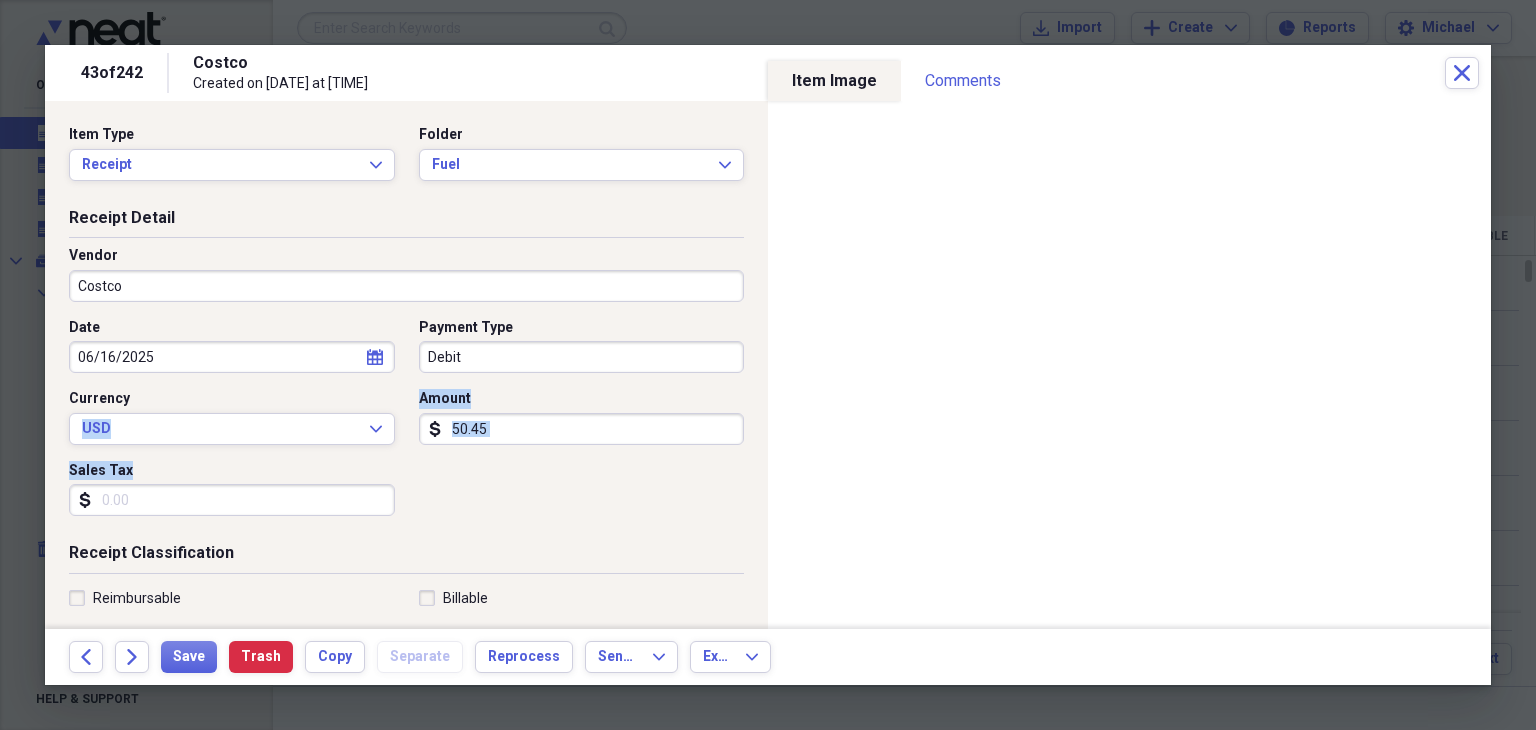 click on "Item Type Receipt Expand Folder Fuel Expand Receipt Detail Vendor Costco Date [DATE] calendar Calendar Payment Type Debit Currency USD Expand Amount dollar-sign [AMOUNT] Sales Tax dollar-sign Receipt Classification Reimbursable Billable Category Fuel/Auto Tax Category No Form - Non-deductible Expand Customer Project Product Location Class Notes" at bounding box center [406, 623] 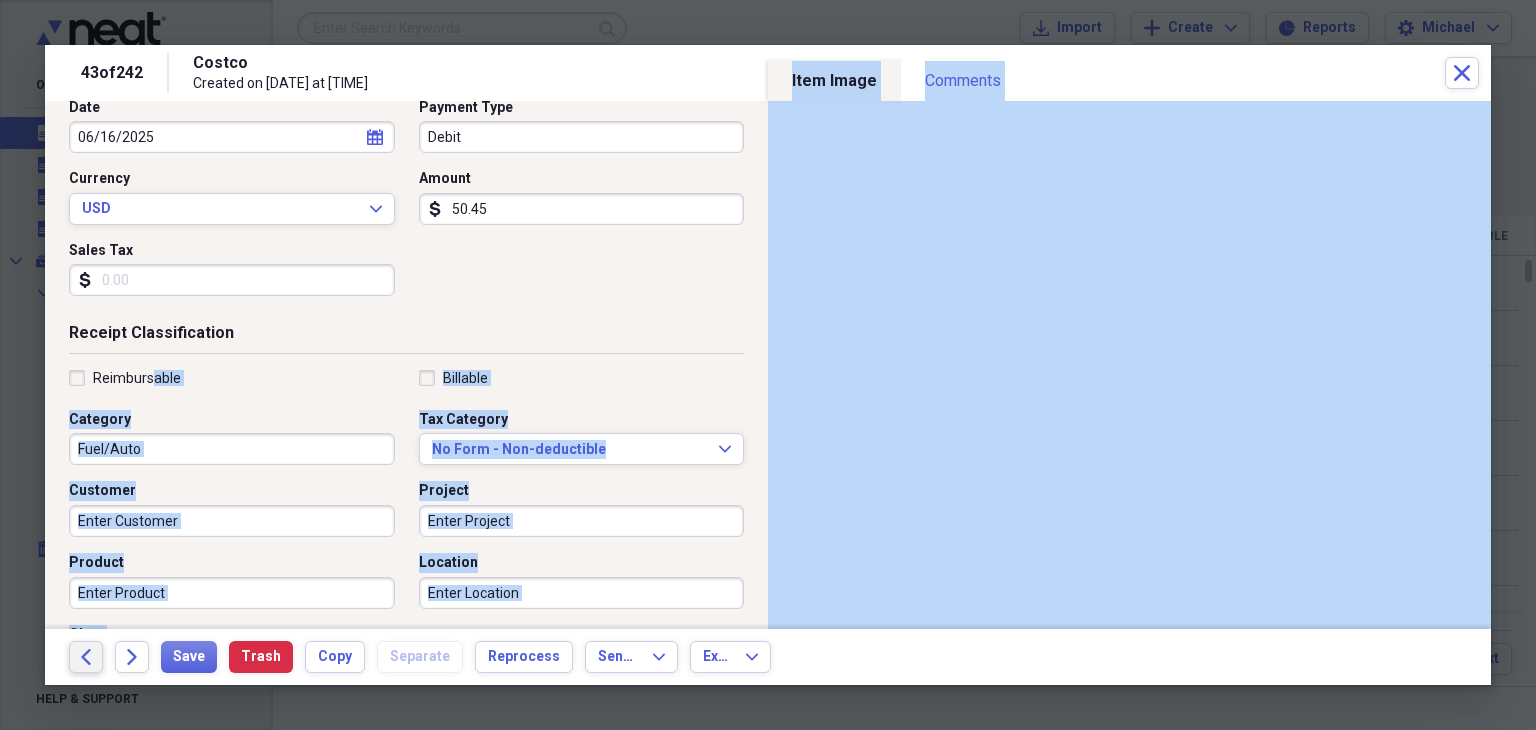 drag, startPoint x: 88, startPoint y: 657, endPoint x: 73, endPoint y: 671, distance: 20.518284 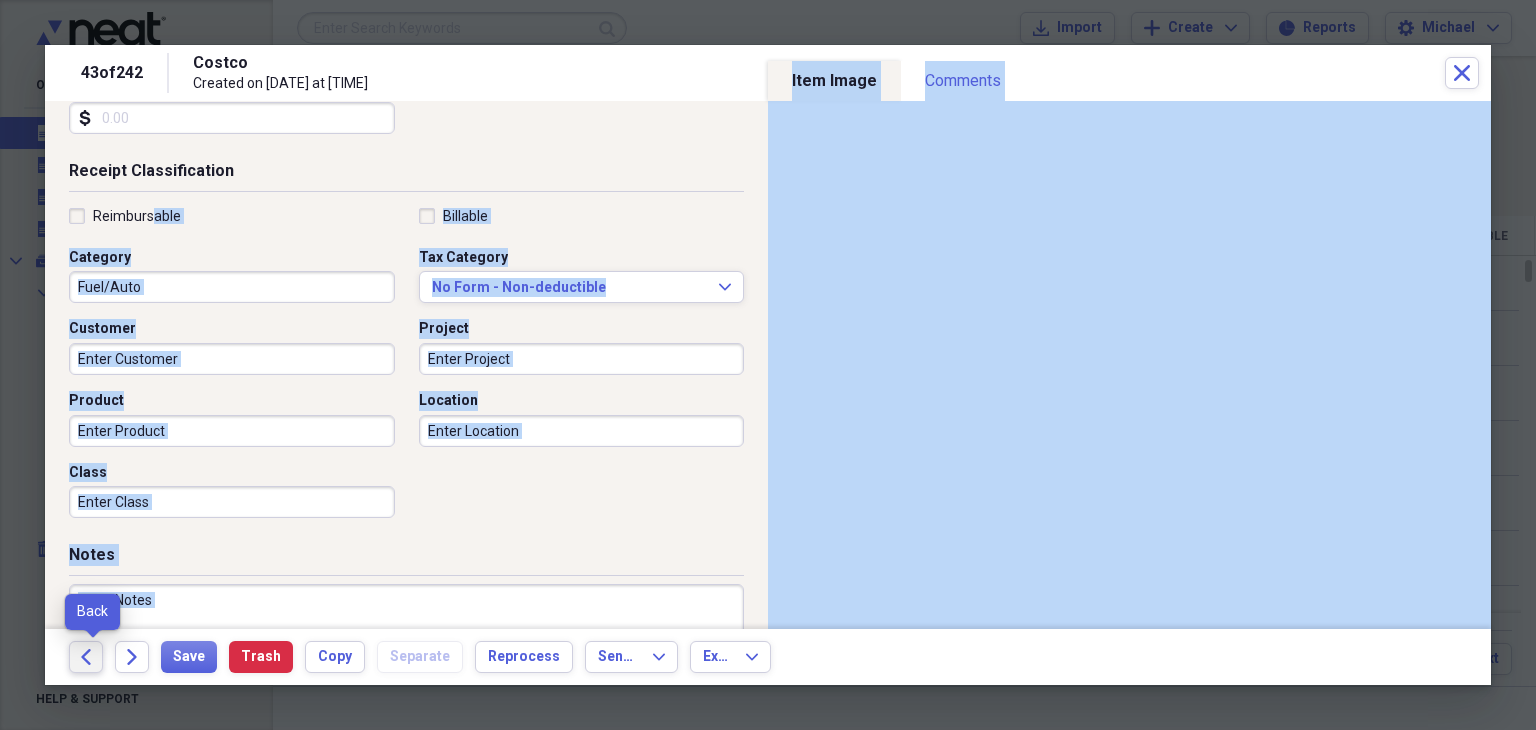 click on "Back" at bounding box center (86, 657) 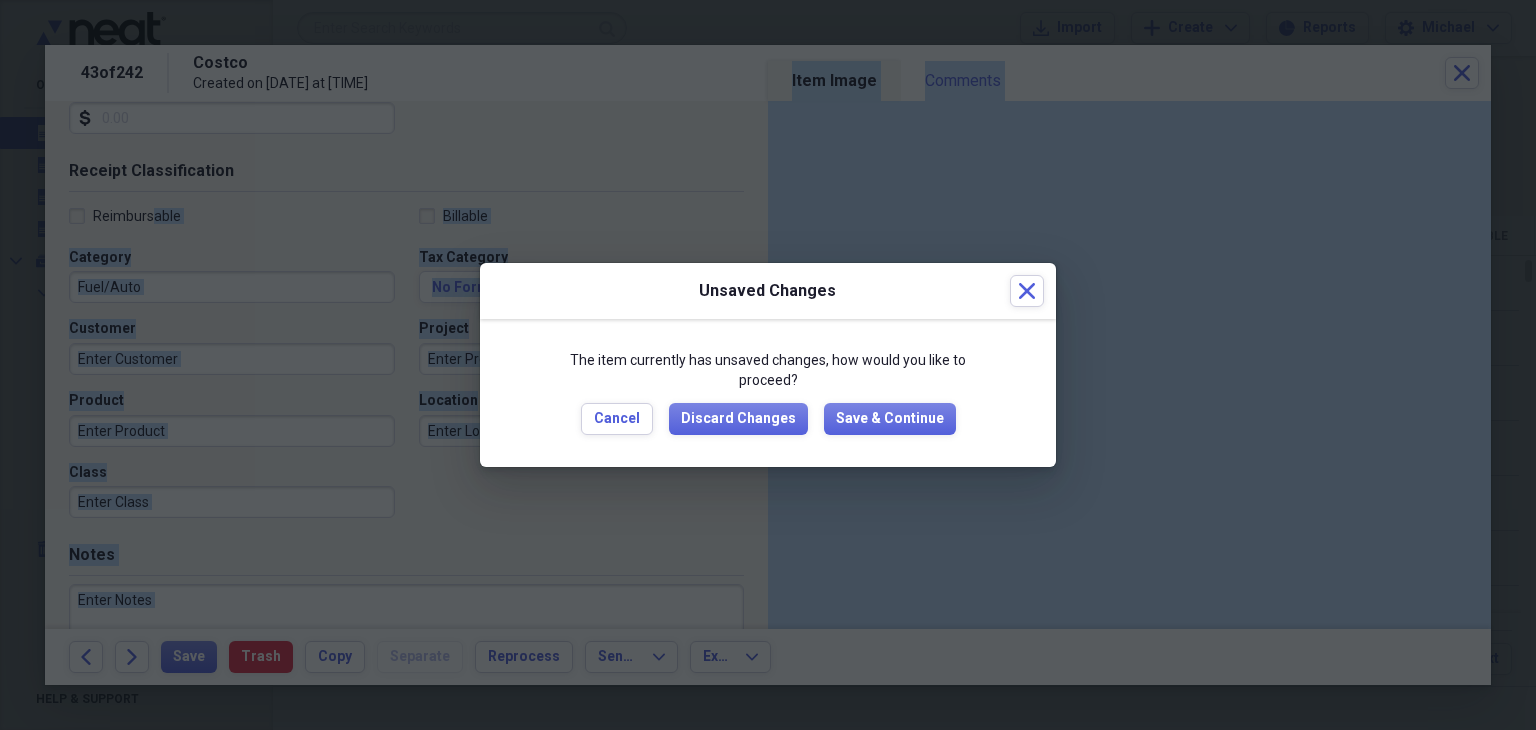 drag, startPoint x: 123, startPoint y: 659, endPoint x: 360, endPoint y: 559, distance: 257.23337 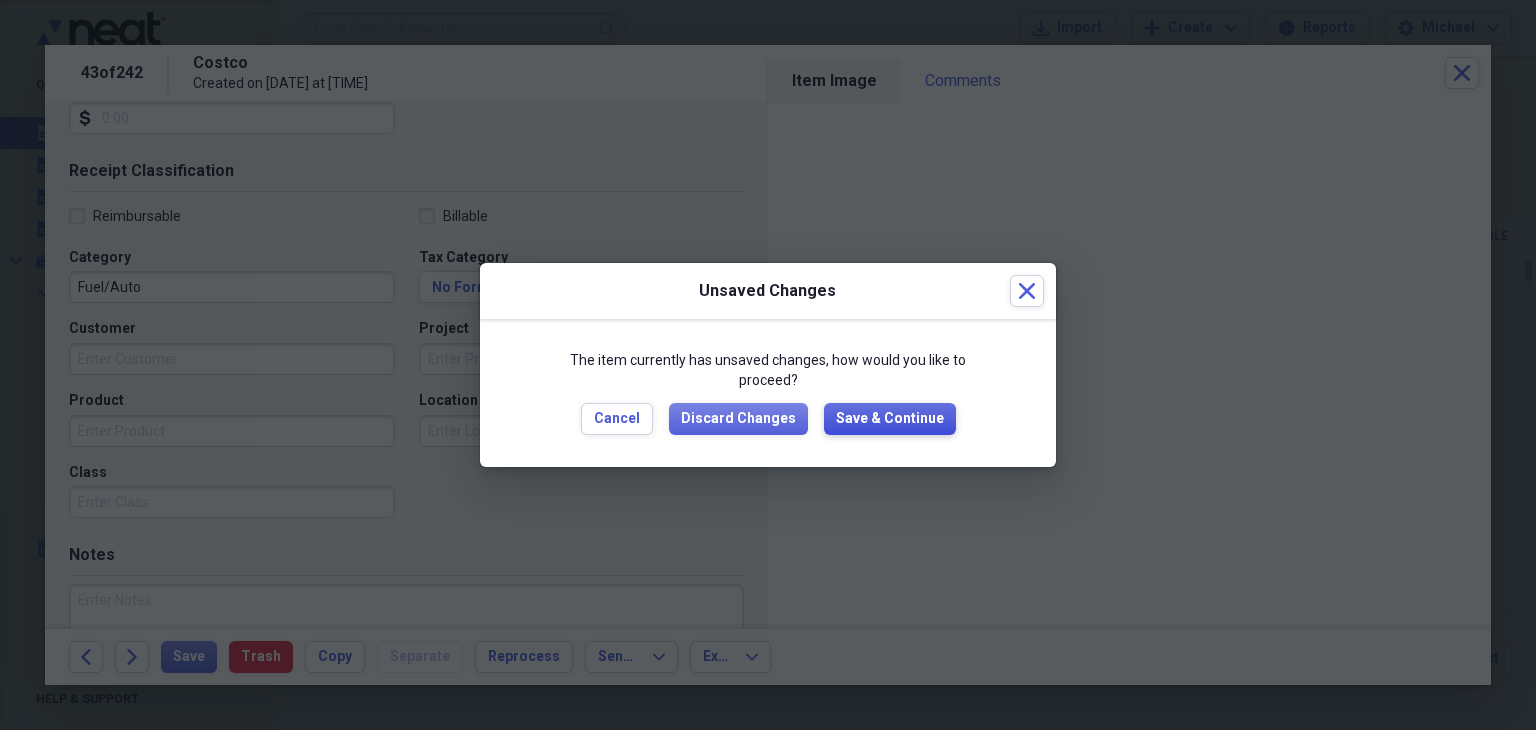 click on "Save & Continue" at bounding box center [890, 419] 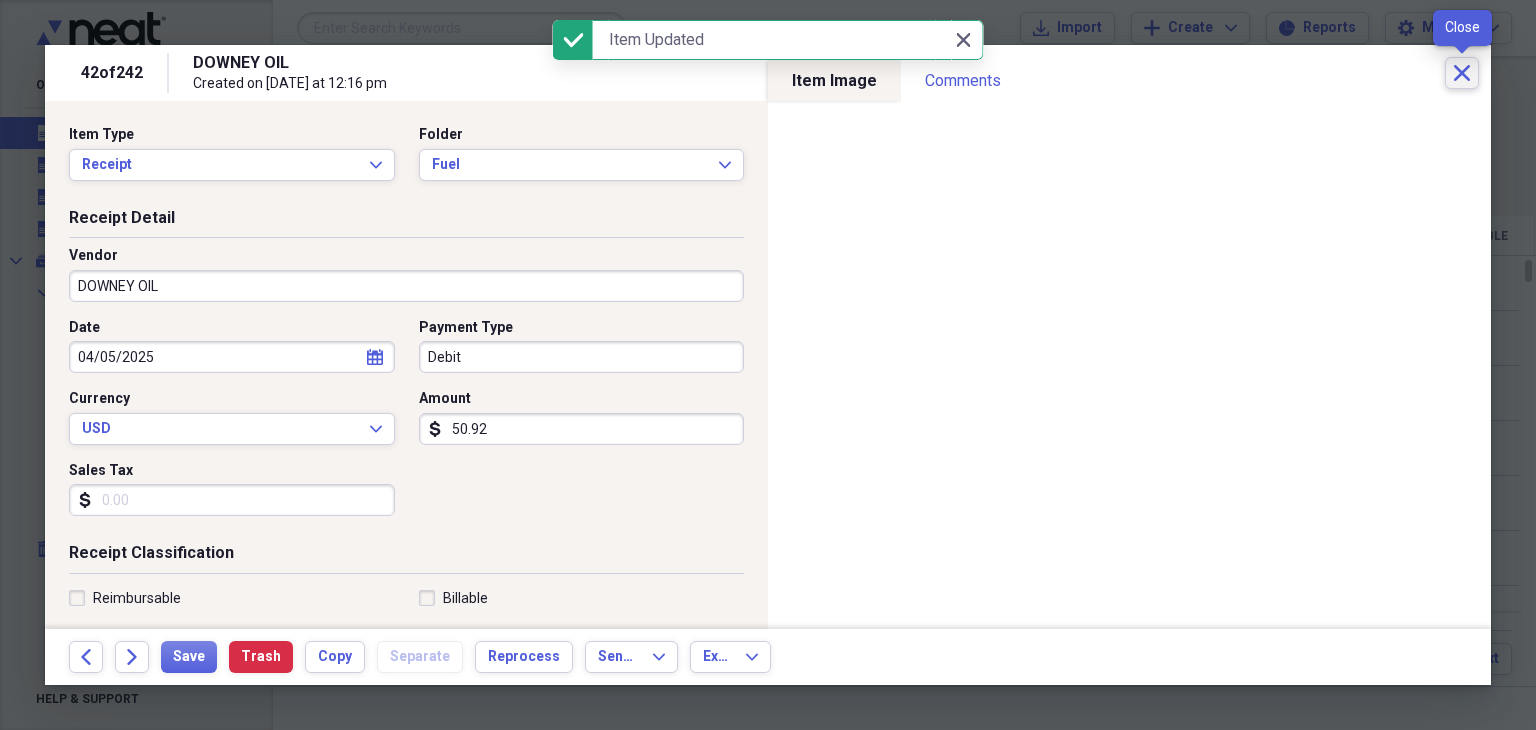 click 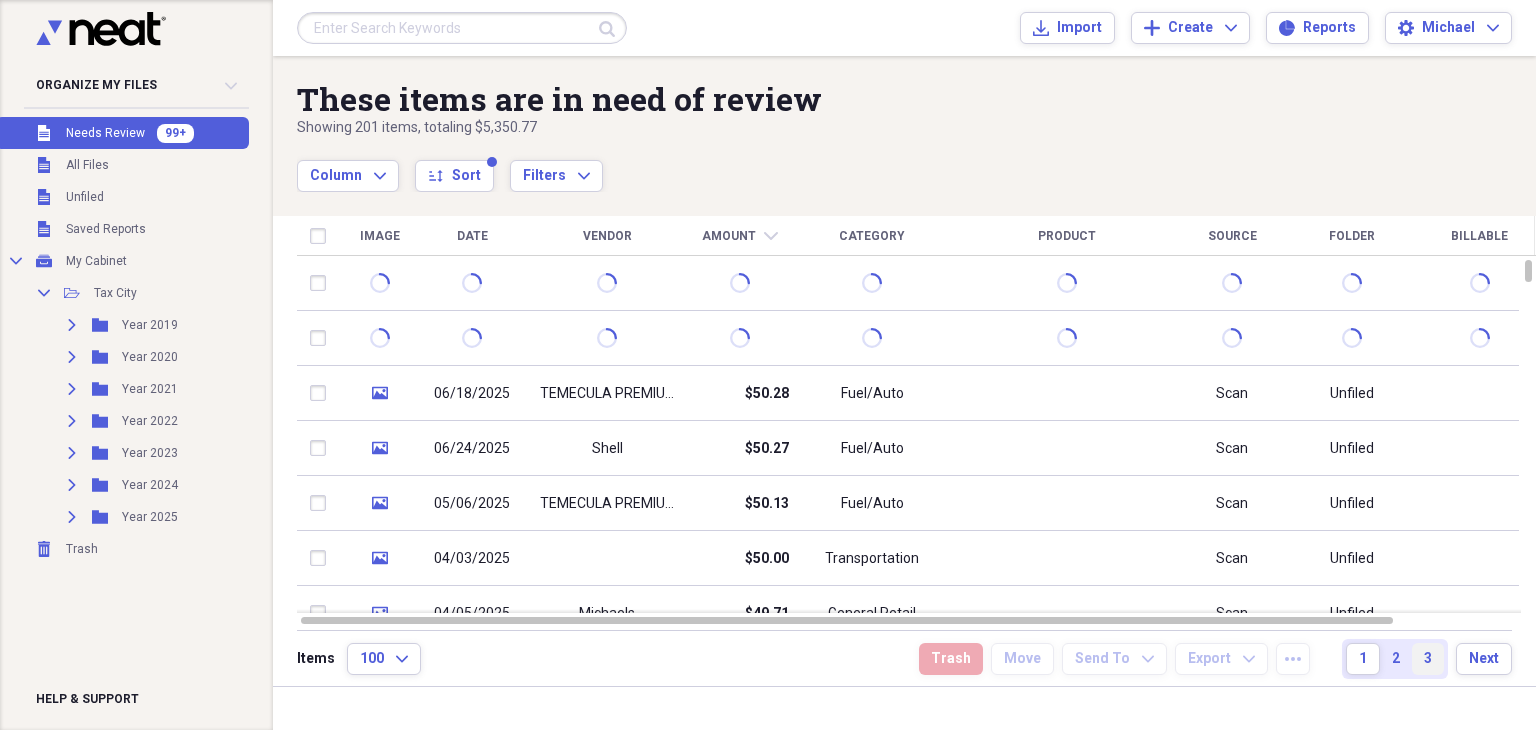 click on "3" at bounding box center [1428, 659] 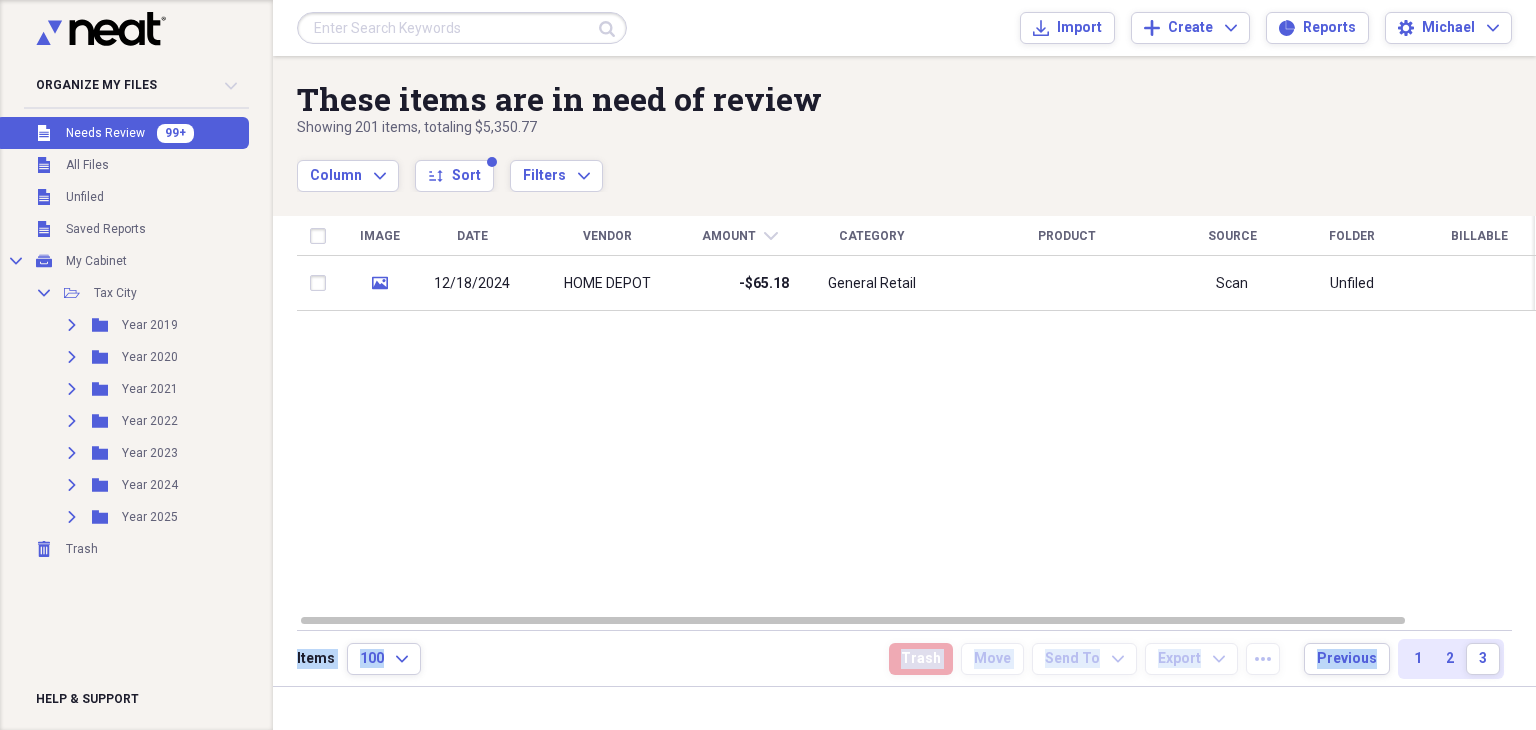 drag, startPoint x: 1265, startPoint y: 581, endPoint x: 871, endPoint y: 419, distance: 426.0047 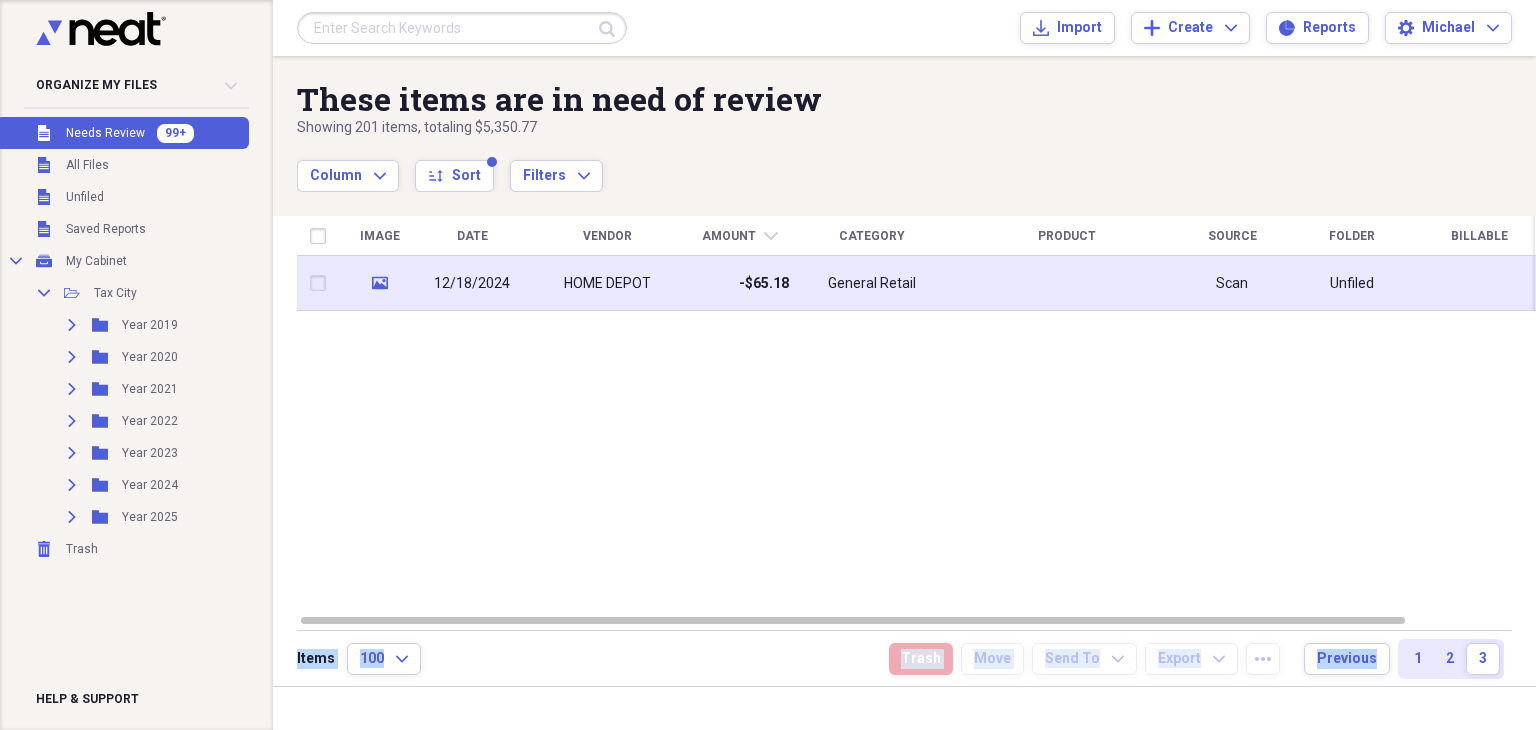 click on "General Retail" at bounding box center [872, 284] 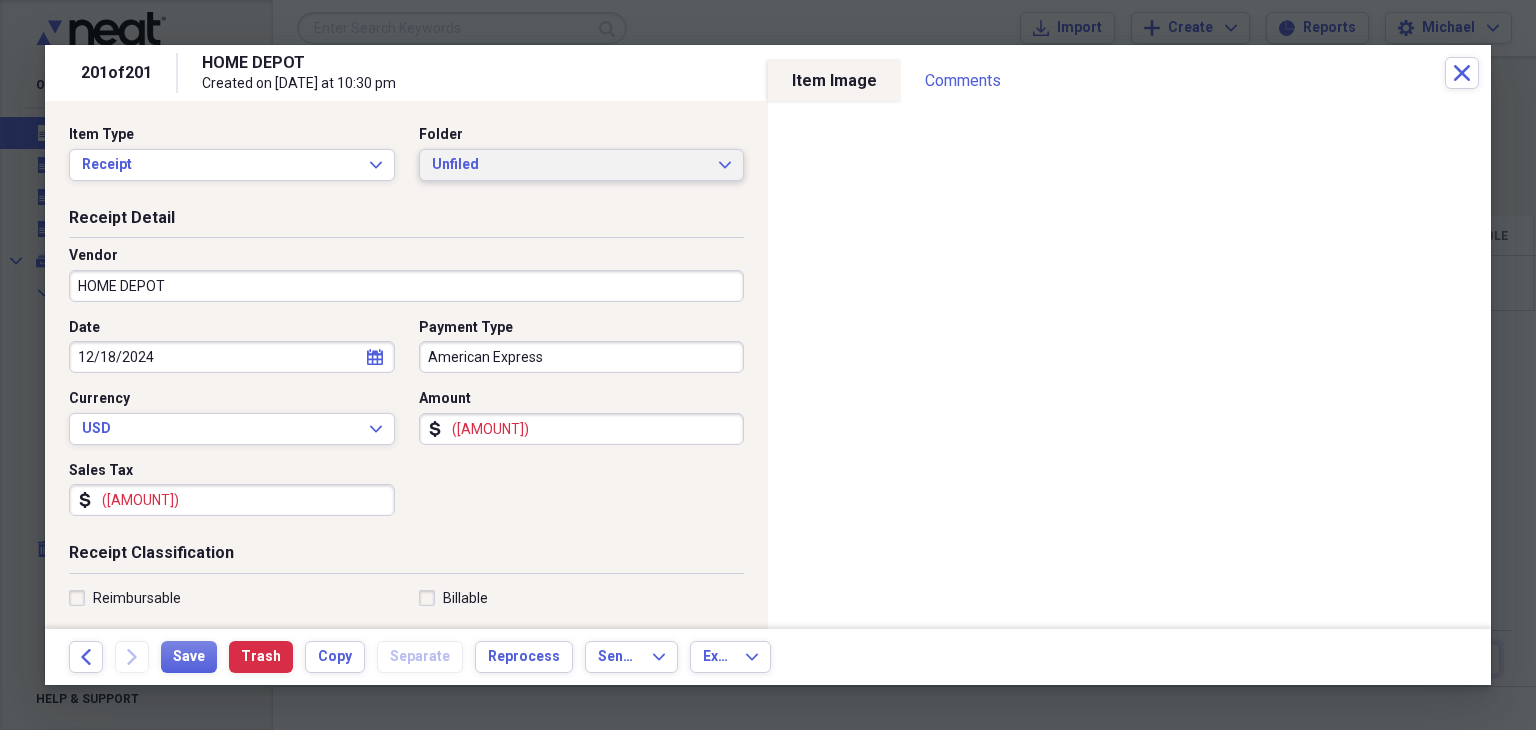 click on "Unfiled" at bounding box center (570, 165) 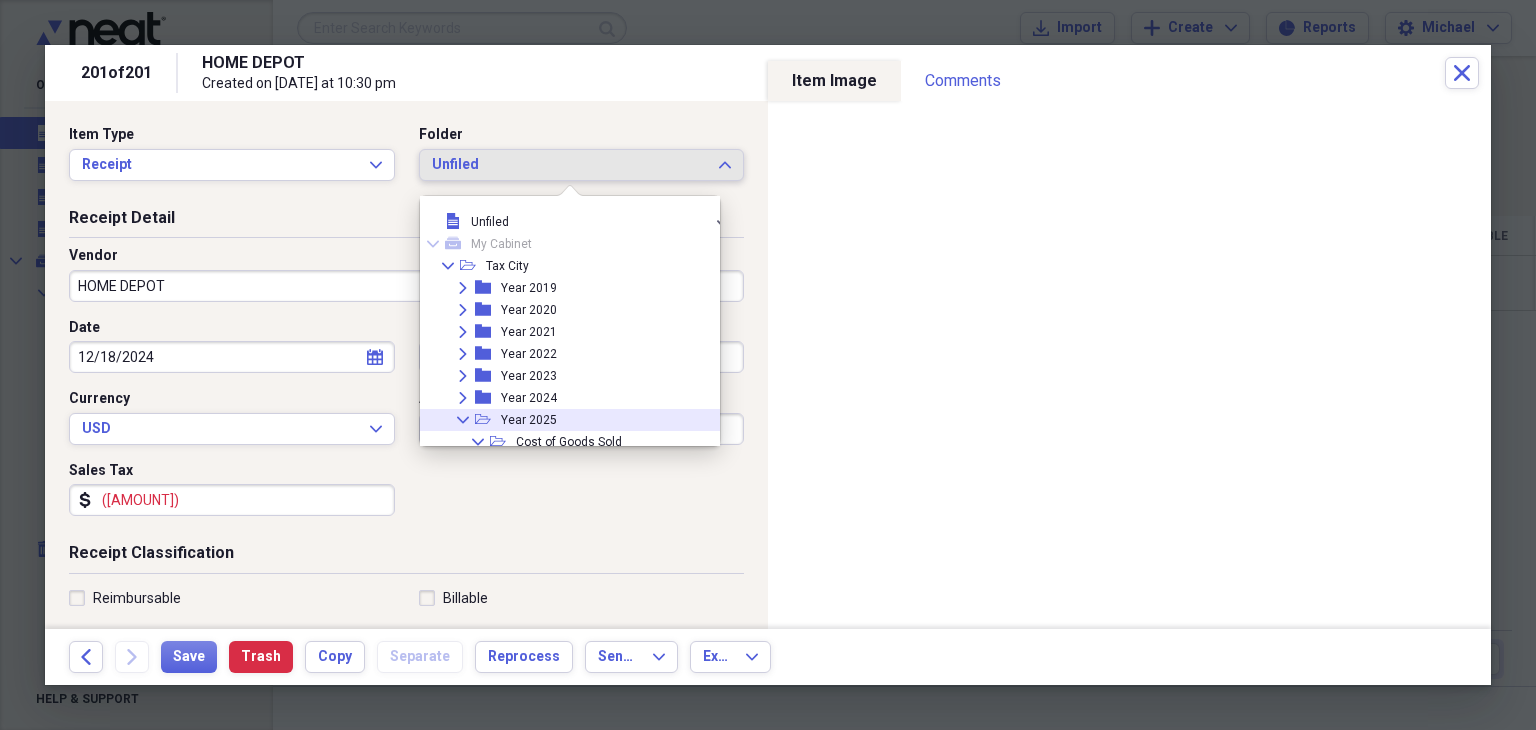 click on "Year 2025" at bounding box center (529, 420) 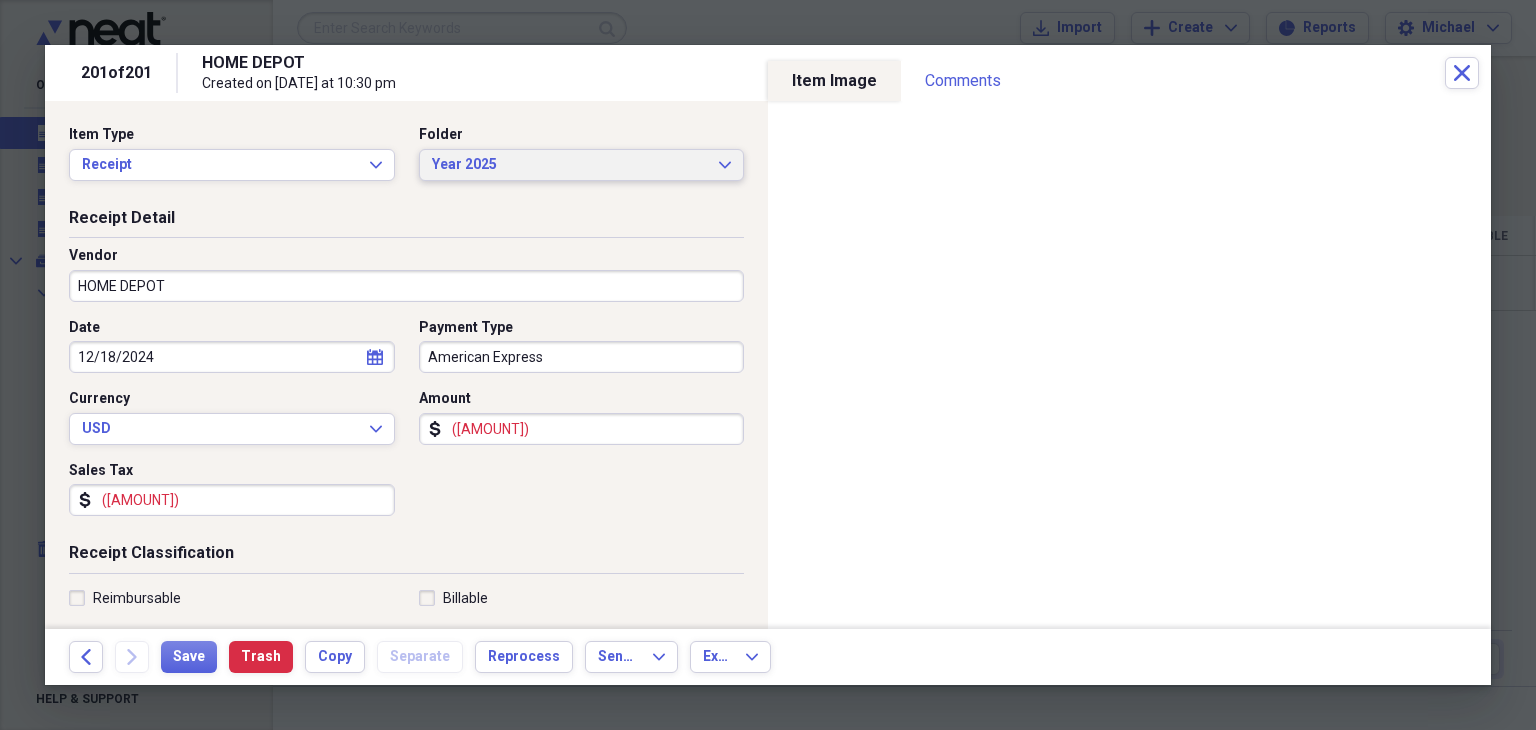 click on "Year 2025" at bounding box center [570, 165] 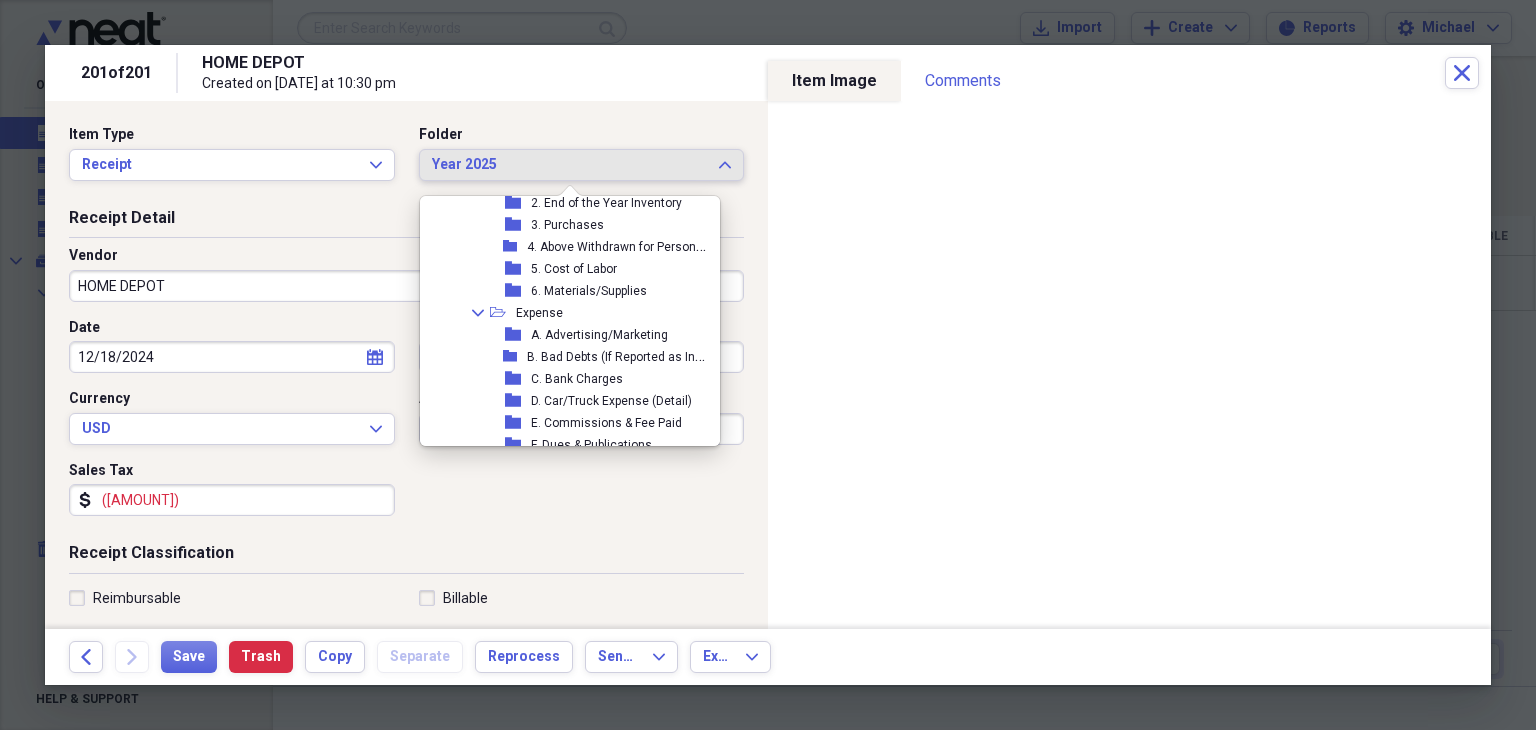 scroll, scrollTop: 277, scrollLeft: 0, axis: vertical 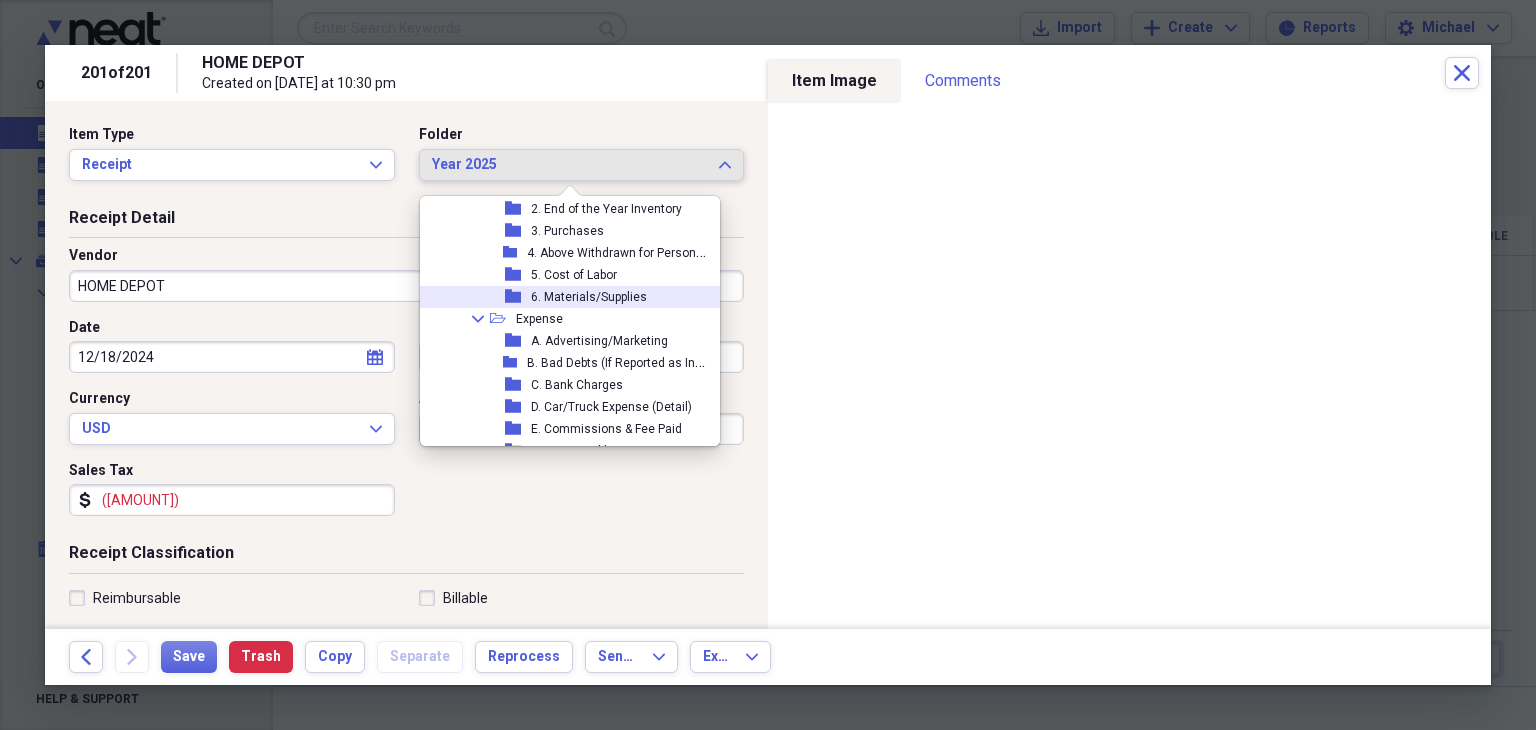 click on "folder 6. Materials/Supplies" at bounding box center (569, 297) 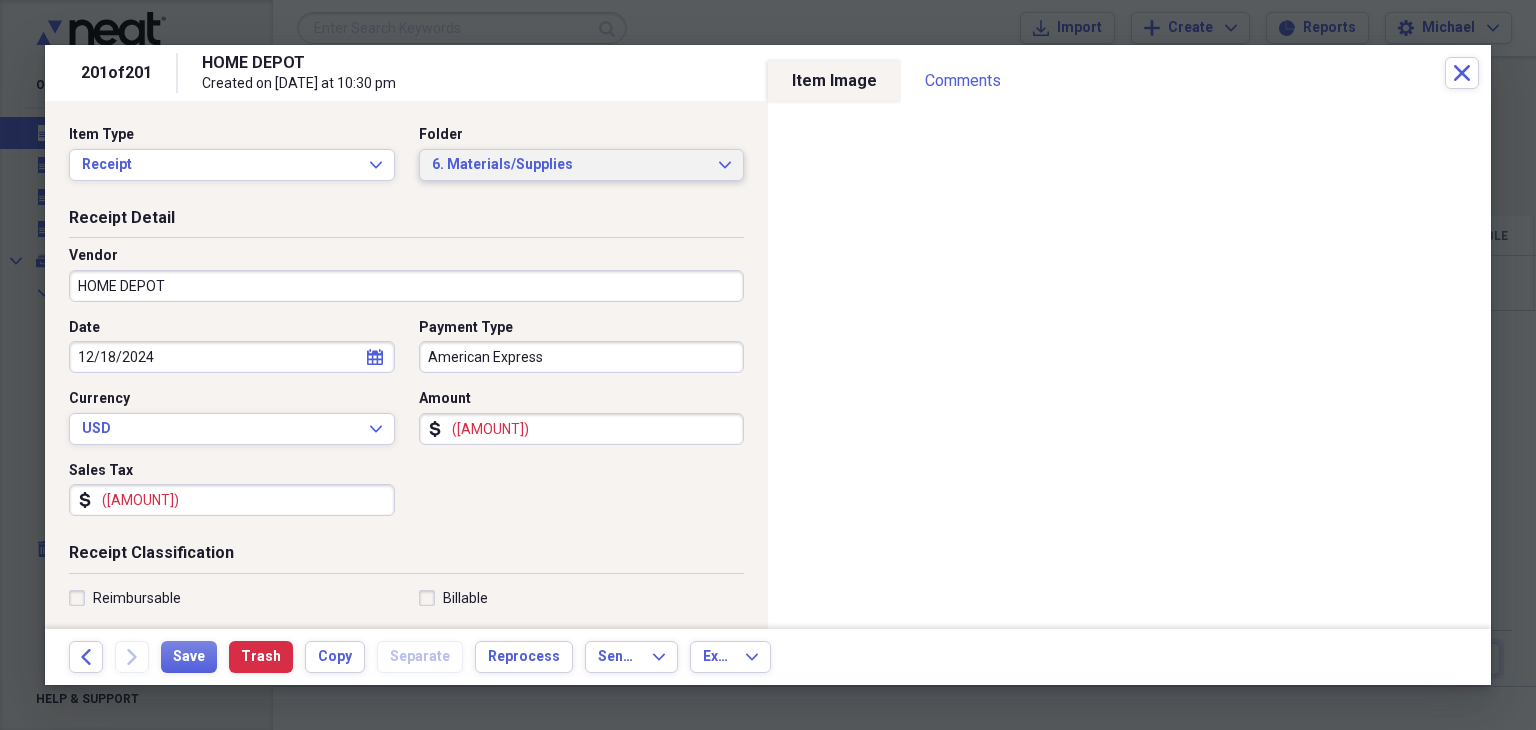 click on "Expand" 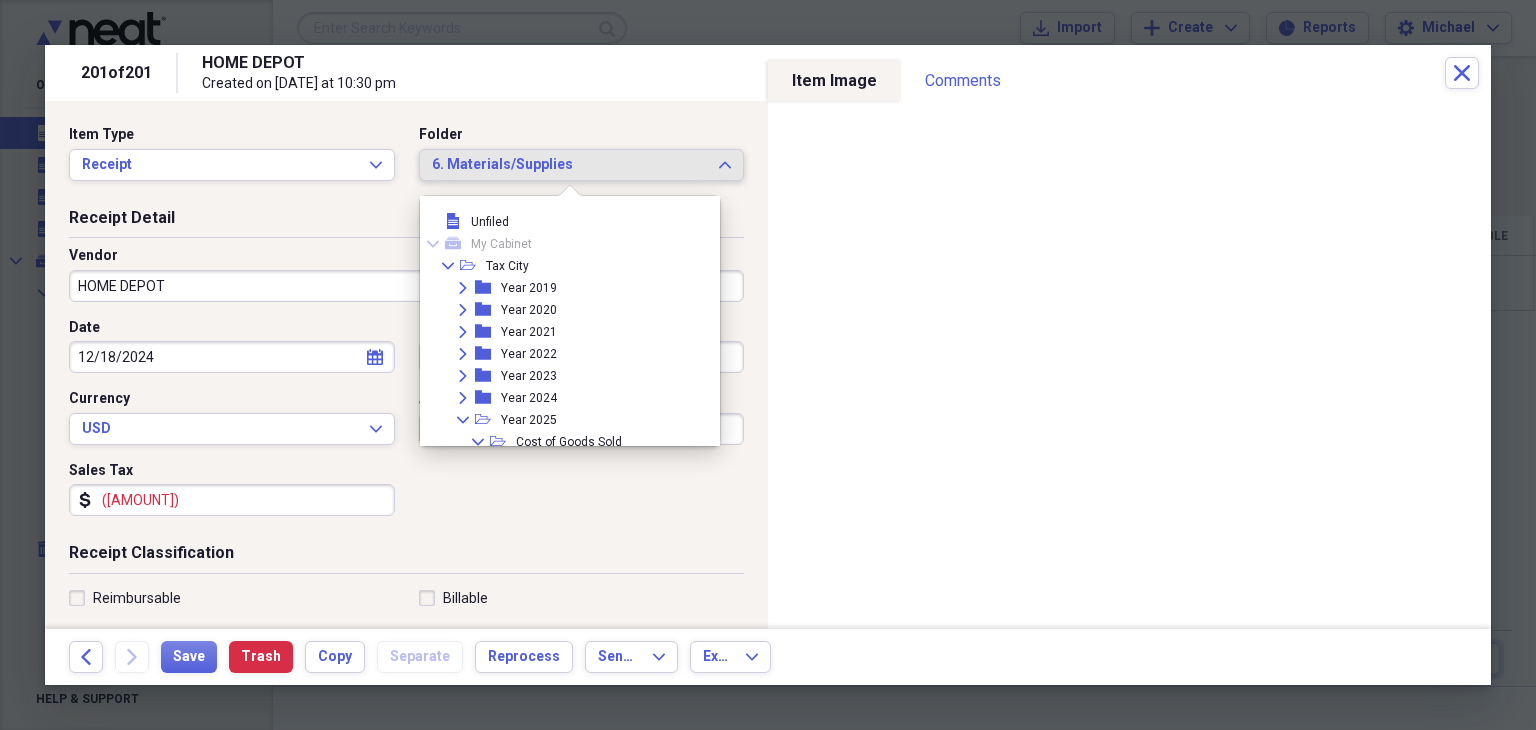 scroll, scrollTop: 260, scrollLeft: 0, axis: vertical 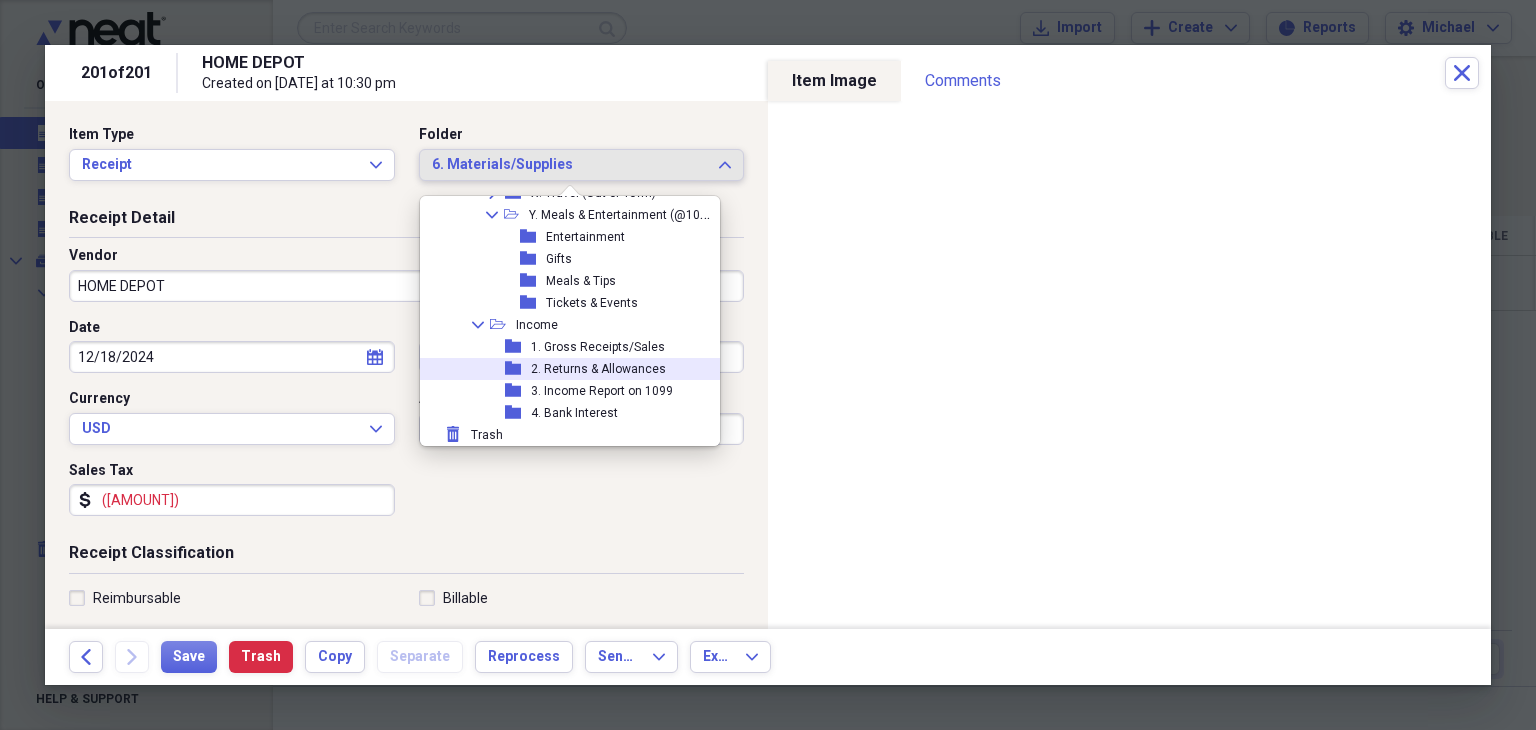 click on "folder 2. Returns & Allowances" at bounding box center (569, 369) 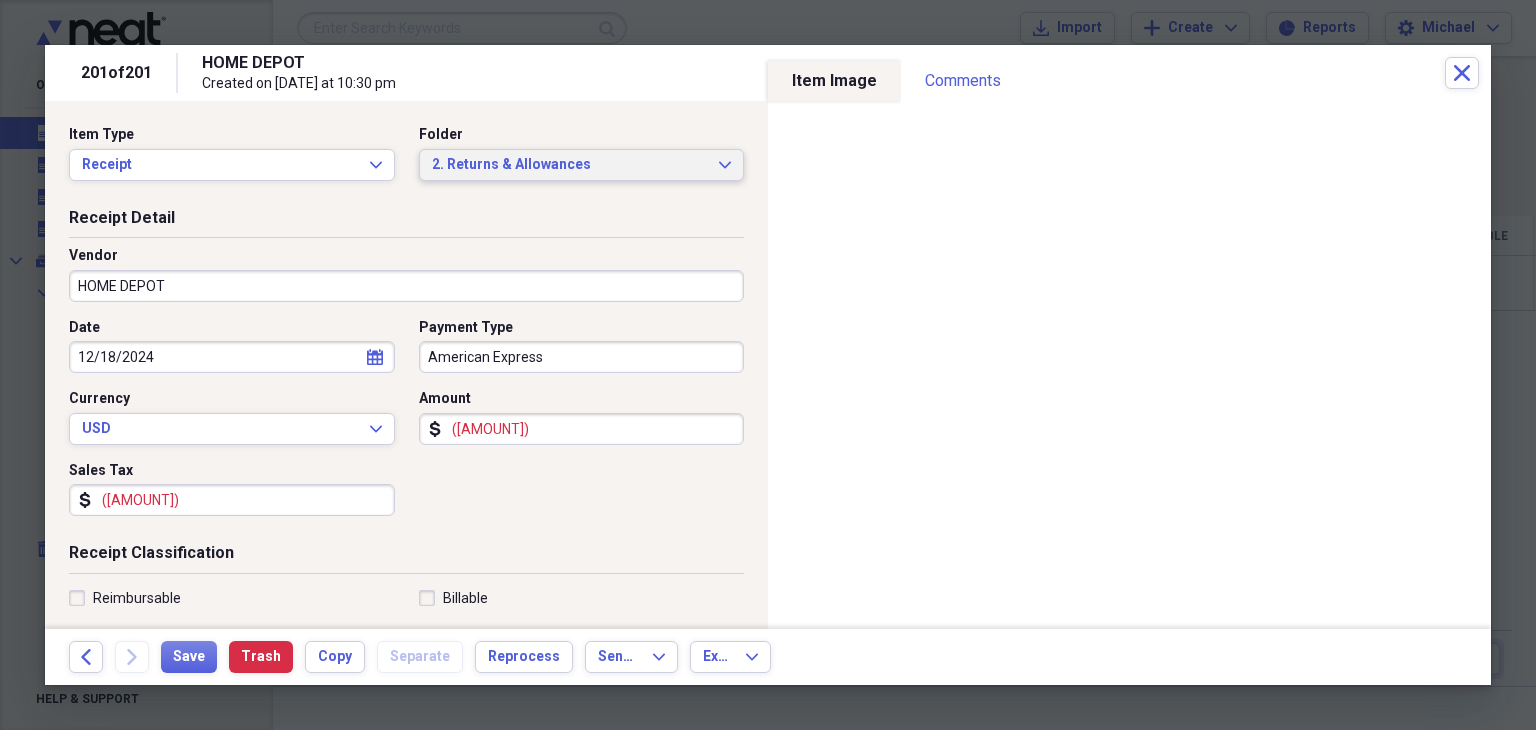 click on "Expand" 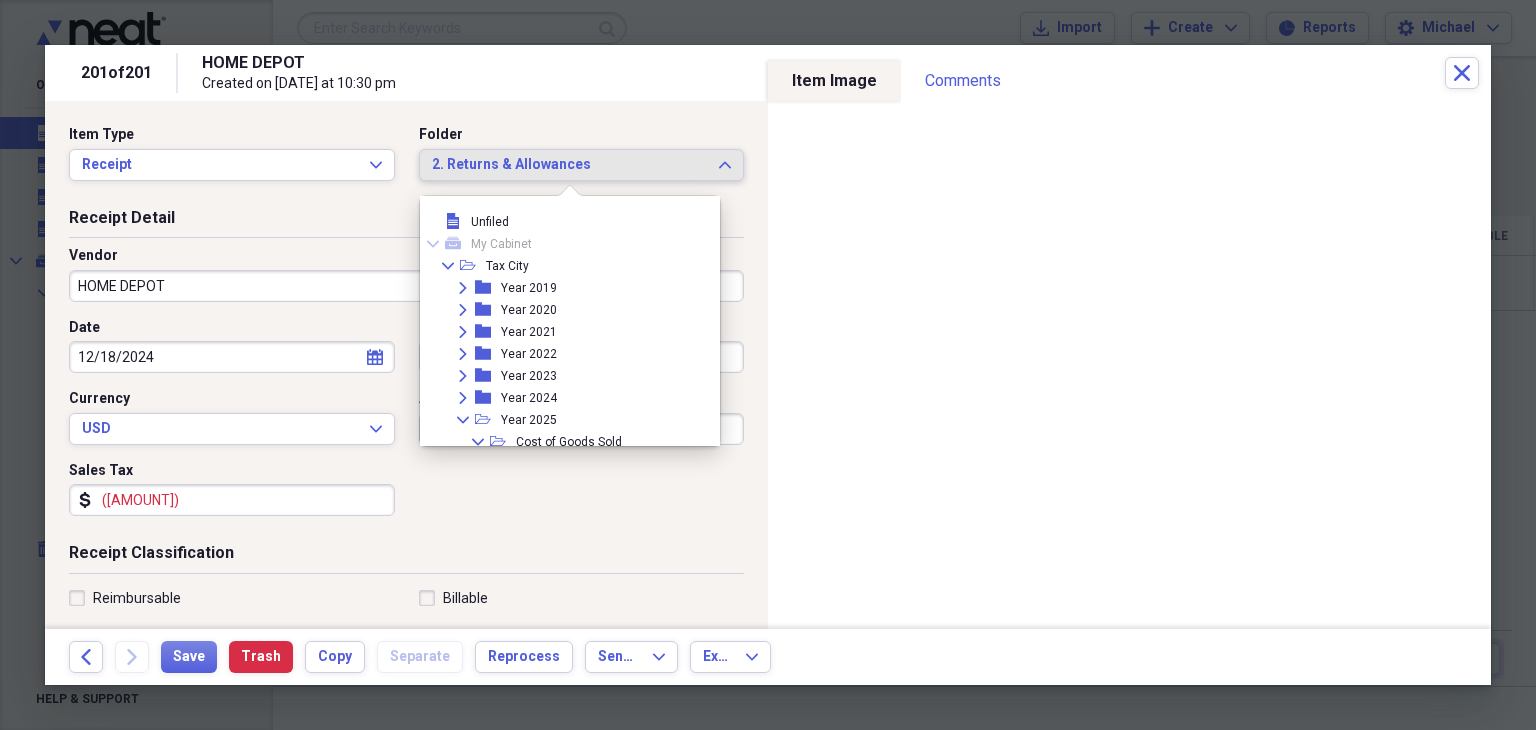 scroll, scrollTop: 1100, scrollLeft: 0, axis: vertical 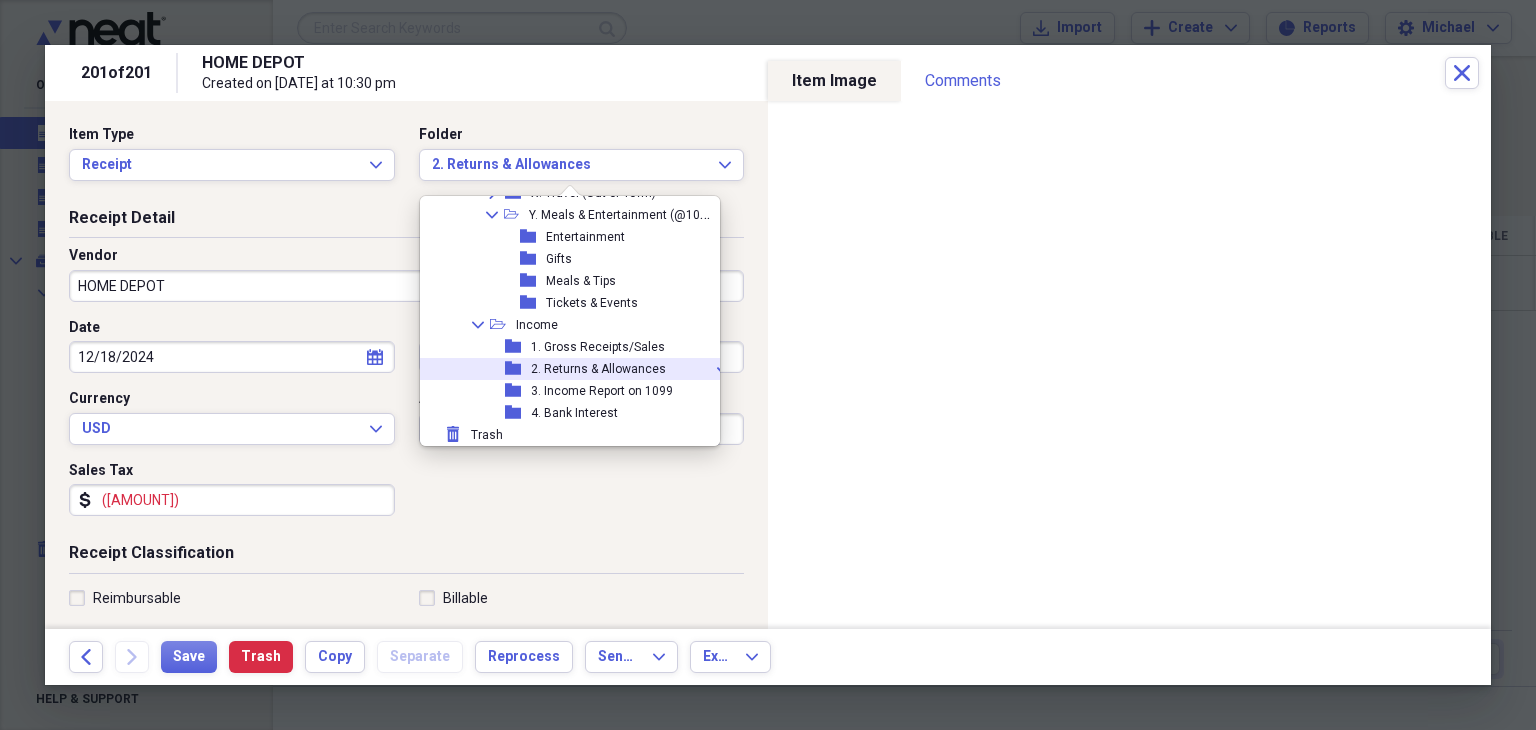 click on "Date 12/18/2024 calendar Calendar Payment Type American Express Currency USD Expand Amount dollar-sign (65.18) Sales Tax dollar-sign (5.24)" at bounding box center (406, 425) 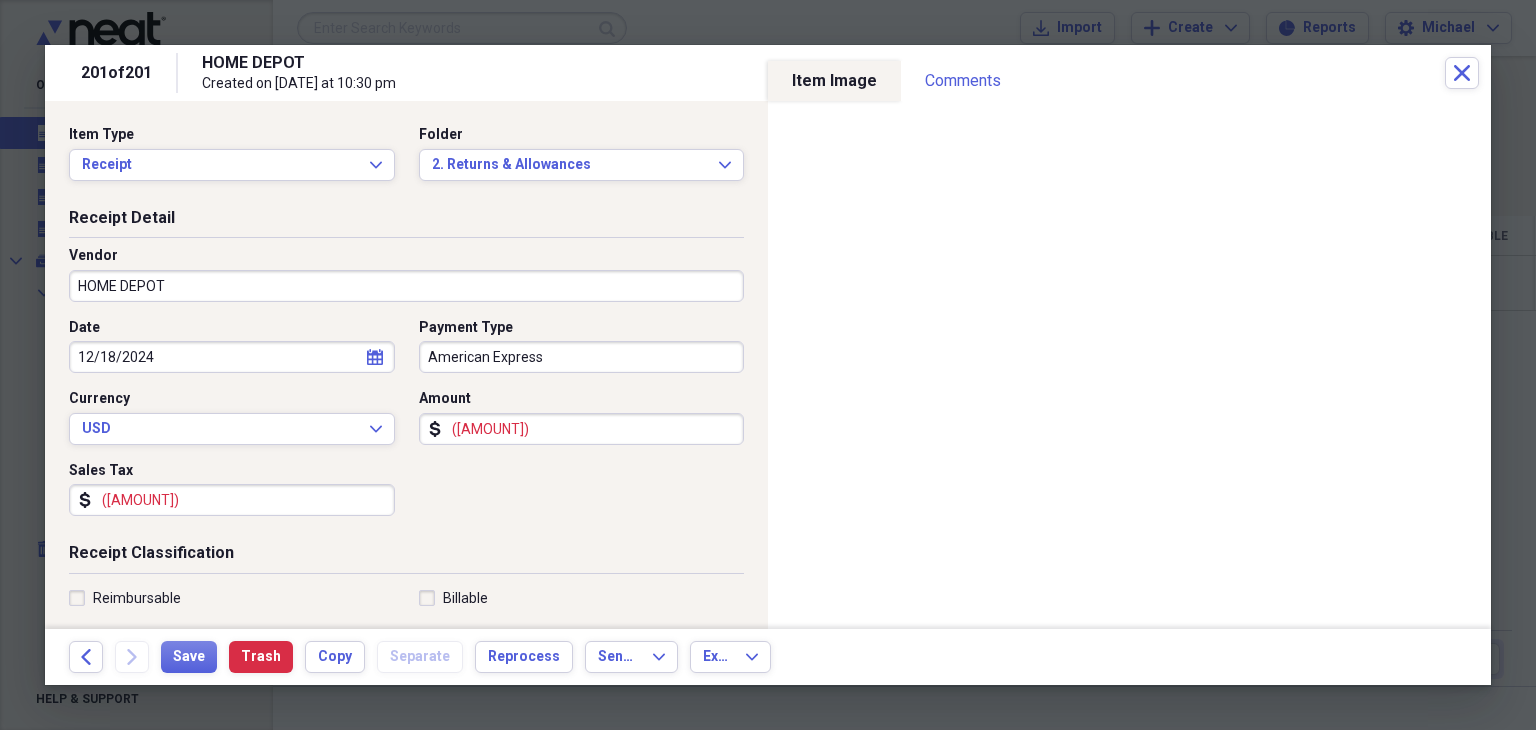 drag, startPoint x: 496, startPoint y: 429, endPoint x: 476, endPoint y: 428, distance: 20.024984 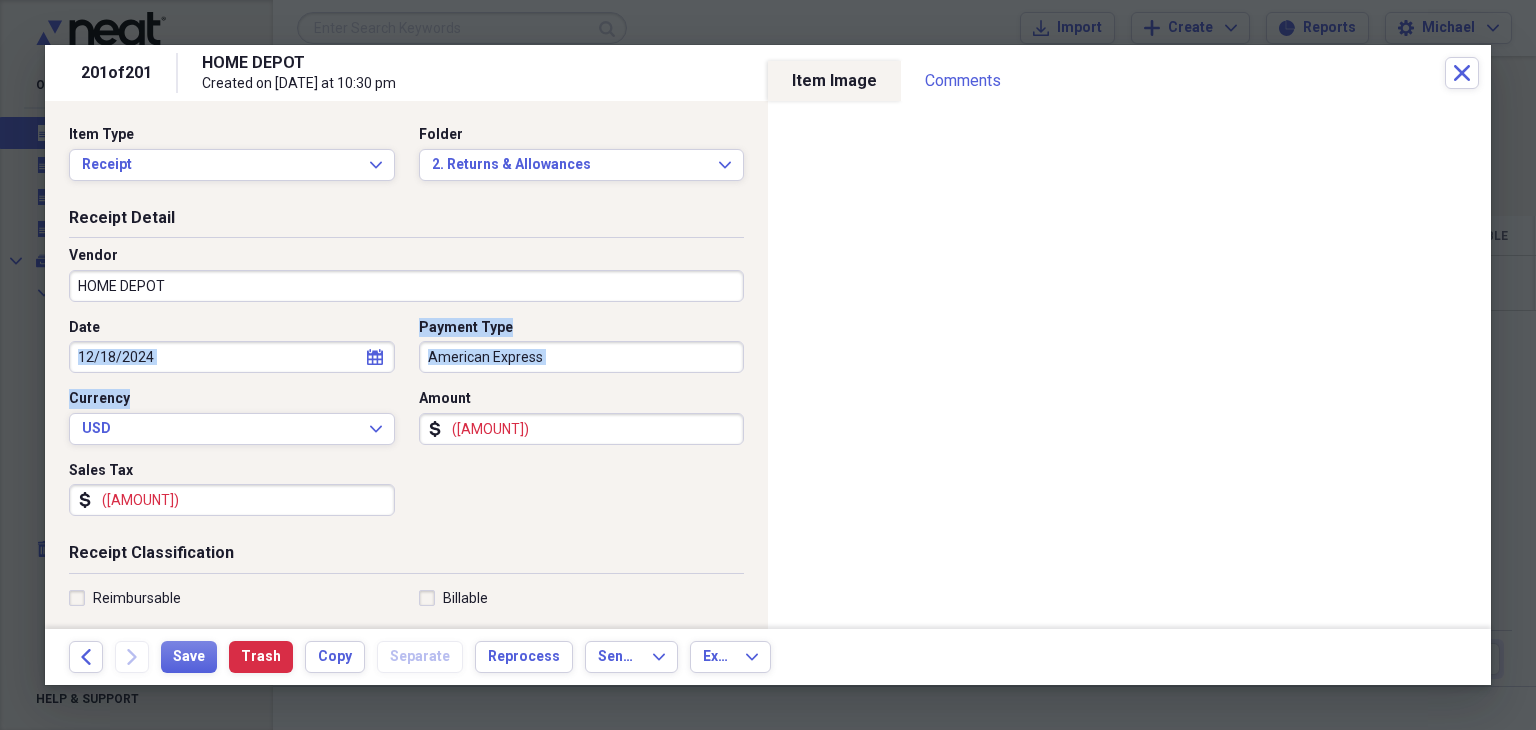 drag, startPoint x: 364, startPoint y: 405, endPoint x: 202, endPoint y: 355, distance: 169.54056 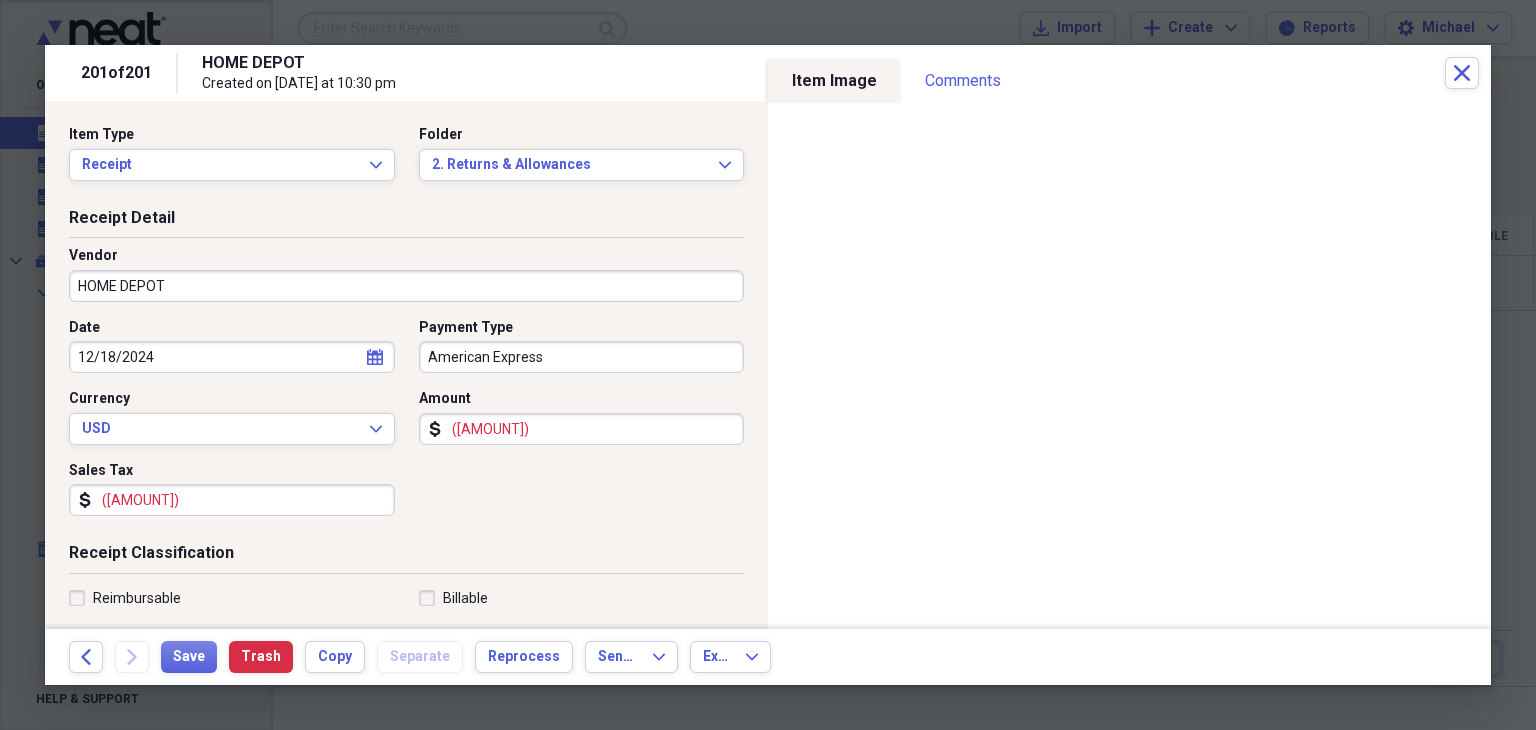 select on "11" 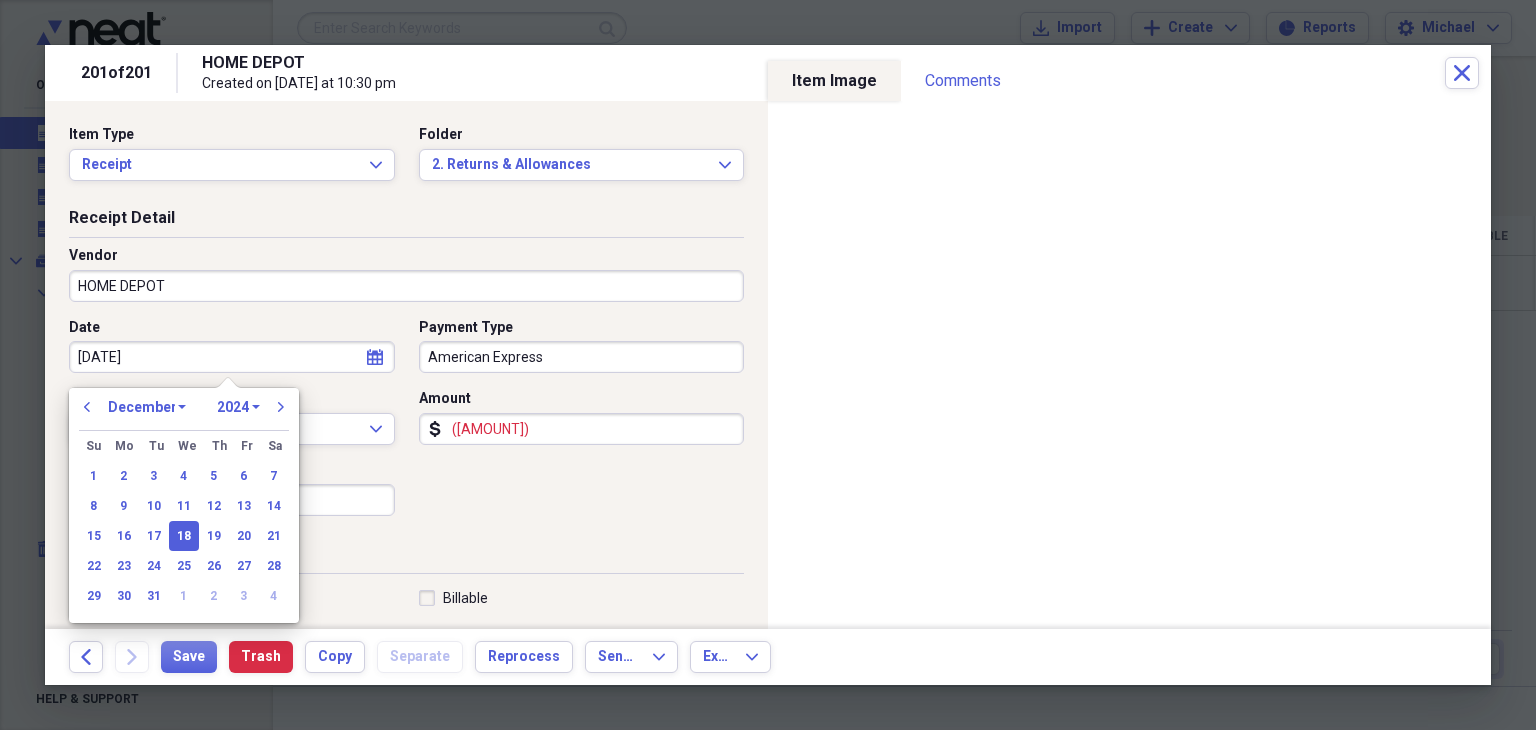 type on "[DATE]" 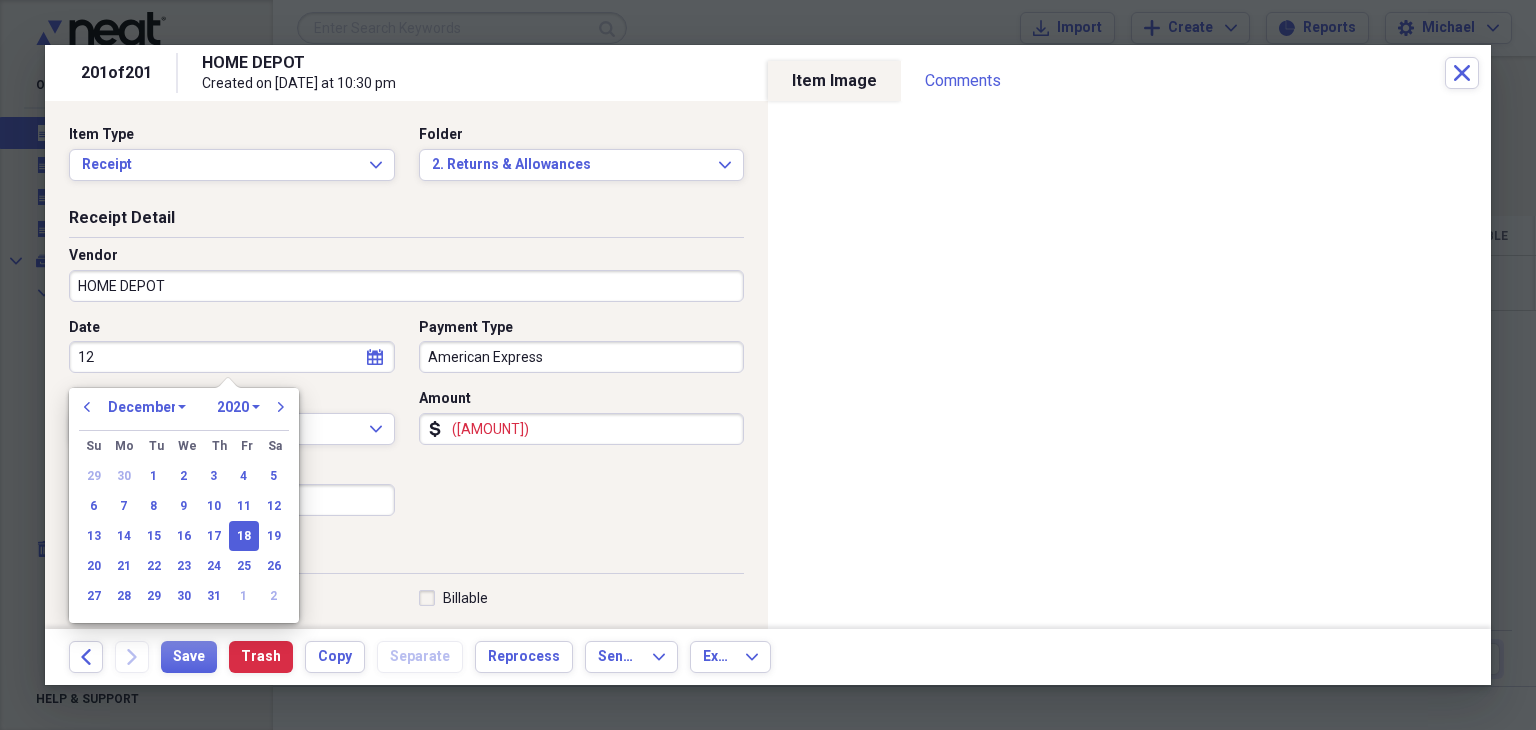 type on "1" 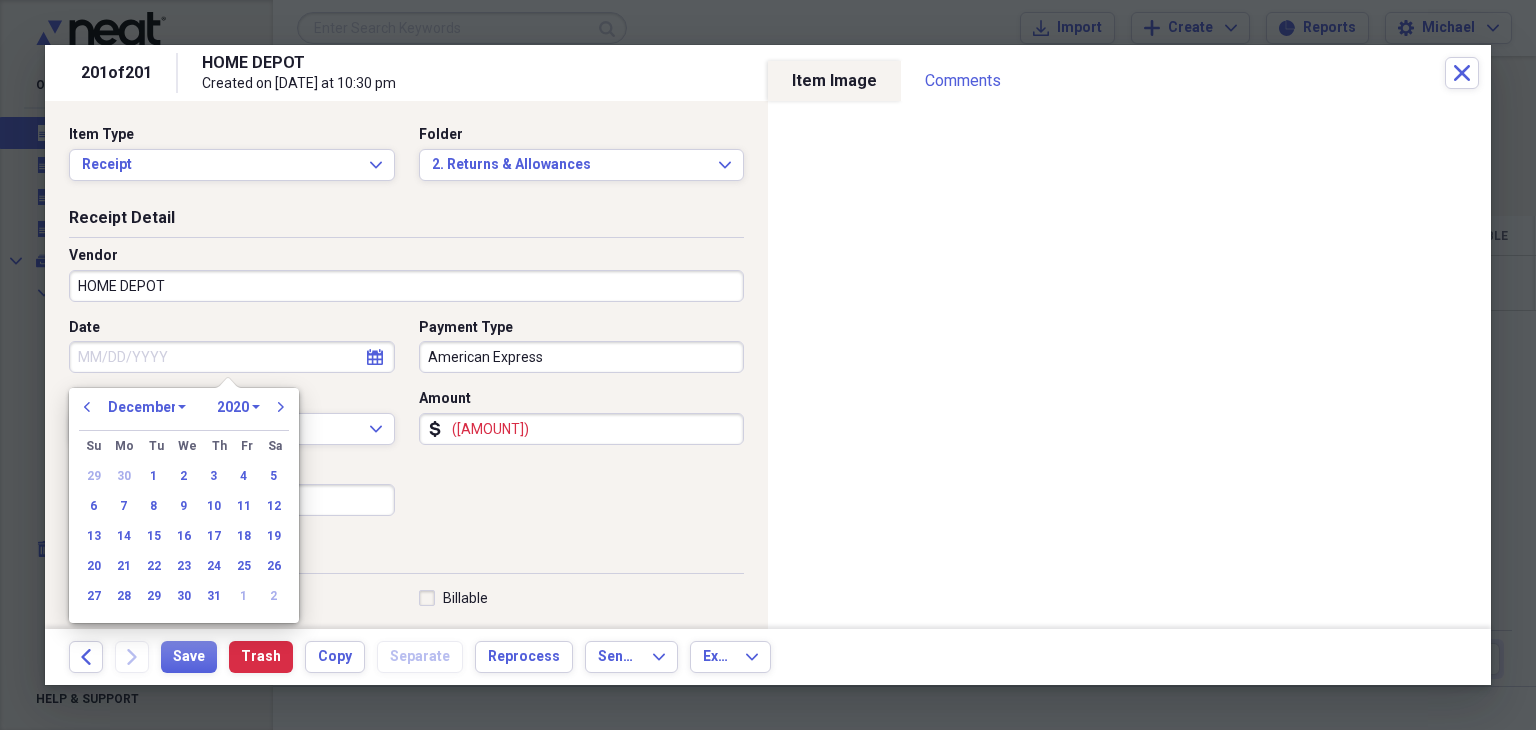 click on "Date" at bounding box center [232, 357] 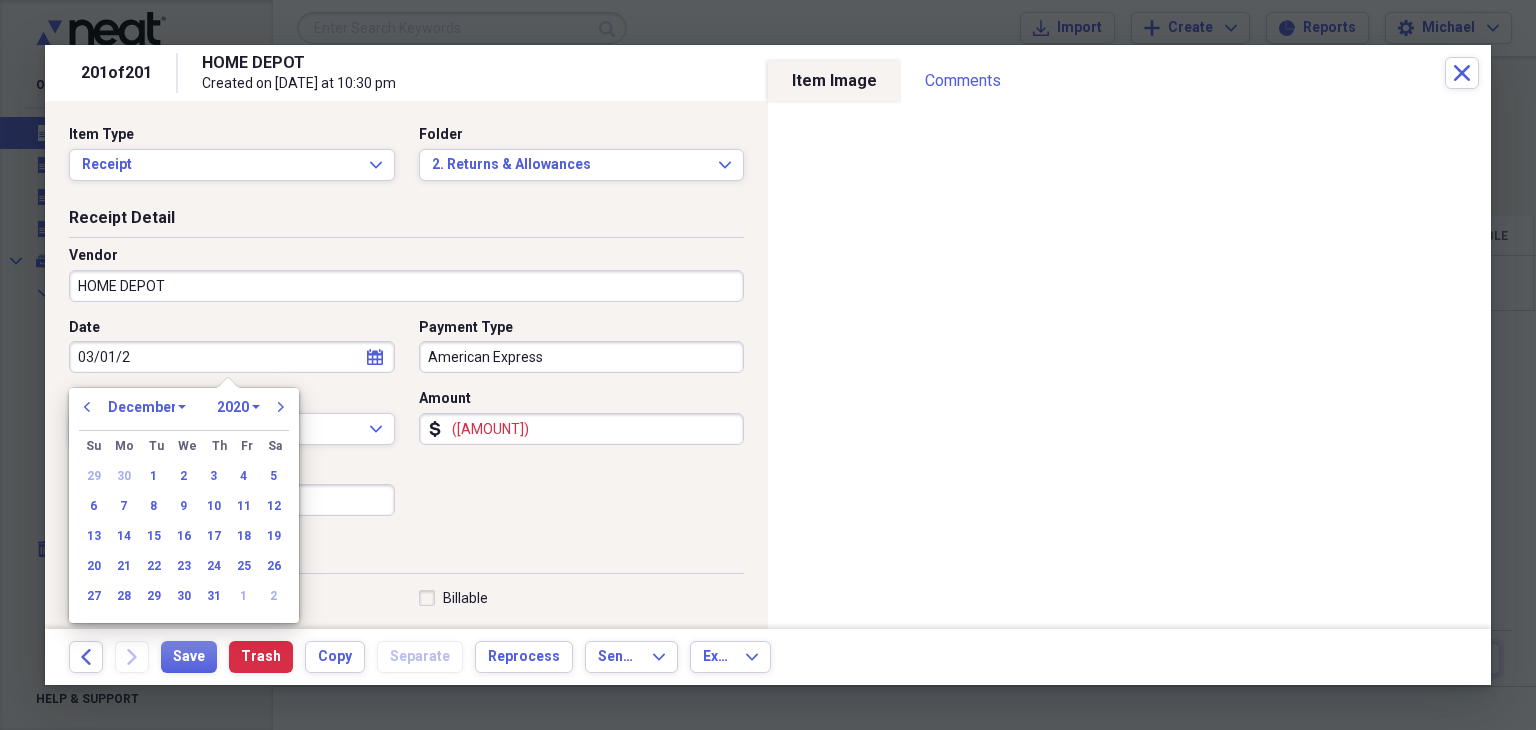 type on "[DATE]" 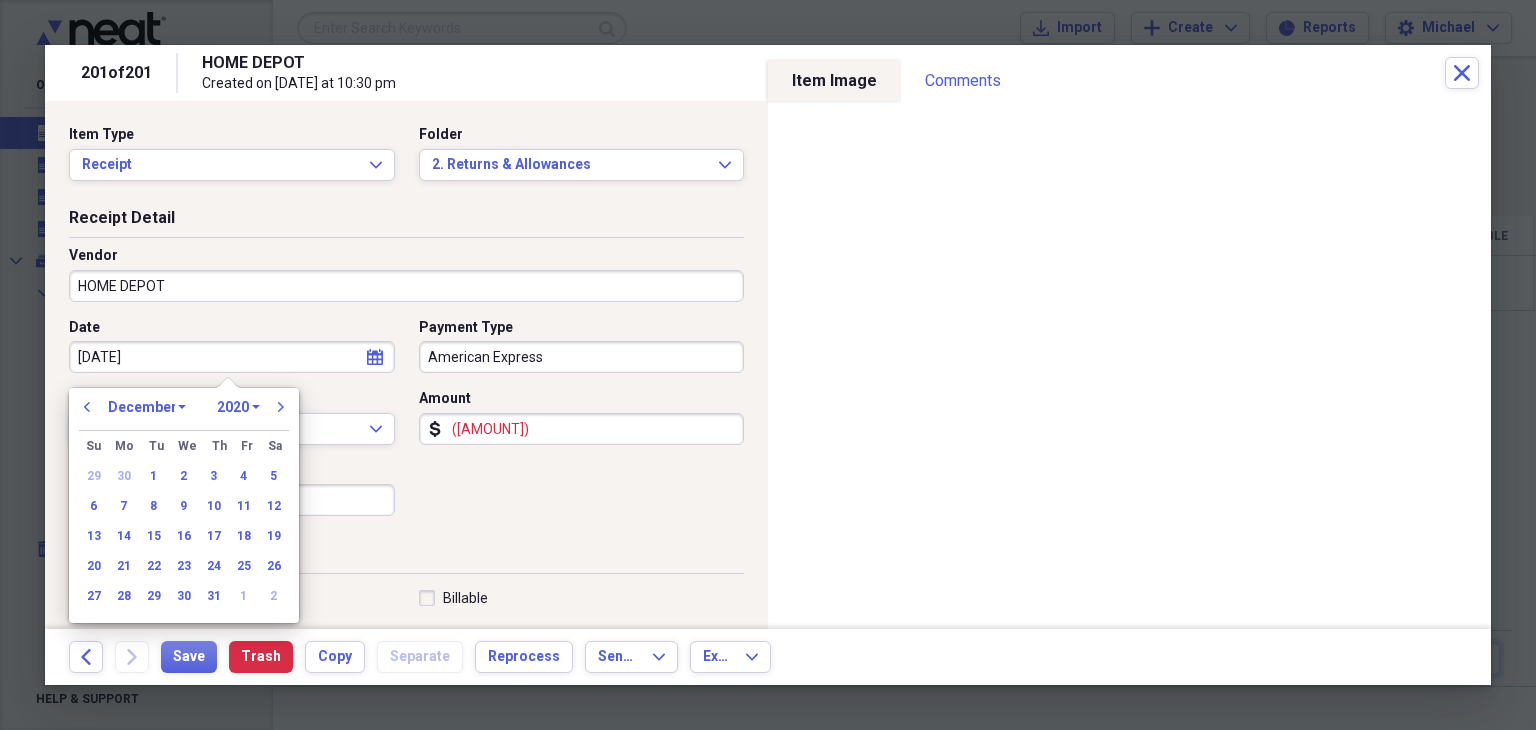 select on "2" 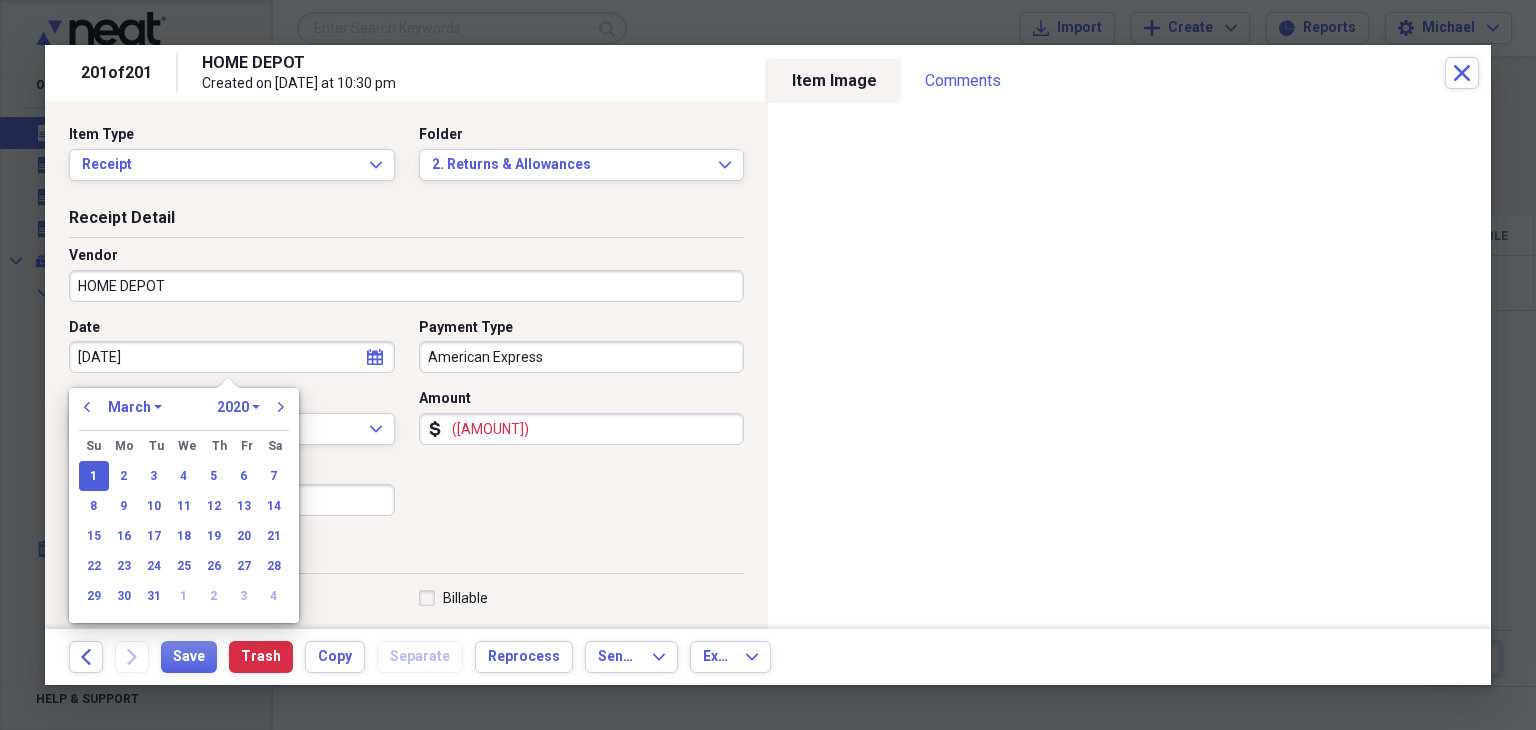 type on "03/01/2025" 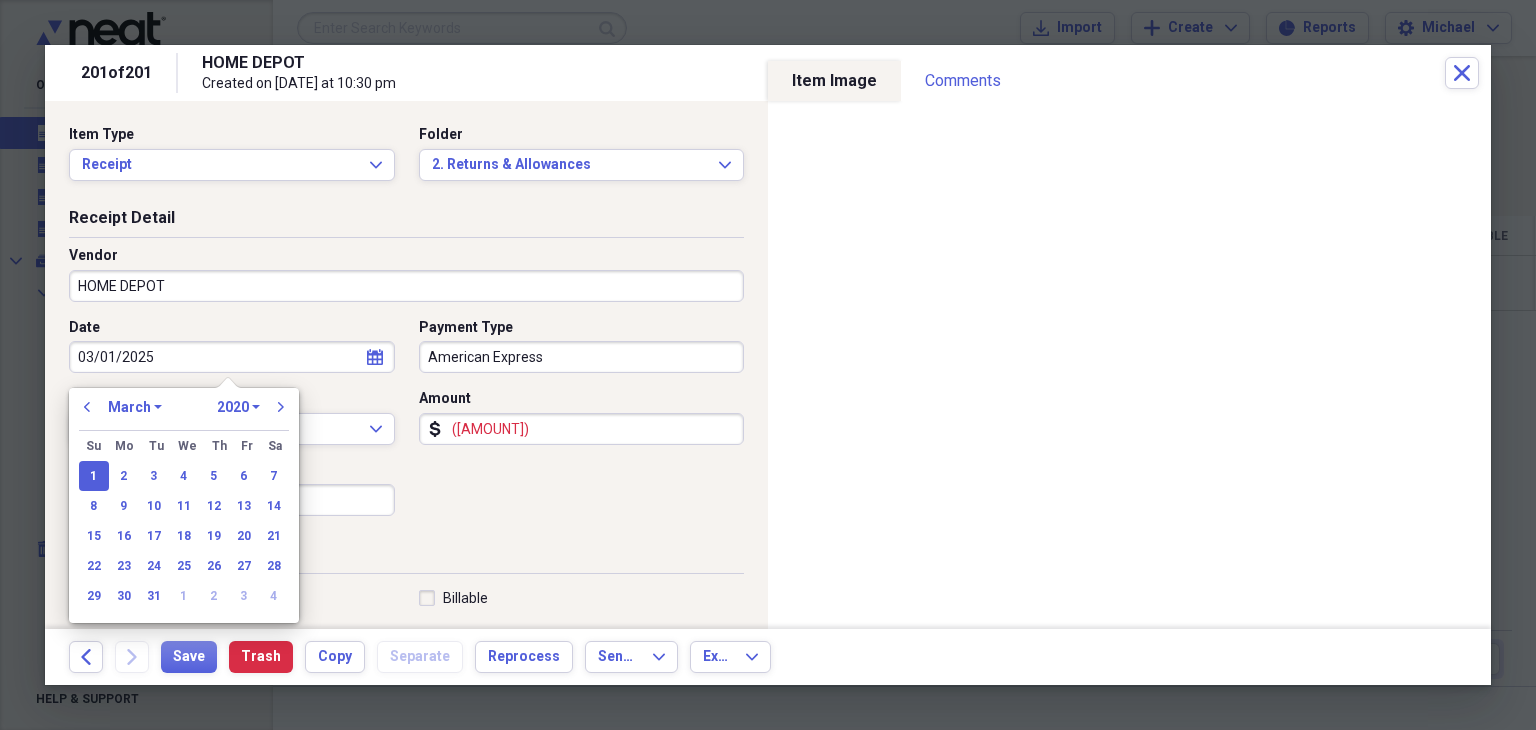 select on "2025" 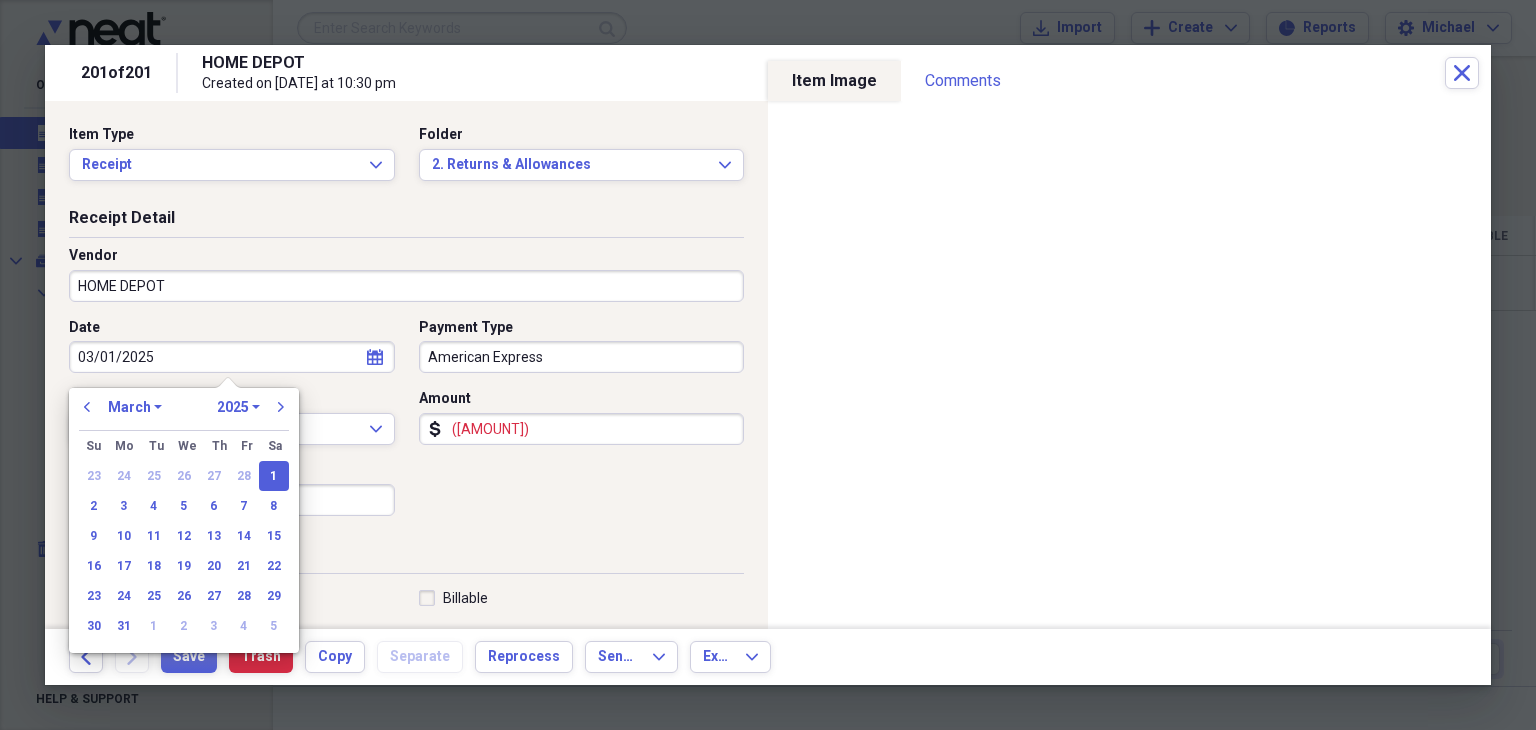 click on "03/01/2025" at bounding box center [232, 357] 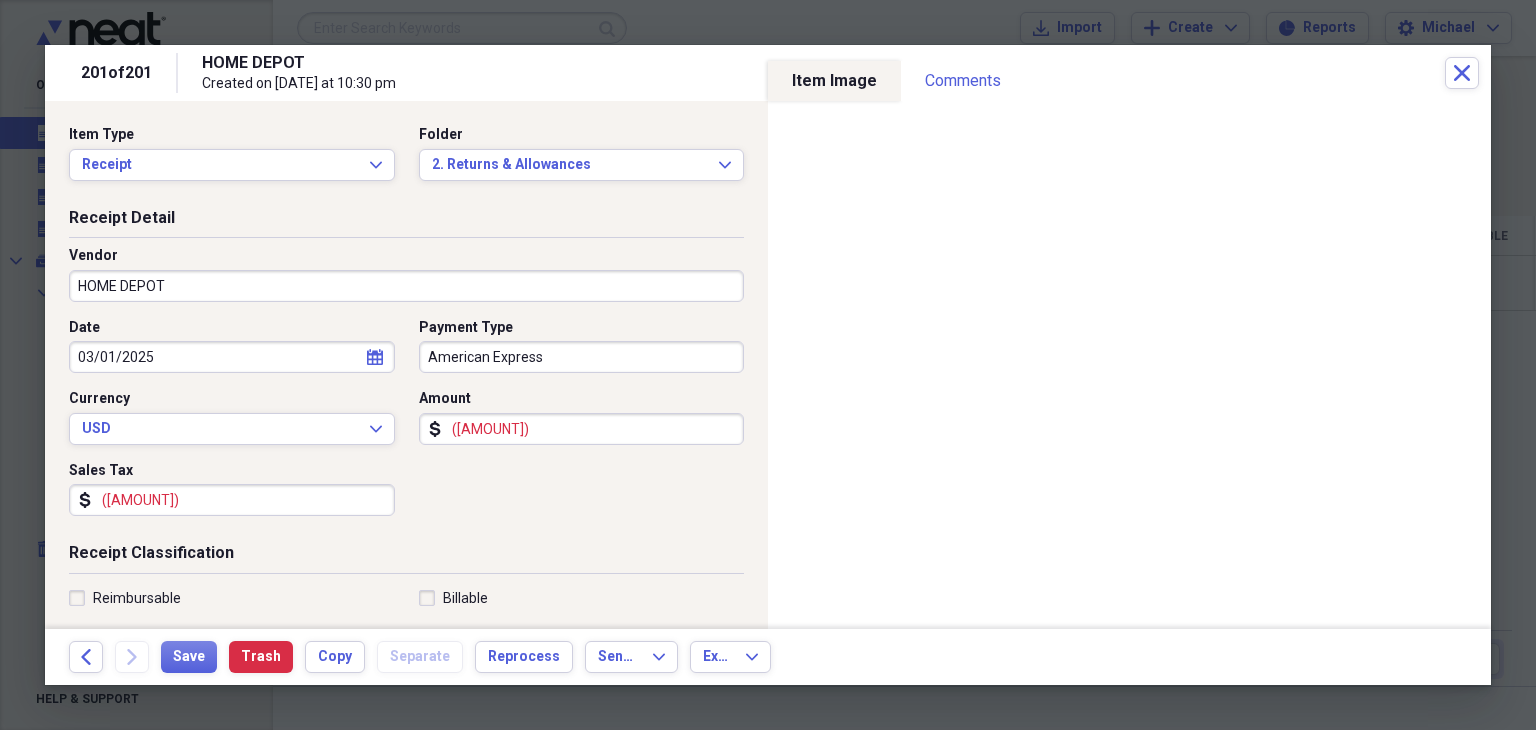 click on "Date" at bounding box center (232, 328) 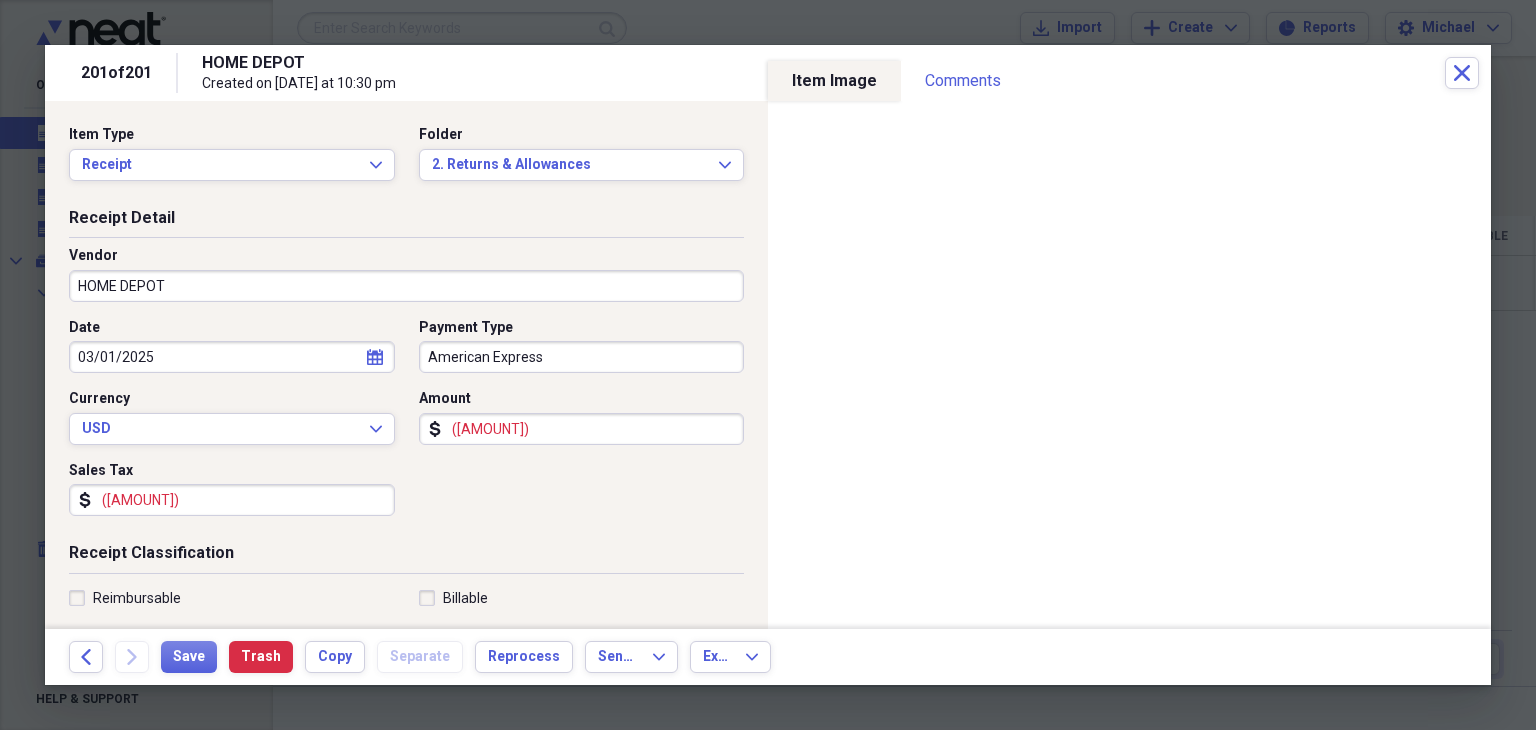 drag, startPoint x: 270, startPoint y: 360, endPoint x: 263, endPoint y: 378, distance: 19.313208 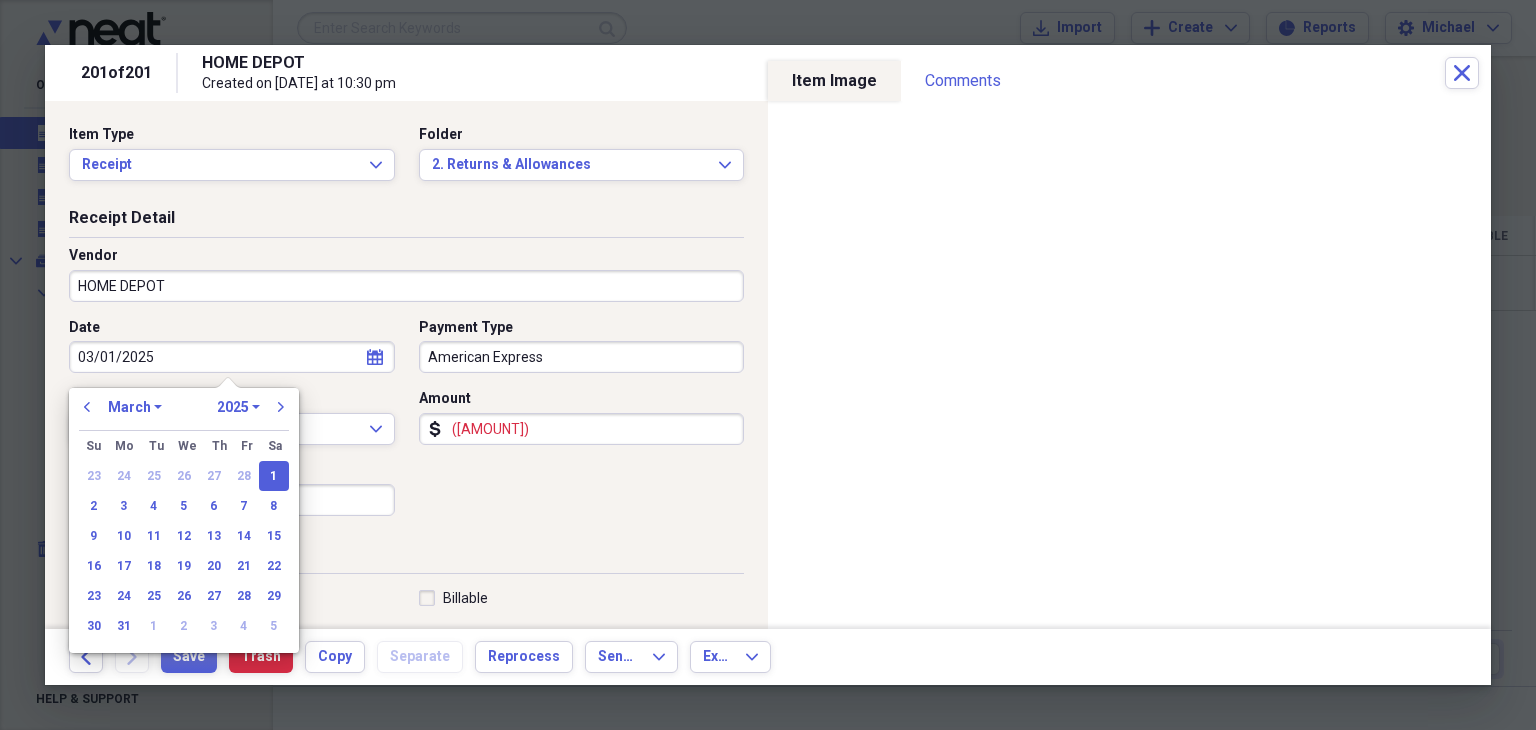 click on "Date 03/01/2025 calendar Calendar Payment Type American Express Currency USD Expand Amount dollar-sign (65.18) Sales Tax dollar-sign (5.24)" at bounding box center (406, 425) 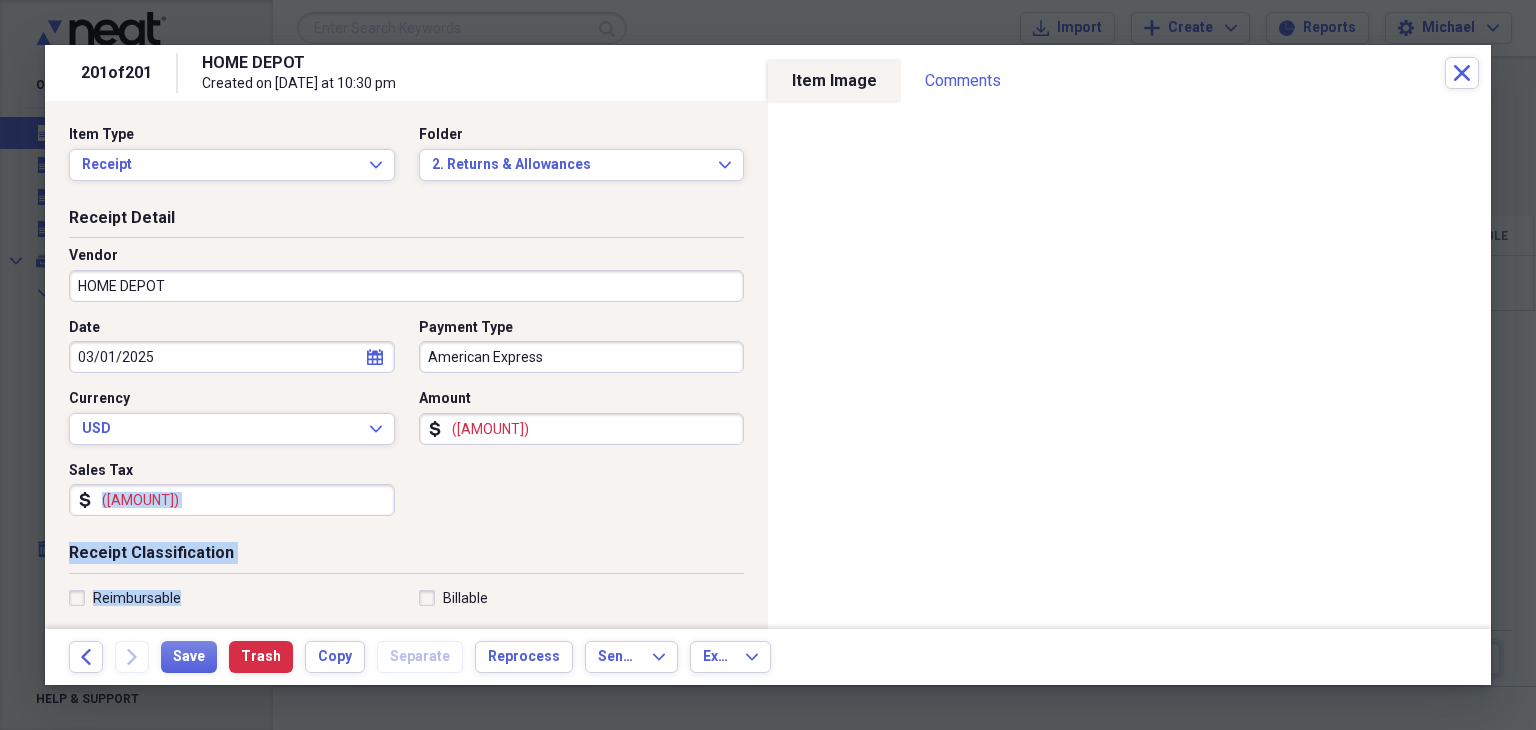 click on "Item Type Receipt Expand Folder 2. Returns & Allowances Expand Receipt Detail Vendor HOME DEPOT Date [DATE] calendar Calendar Payment Type American Express Currency USD Expand Amount dollar-sign ([AMOUNT]) Sales Tax dollar-sign ([AMOUNT]) Receipt Classification Reimbursable Billable Category General Retail Tax Category No Form - Non-deductible Expand Customer Project Product Location Class Notes" at bounding box center [406, 623] 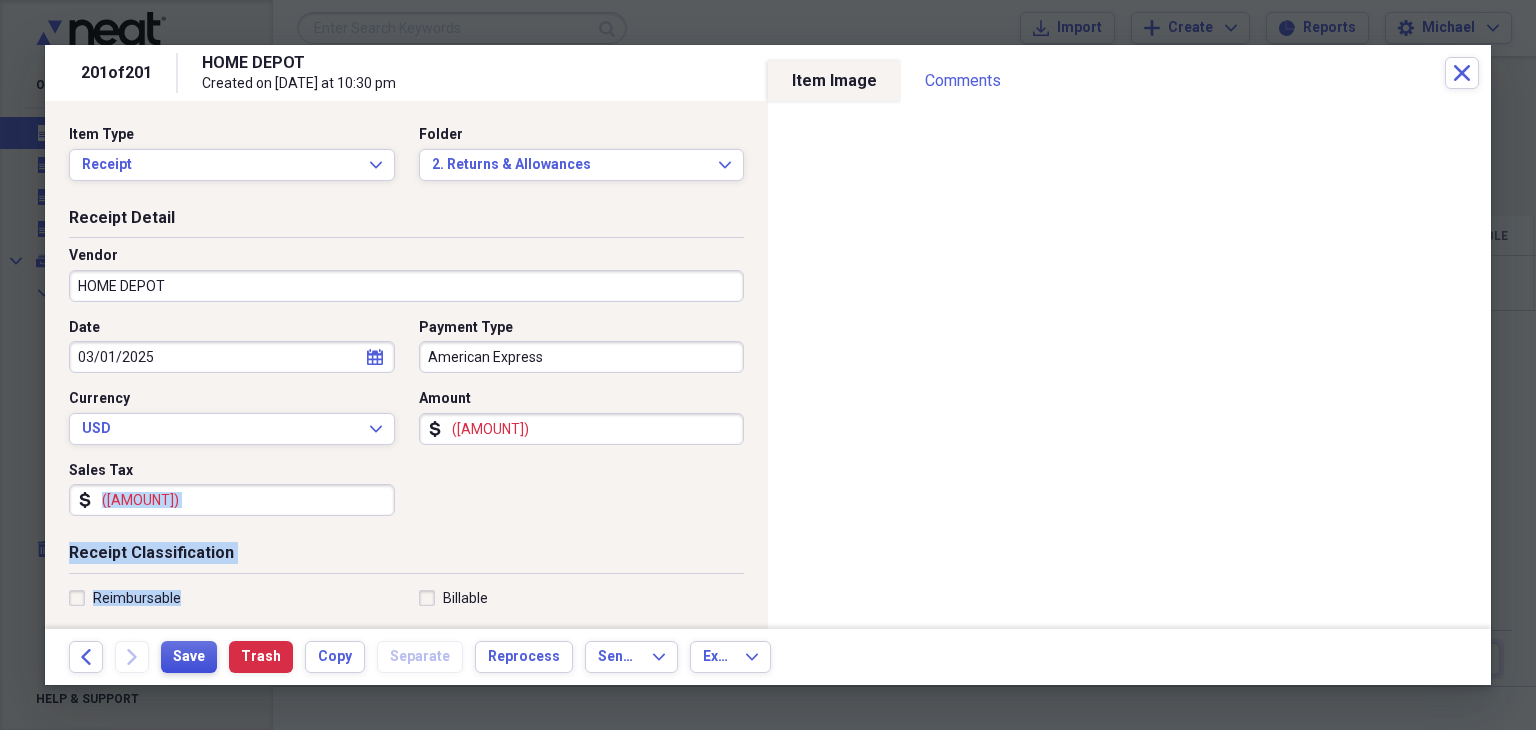click on "Save" at bounding box center (189, 657) 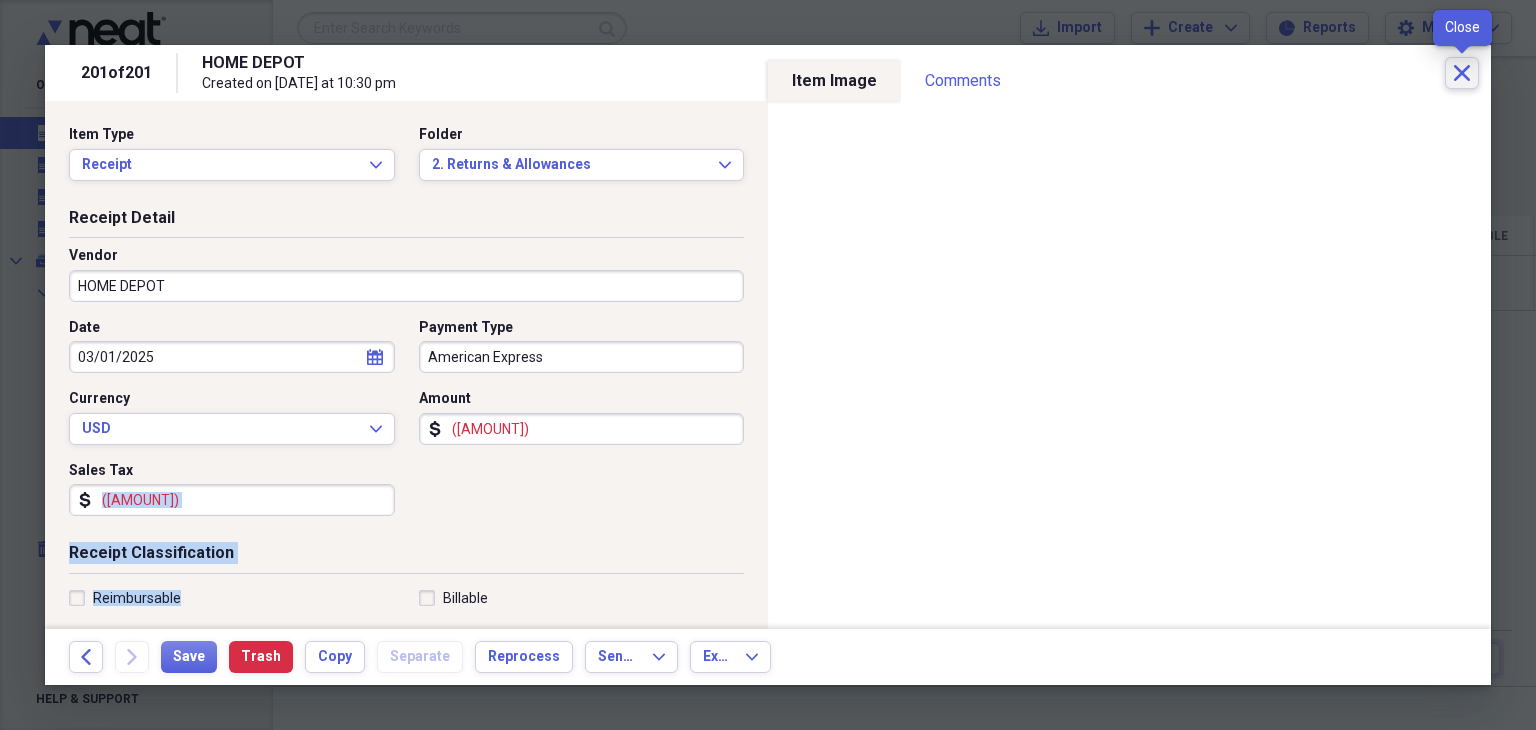 click 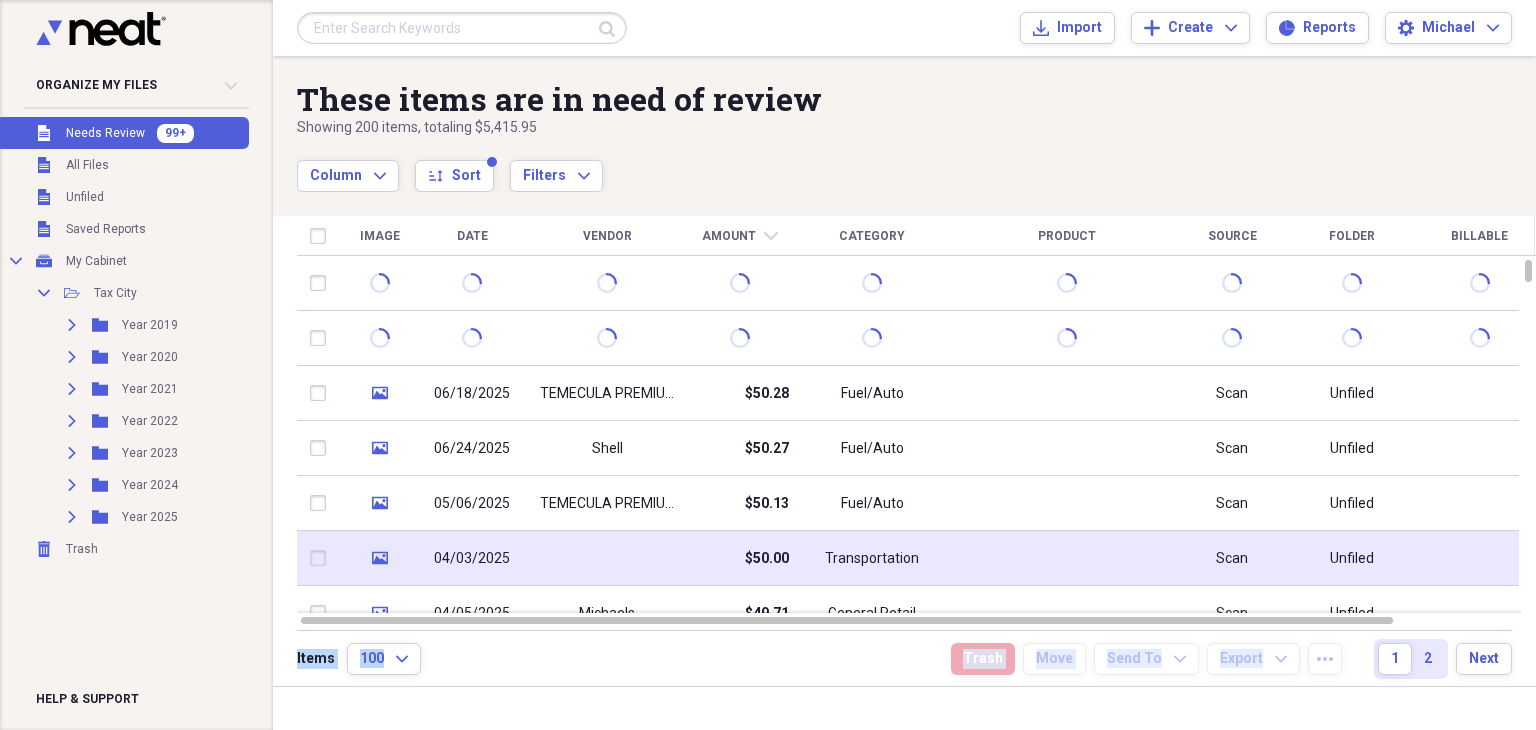 click on "These items are in need of review Showing 200 items , totaling $5,415.95 Column Expand sort Sort Filters  Expand Create Item Expand Image Date Vendor Amount chevron-down Category Product Source Folder Billable Reimbursable media [DATE] TEMECULA PREMIUM GAS $50.28 Fuel/Auto Scan Unfiled media [DATE] Shell $50.27 Fuel/Auto Scan Unfiled media [DATE] TEMECULA PREMIUM GAS $50.13 Fuel/Auto Scan Unfiled media [DATE] $50.00 Transportation Scan Unfiled media [DATE] Michaels $49.71 General Retail Scan Unfiled media [DATE] Circle K $49.12 Fuel/Auto Scan Unfiled media [DATE] Winco Foods $48.92 General Retail Scan Unfiled media [DATE] home $48.32 General Retail Scan Unfiled media [DATE] SINCLAIR CIRCLE K $48.21 Fuel/Auto Scan Unfiled Items 100 Expand Trash Move Send To Expand Export Expand more 1 2 Next" at bounding box center (904, 371) 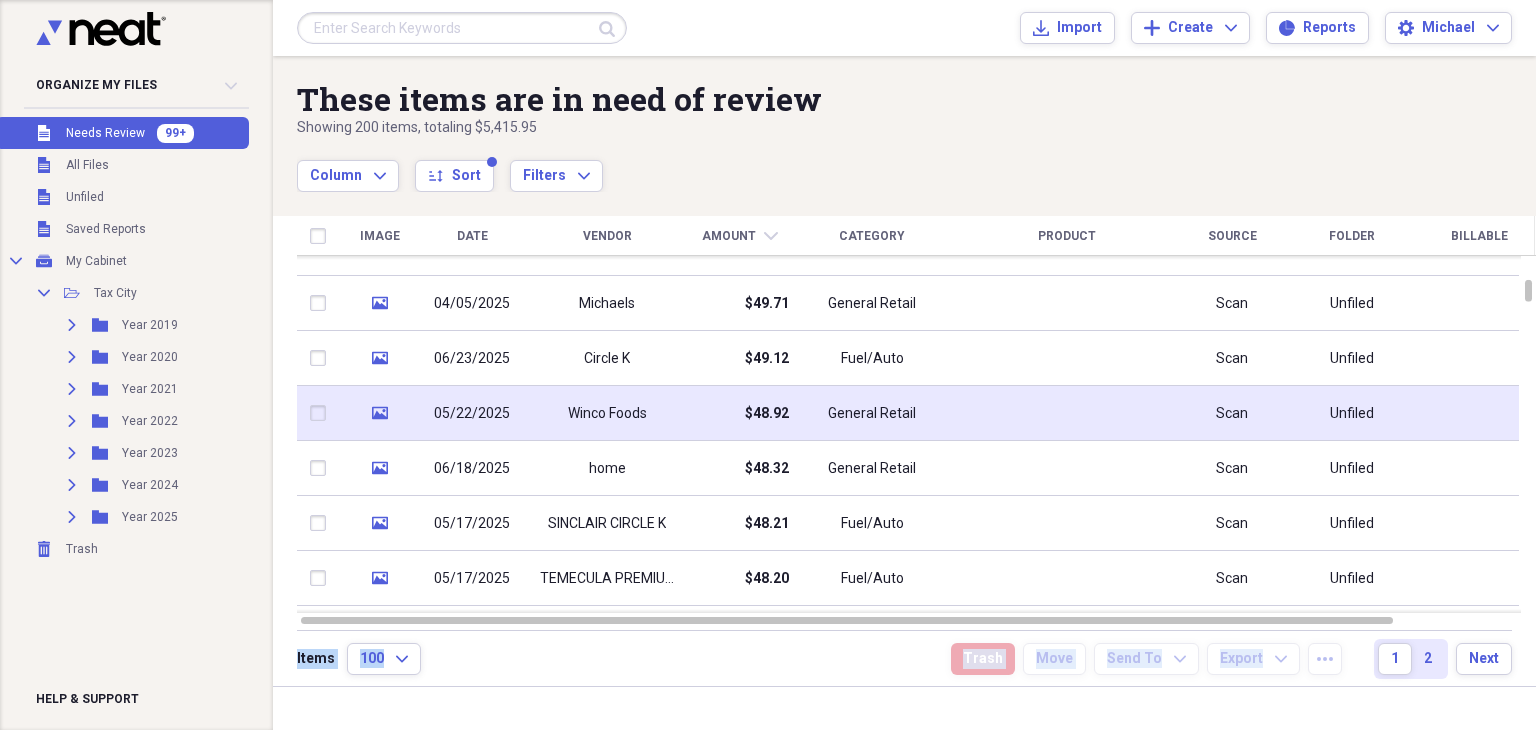 click on "Winco Foods" at bounding box center (607, 414) 